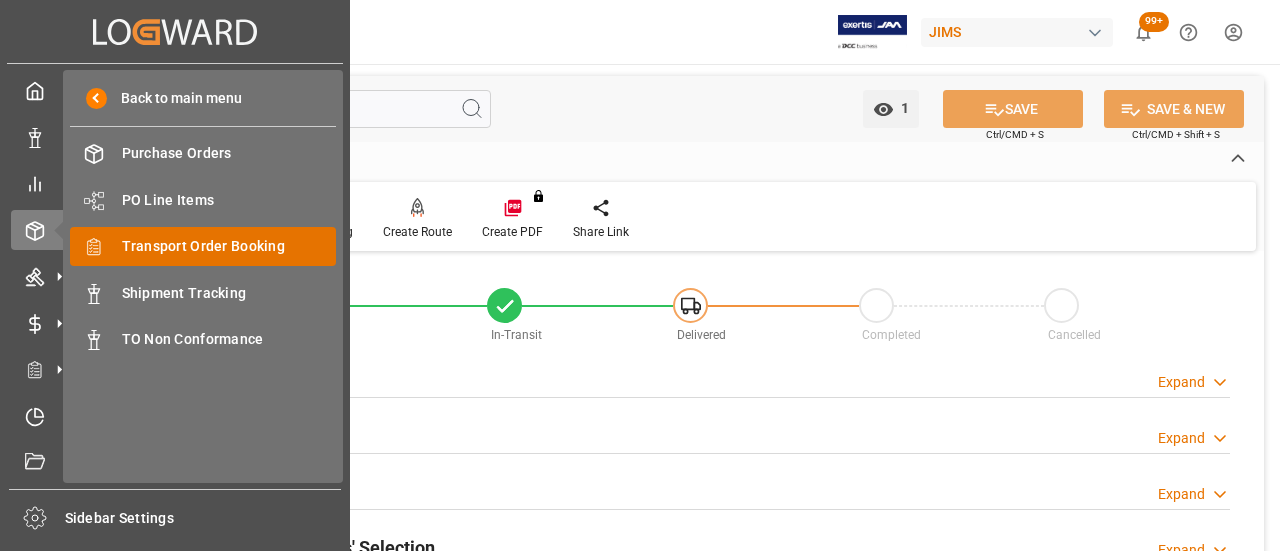 scroll, scrollTop: 0, scrollLeft: 0, axis: both 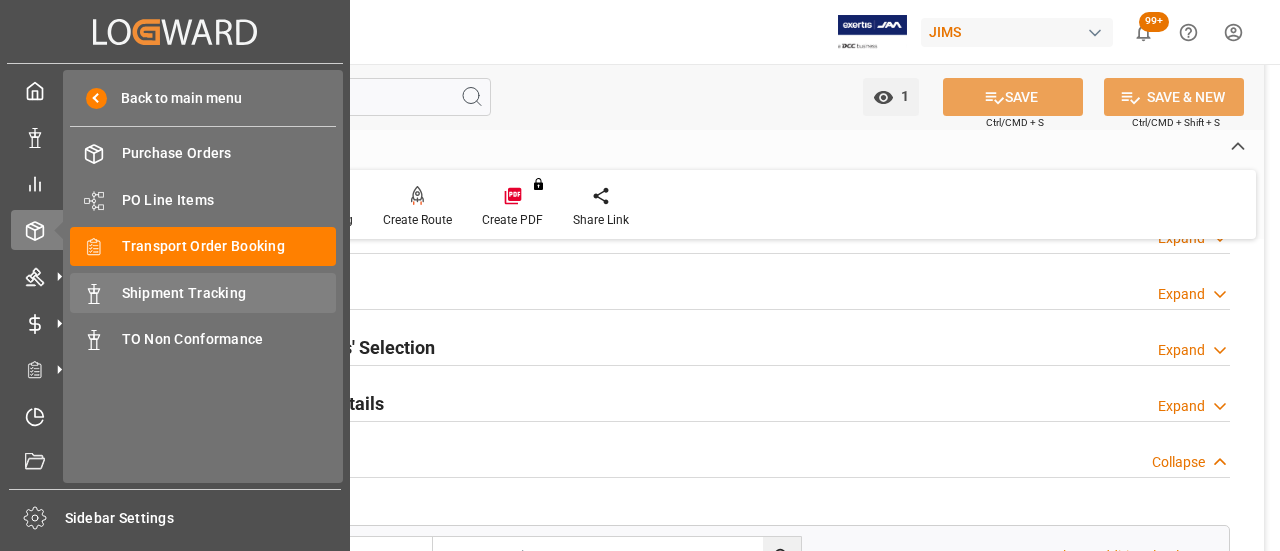 click on "Shipment Tracking" at bounding box center (229, 293) 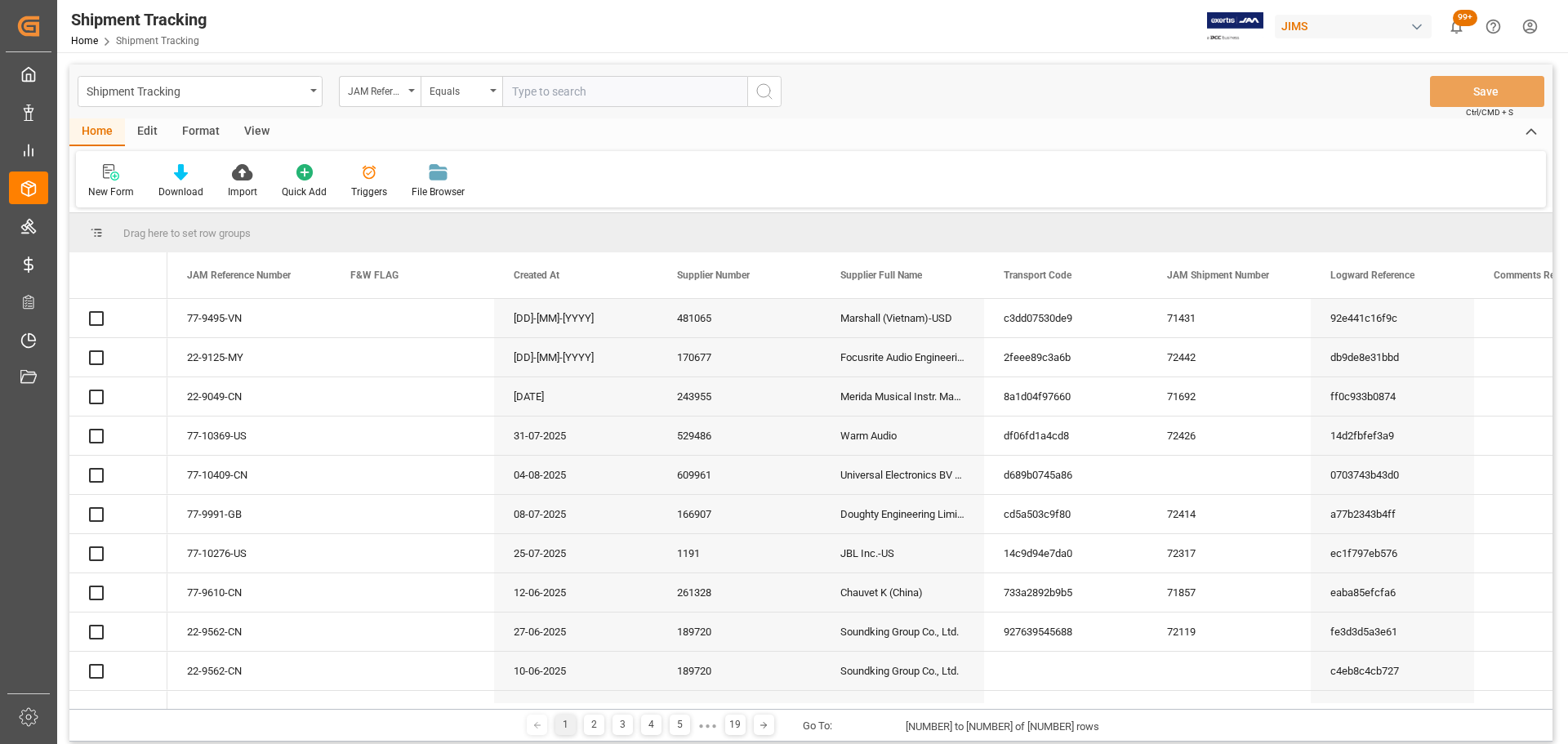 click at bounding box center [625, 91] 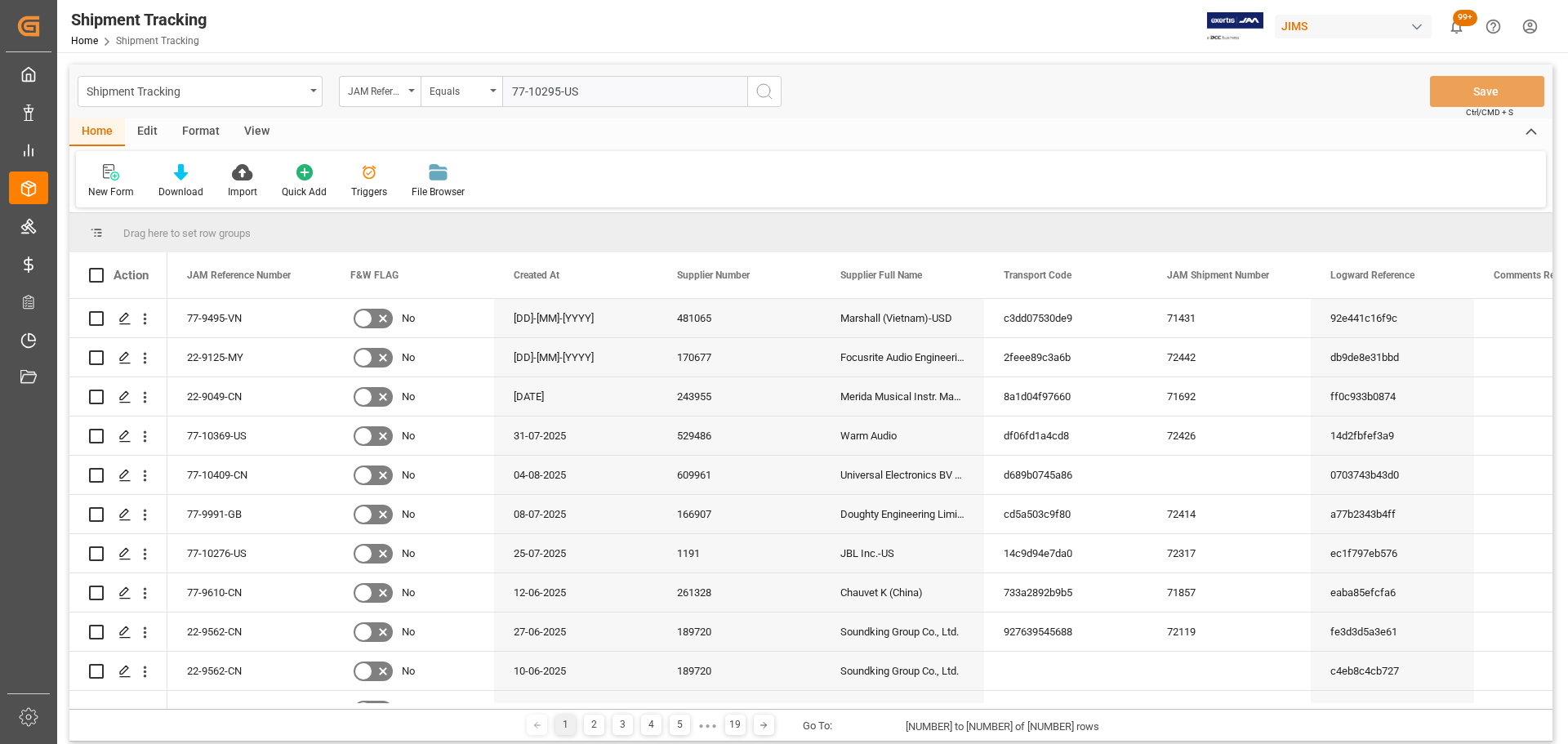 type on "77-10295-US" 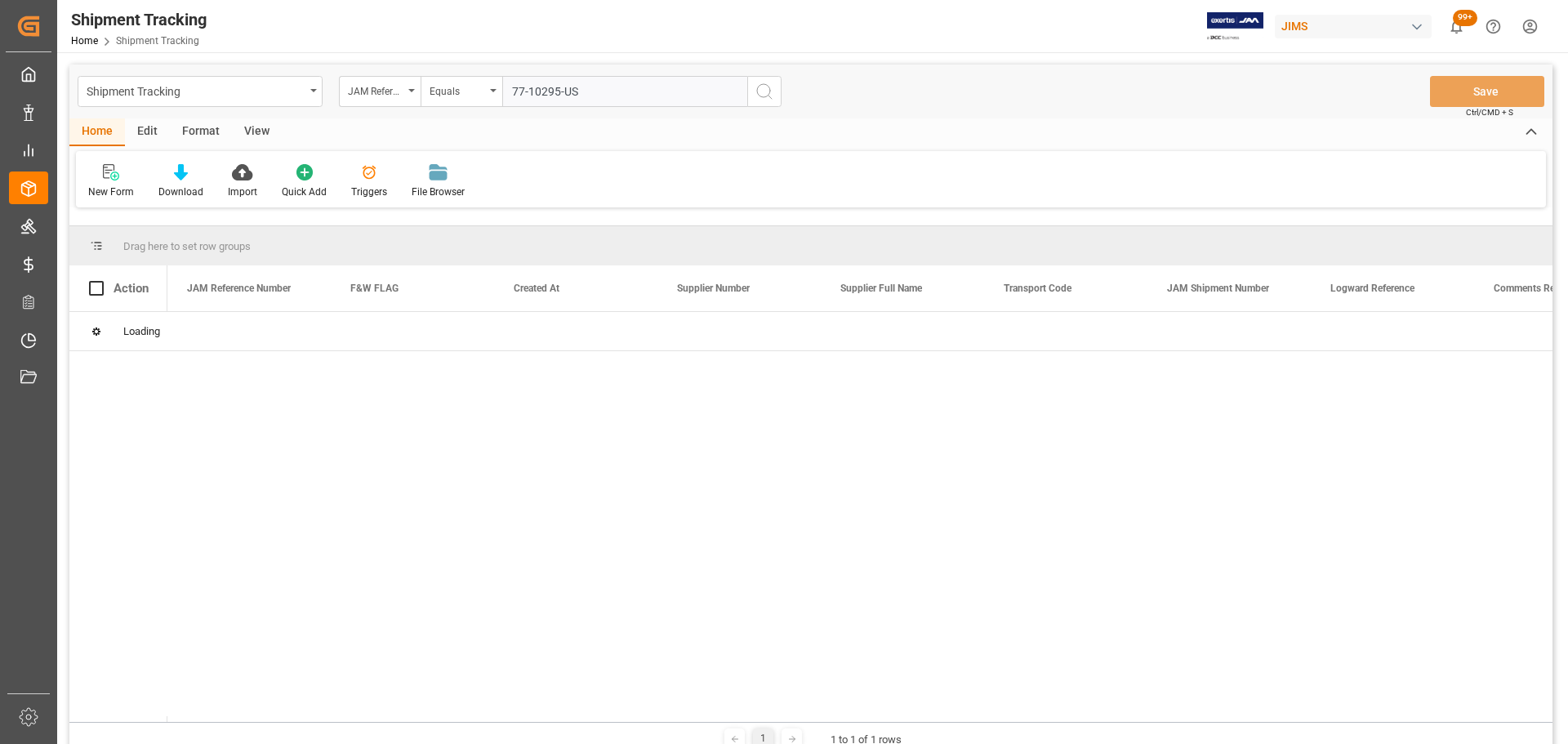 type 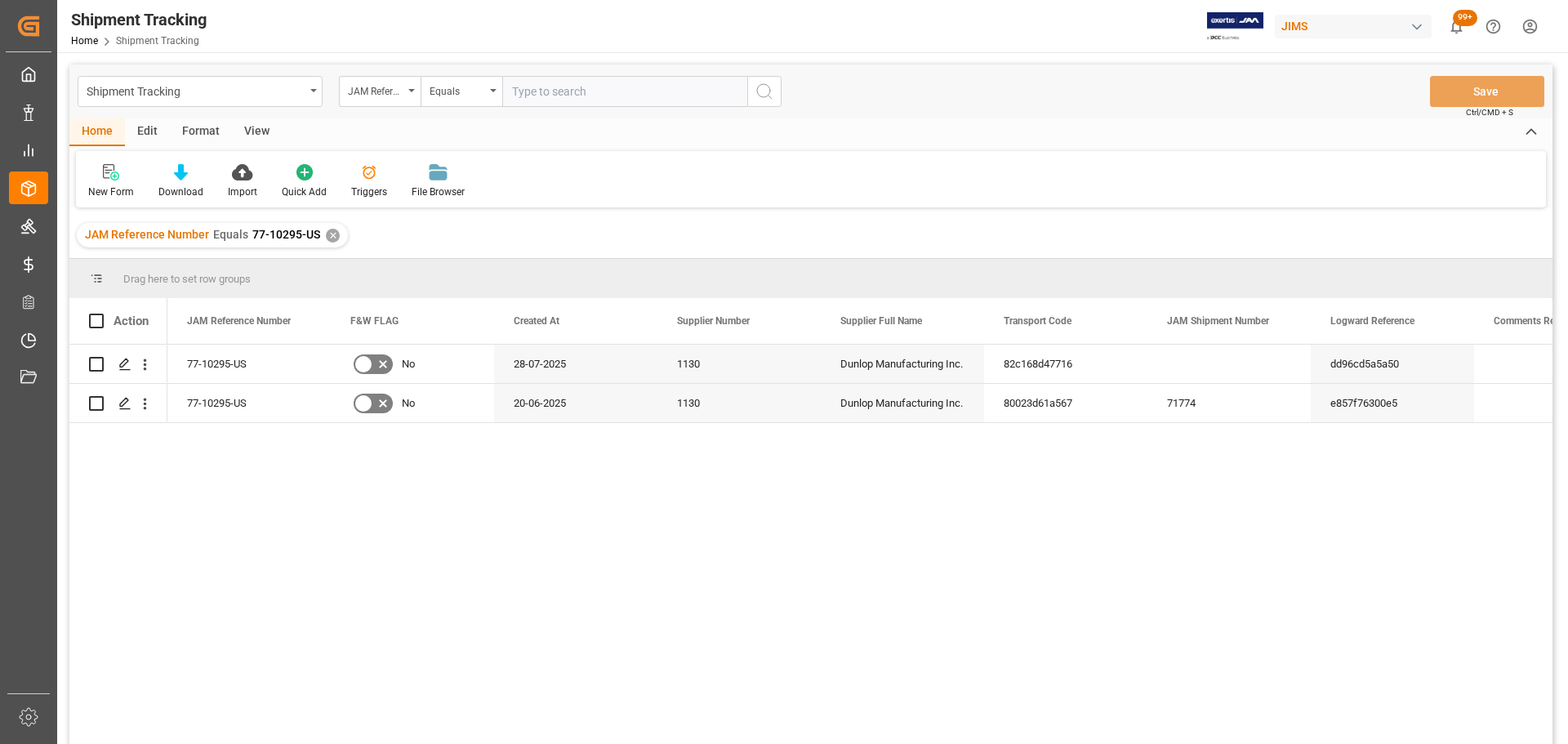 type 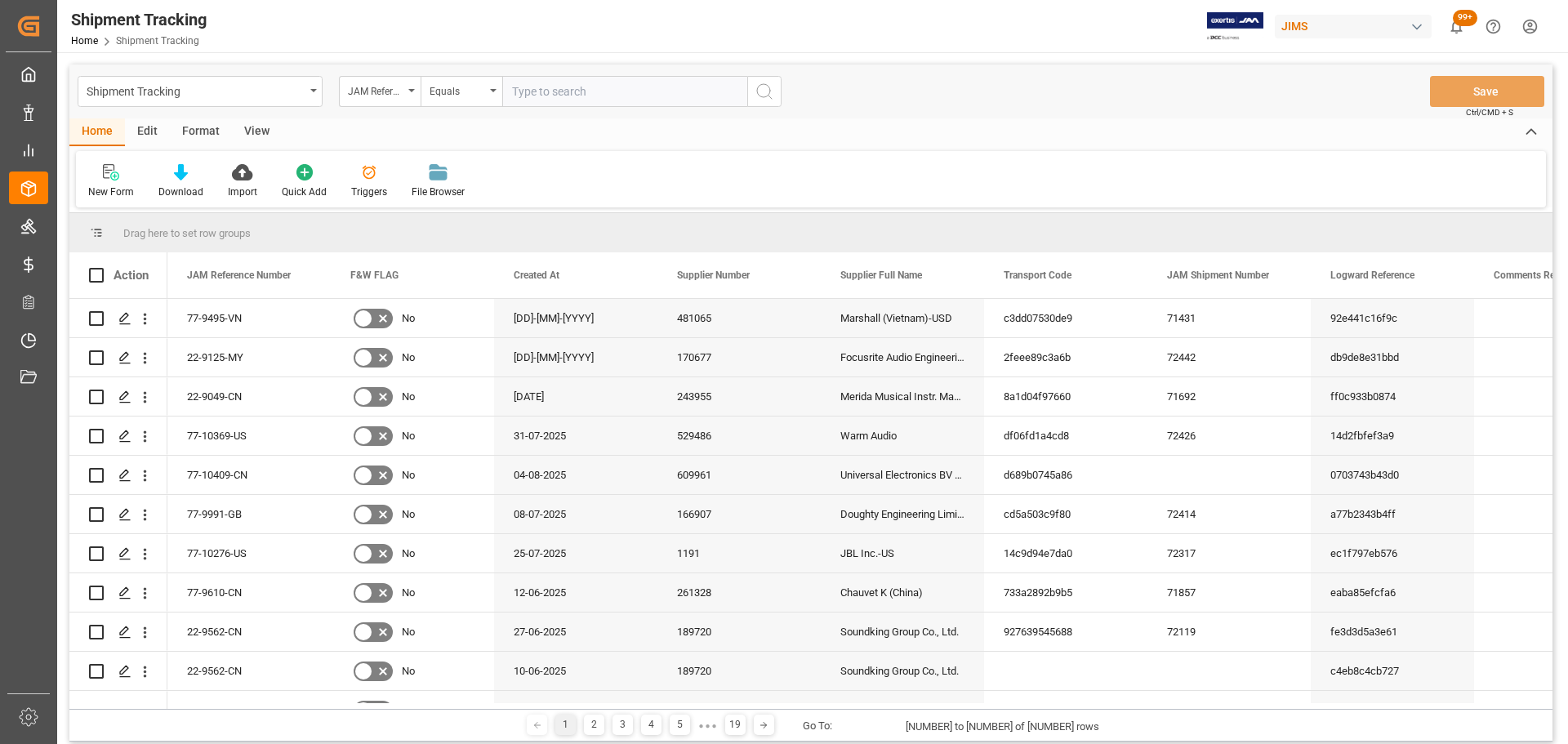click at bounding box center [625, 91] 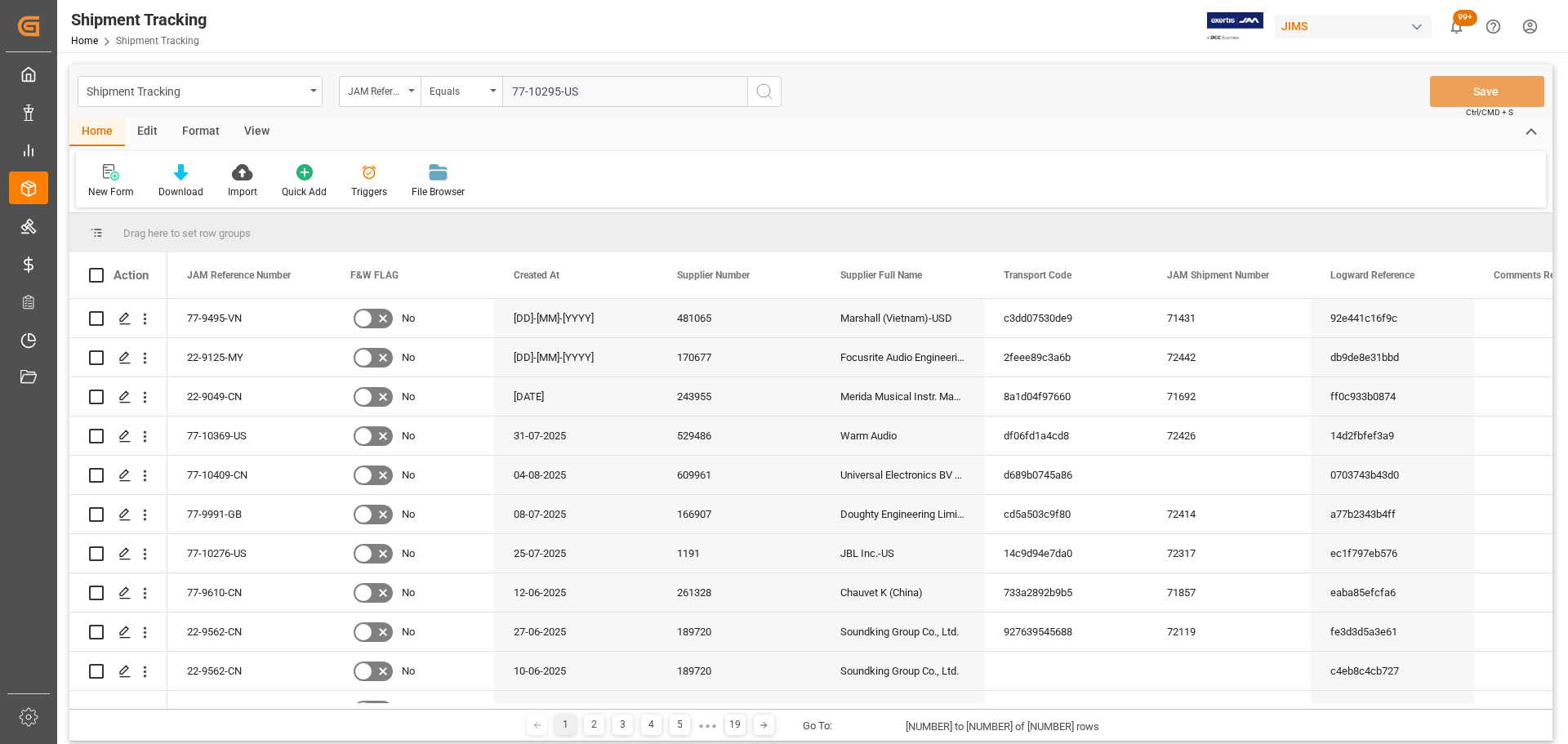 type on "77-10295-US" 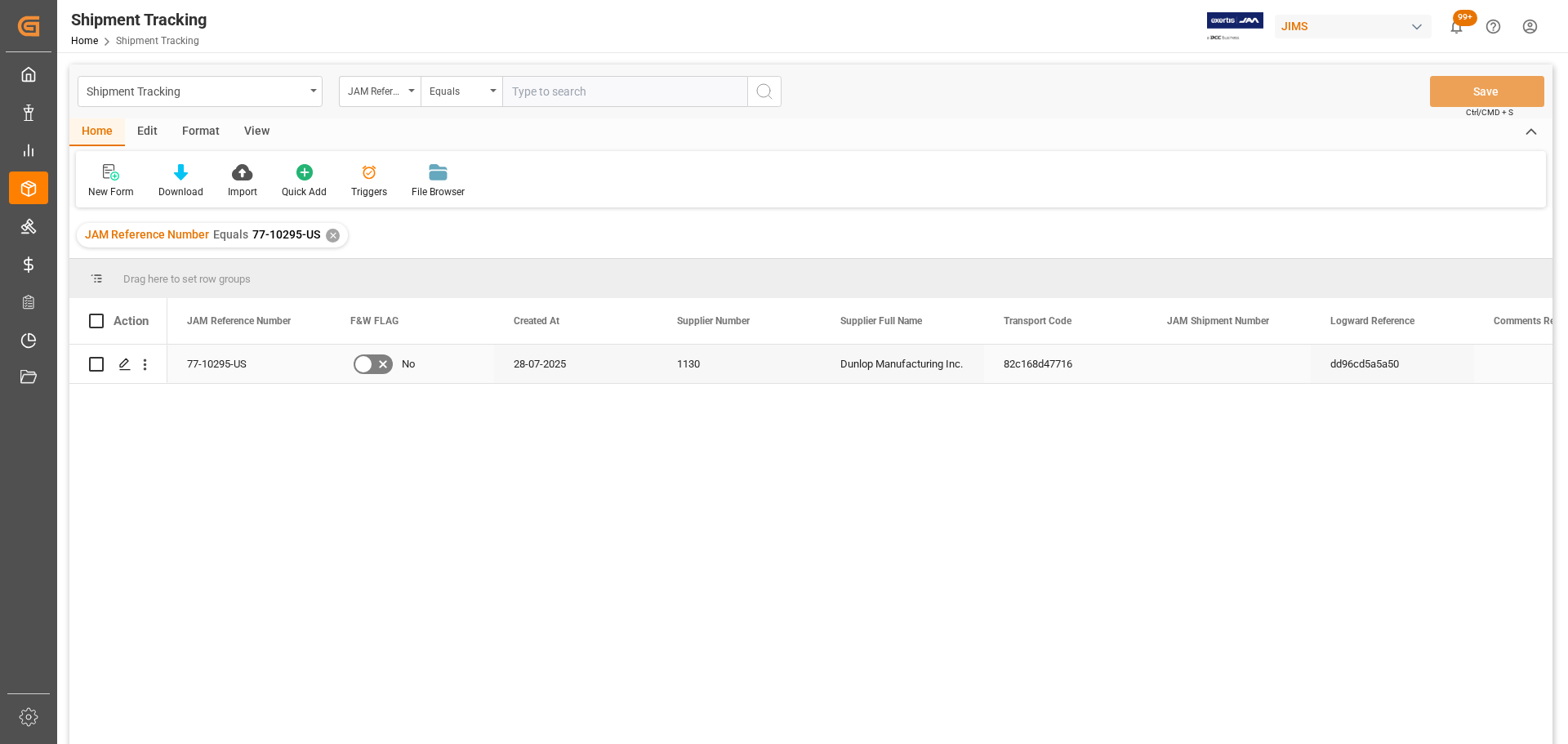click on "77-10295-US" at bounding box center (249, 363) 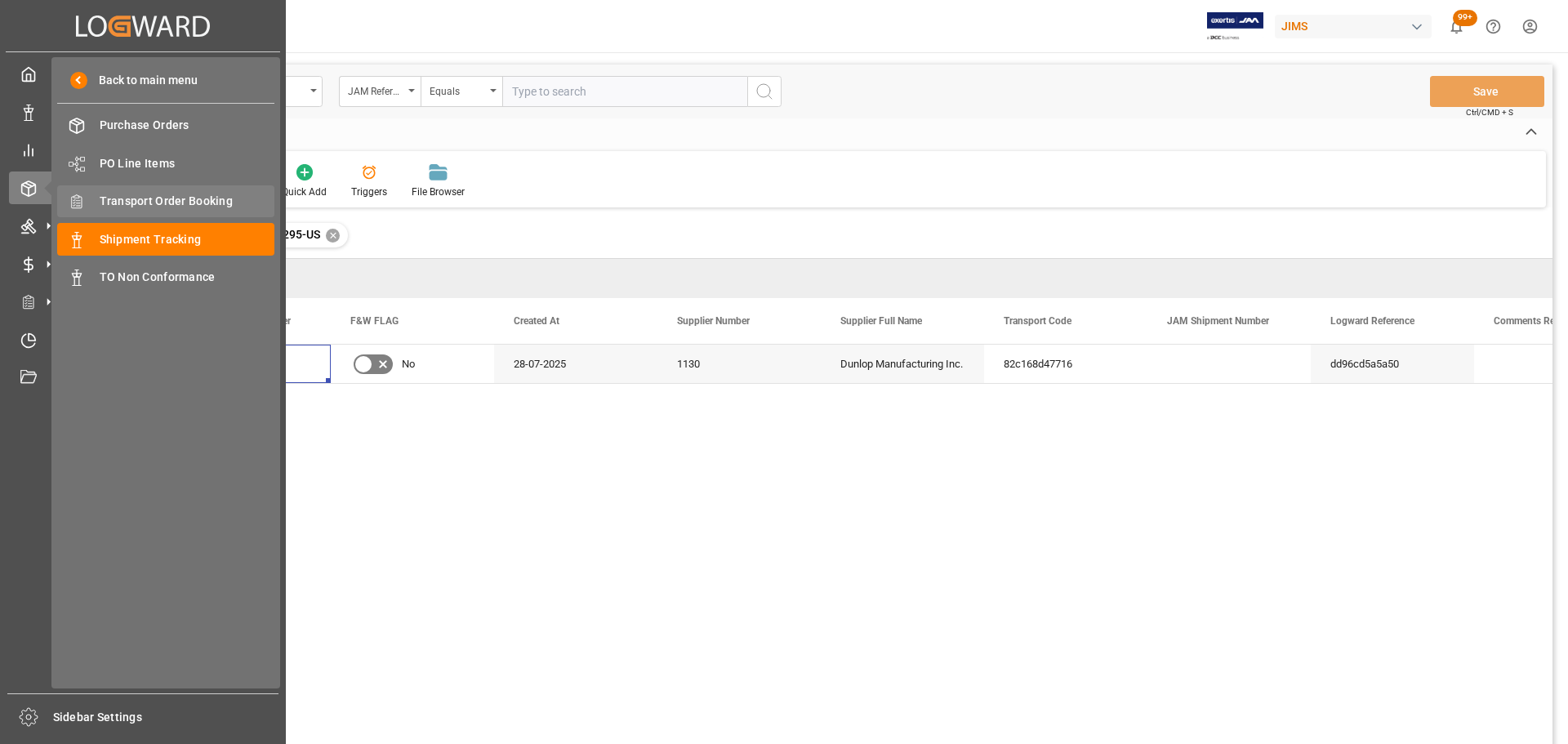 click on "Transport Order Booking" at bounding box center (187, 201) 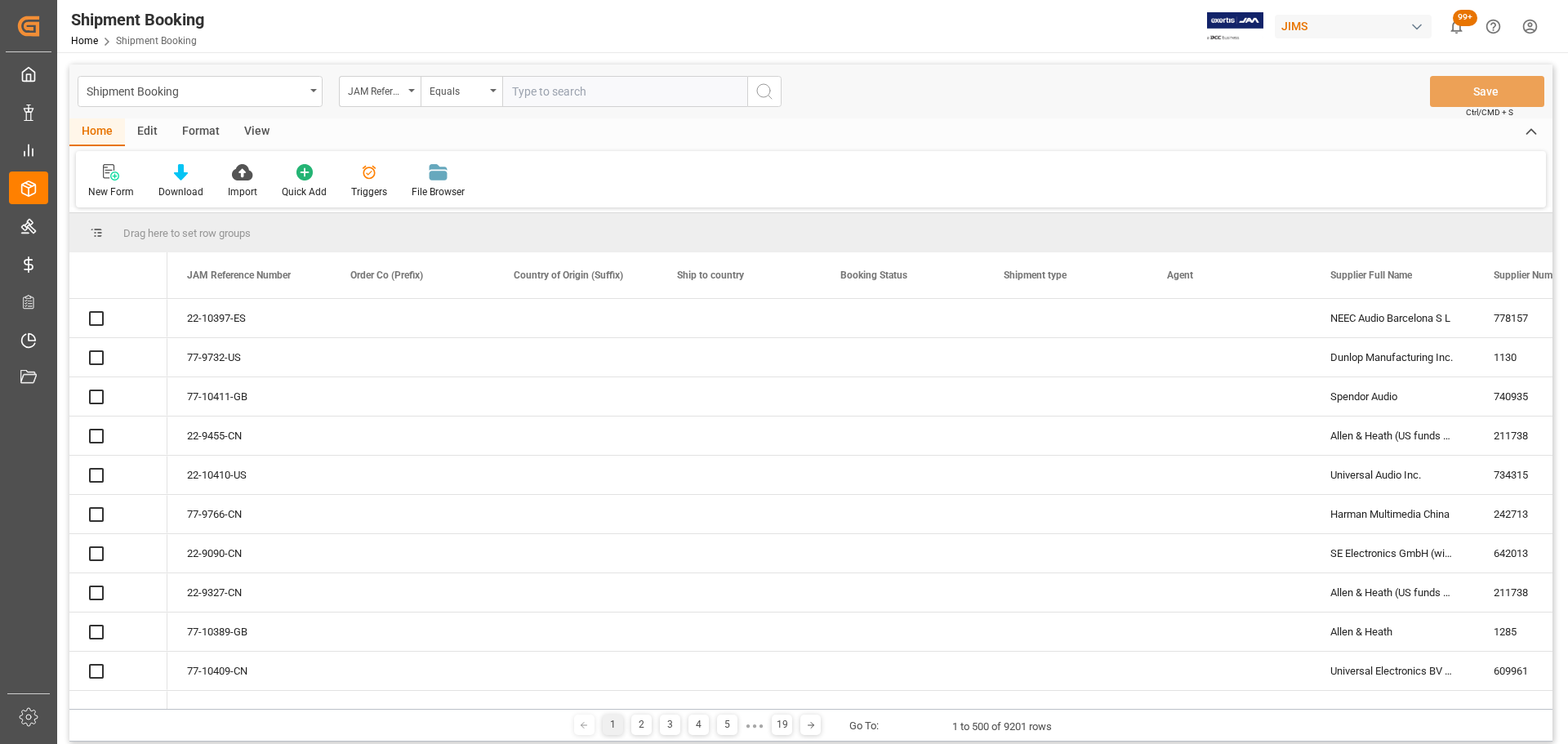 click at bounding box center (625, 91) 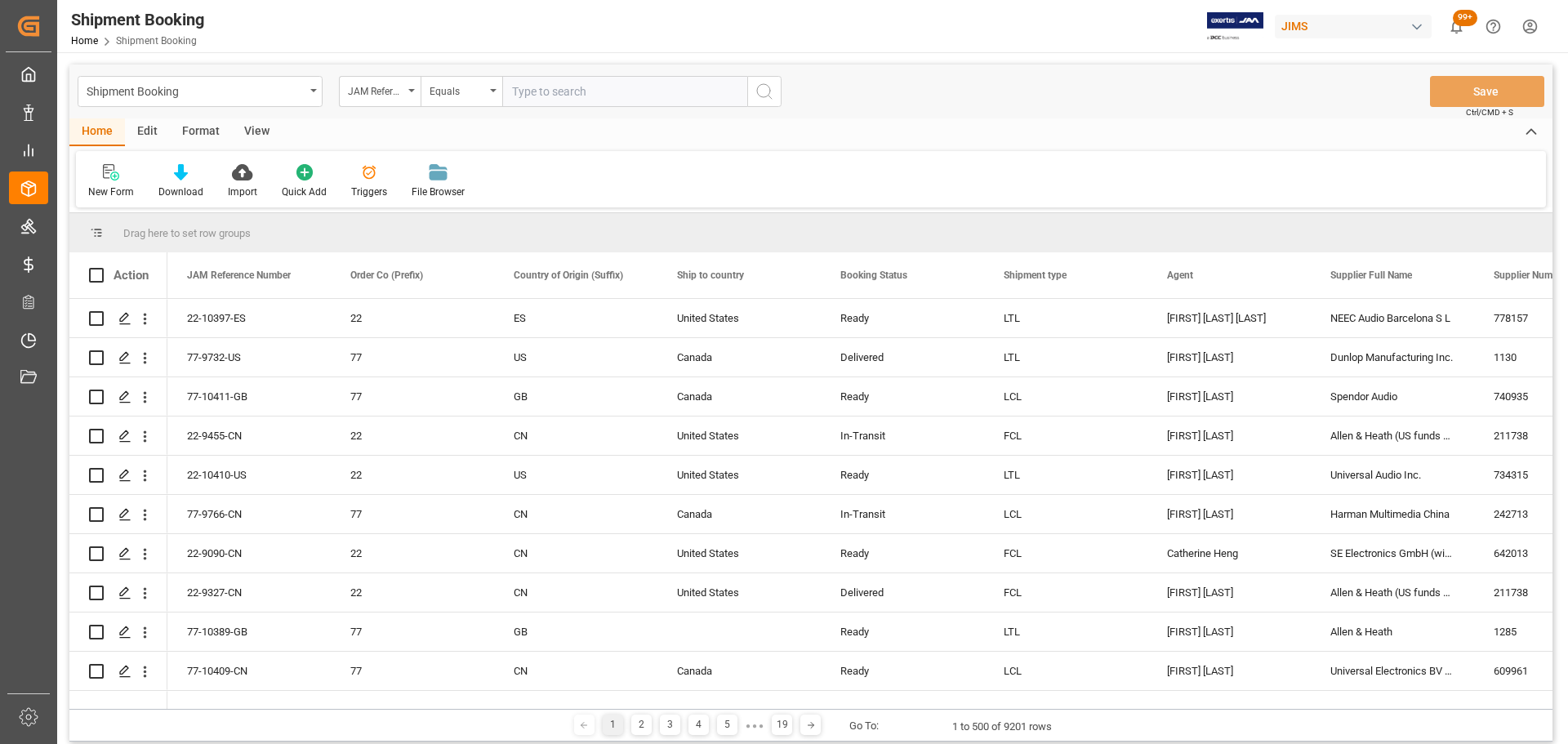 paste on "77-10295-US" 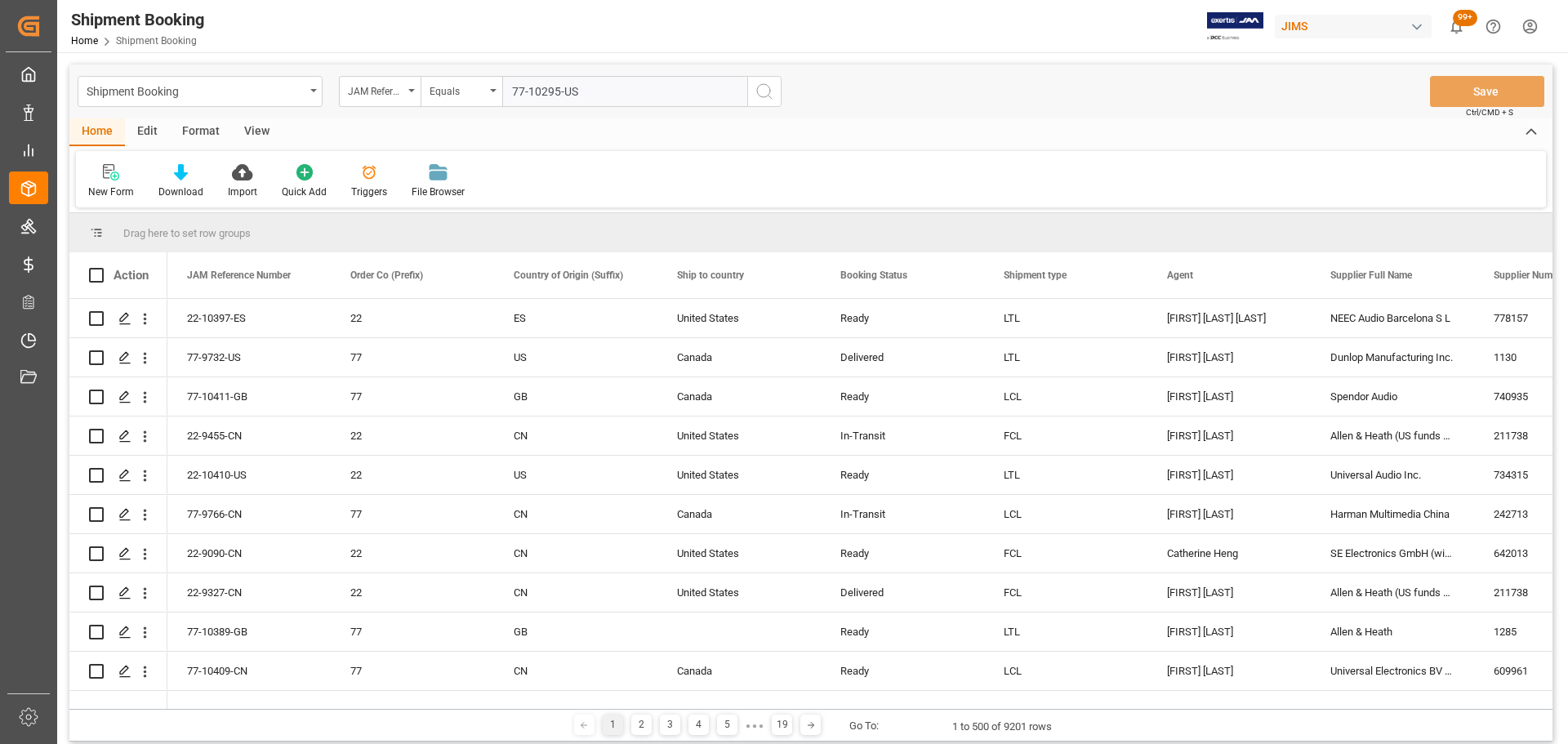 type on "77-10295-US" 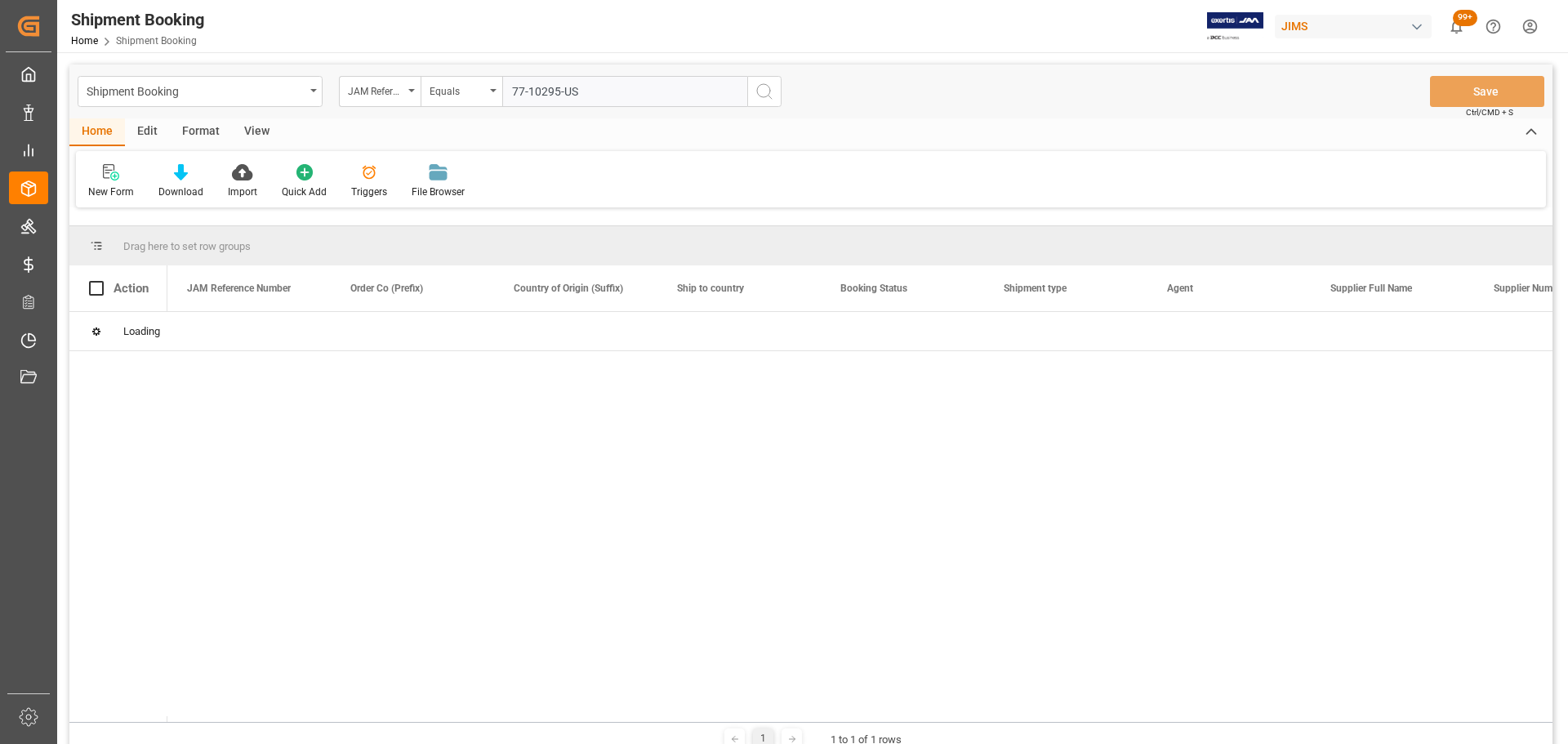 type 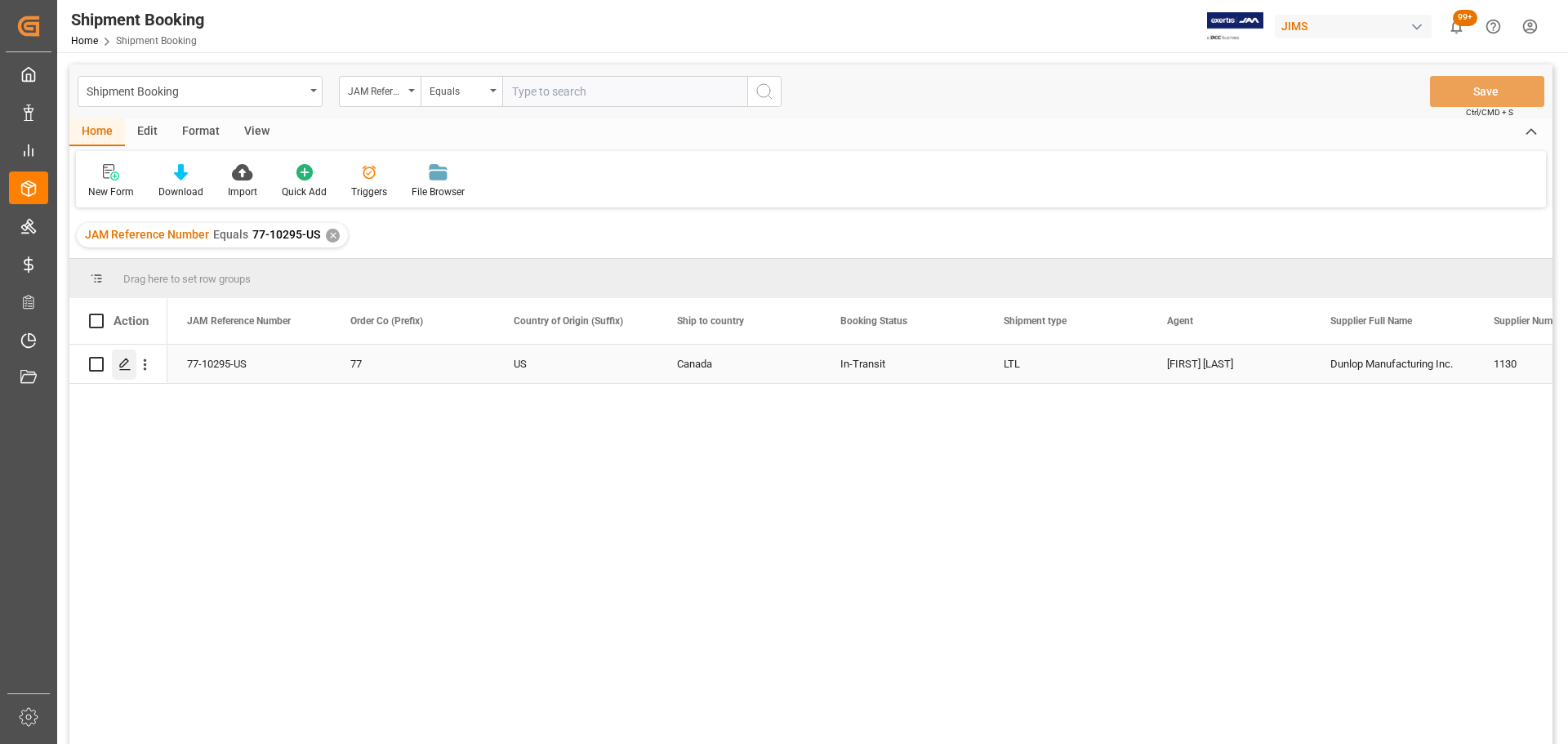 click at bounding box center [124, 364] 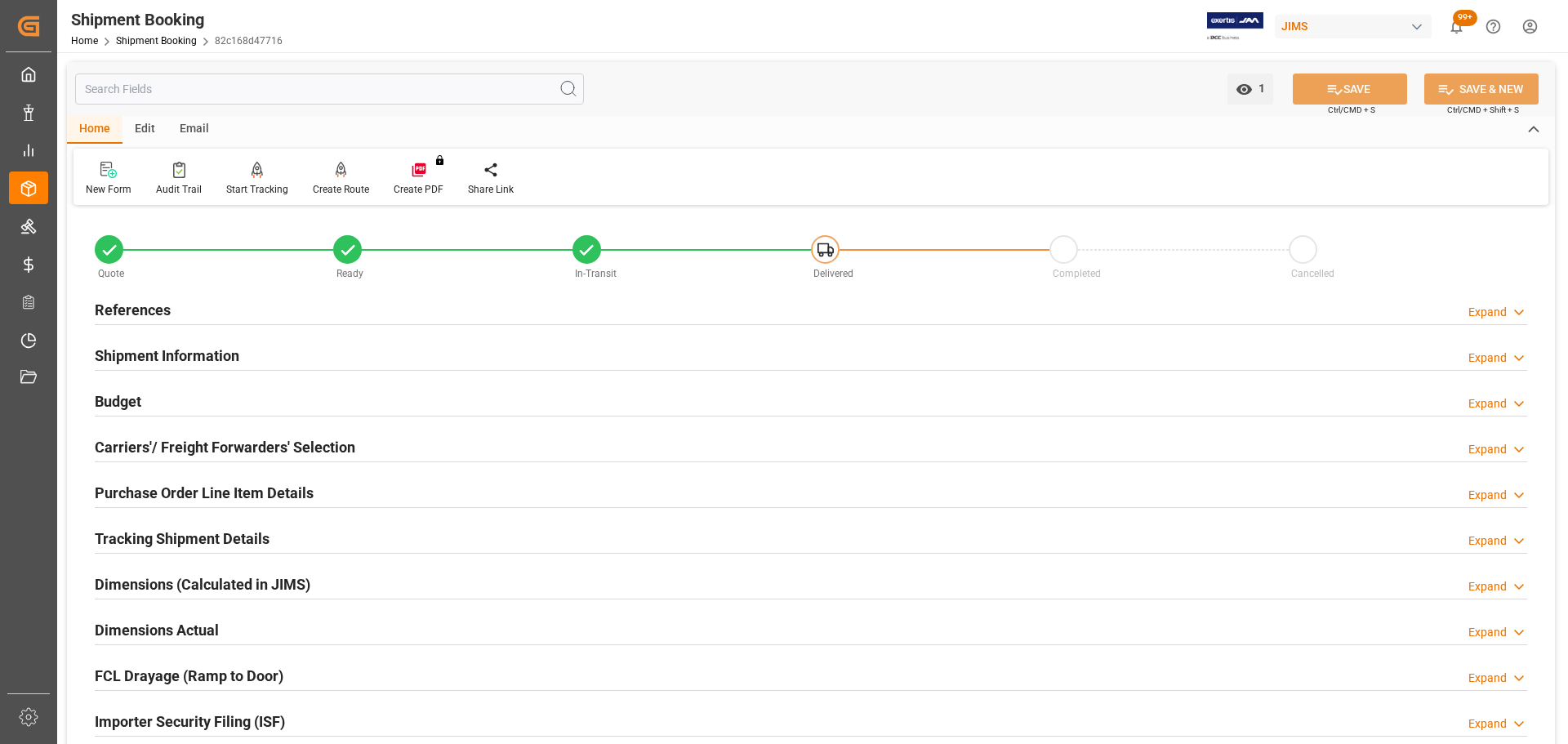 click on "References Expand" at bounding box center (811, 309) 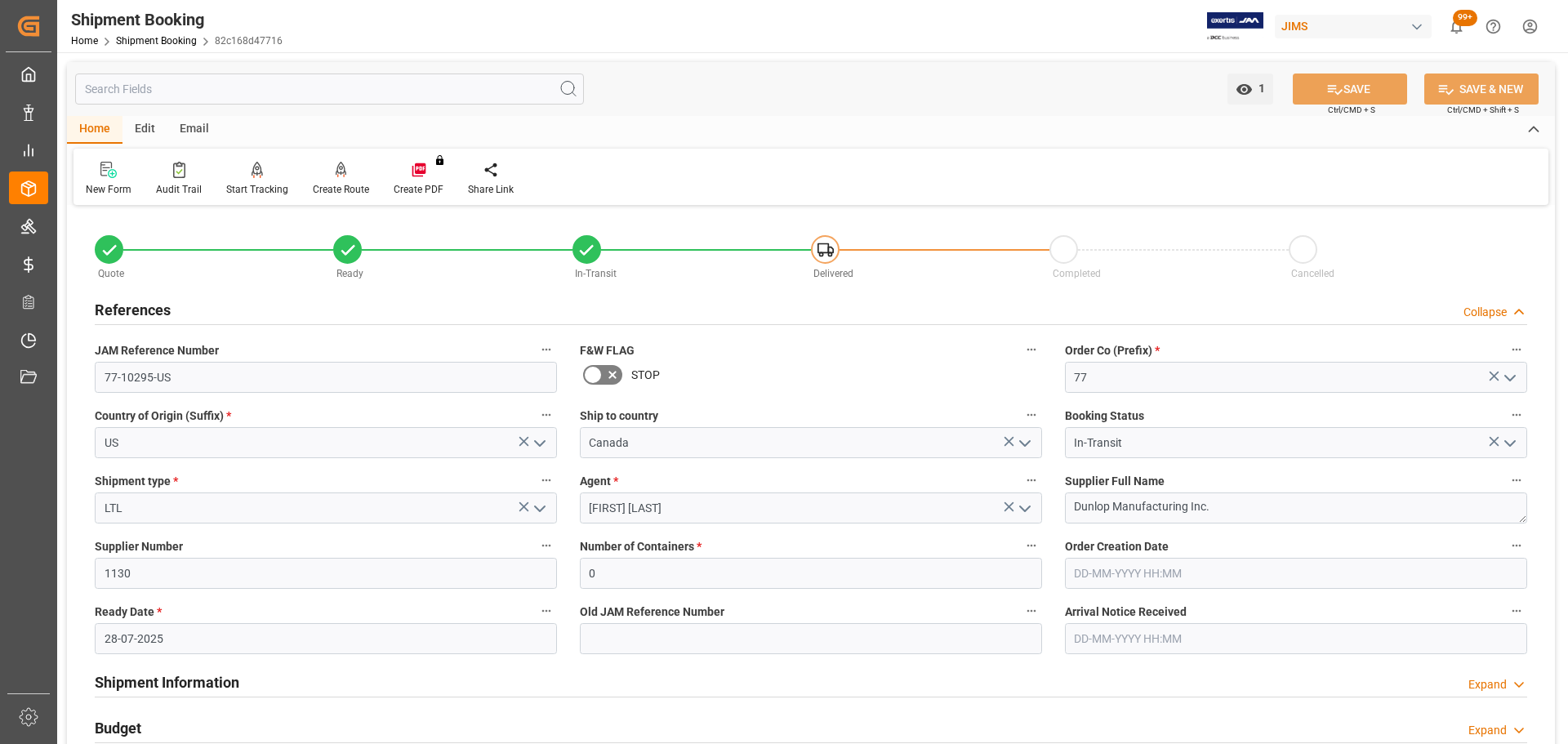 click on "References Collapse" at bounding box center [811, 309] 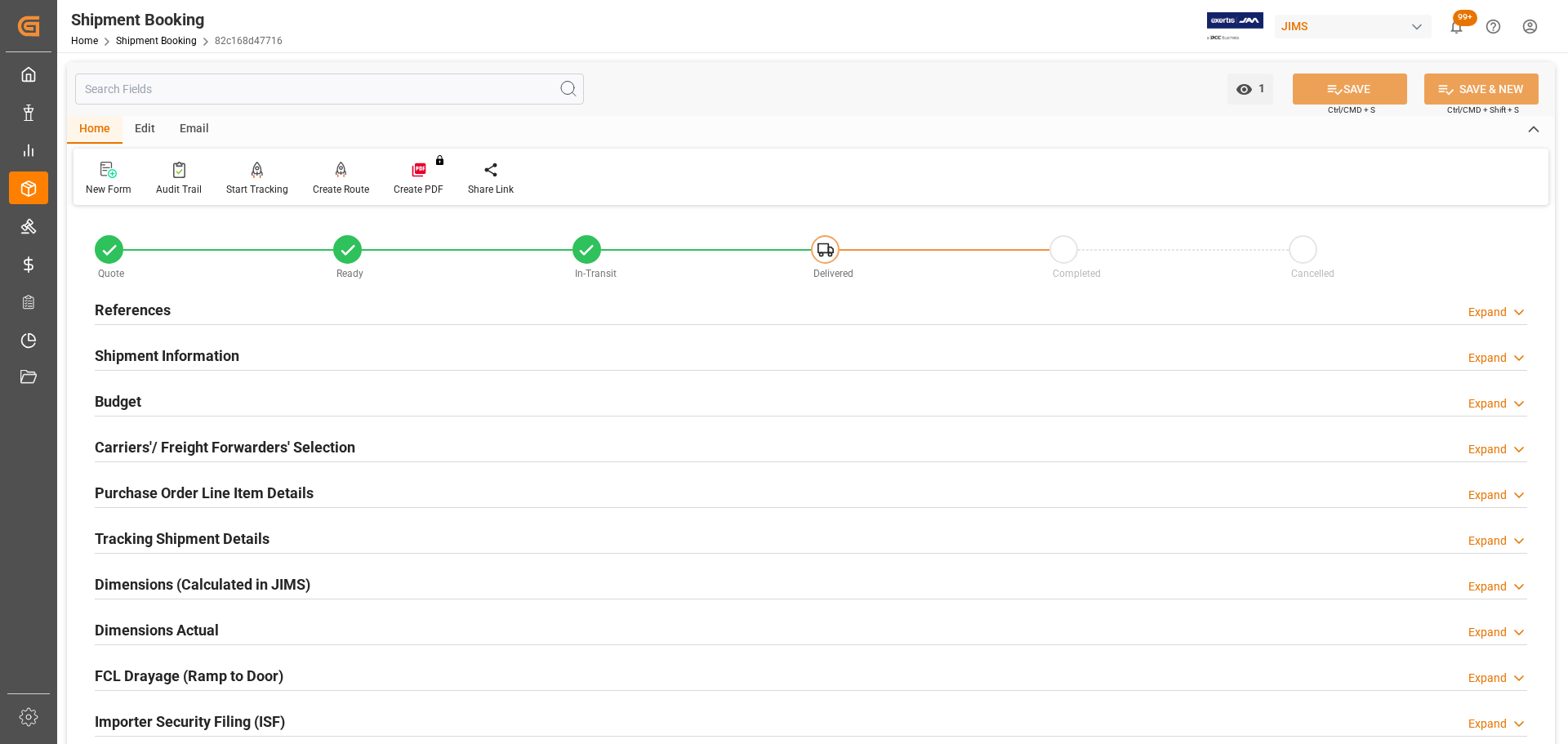 click on "Shipment Information" at bounding box center [167, 354] 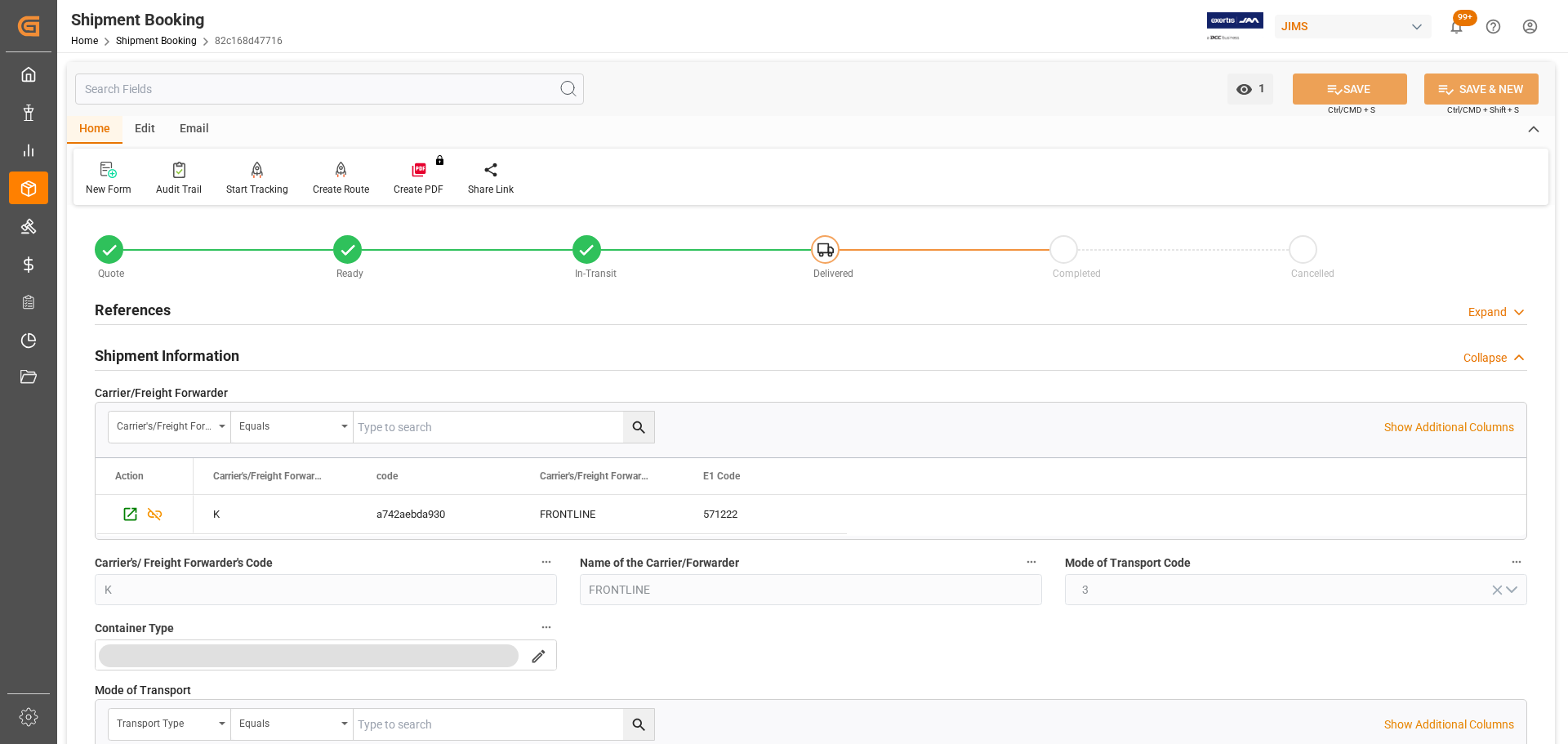 click on "Shipment Information" at bounding box center [167, 355] 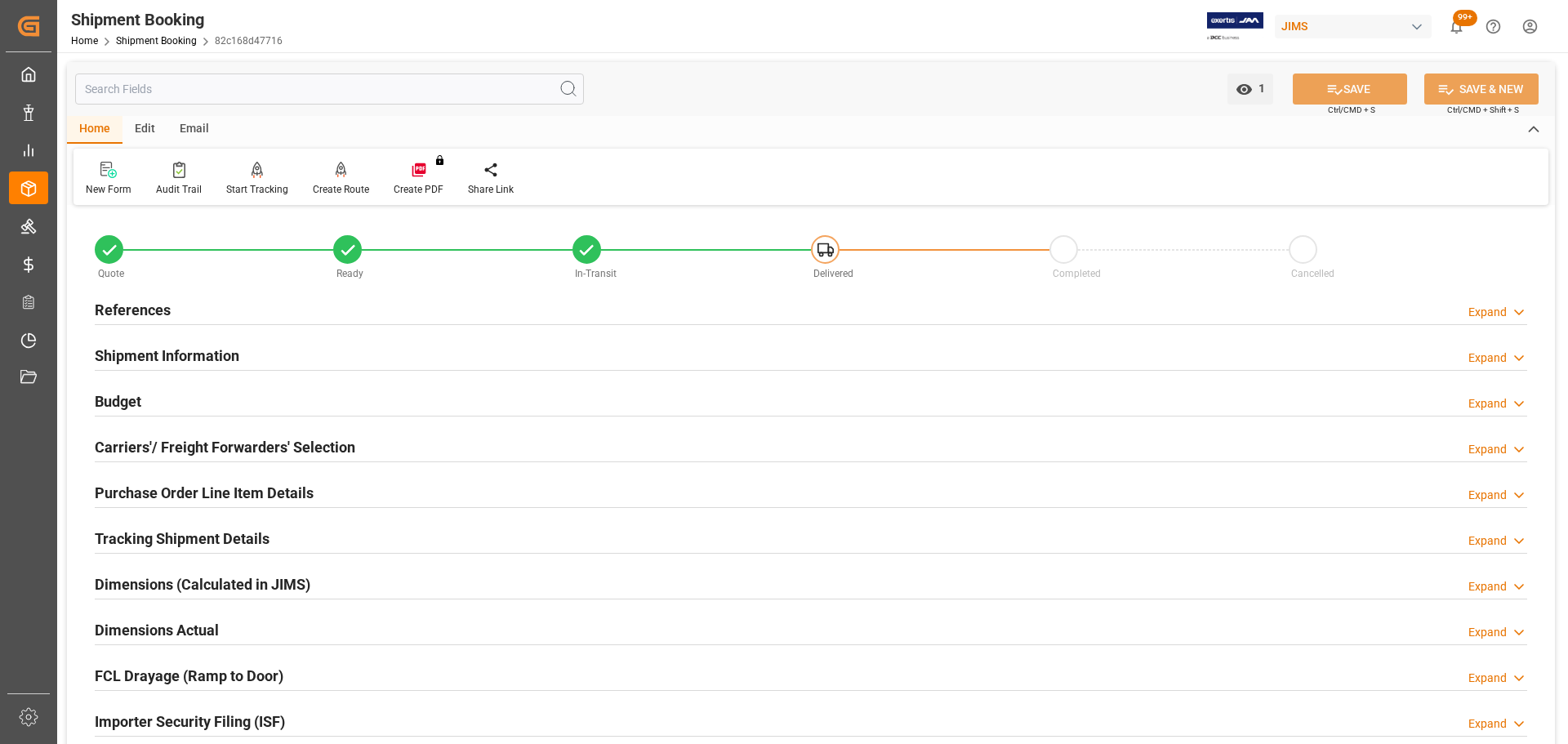 click on "Budget Expand" at bounding box center (811, 400) 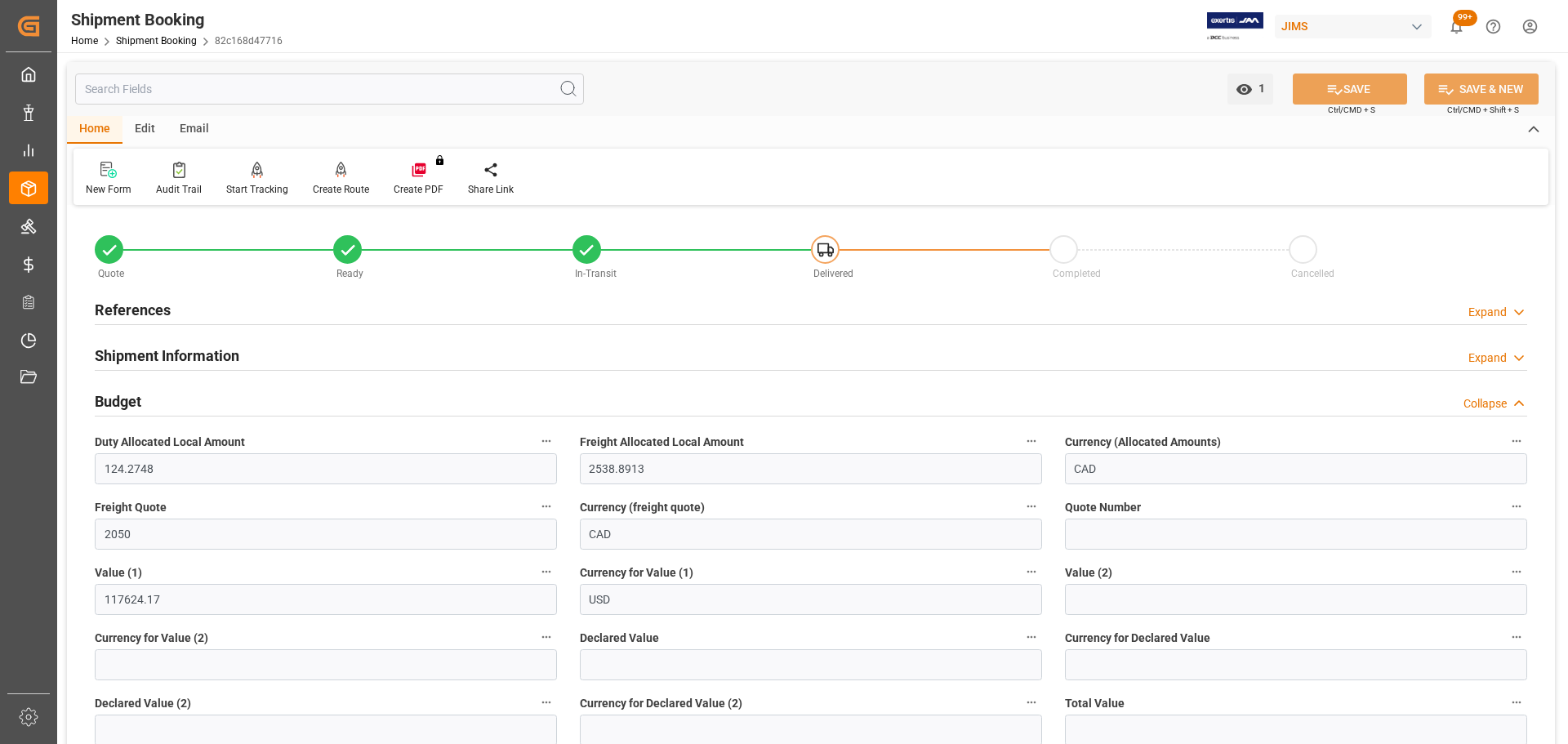 click on "Budget Collapse" at bounding box center [811, 400] 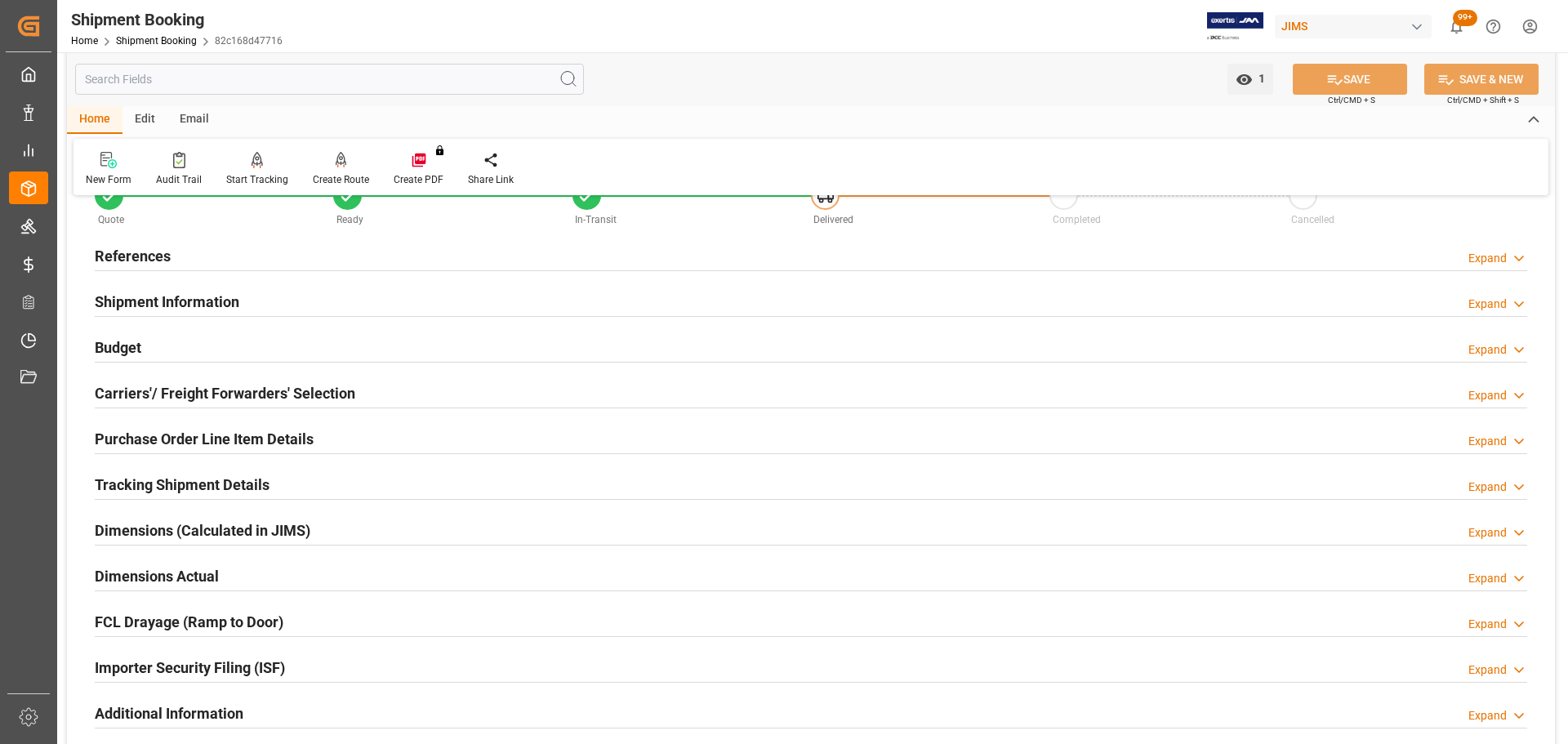 scroll, scrollTop: 82, scrollLeft: 0, axis: vertical 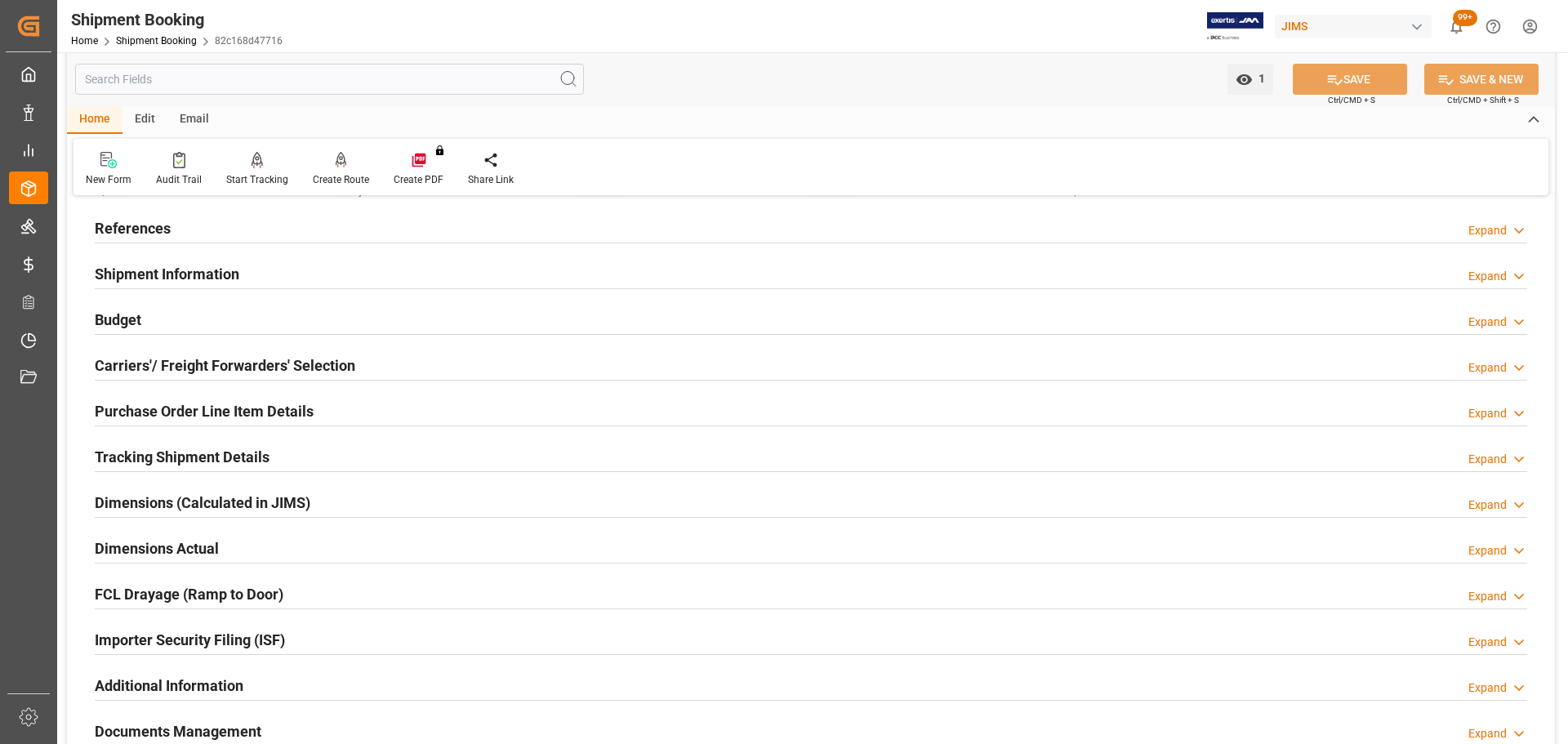 click on "Tracking Shipment Details" at bounding box center [182, 456] 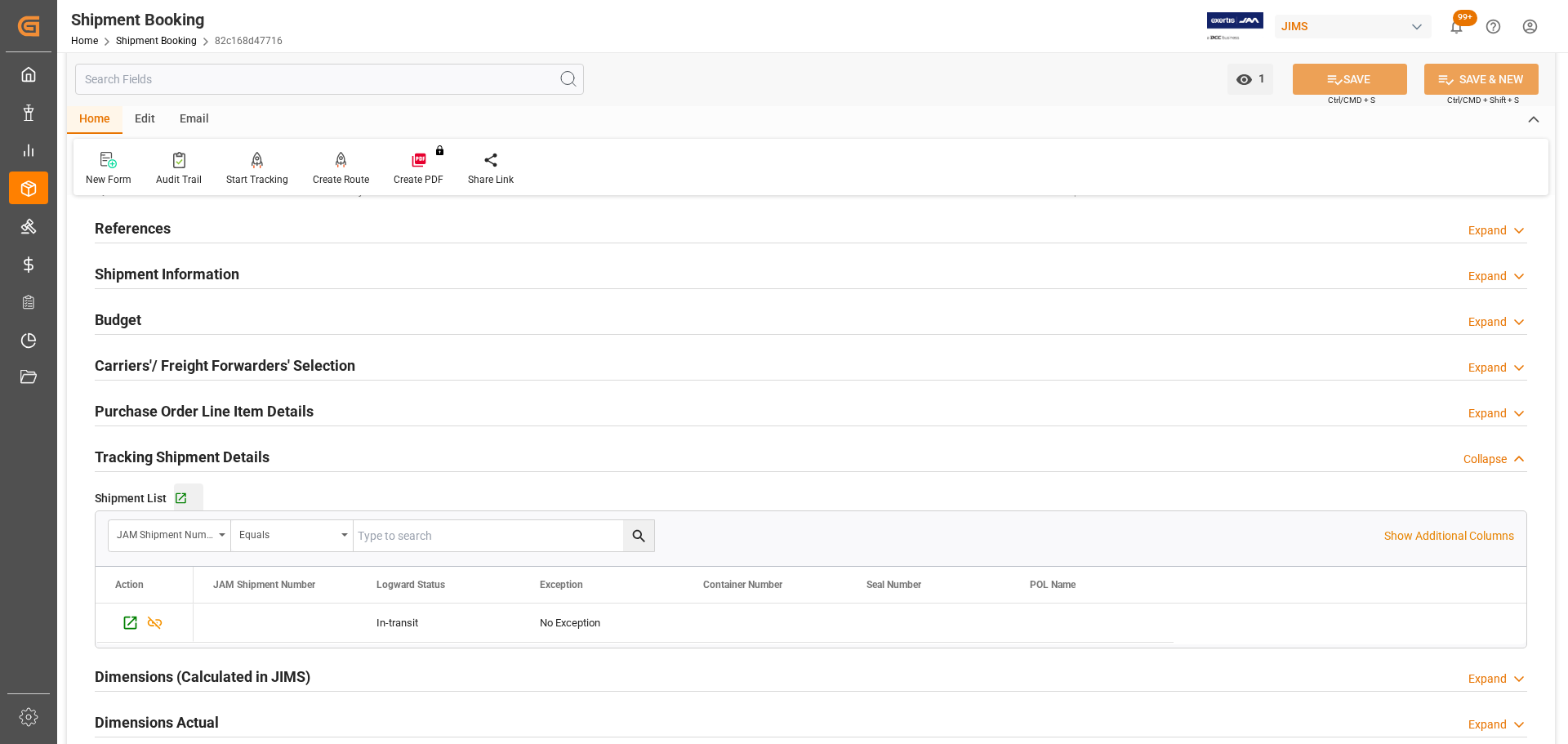 click 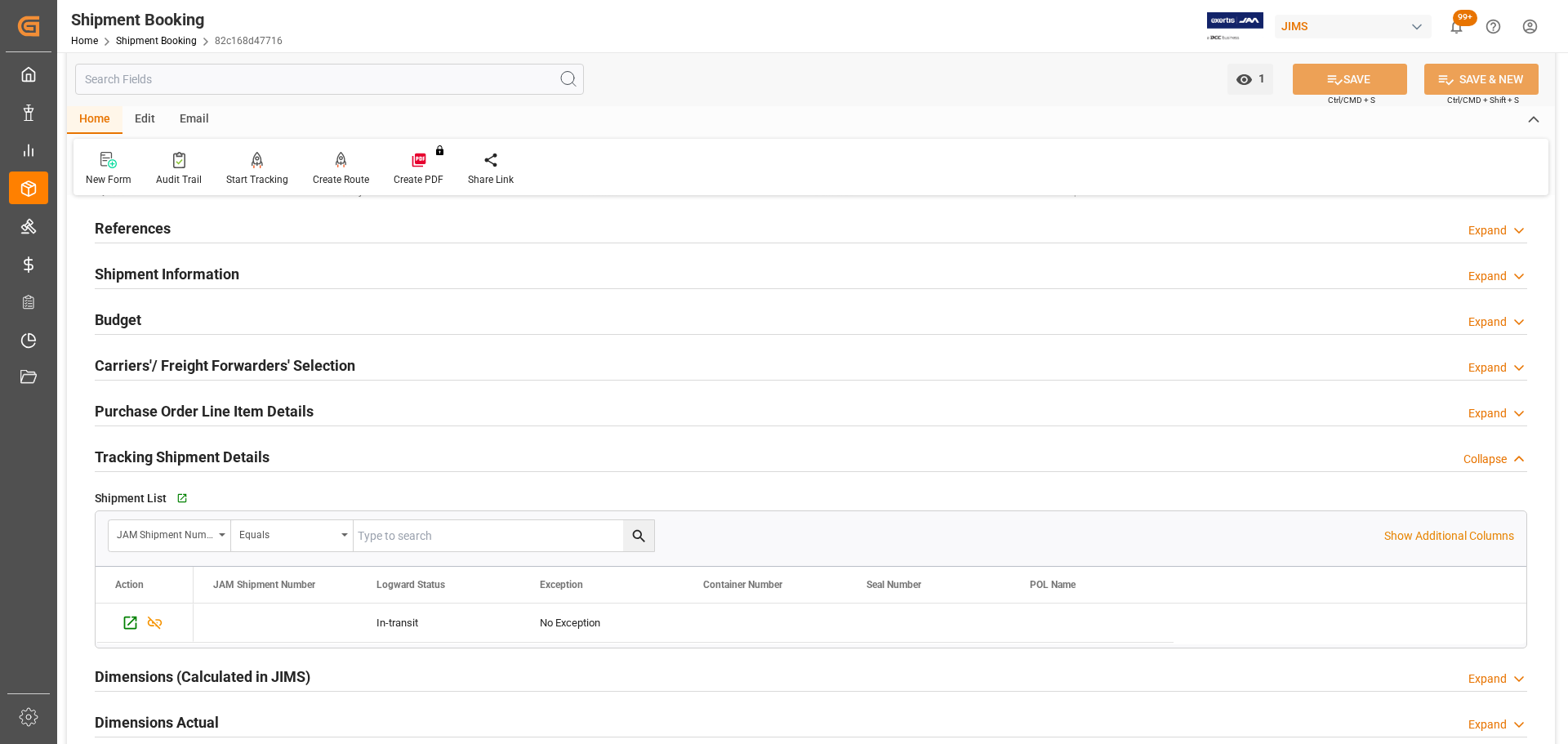 click on "Tracking Shipment Details" at bounding box center (182, 457) 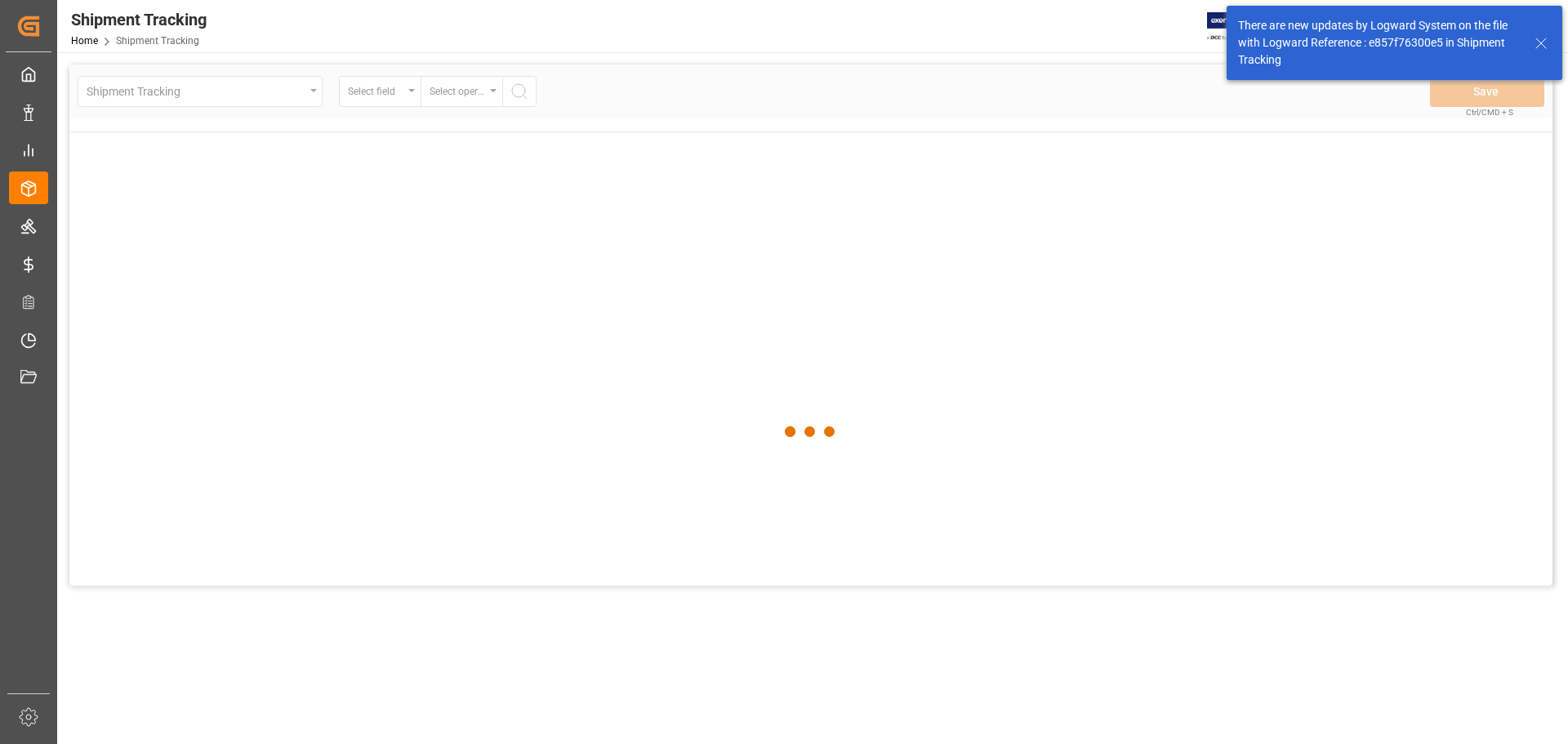 scroll, scrollTop: 0, scrollLeft: 0, axis: both 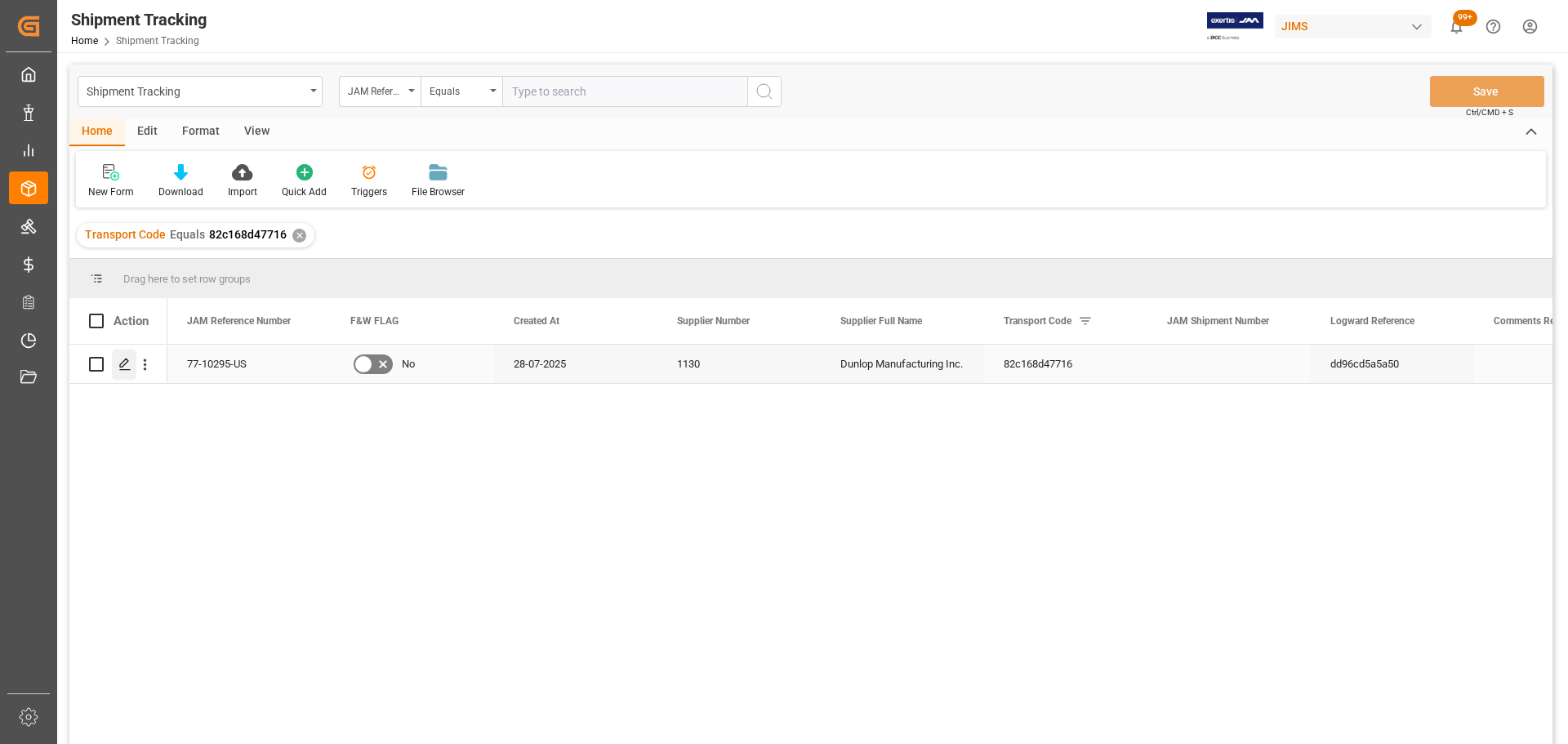 click 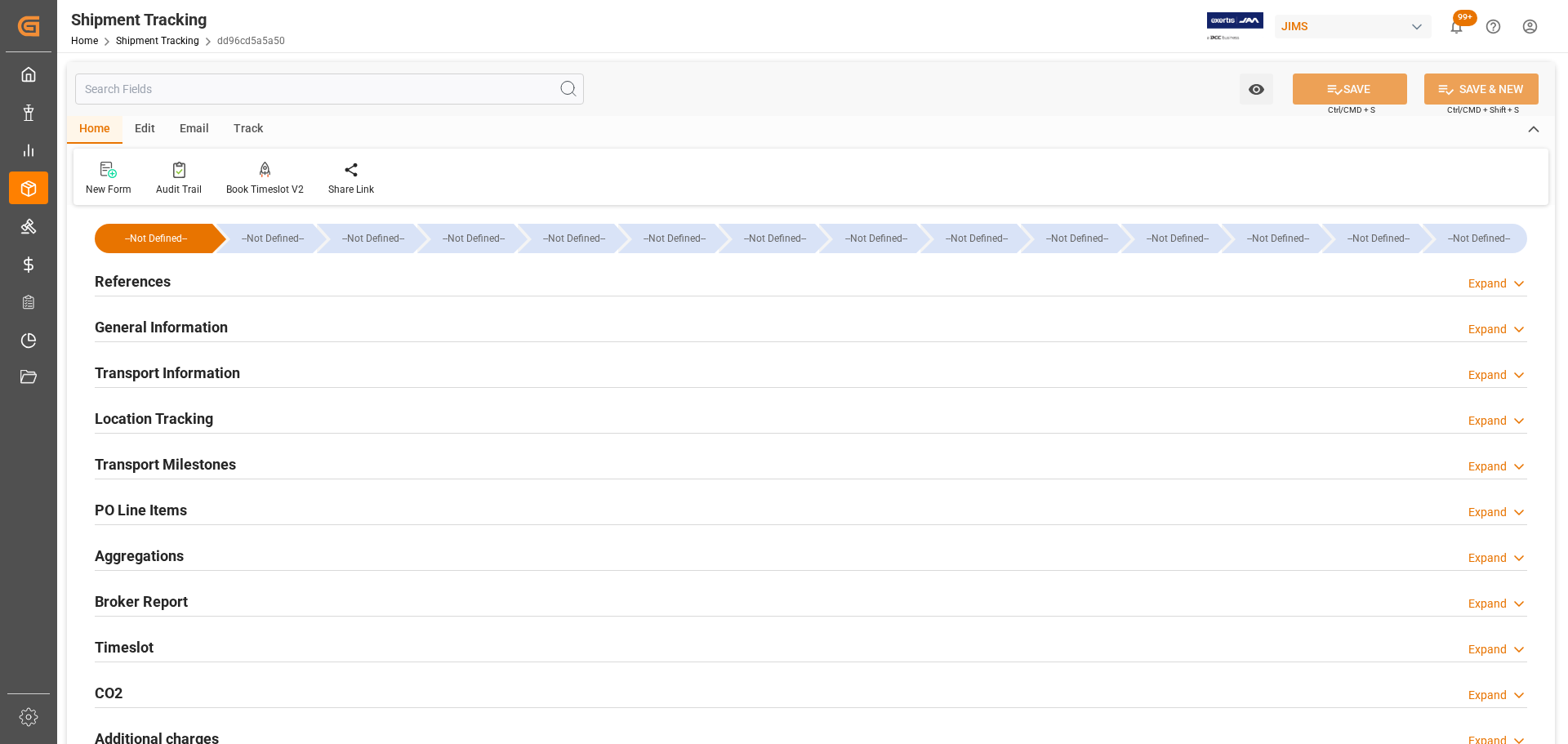 type on "28-07-2025" 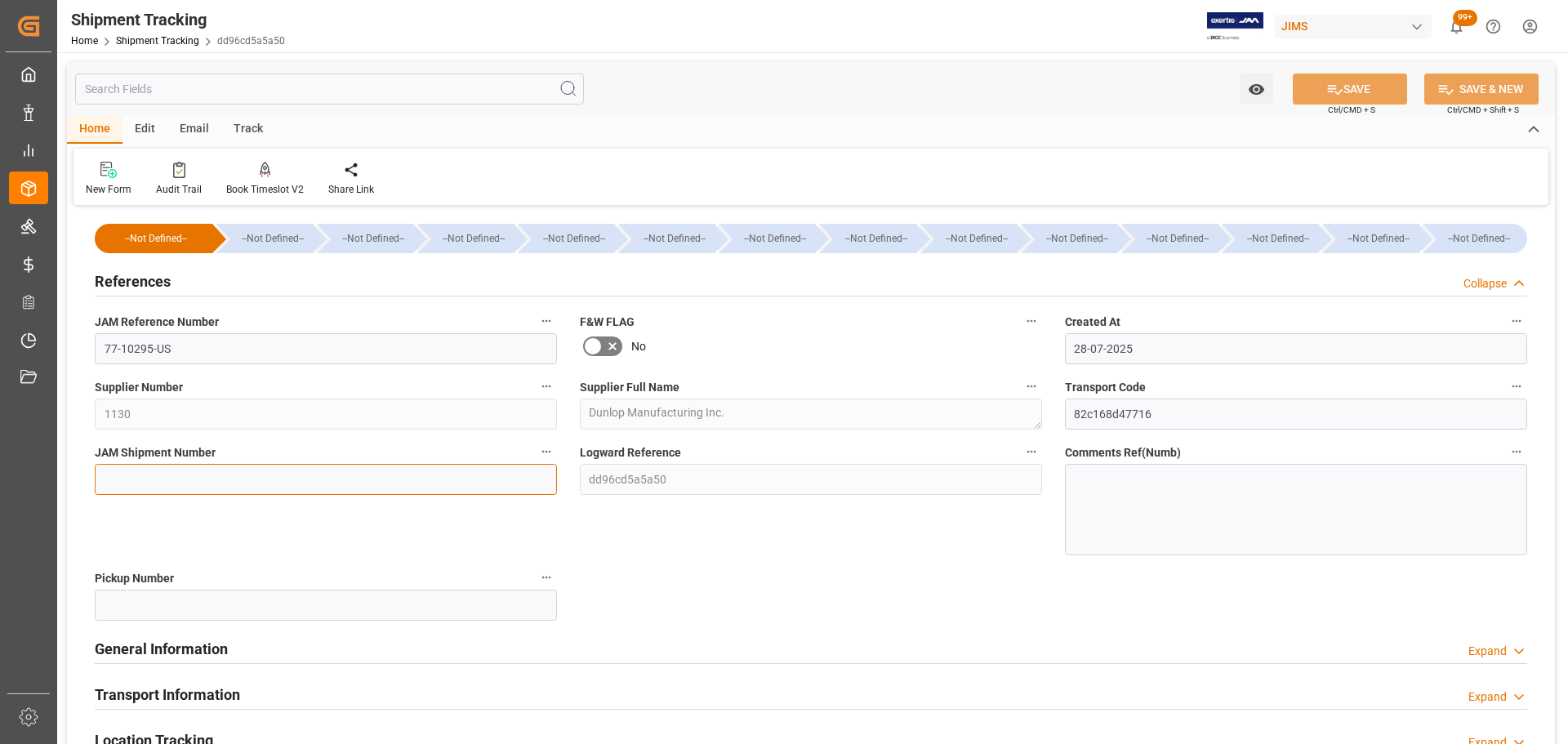 click at bounding box center [326, 479] 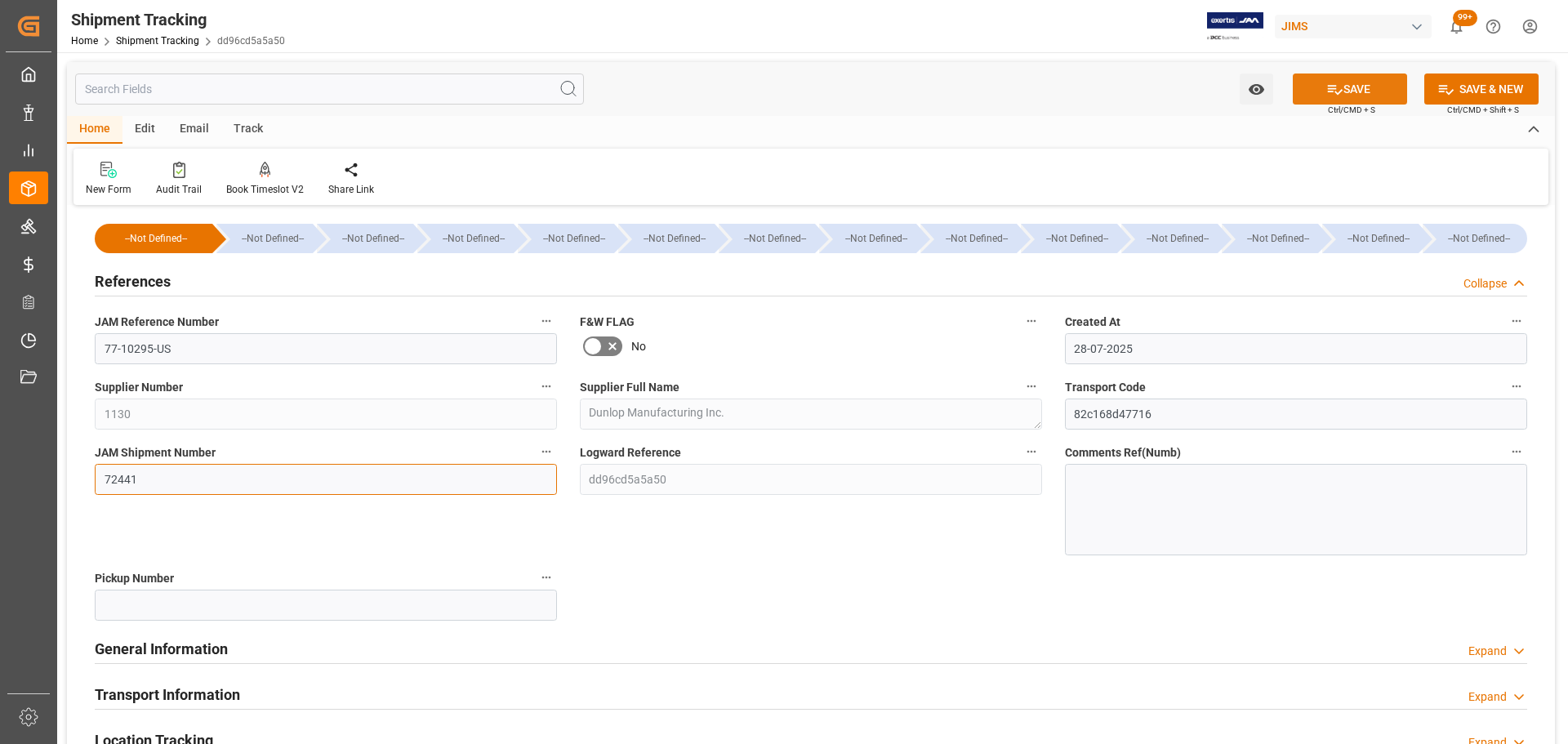 type on "72441" 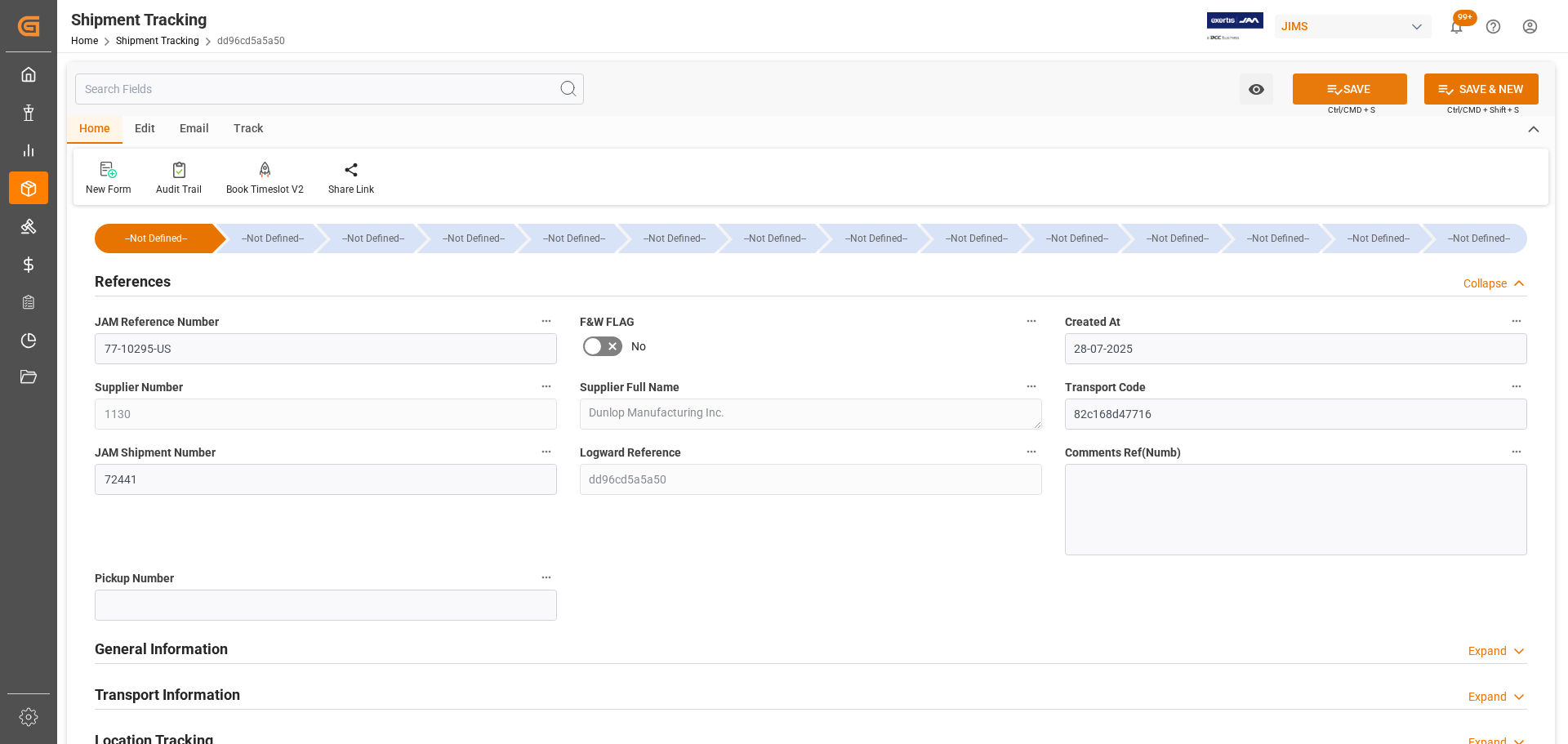 click on "SAVE" at bounding box center [1350, 89] 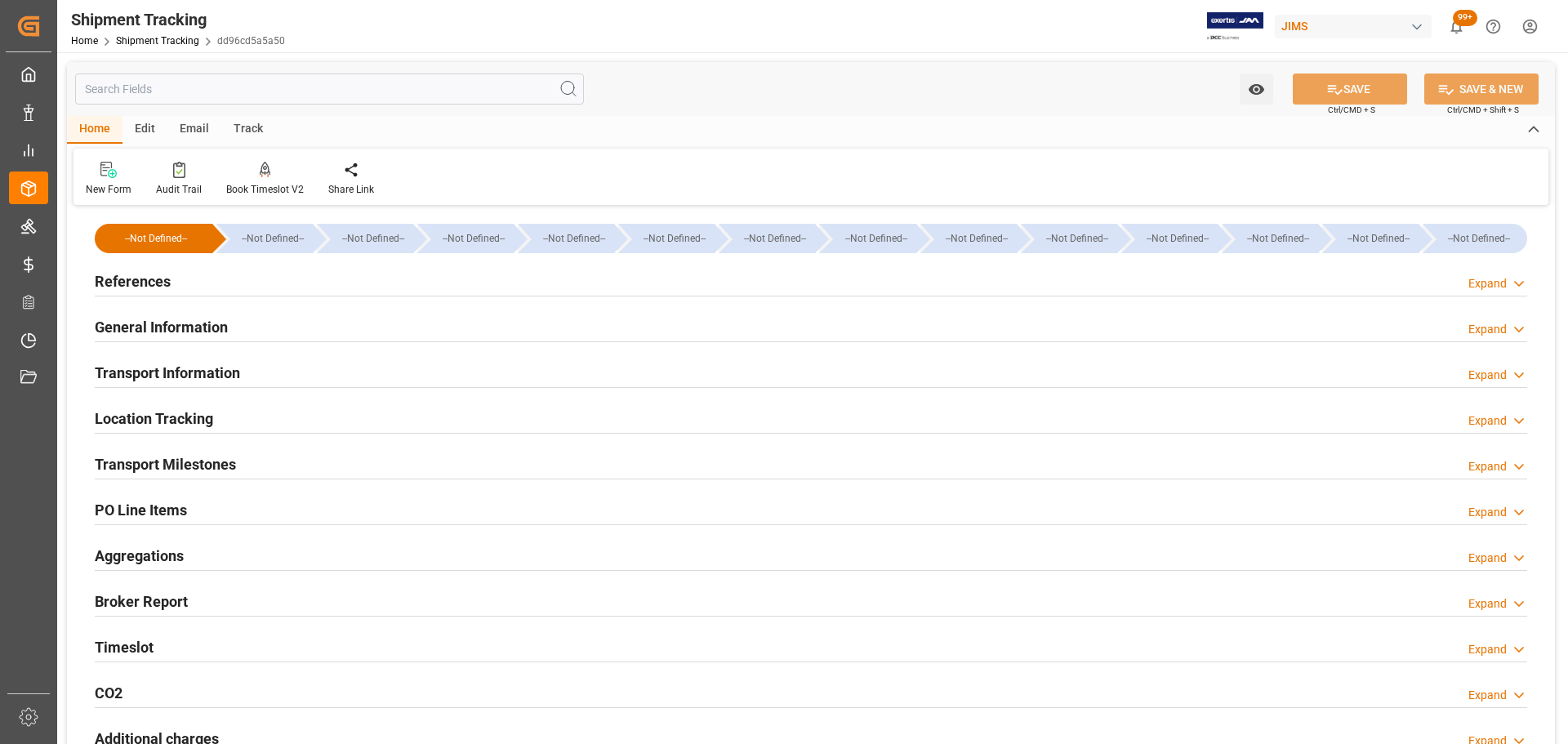click on "References Expand" at bounding box center [811, 282] 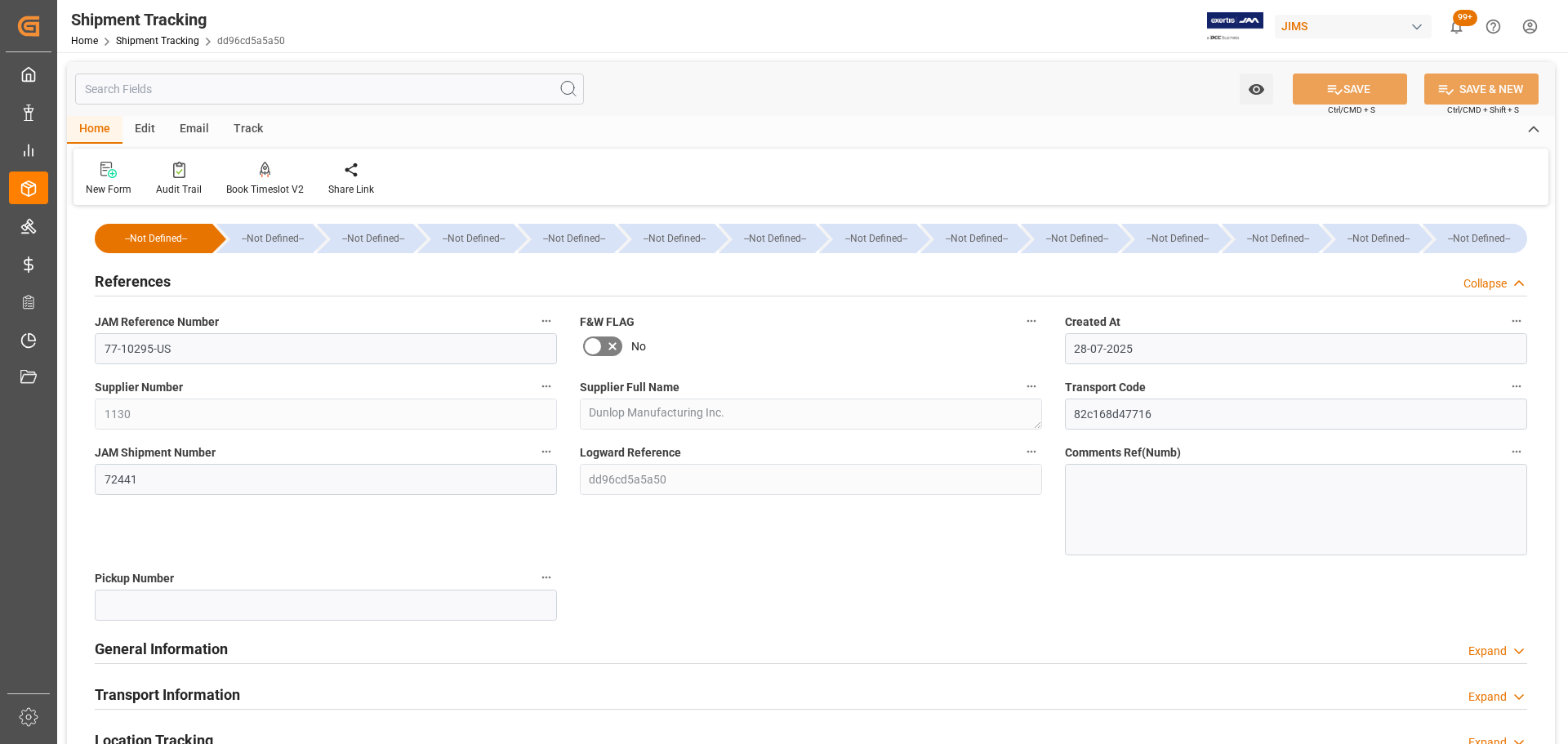 click on "References Collapse" at bounding box center [811, 280] 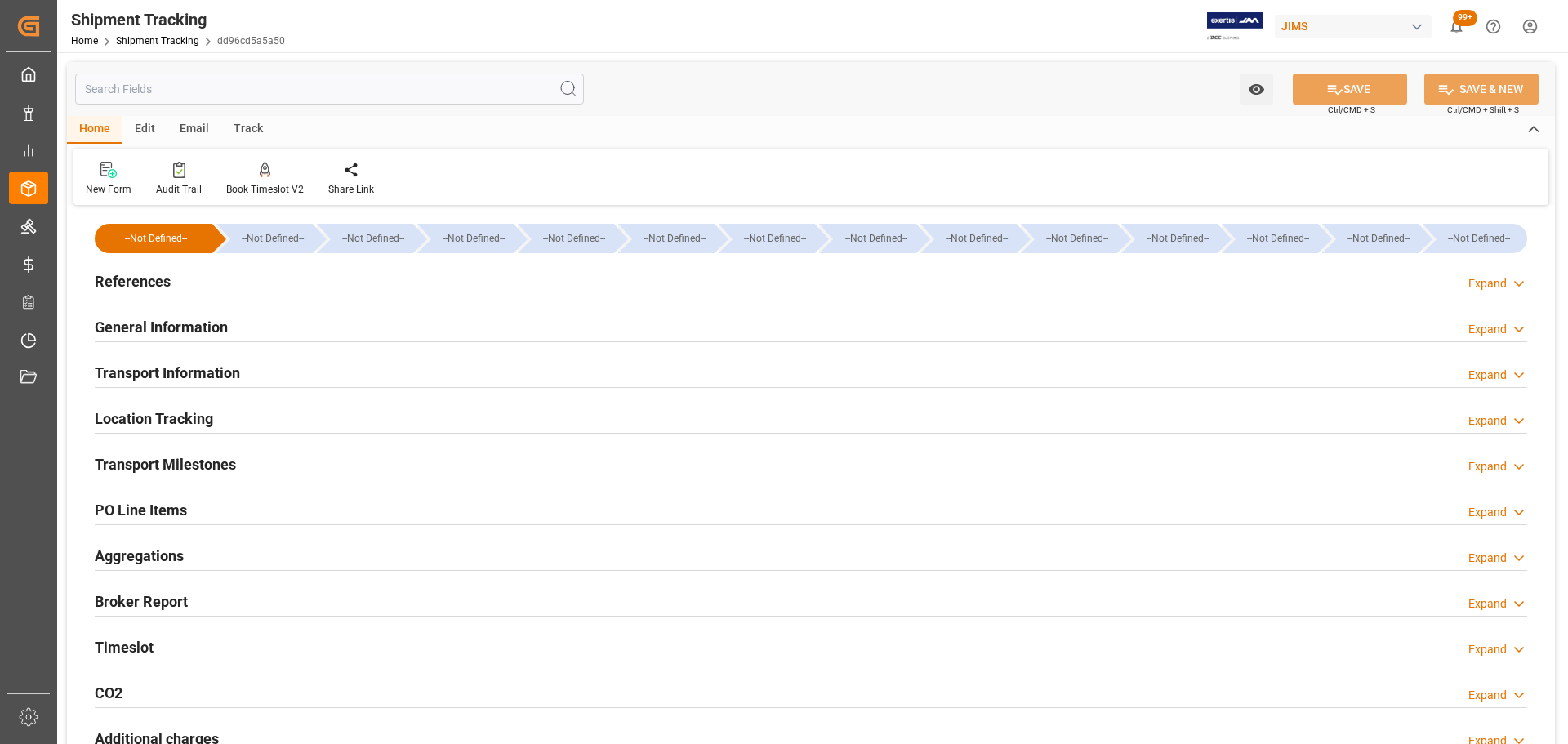 click on "Transport Milestones" at bounding box center (165, 464) 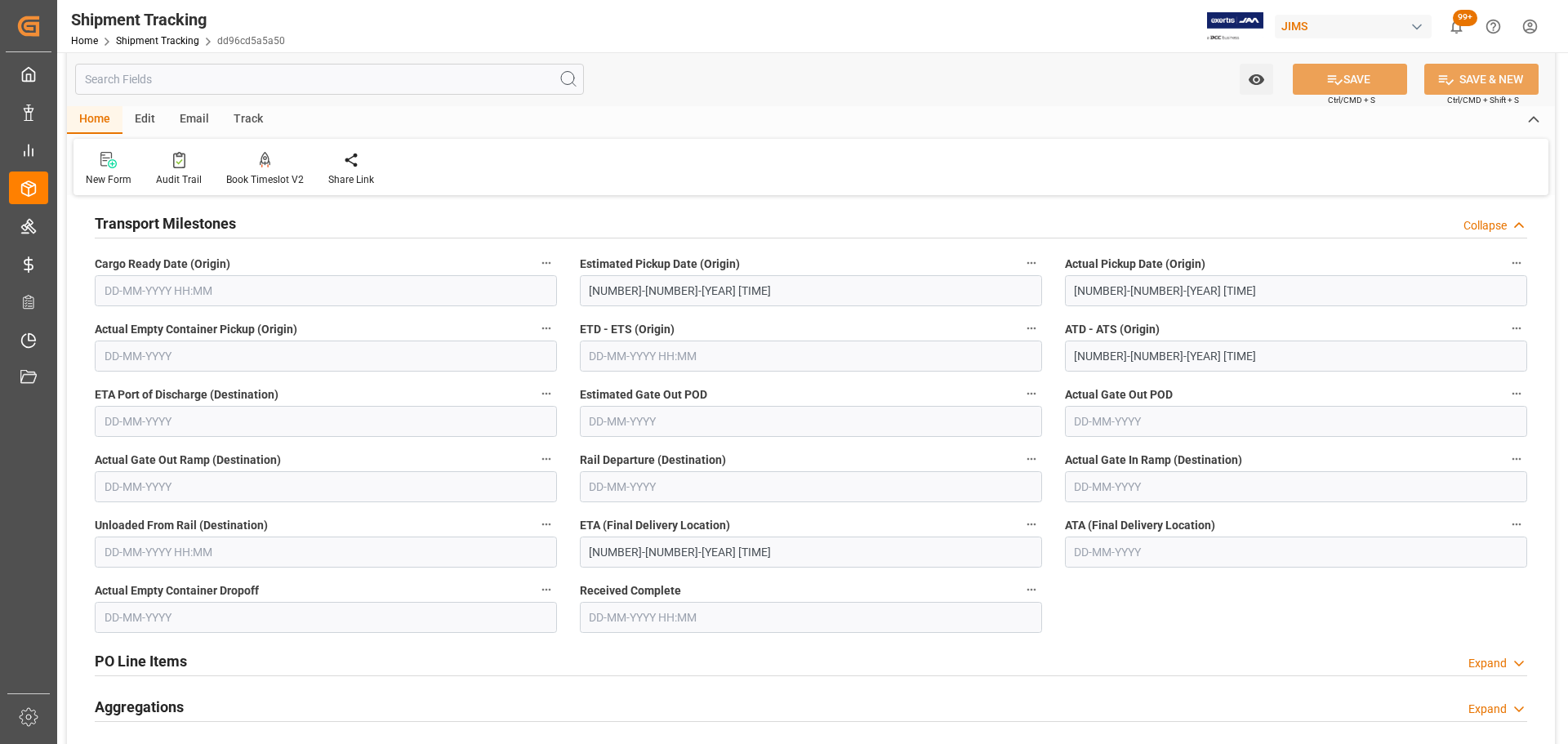 scroll, scrollTop: 245, scrollLeft: 0, axis: vertical 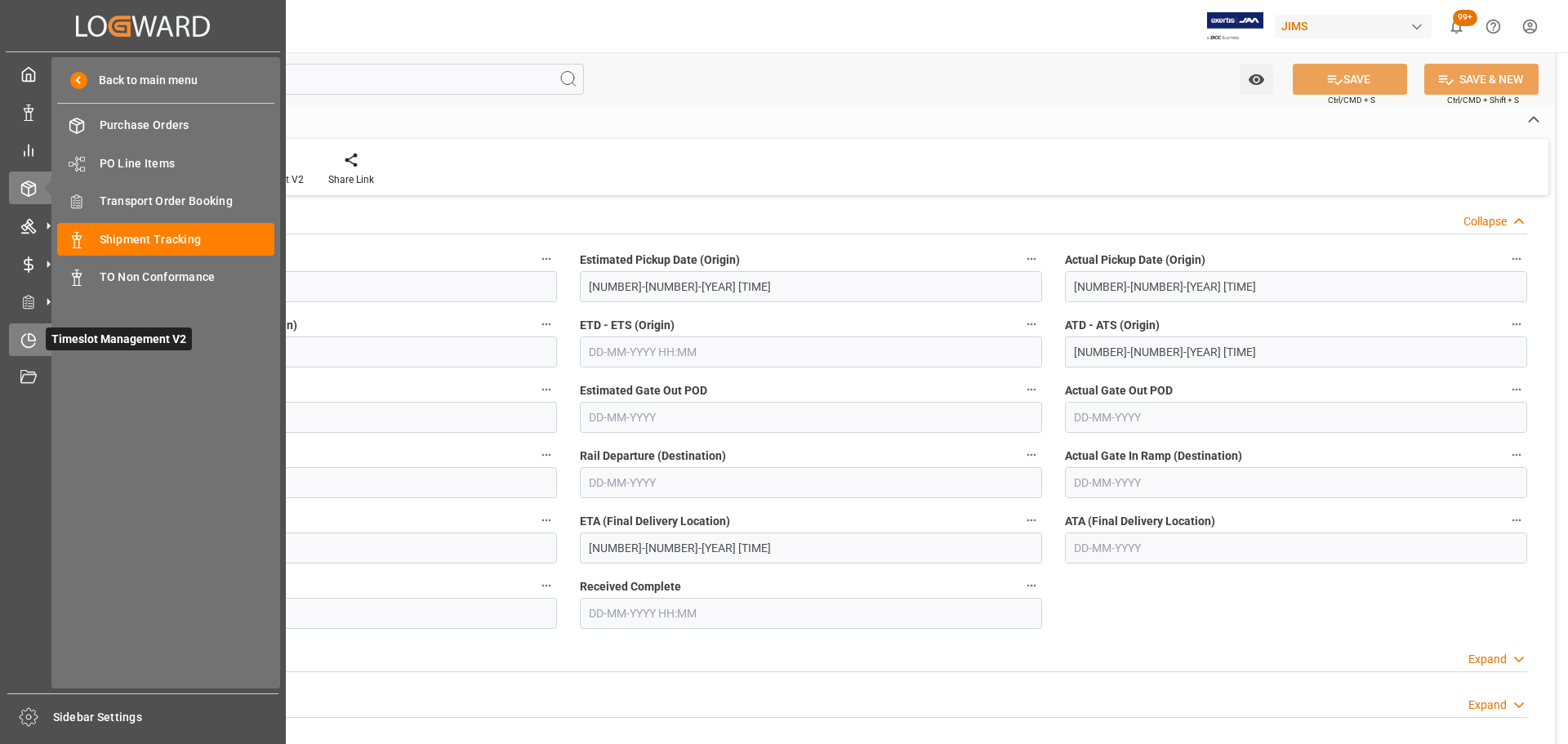 click 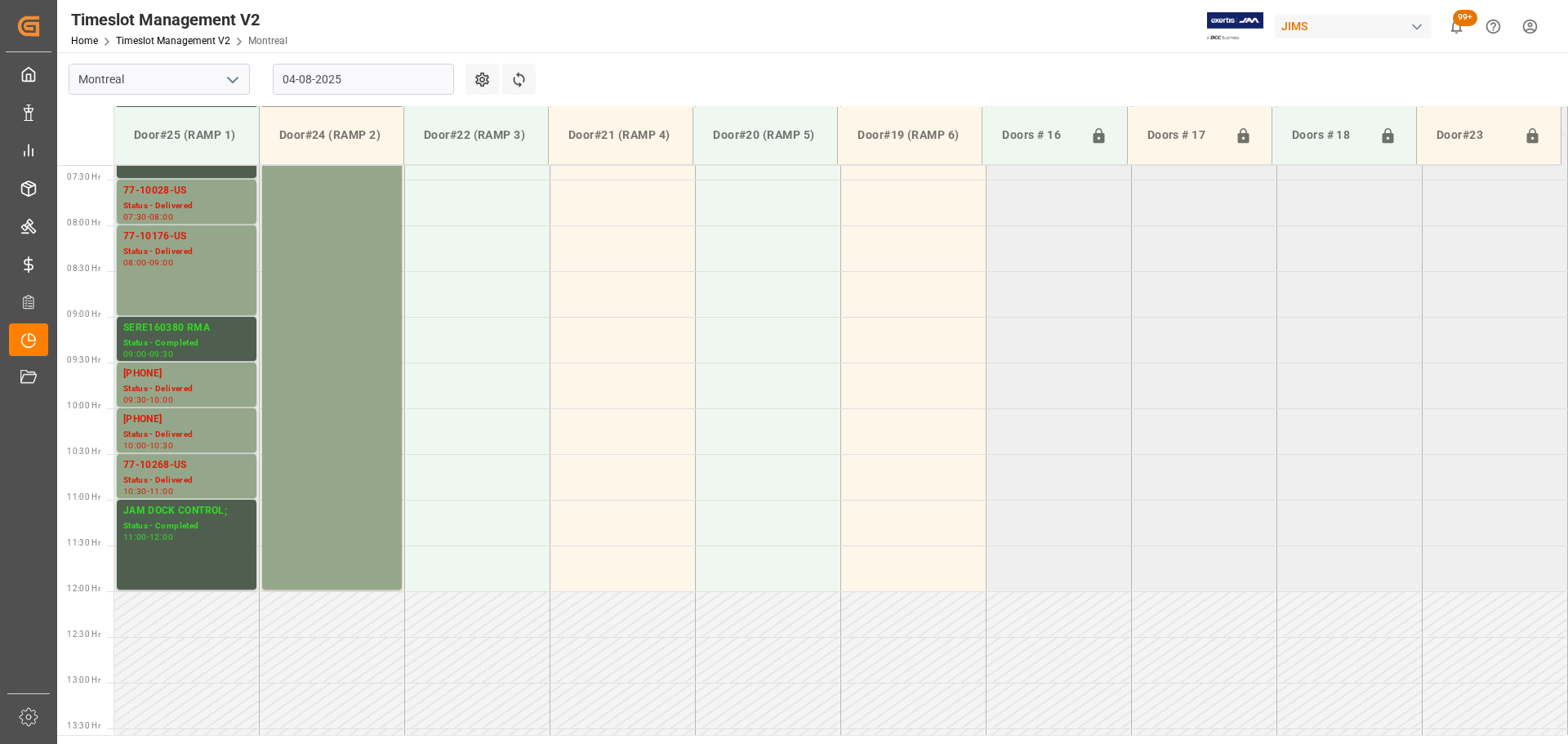 scroll, scrollTop: 670, scrollLeft: 0, axis: vertical 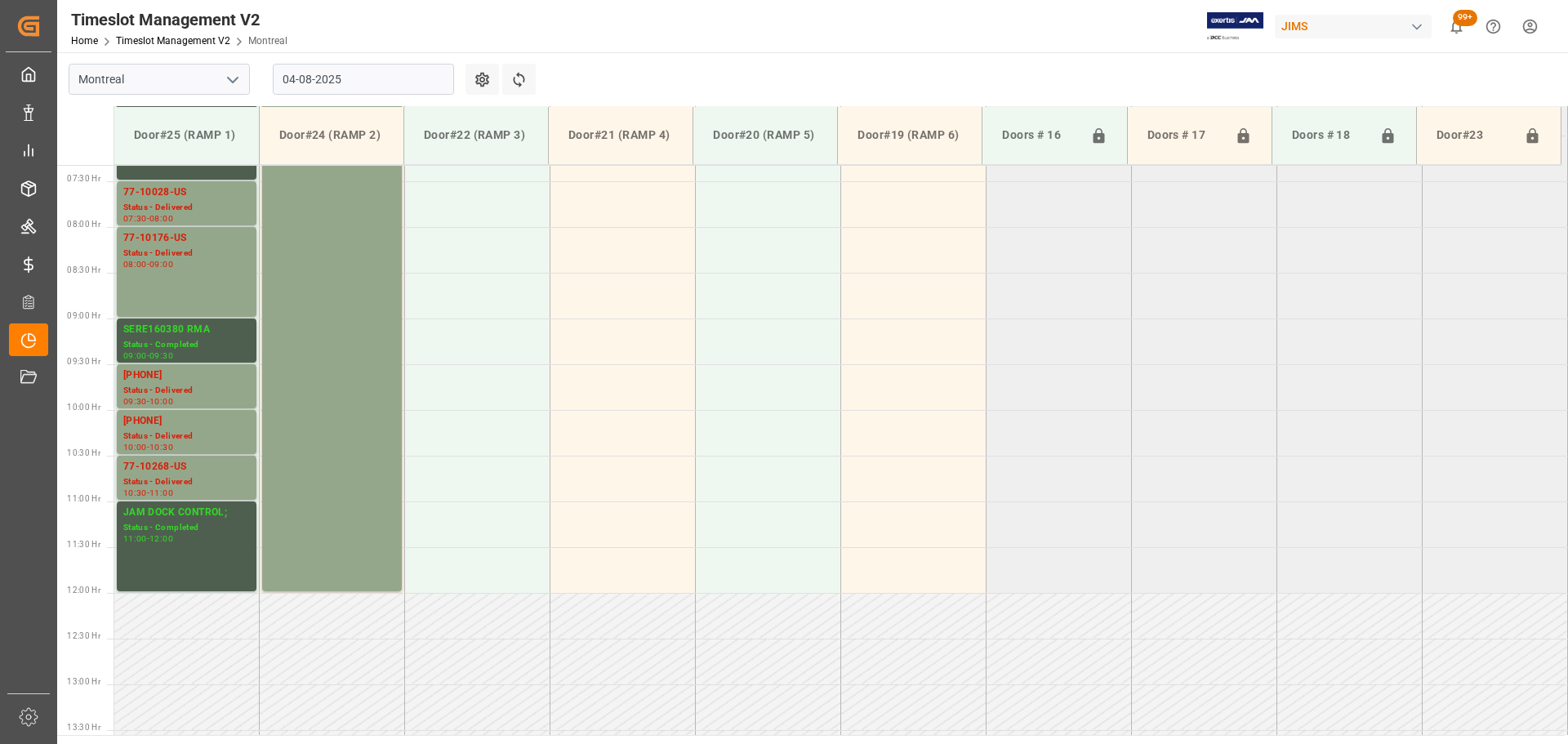 click on "04-08-2025" at bounding box center [363, 79] 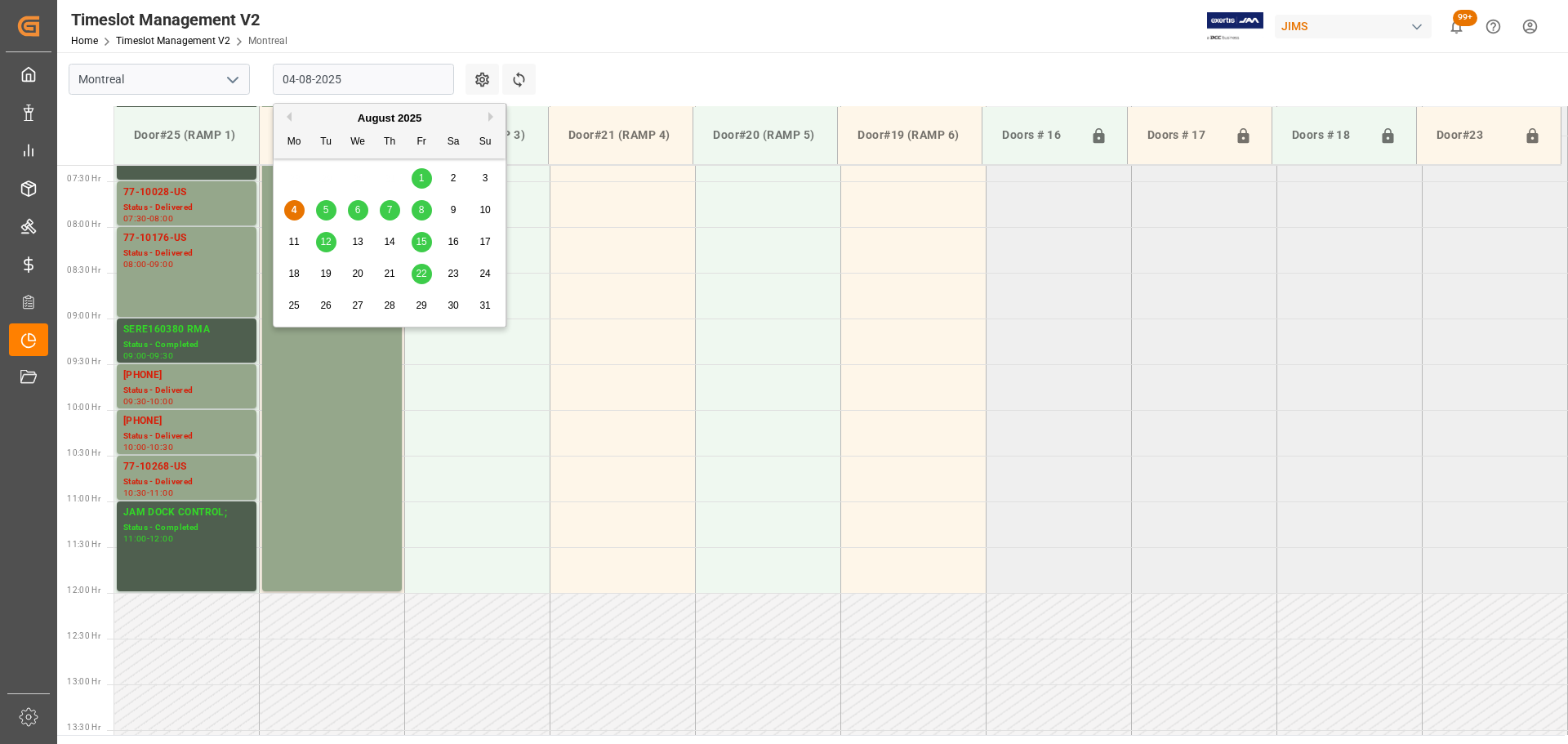 click on "6" at bounding box center [358, 210] 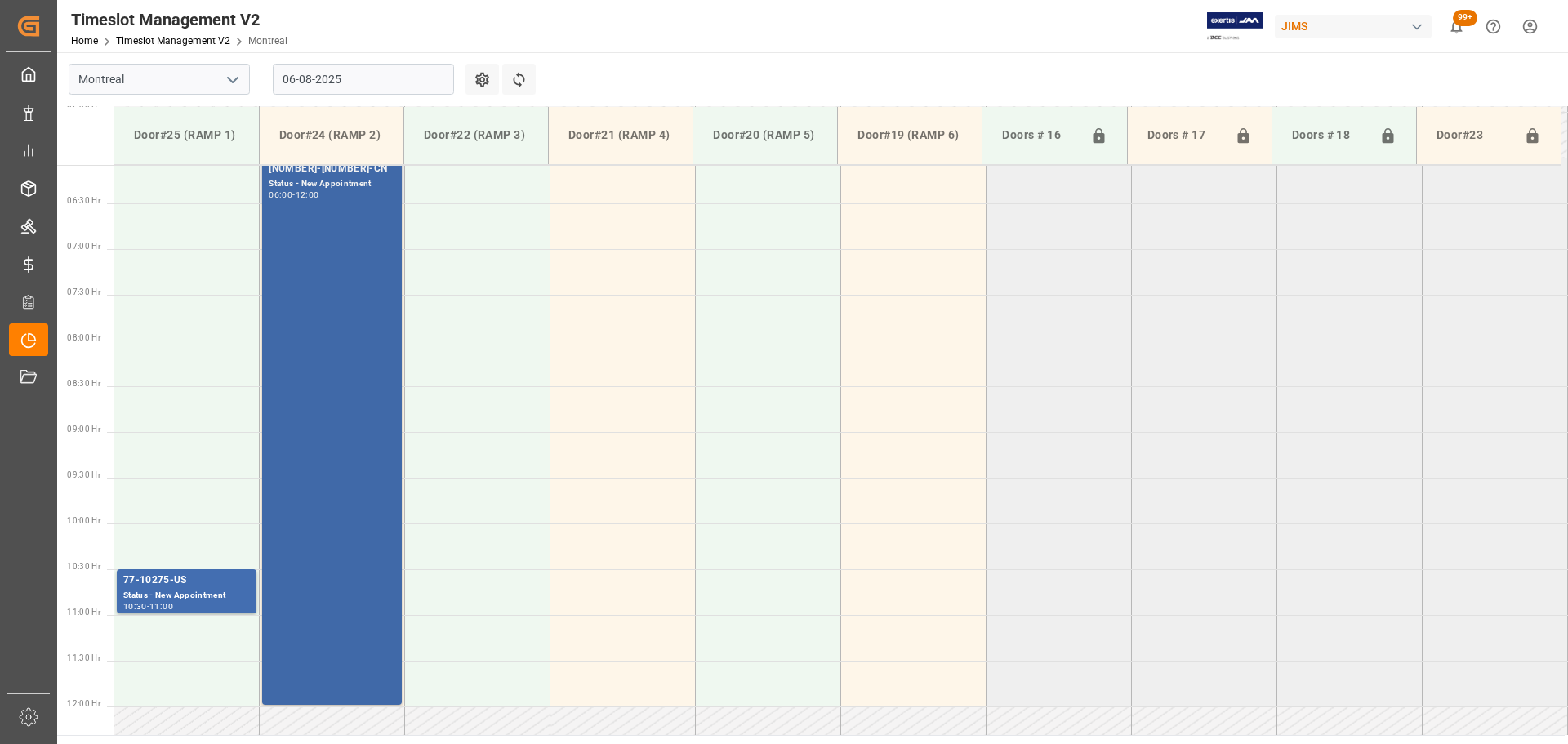 scroll, scrollTop: 506, scrollLeft: 0, axis: vertical 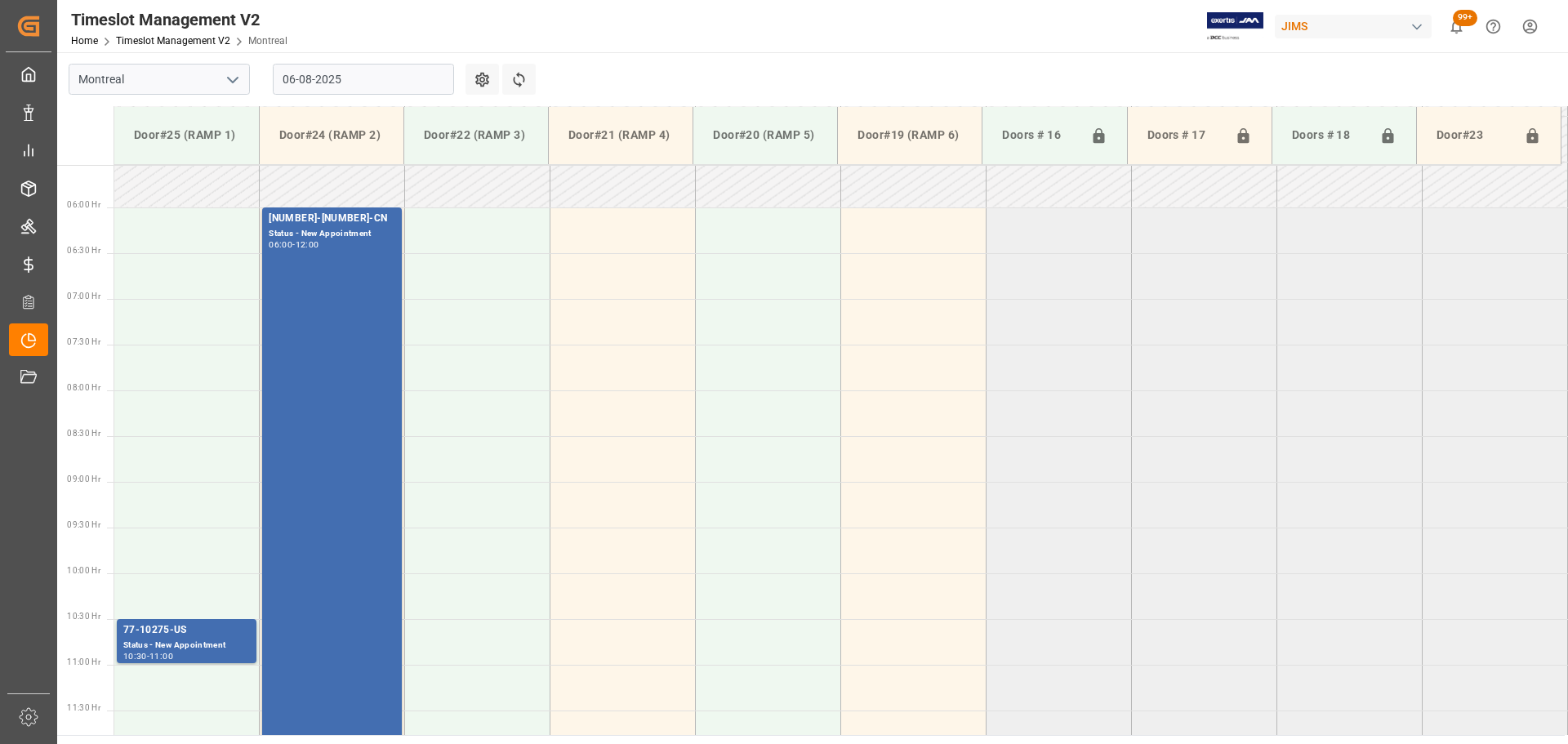 click on "06-08-2025" at bounding box center (363, 79) 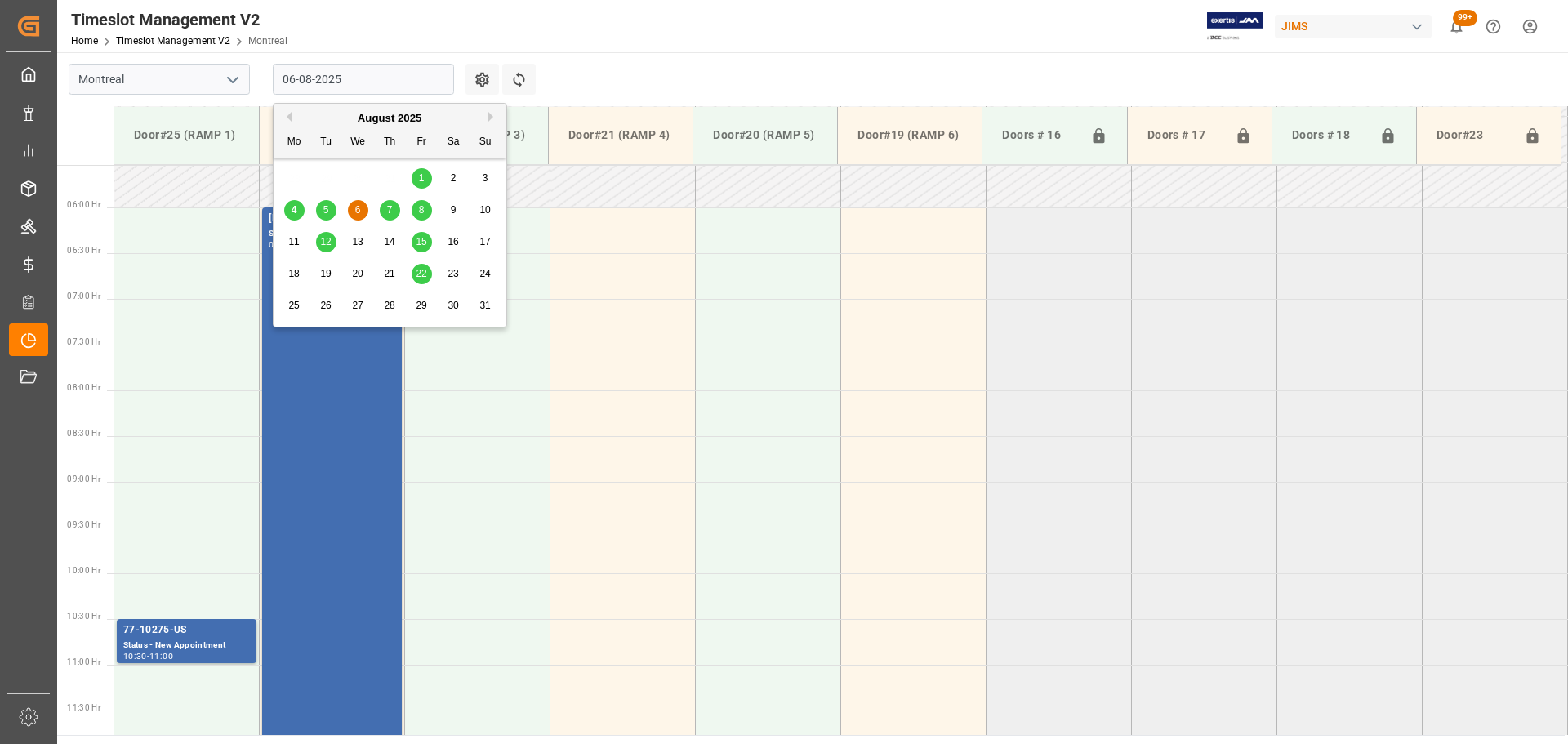 click on "7" at bounding box center [390, 211] 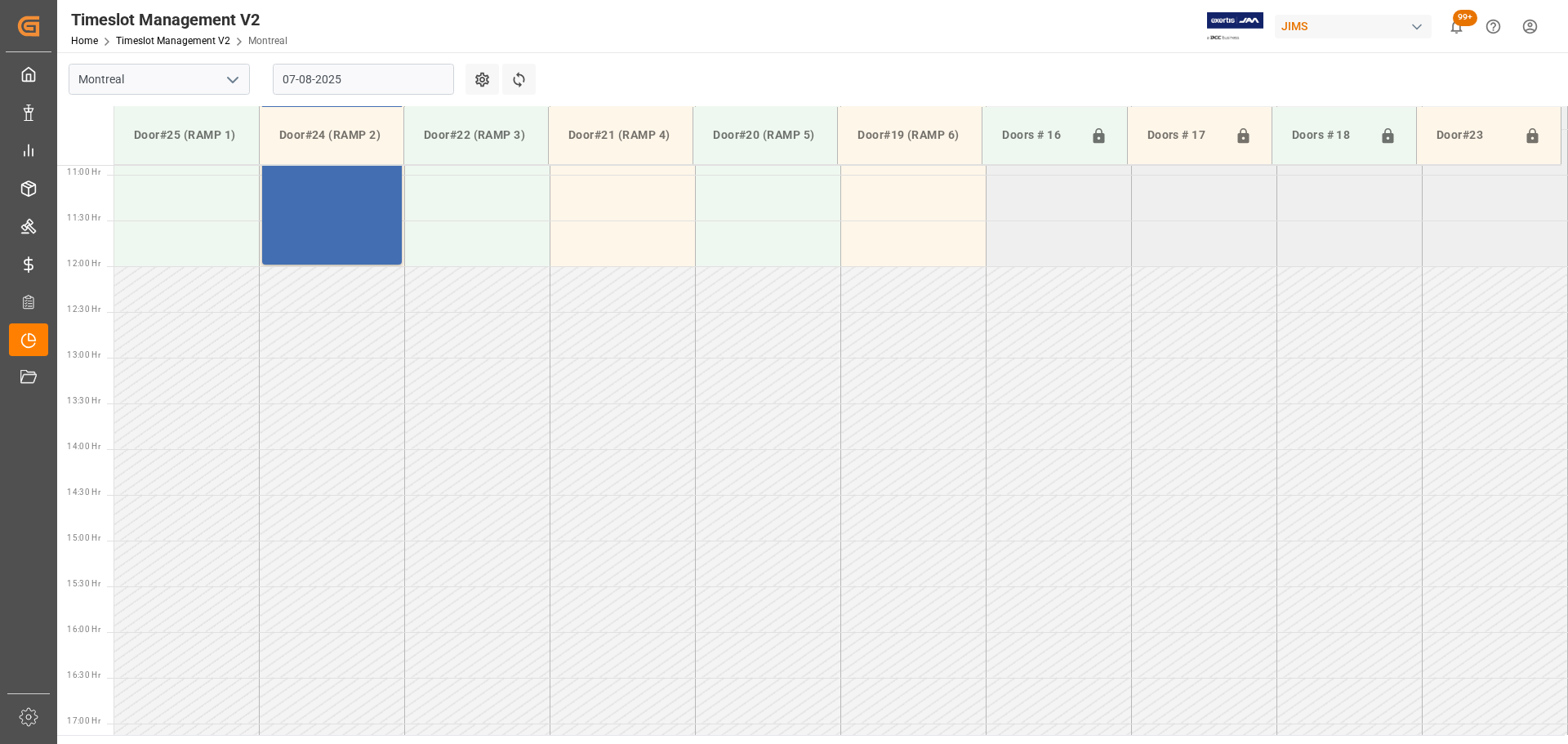scroll, scrollTop: 588, scrollLeft: 0, axis: vertical 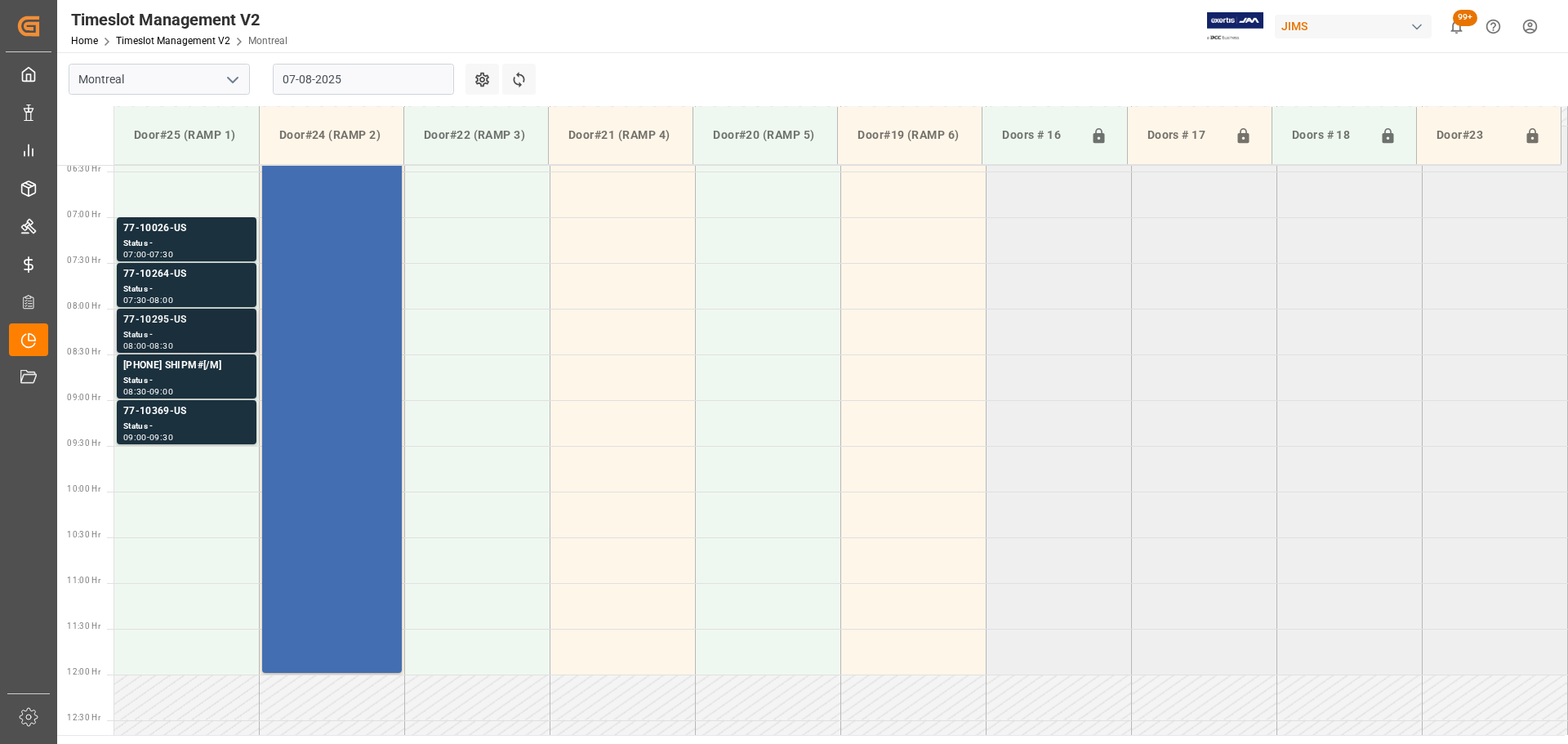click on "77-10295-US" at bounding box center (186, 320) 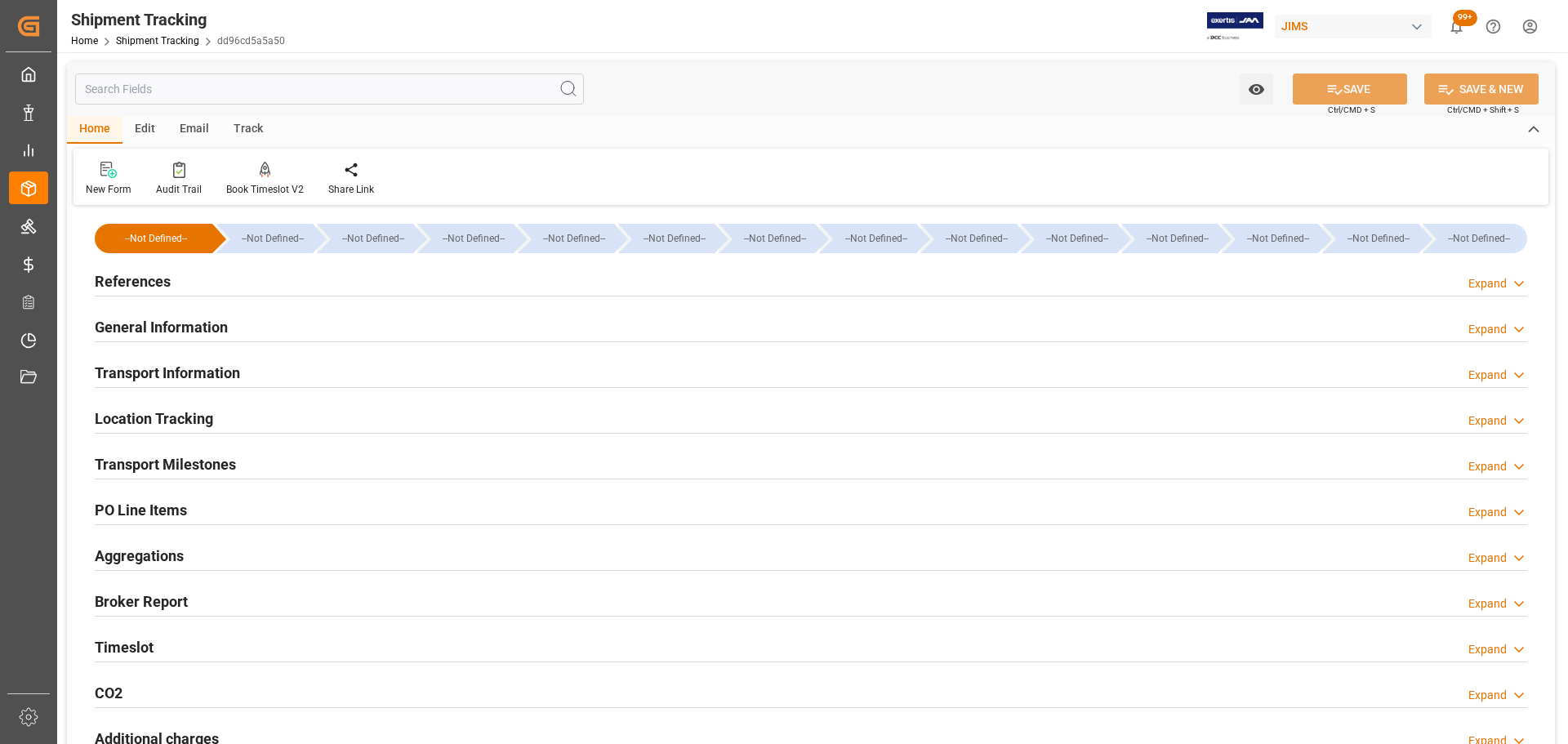 click on "References Expand" at bounding box center [811, 280] 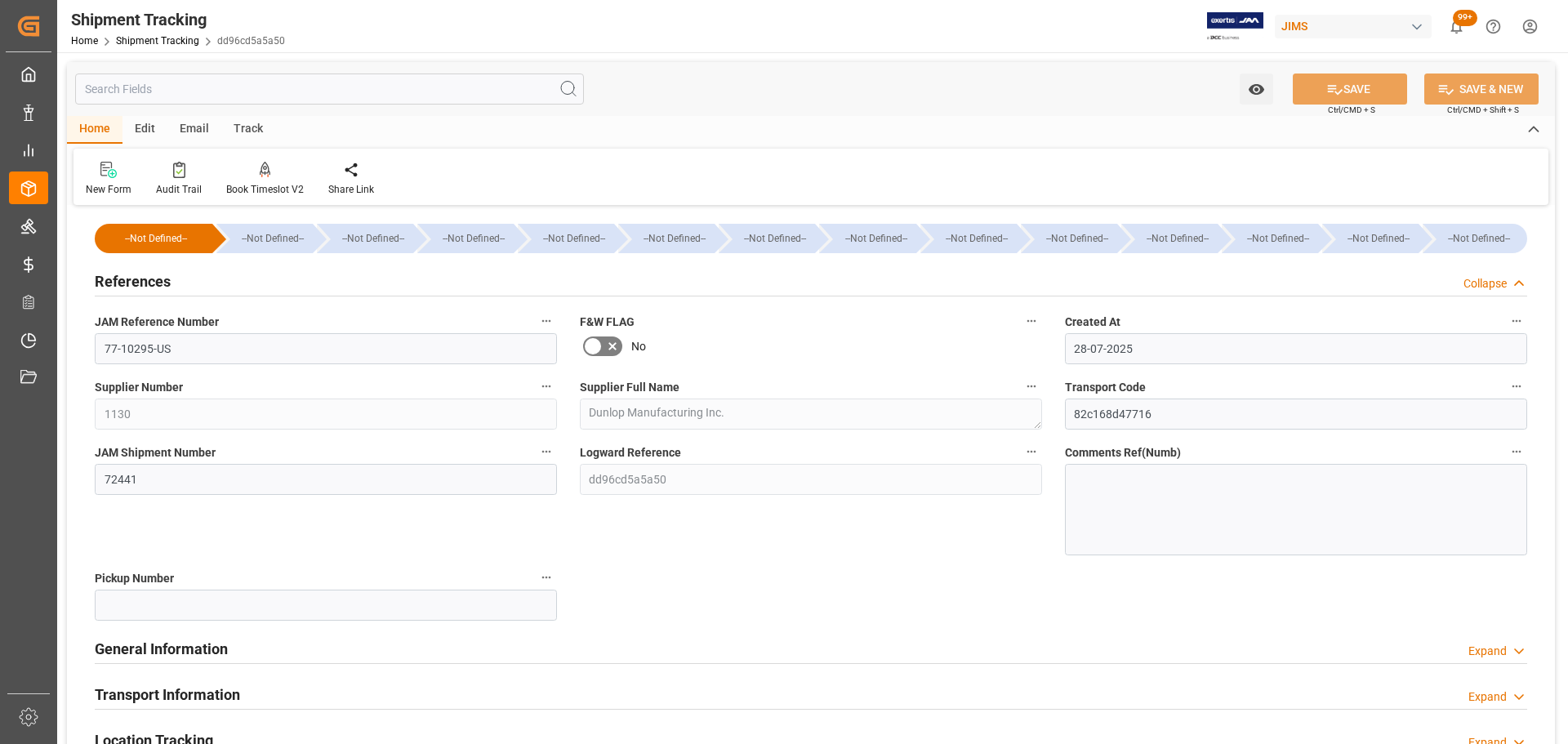 click on "References Collapse" at bounding box center [811, 280] 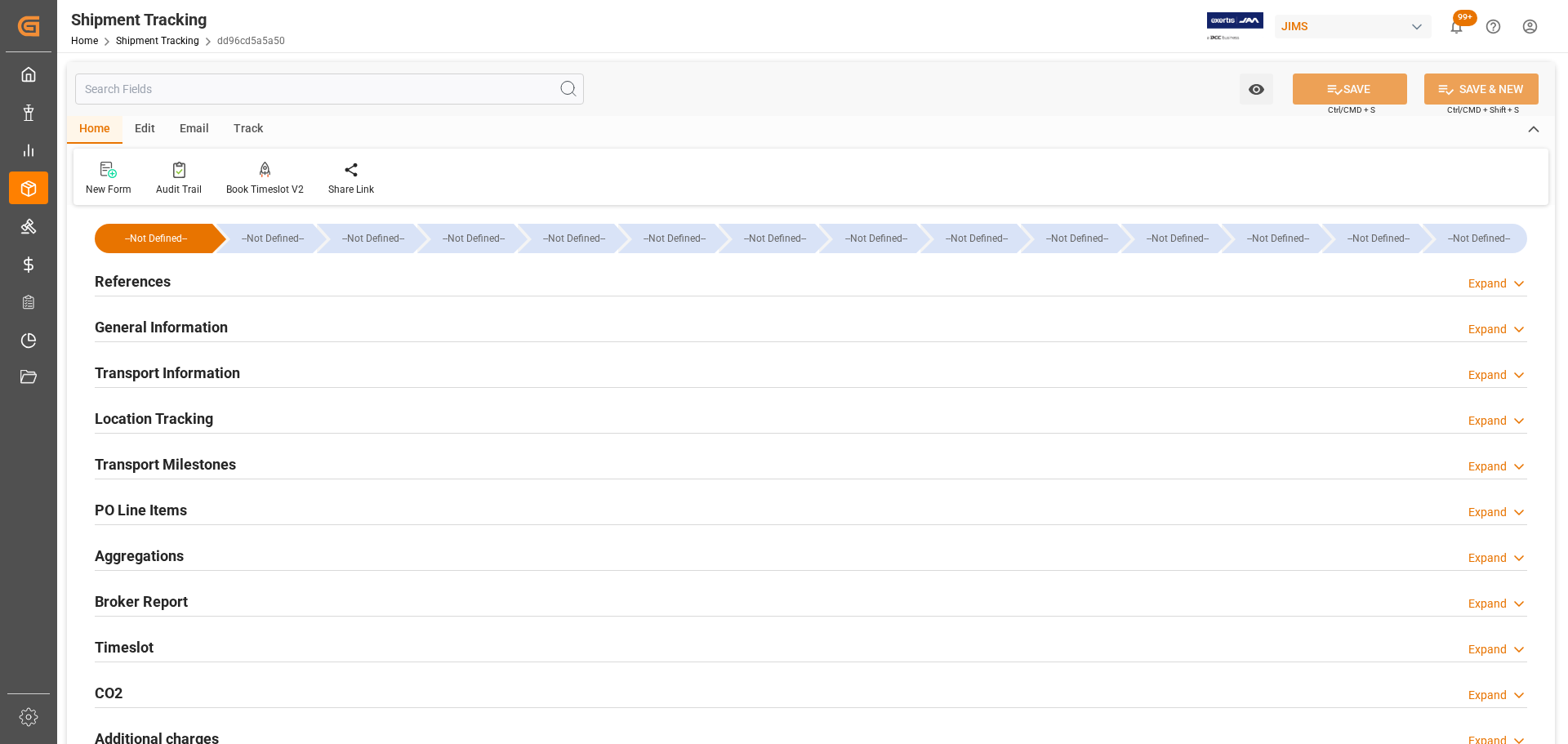 click on "General Information Expand" at bounding box center [811, 326] 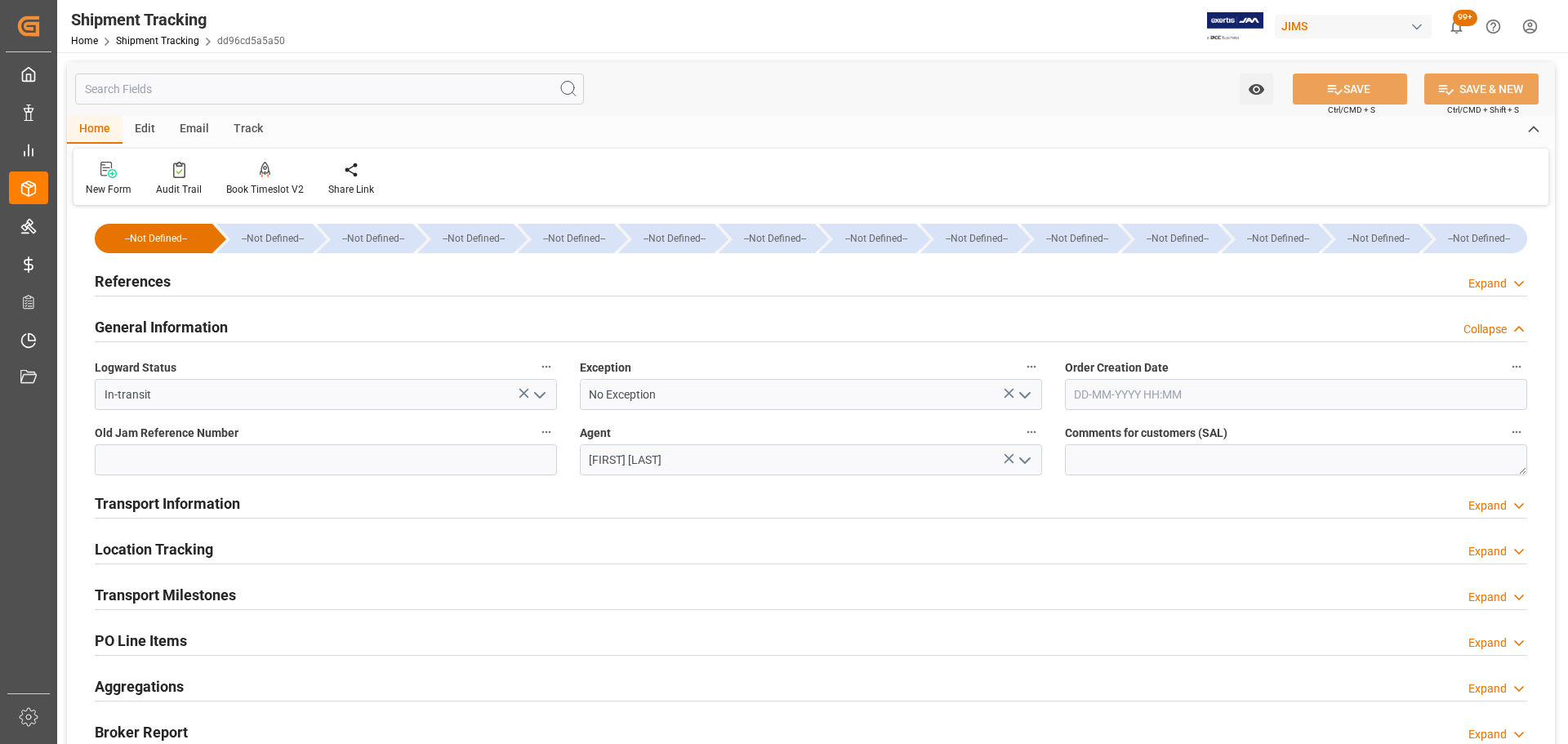 click on "General Information Collapse" at bounding box center (811, 326) 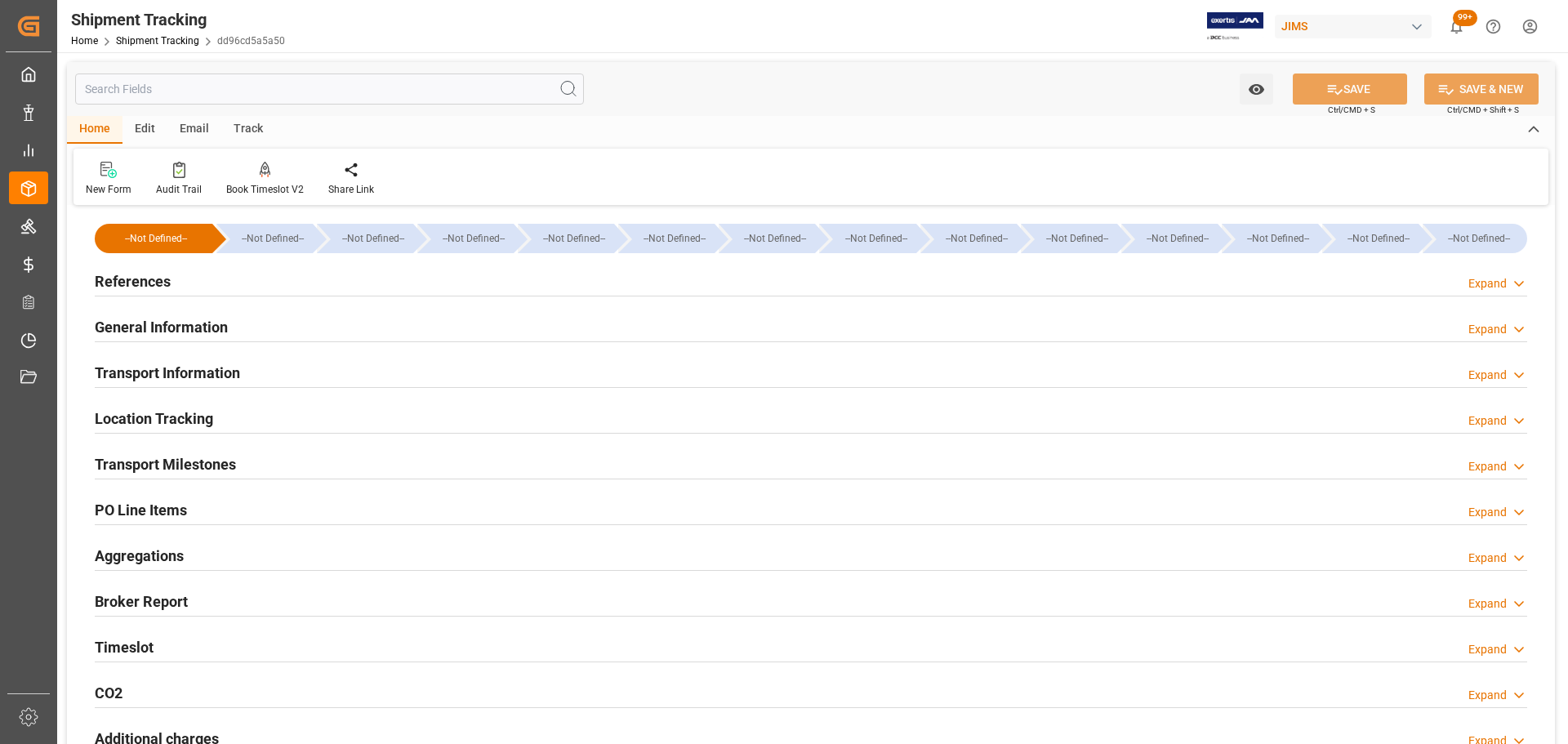 click on "Transport Information Expand" at bounding box center [811, 372] 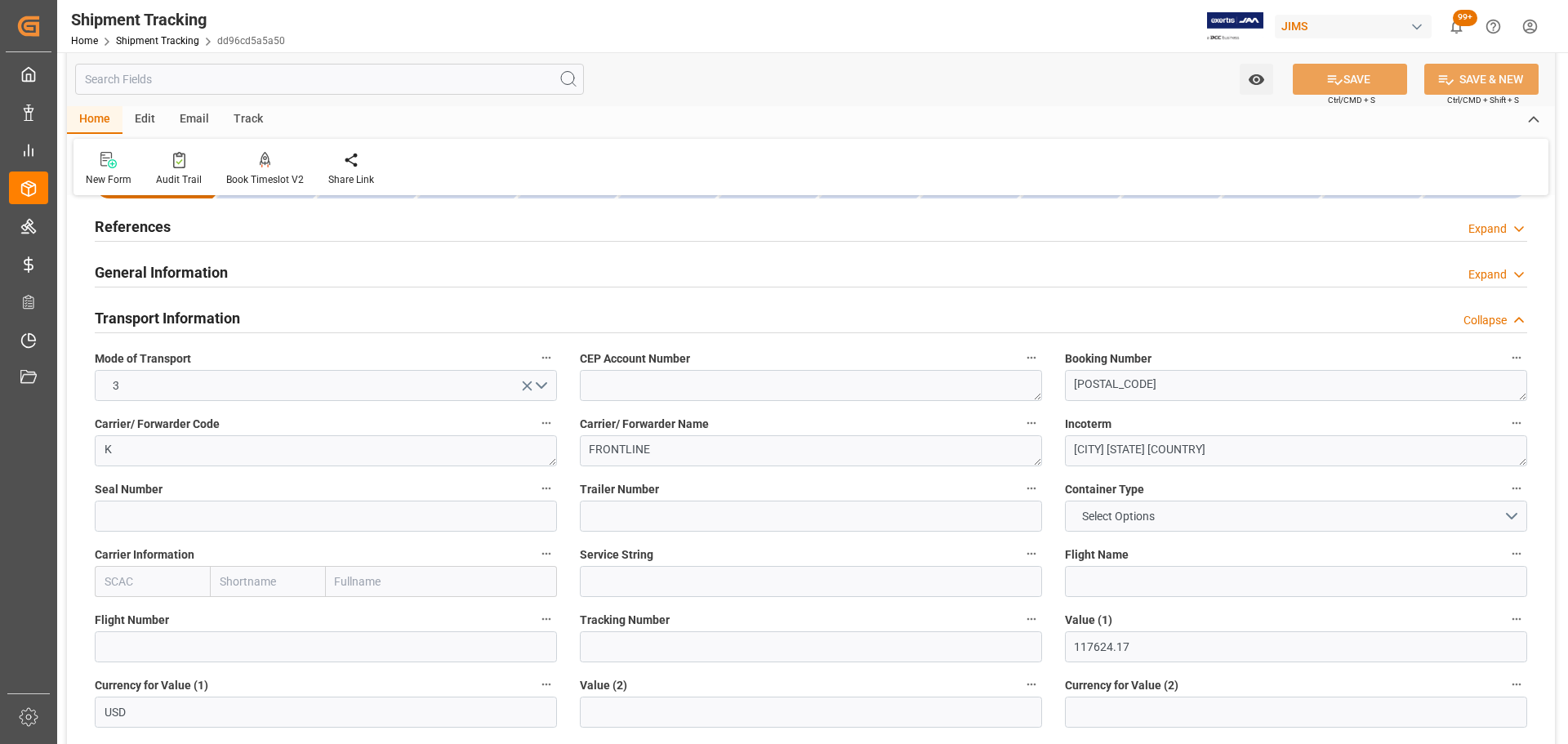 scroll, scrollTop: 82, scrollLeft: 0, axis: vertical 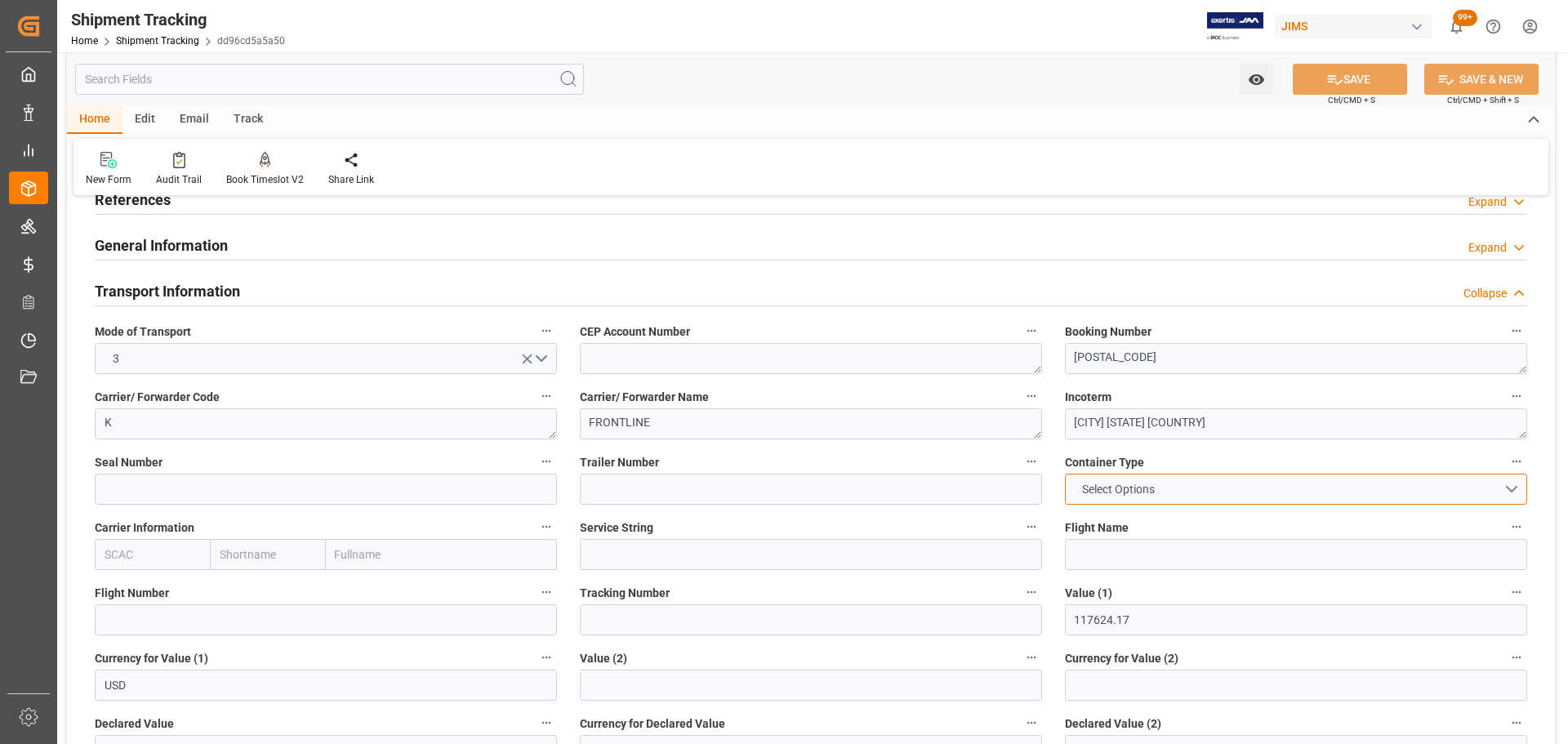 click on "Select Options" at bounding box center (1296, 489) 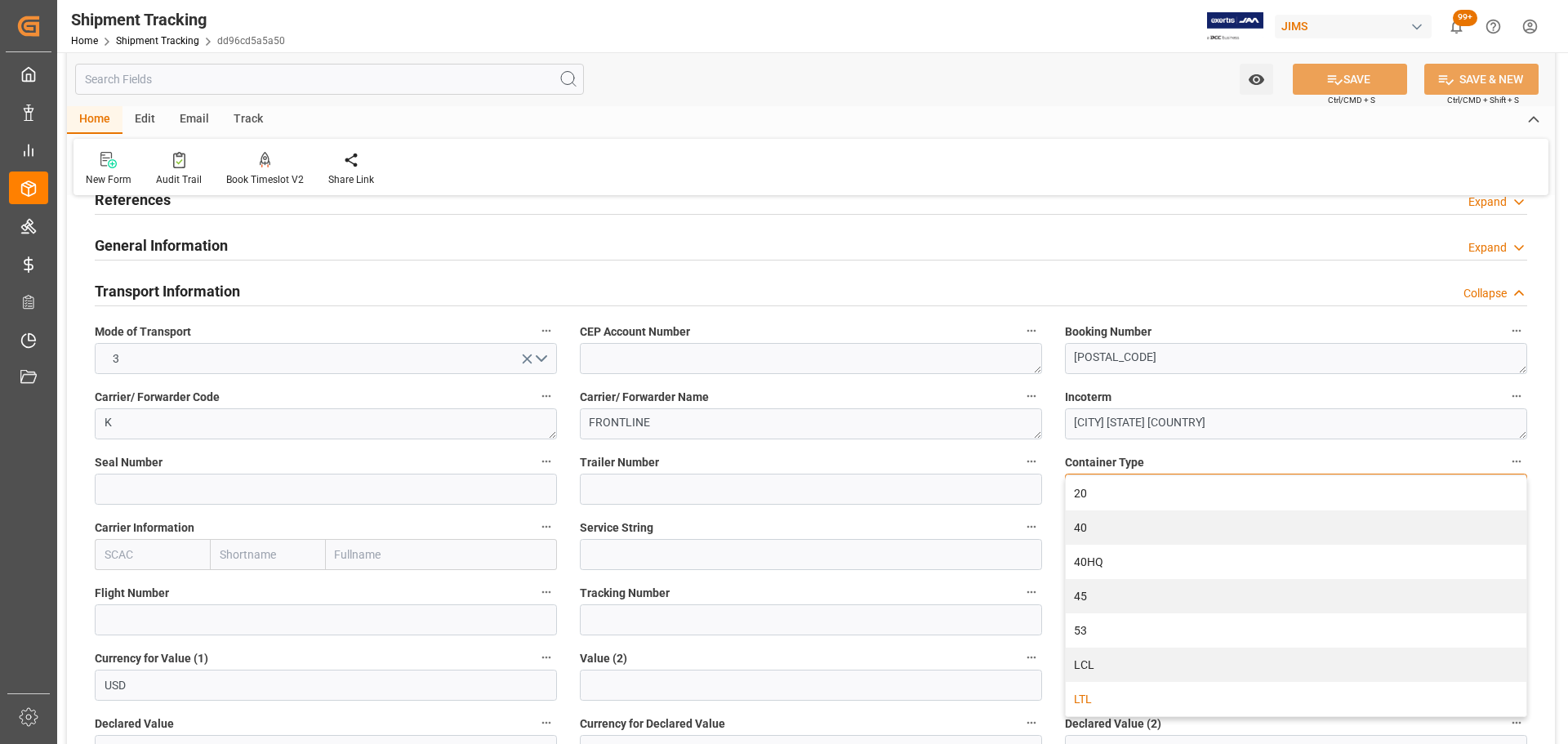 click on "LTL" at bounding box center (1296, 699) 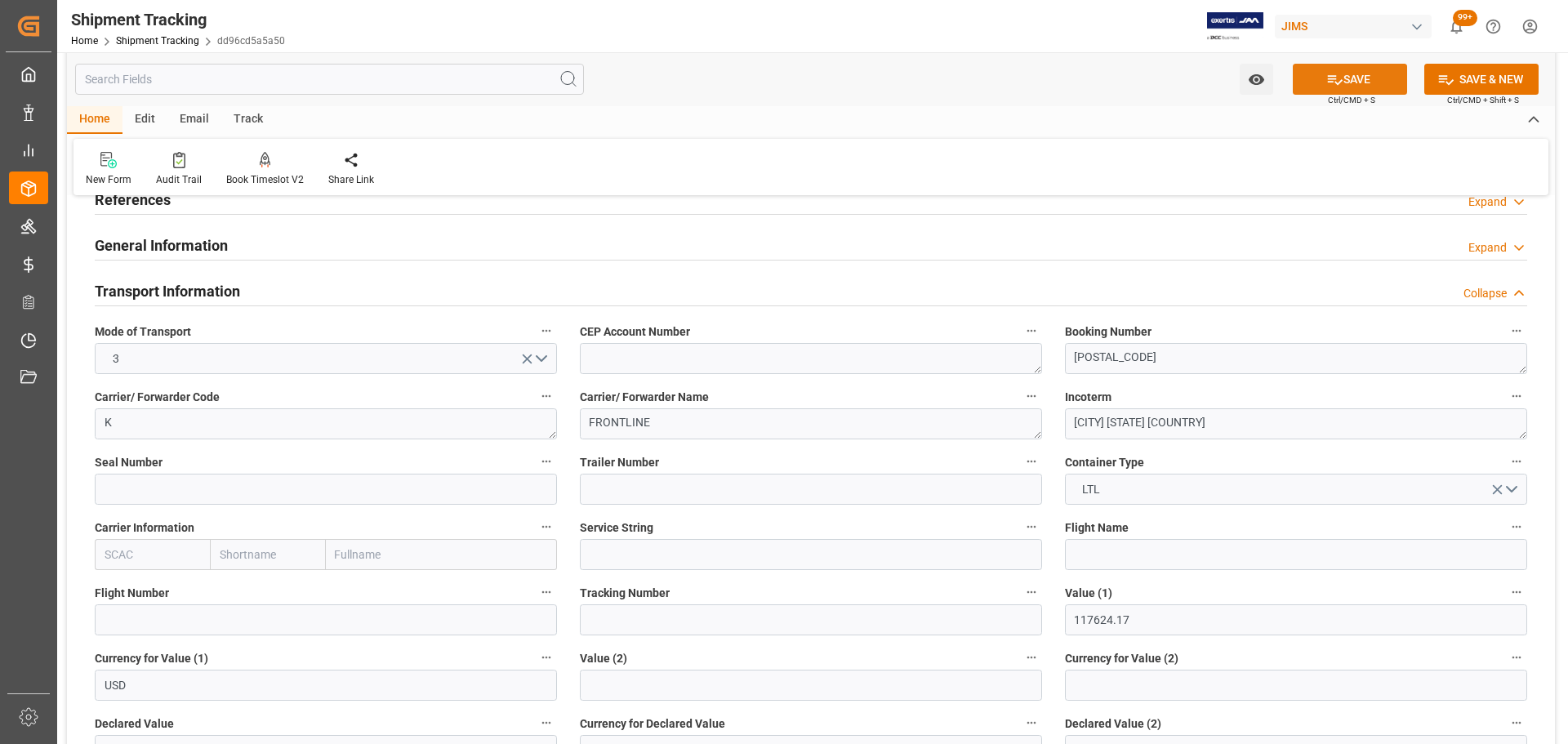 click on "SAVE" at bounding box center [1350, 79] 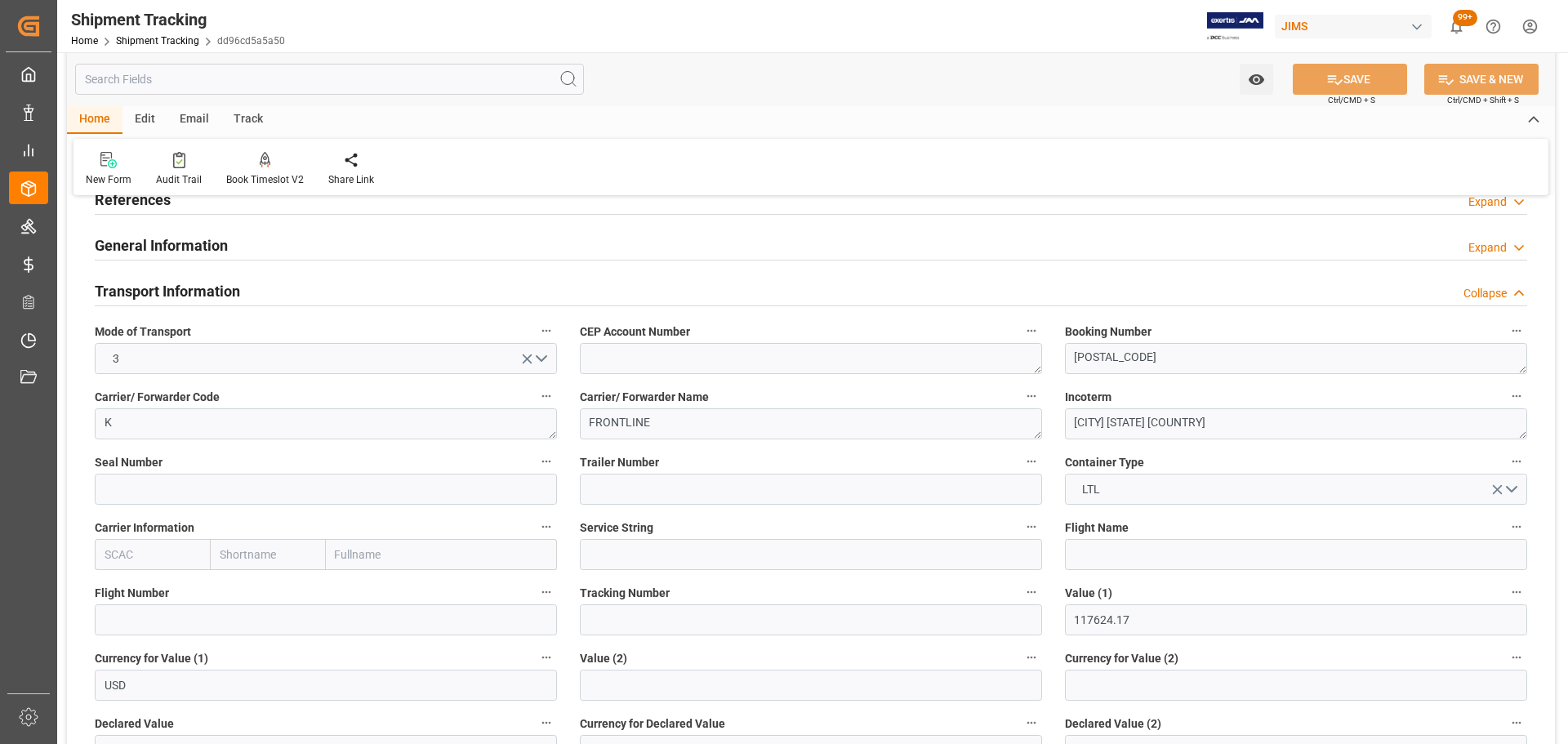 click on "Transport Information Collapse" at bounding box center [811, 290] 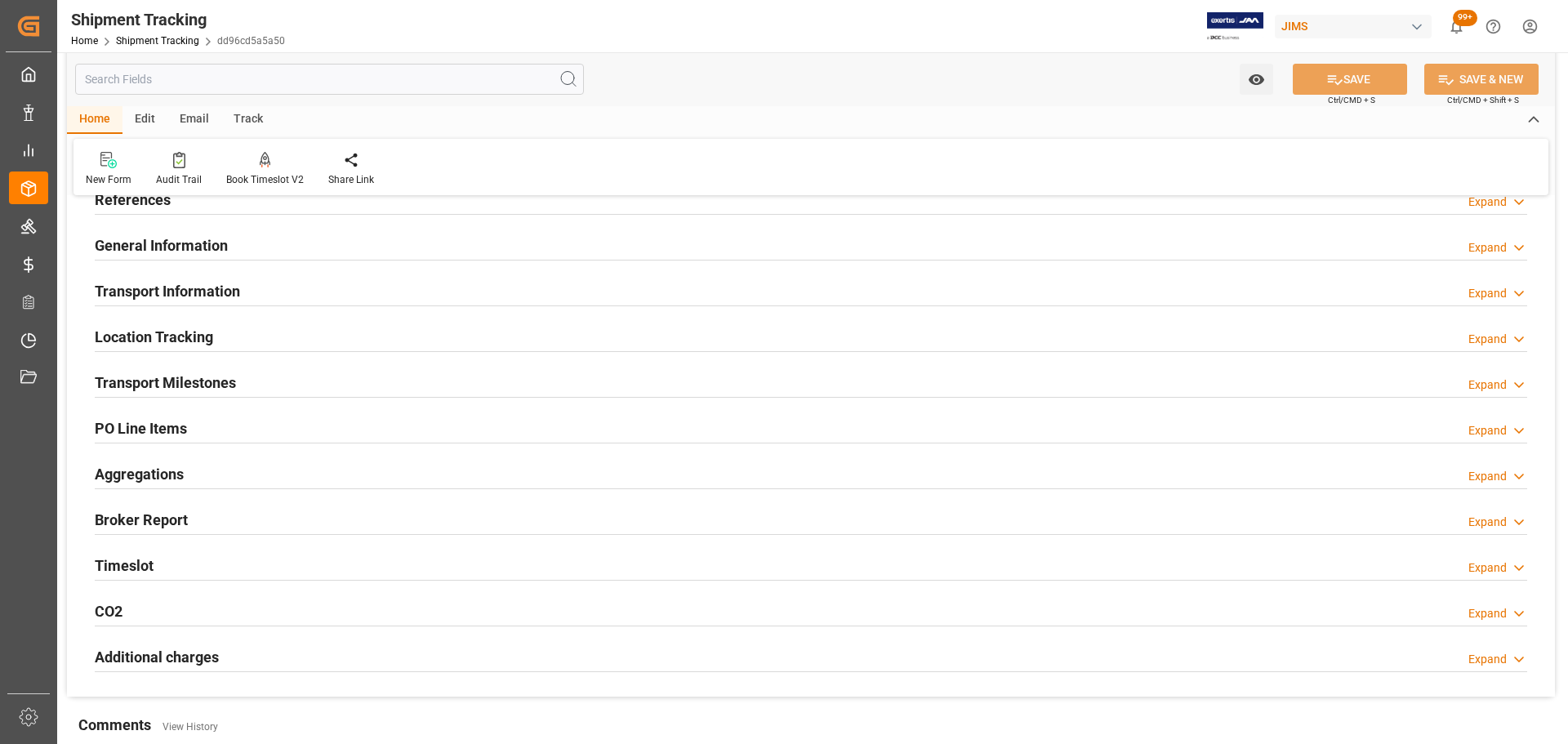 click on "Transport Information Expand" at bounding box center (811, 290) 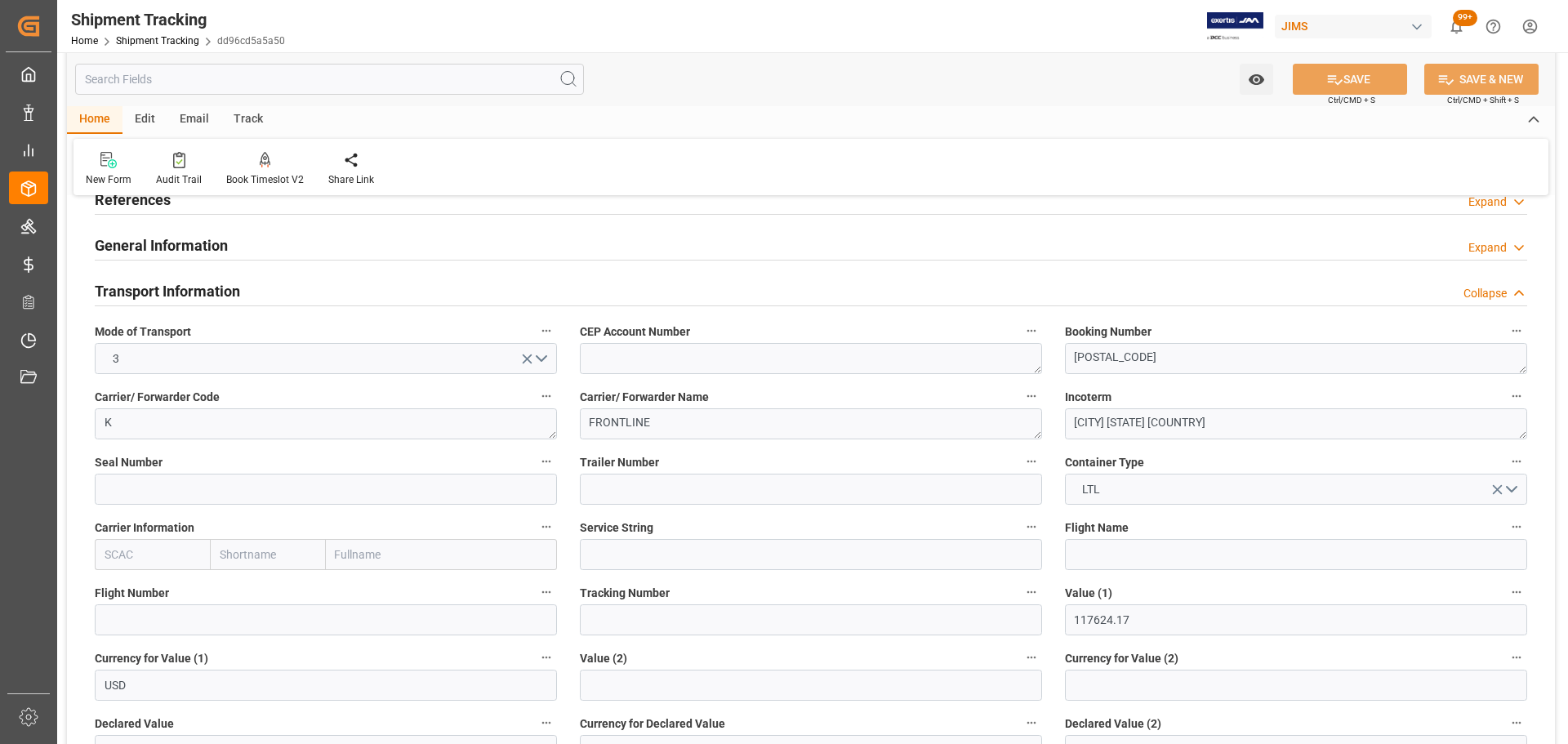 click on "Transport Information Collapse" at bounding box center (811, 290) 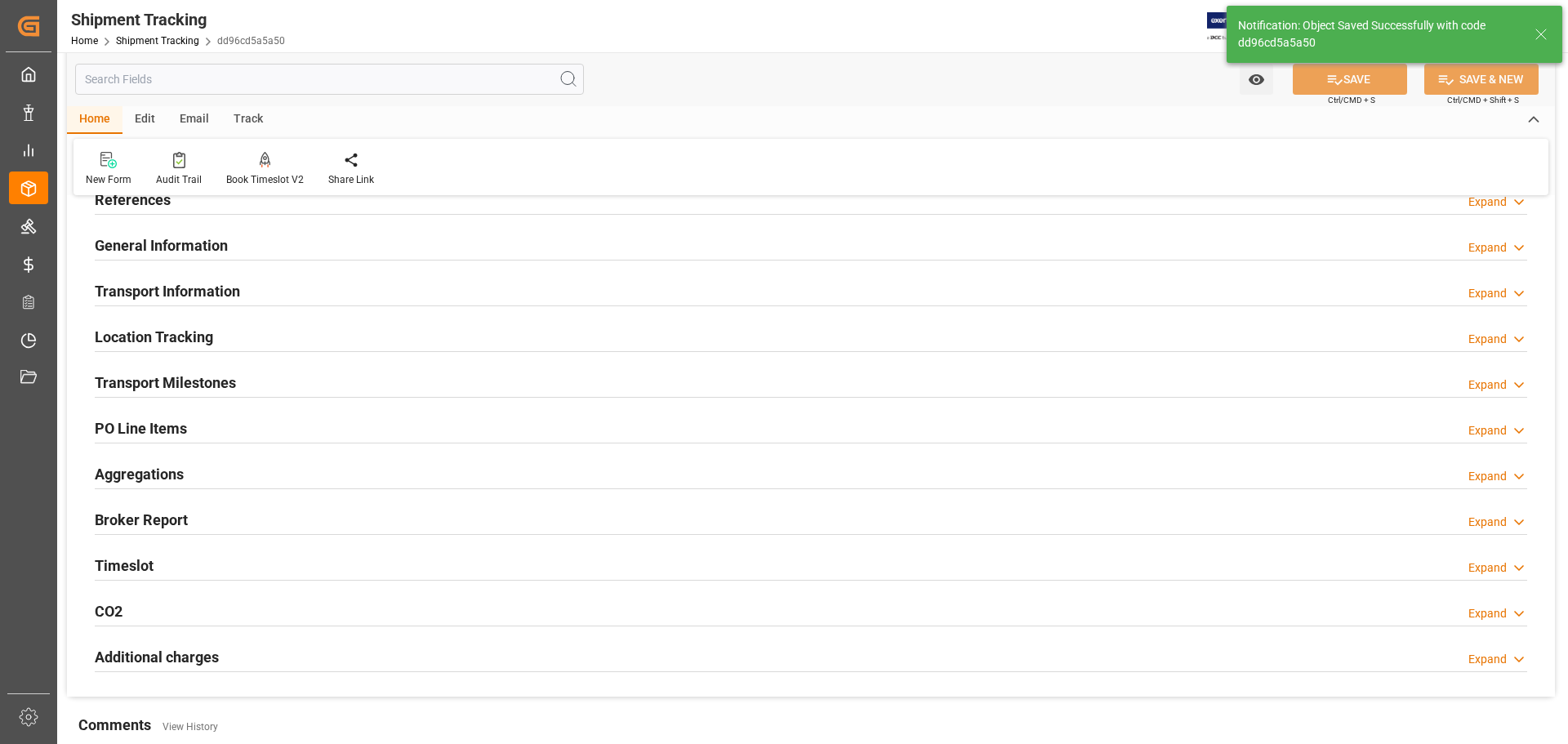 click on "Transport Milestones" at bounding box center (165, 382) 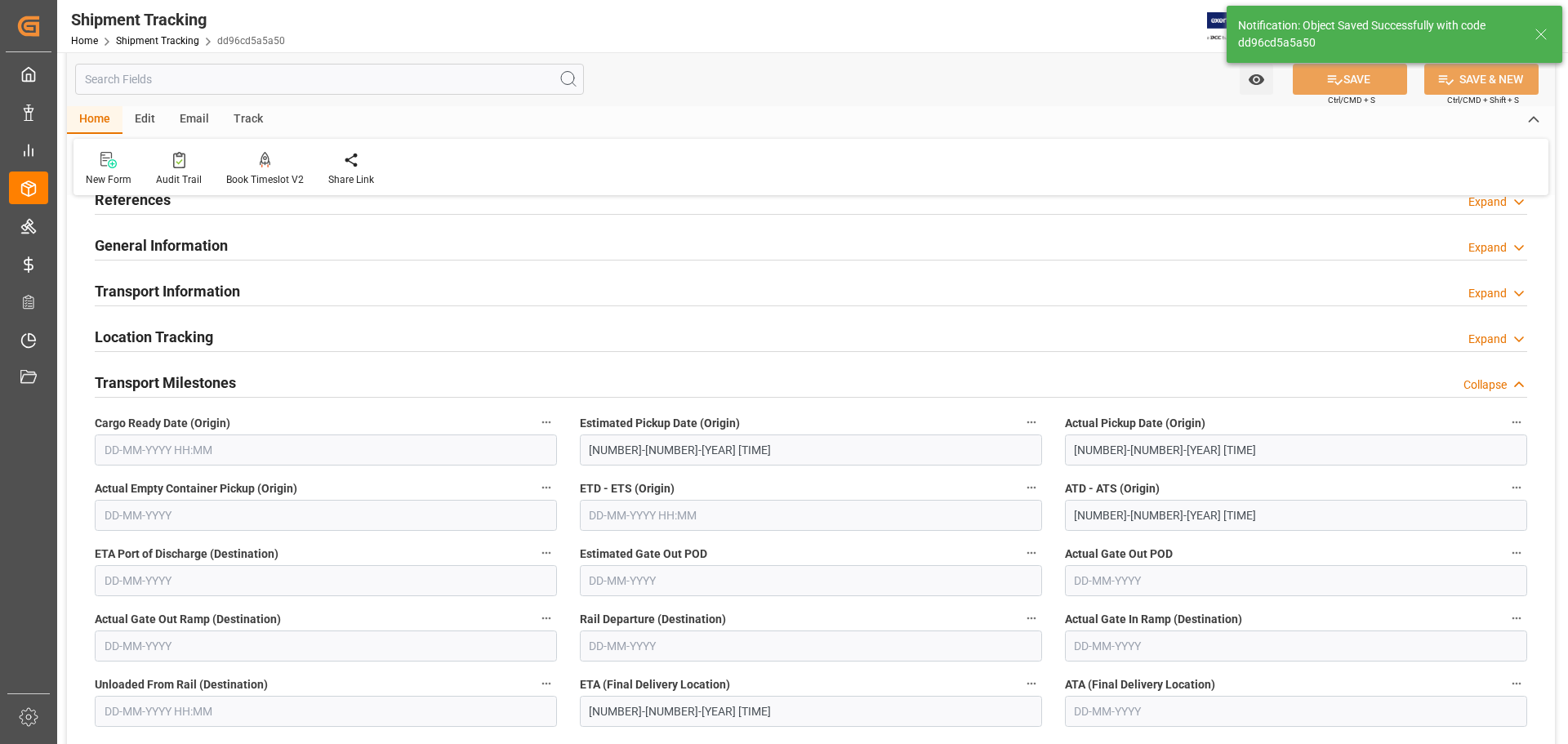 click on "Transport Milestones" at bounding box center (165, 382) 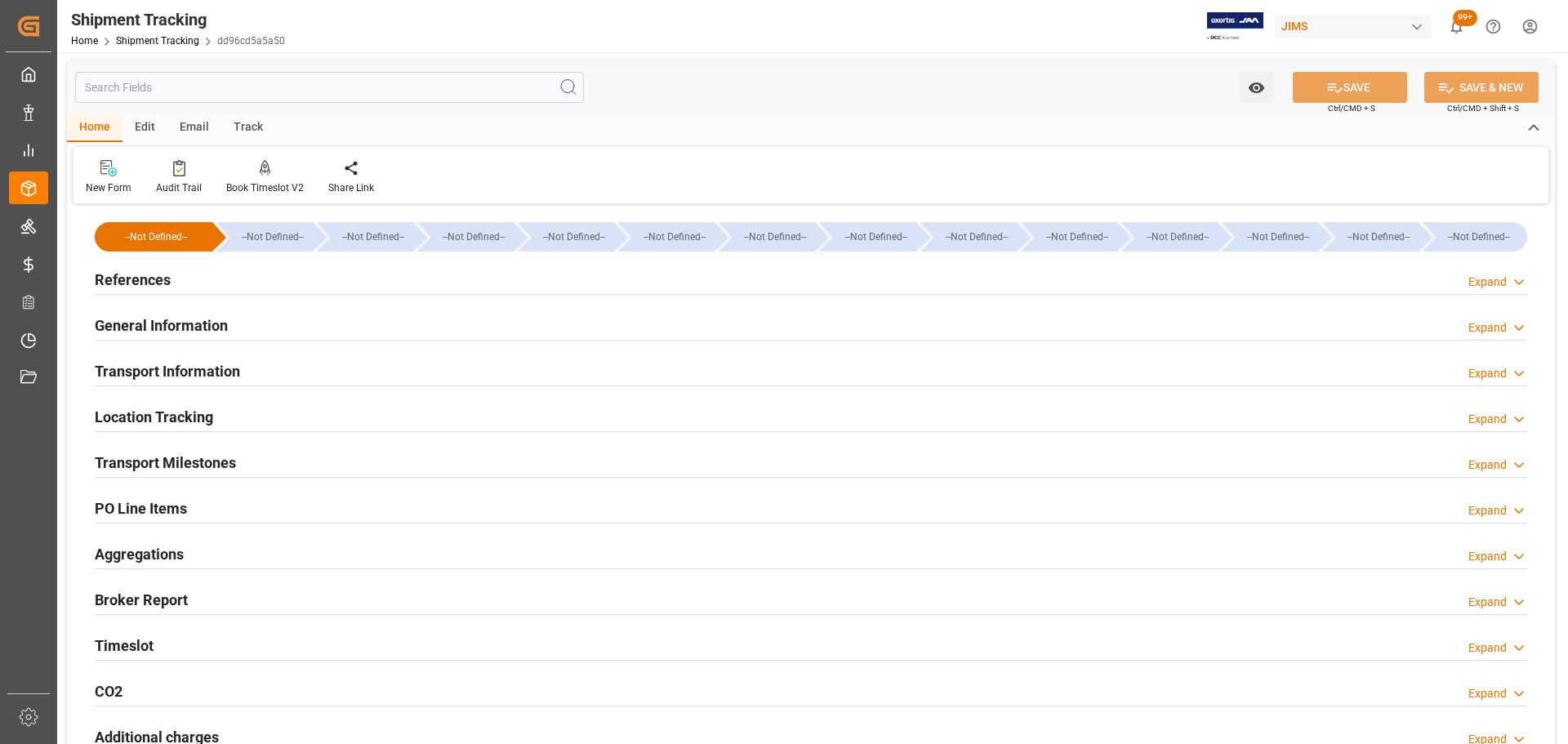 scroll, scrollTop: 0, scrollLeft: 0, axis: both 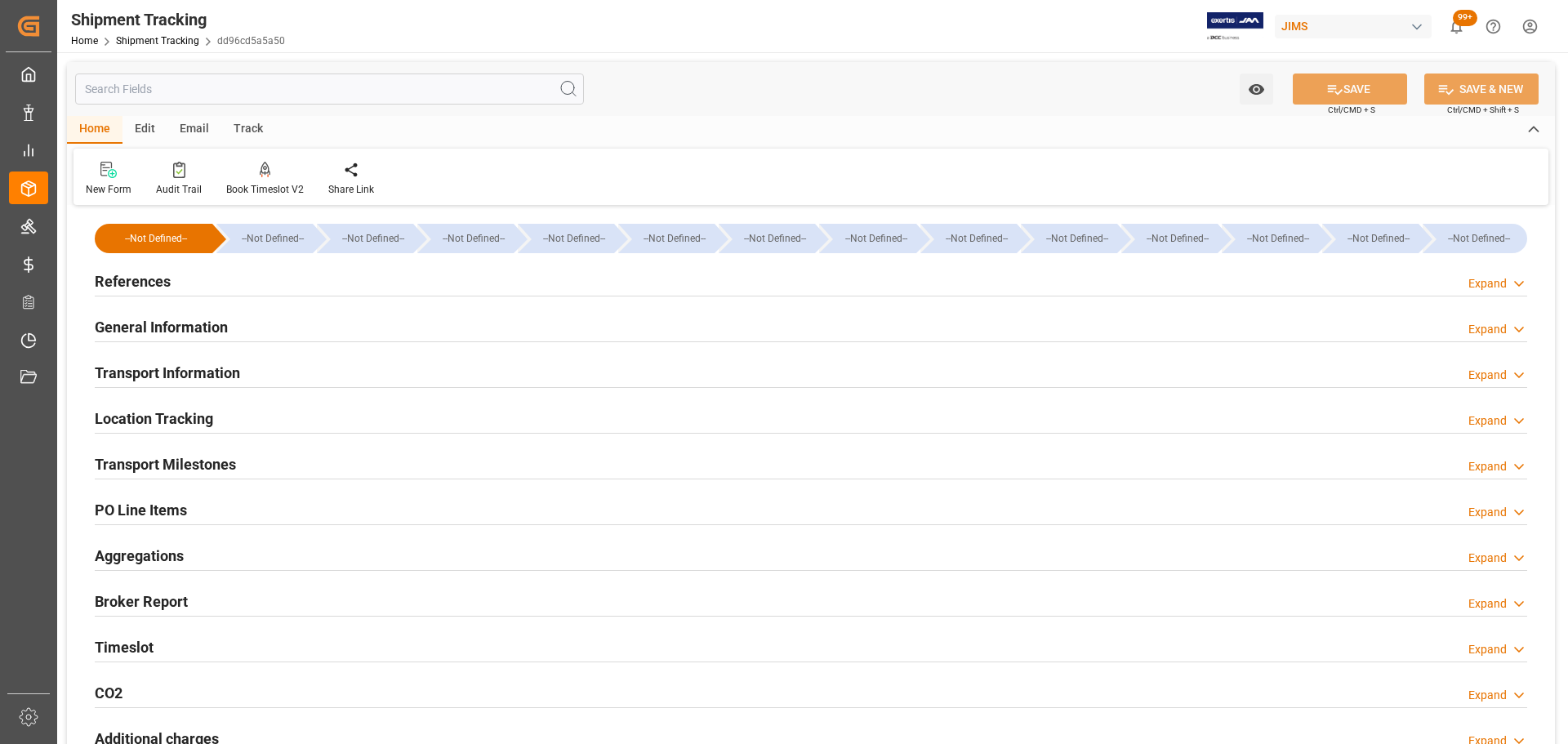 click on "References Expand" at bounding box center (811, 280) 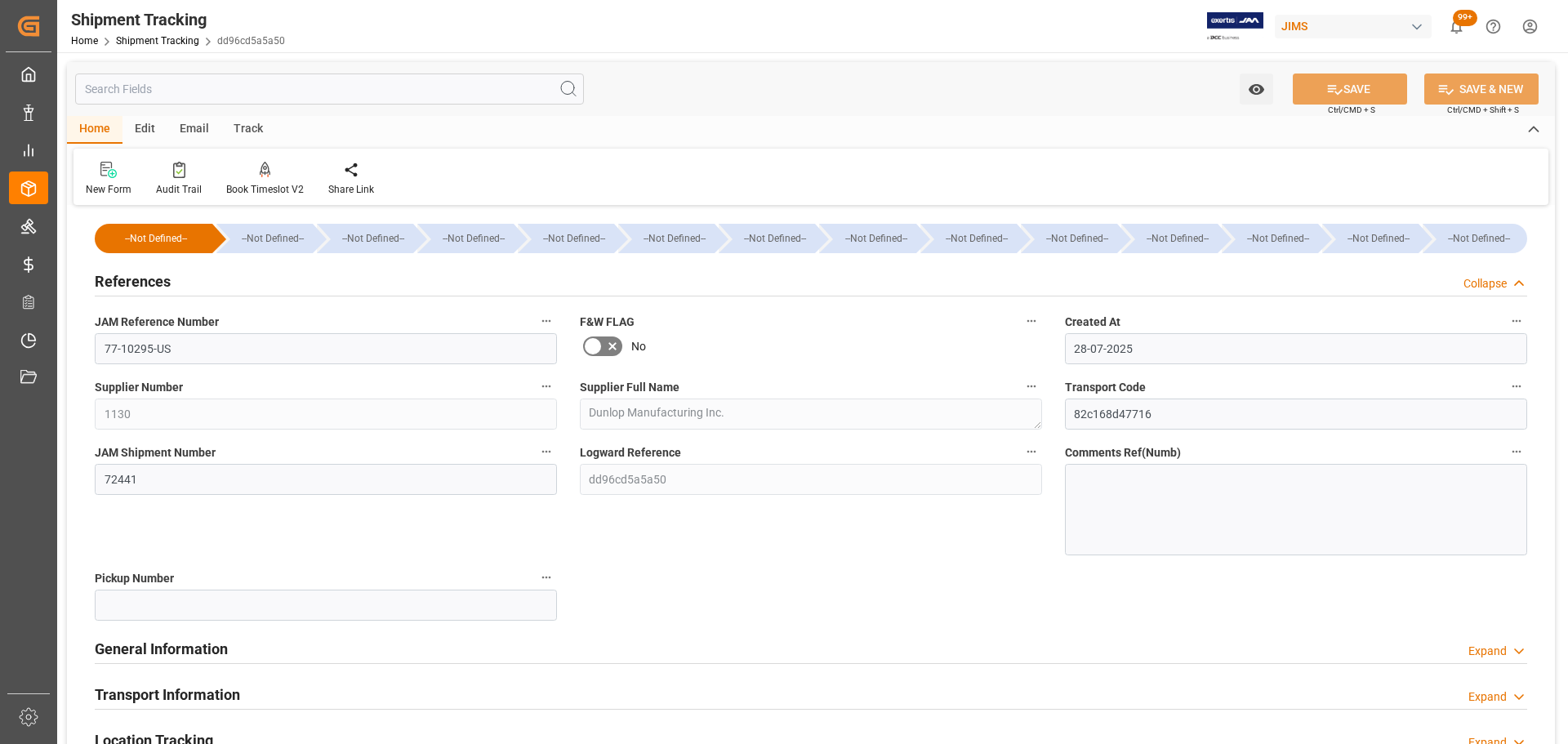 click on "References Collapse" at bounding box center [811, 280] 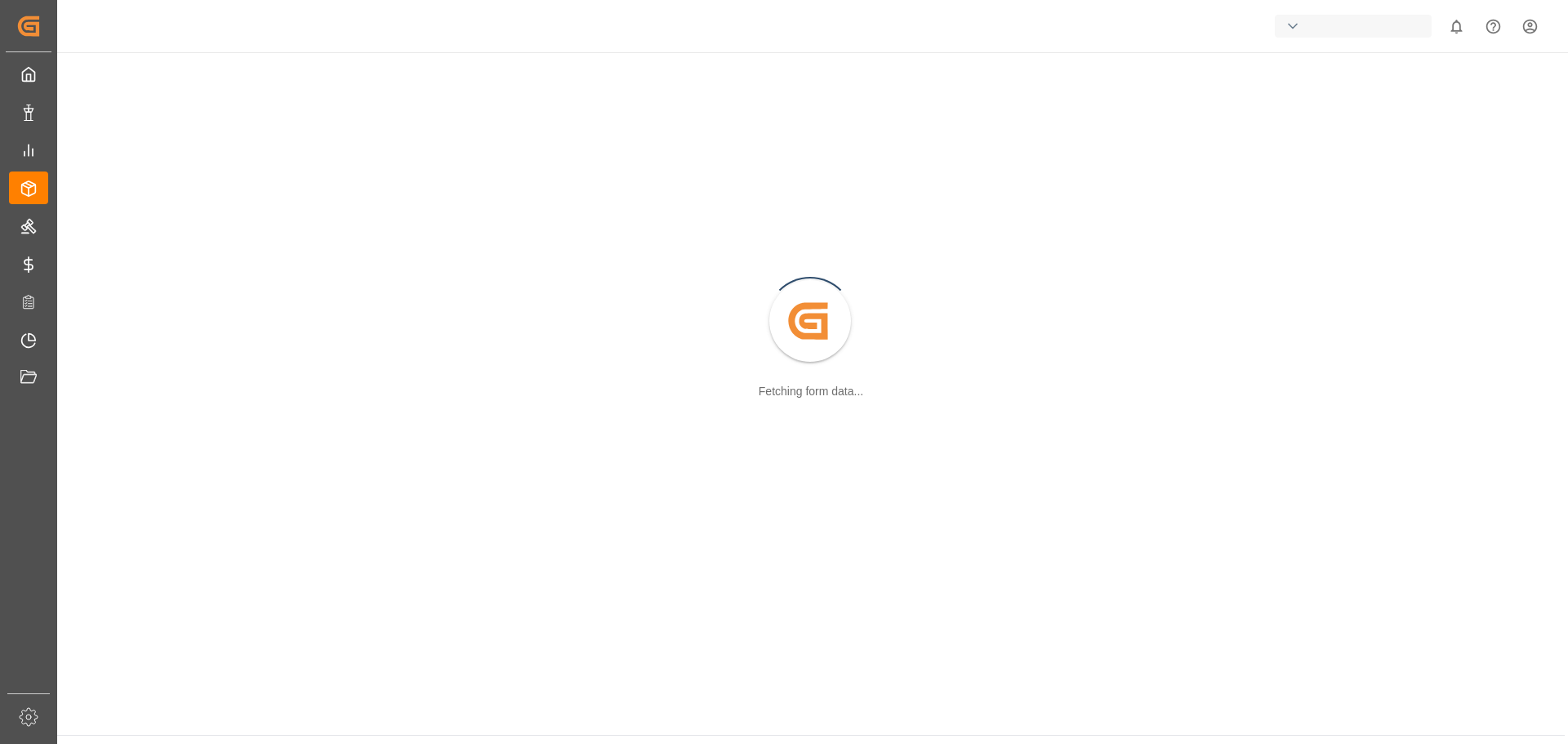 scroll, scrollTop: 0, scrollLeft: 0, axis: both 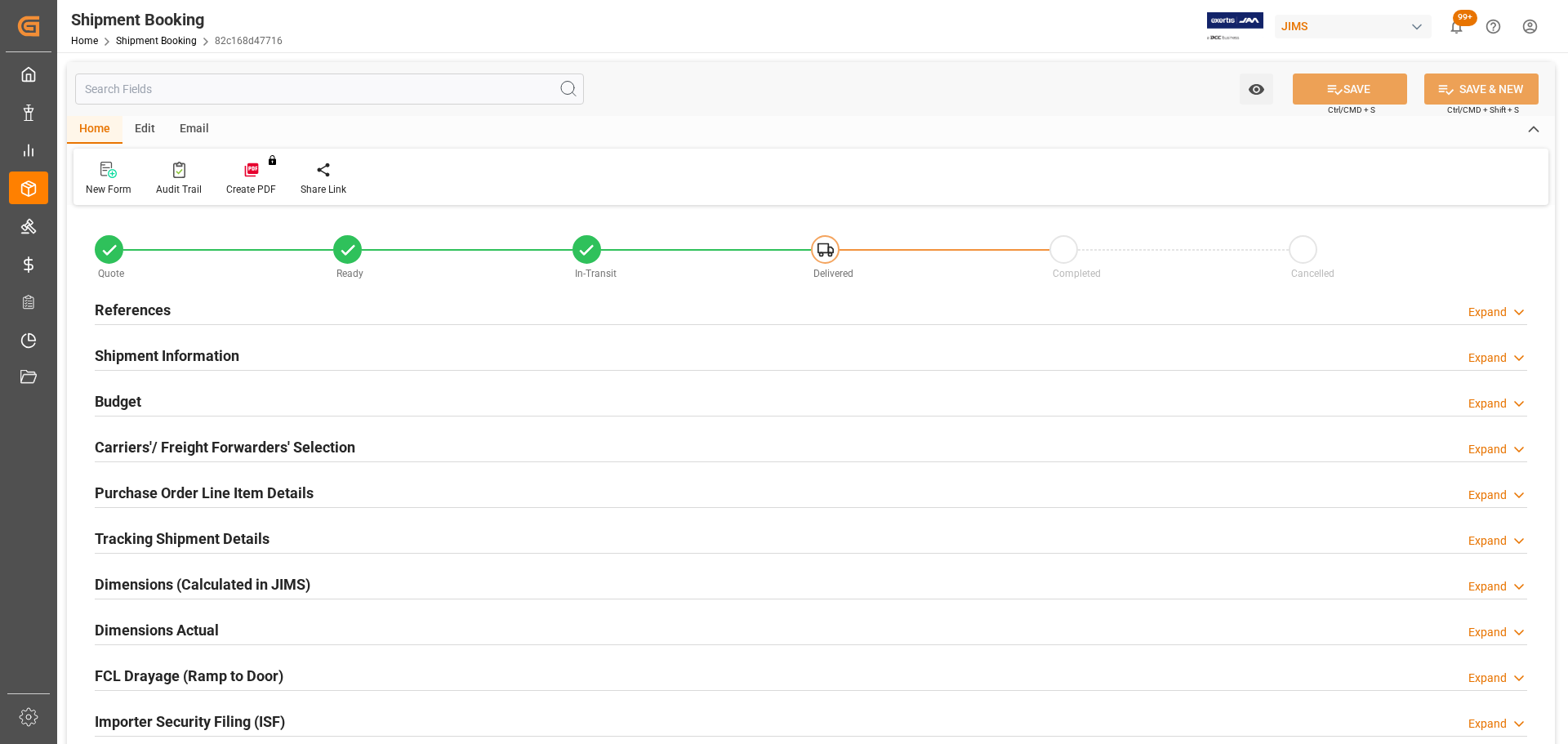 type on "3007" 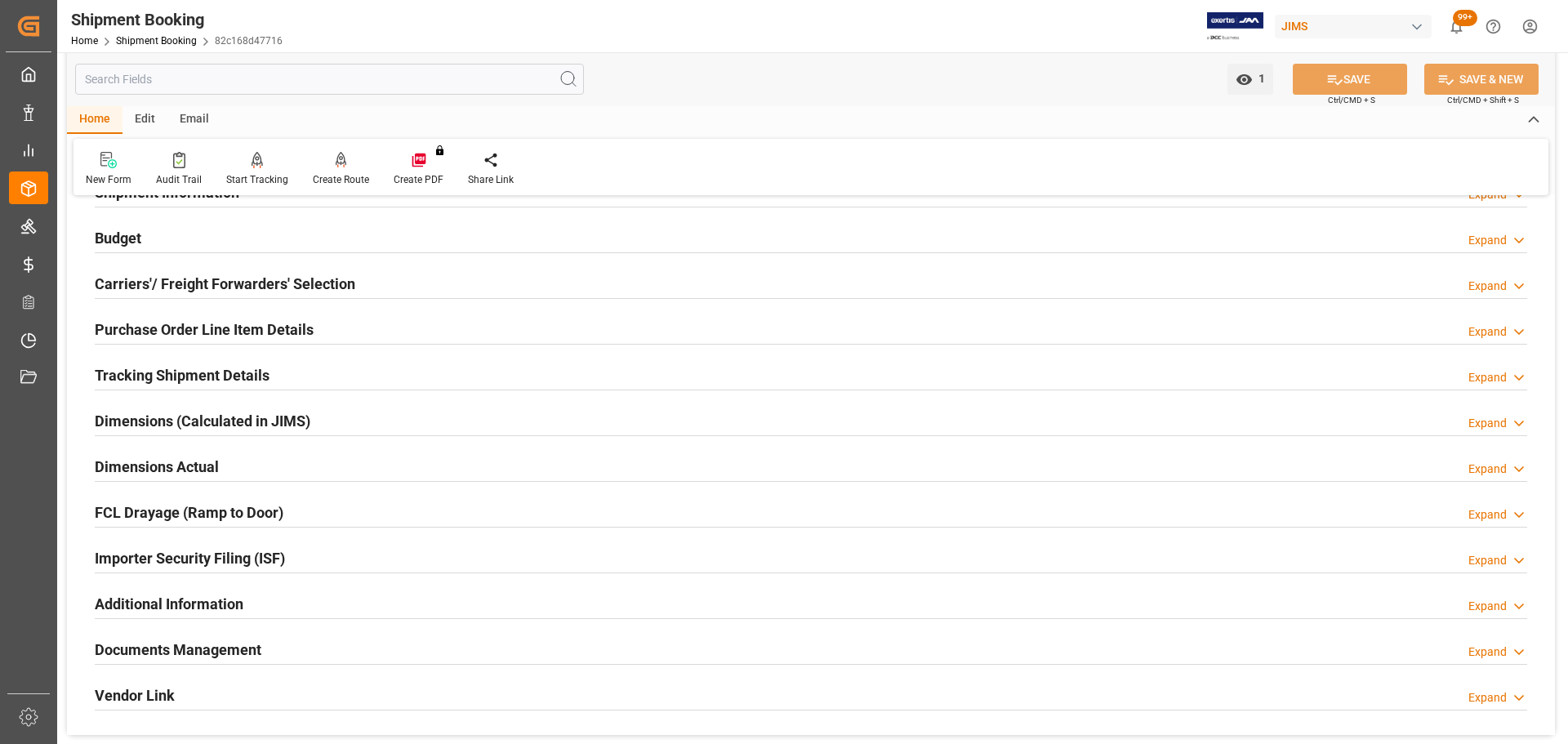 scroll, scrollTop: 245, scrollLeft: 0, axis: vertical 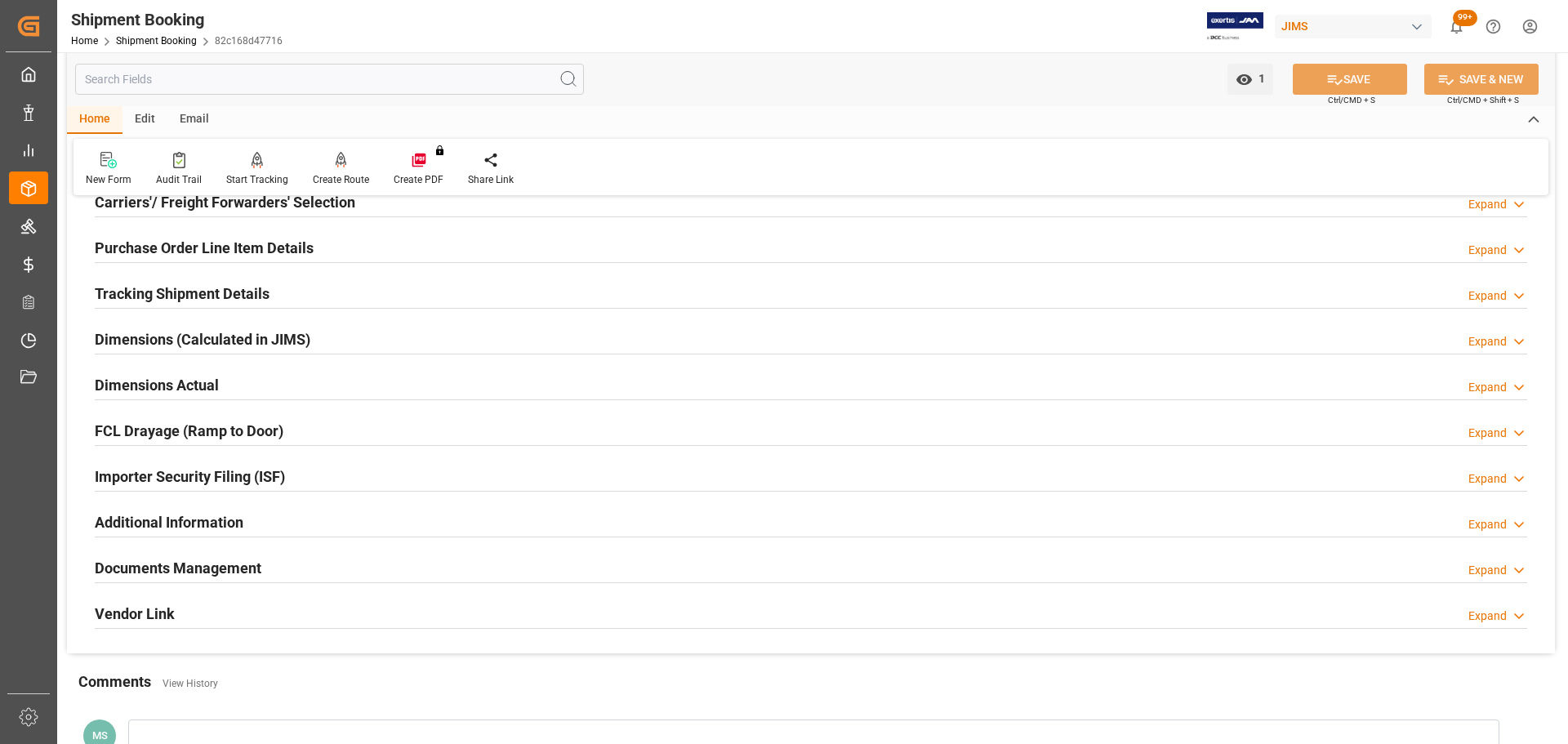 click on "Tracking Shipment Details" at bounding box center (182, 293) 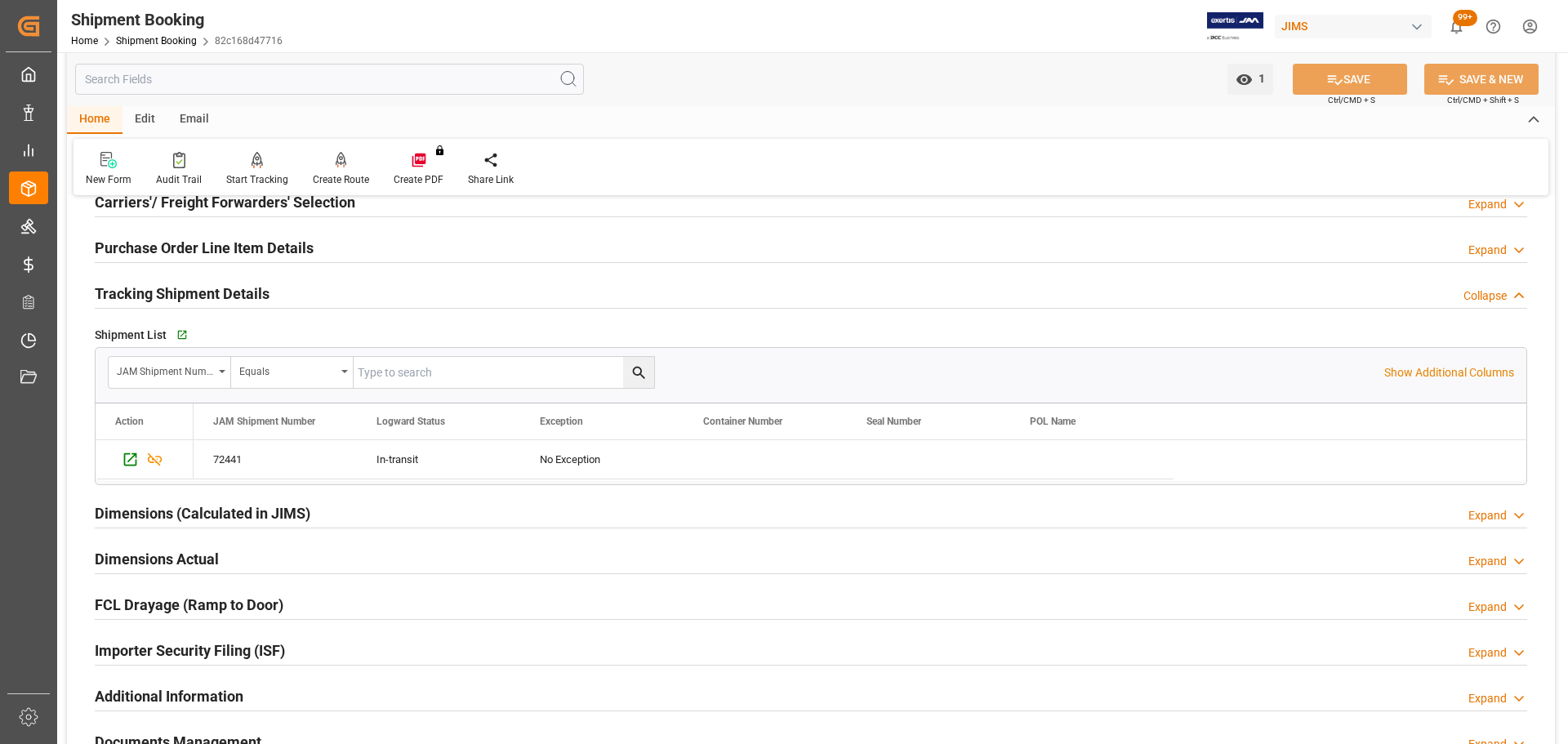 click on "Tracking Shipment Details" at bounding box center [182, 293] 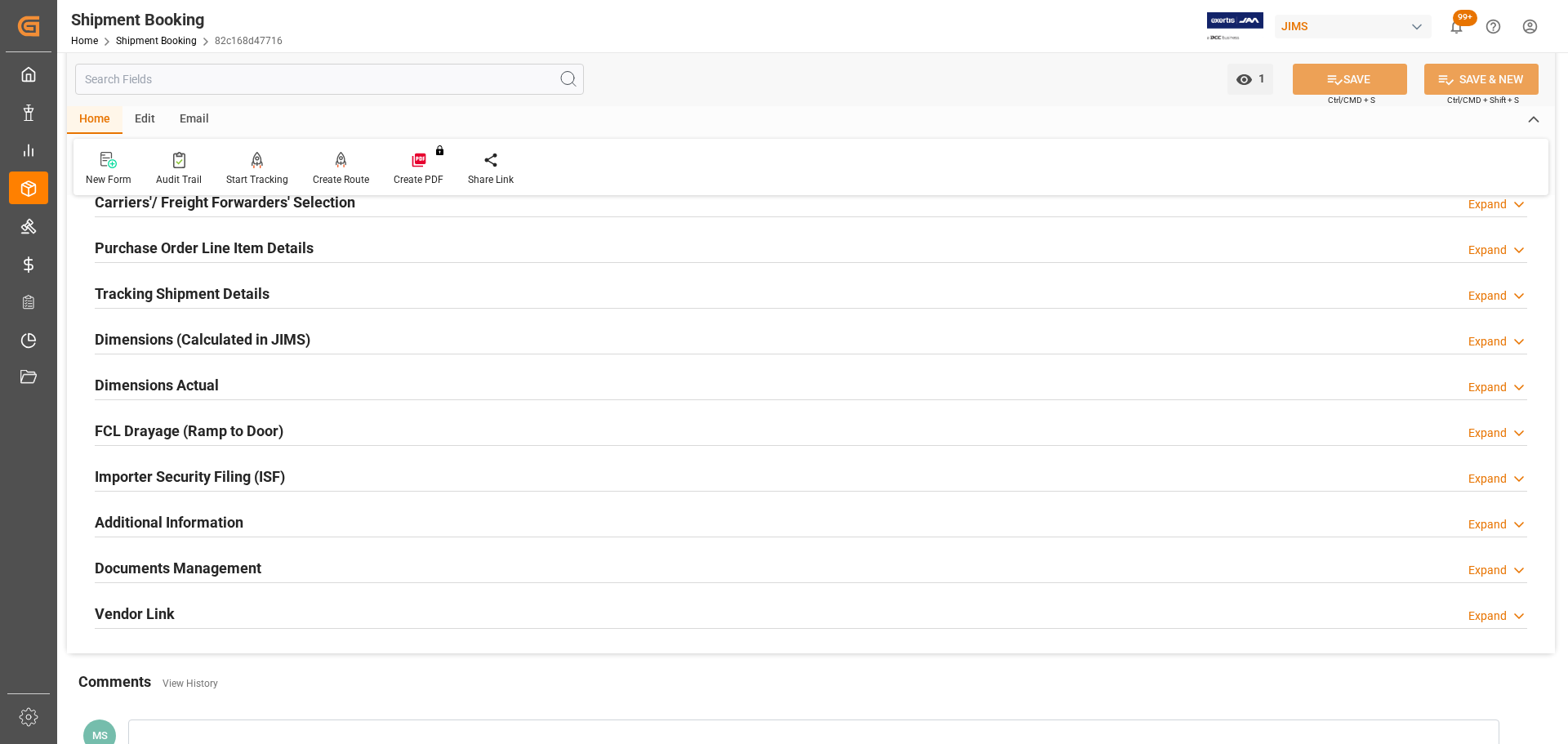 click on "Dimensions Actual Expand" at bounding box center (811, 384) 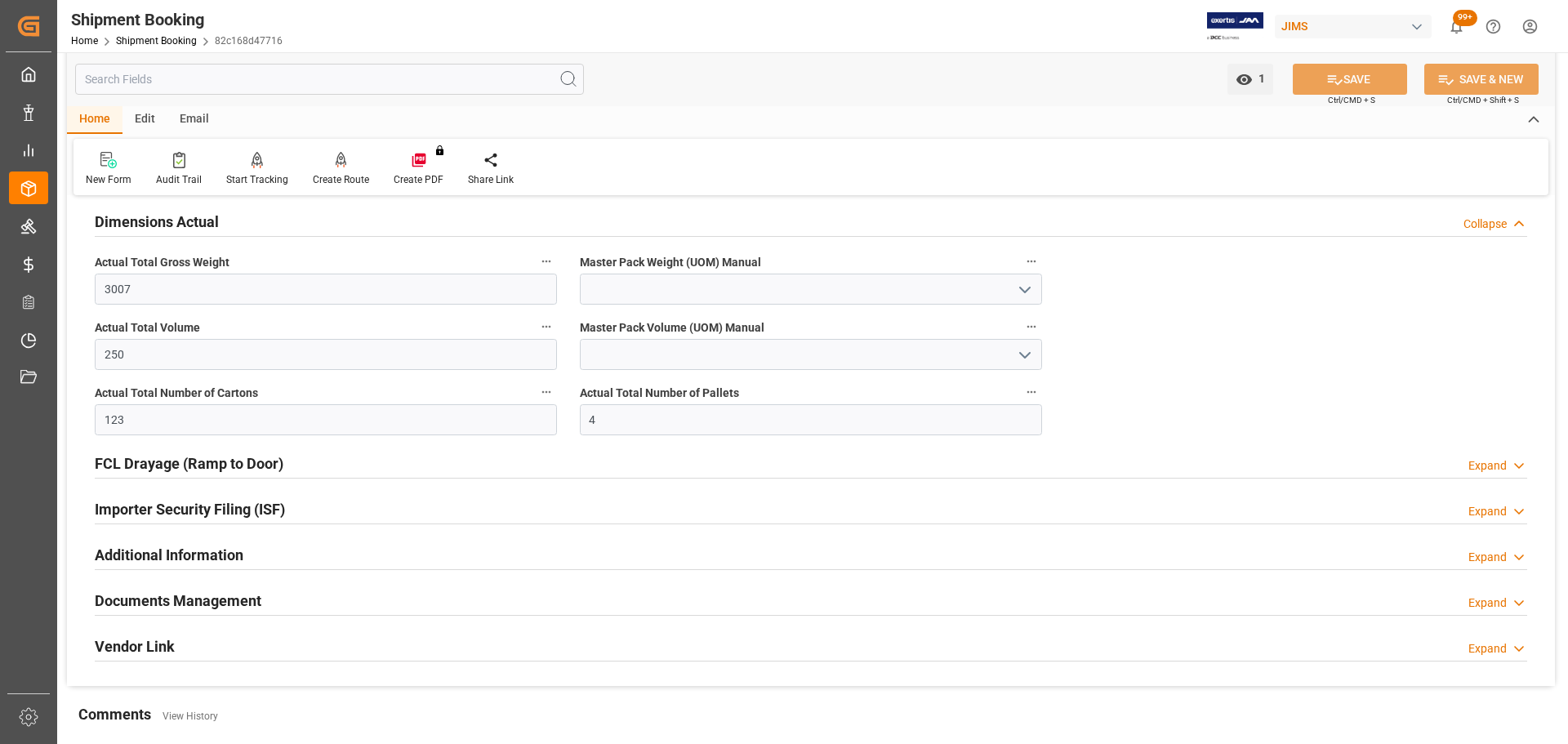 scroll, scrollTop: 327, scrollLeft: 0, axis: vertical 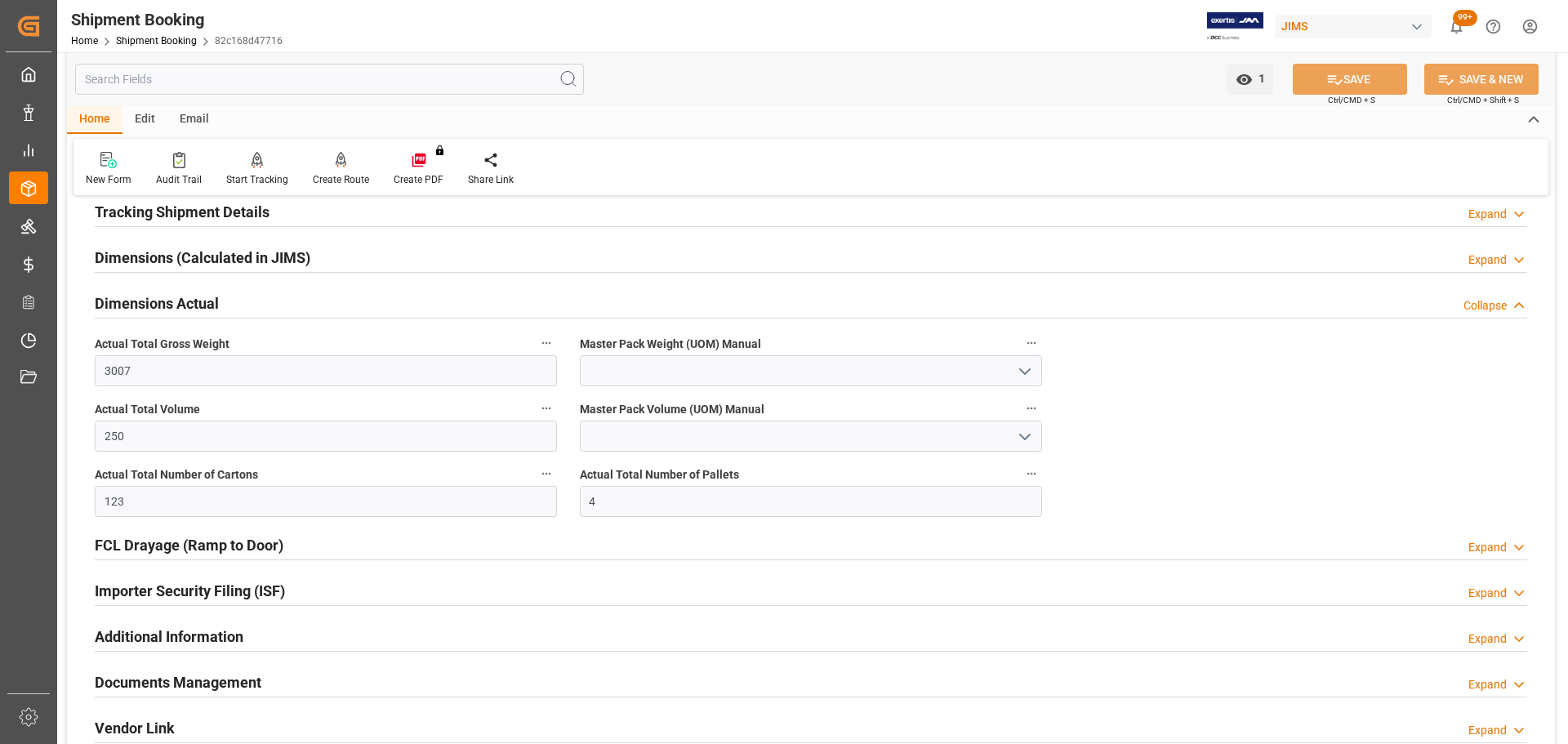 click on "Dimensions Actual Collapse" at bounding box center (811, 302) 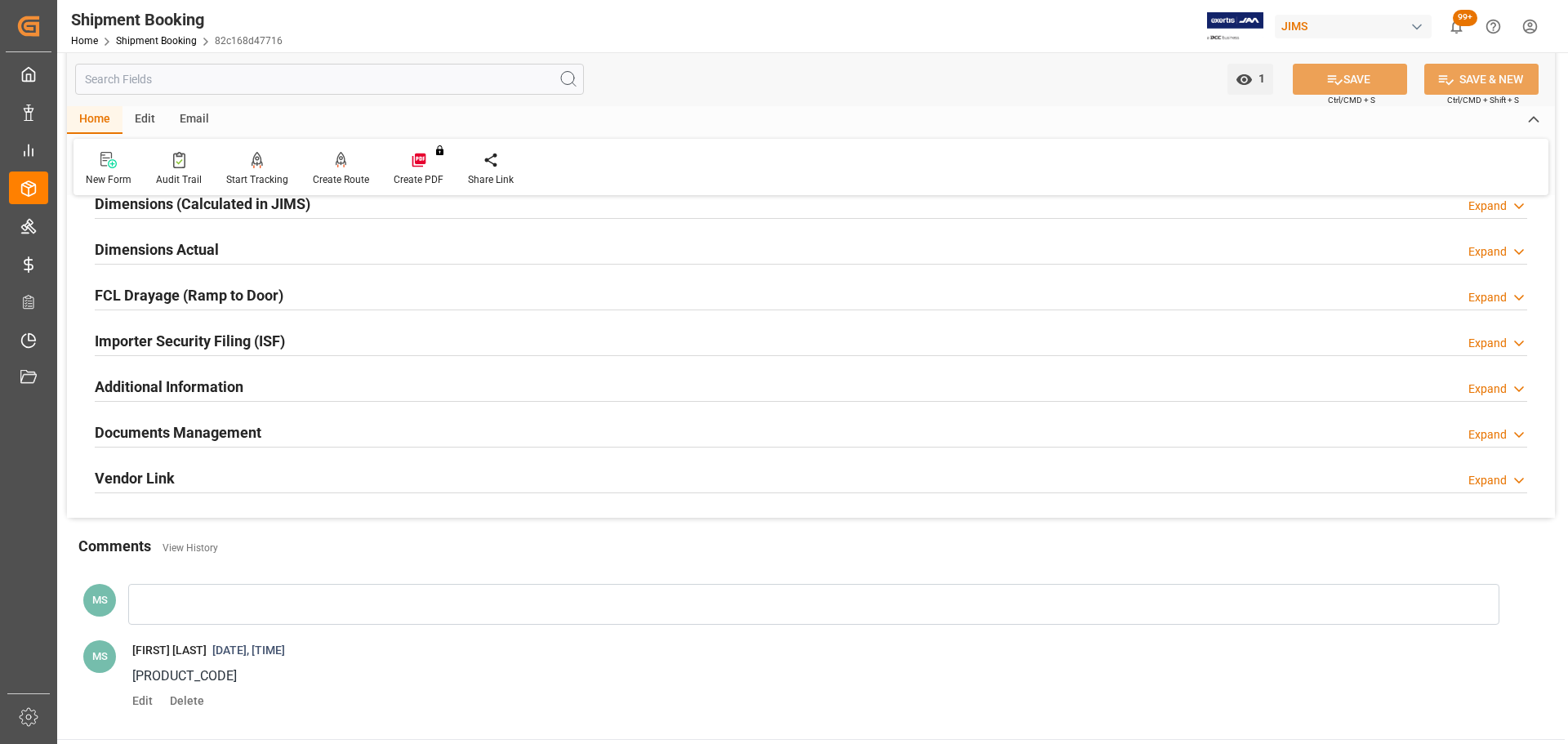 scroll, scrollTop: 408, scrollLeft: 0, axis: vertical 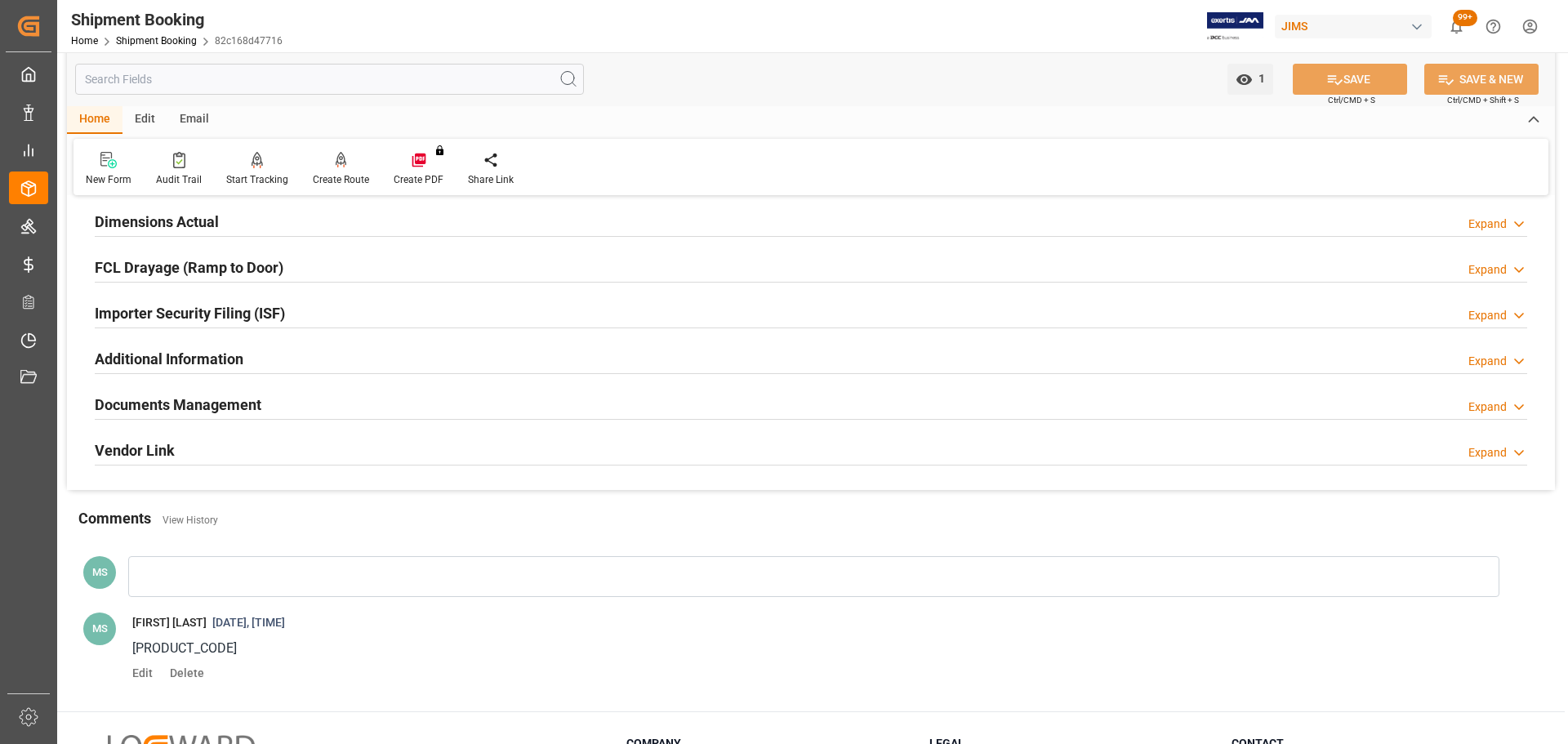 click on "Documents Management" at bounding box center (178, 404) 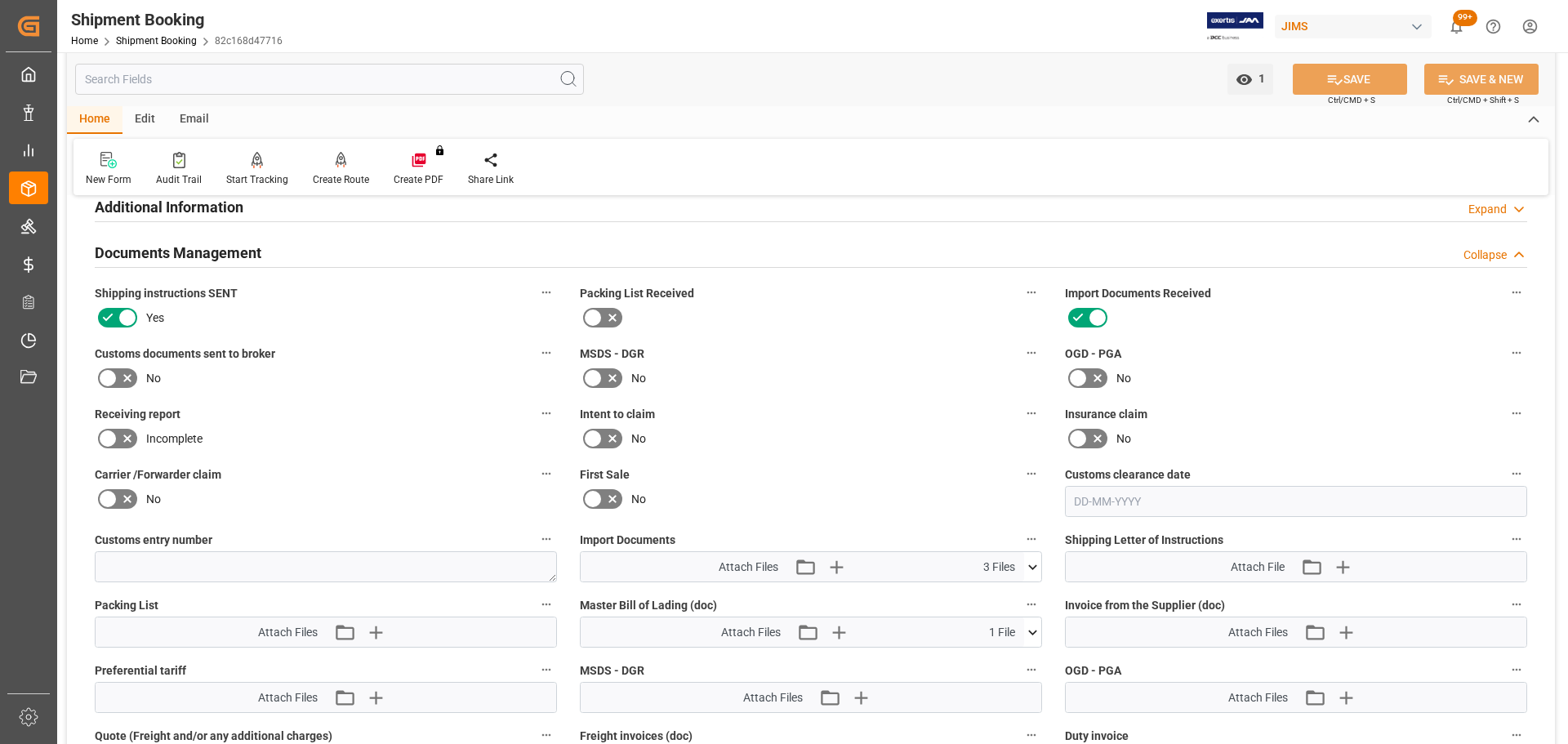 scroll, scrollTop: 572, scrollLeft: 0, axis: vertical 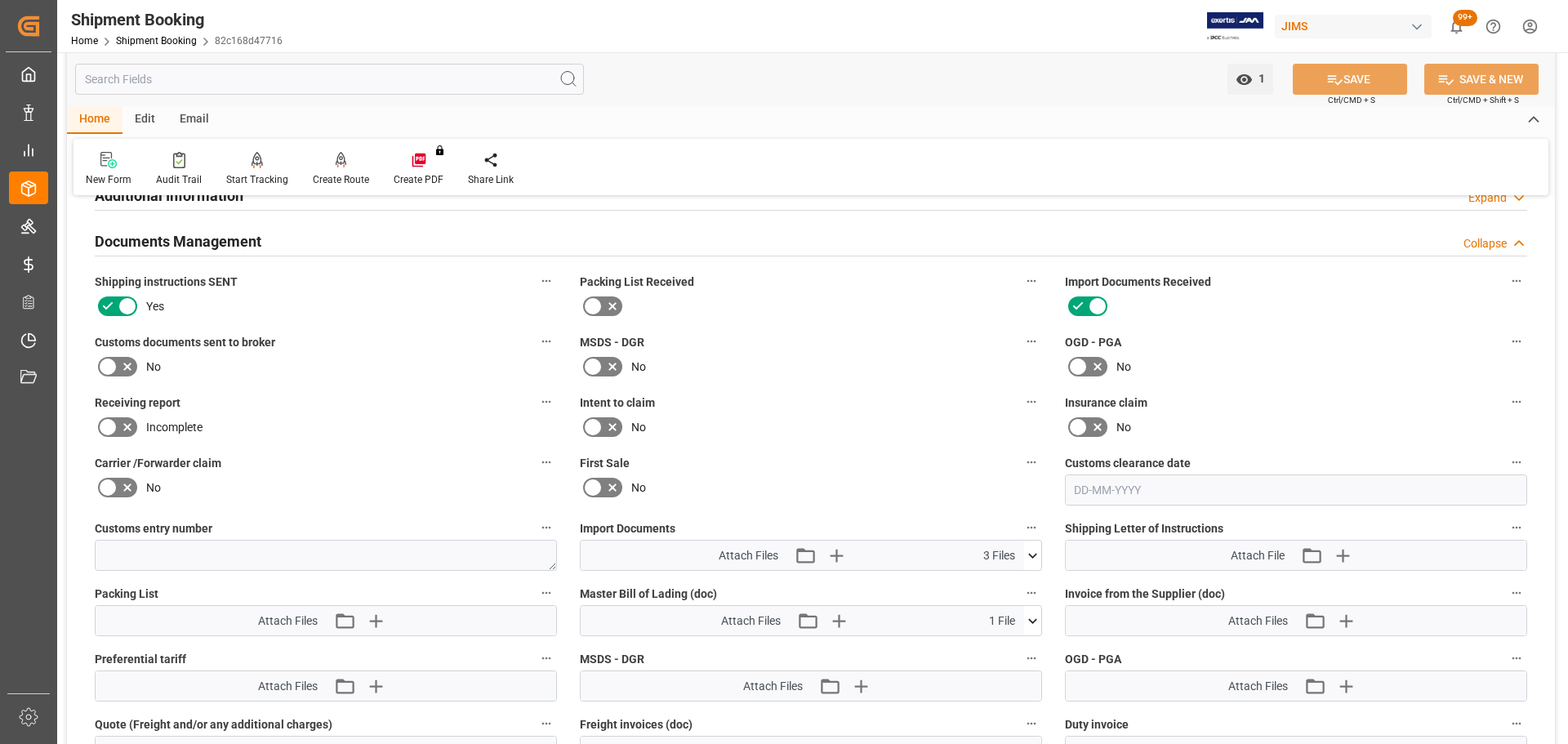 click 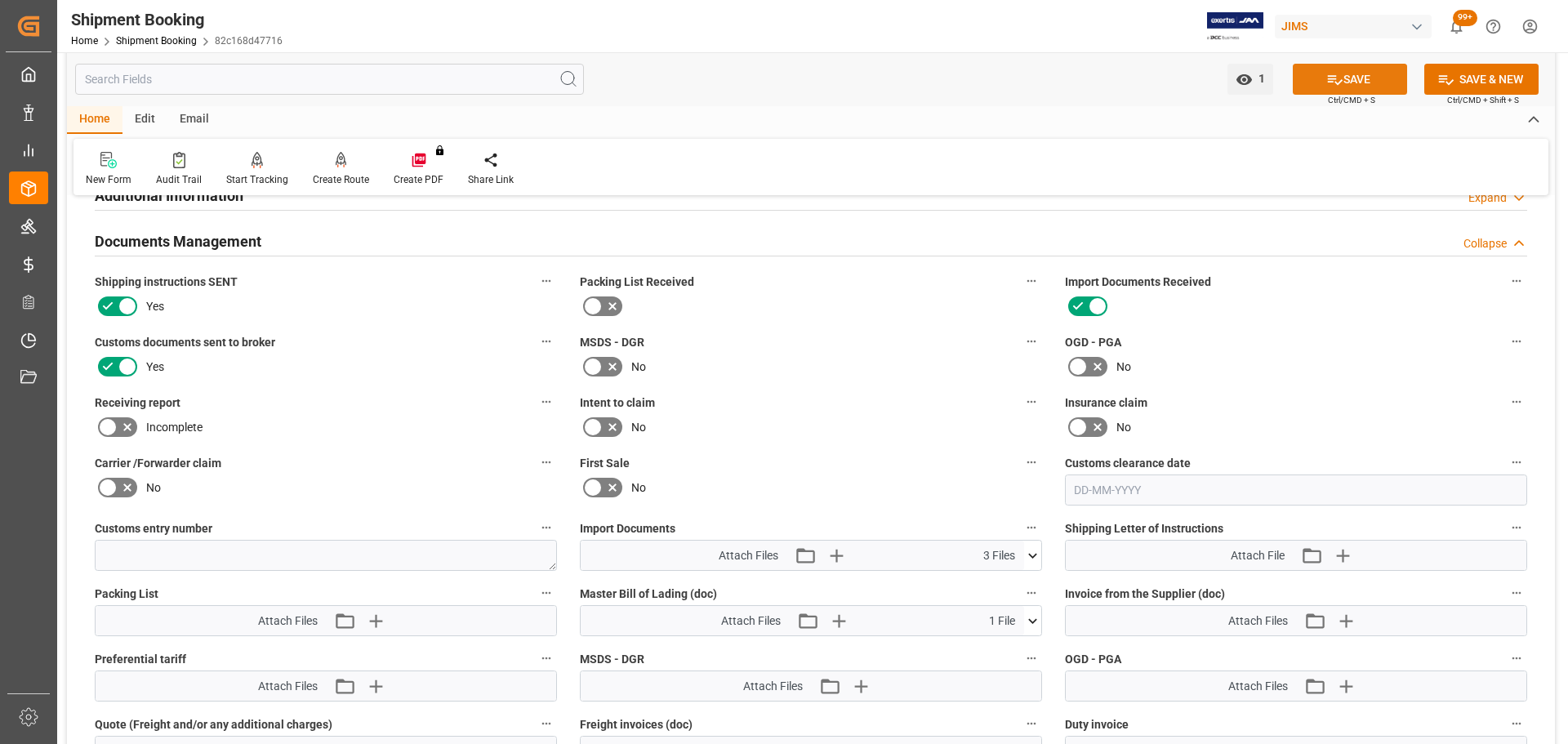 click on "SAVE" at bounding box center (1350, 79) 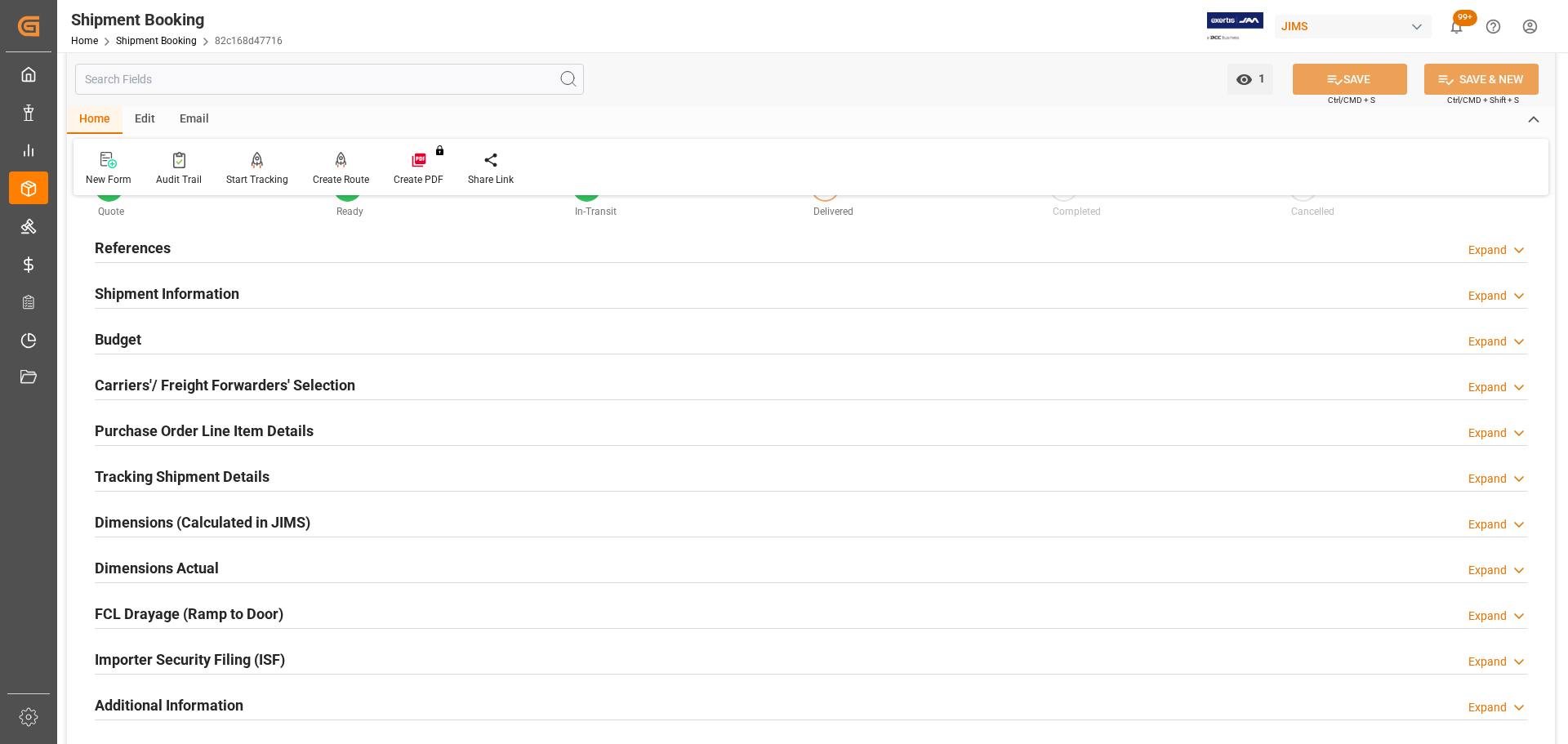 scroll, scrollTop: 0, scrollLeft: 0, axis: both 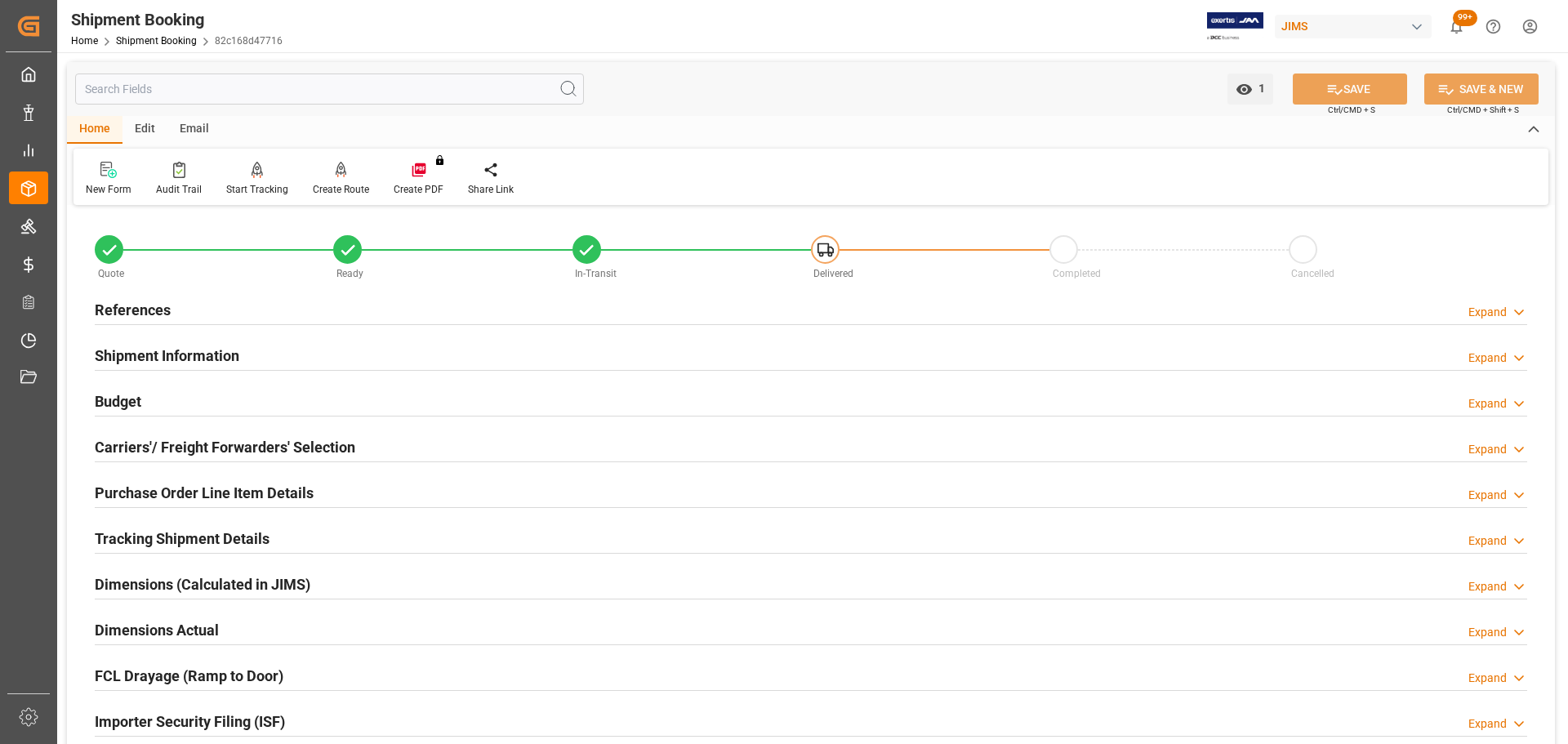 click on "References Expand" at bounding box center [811, 309] 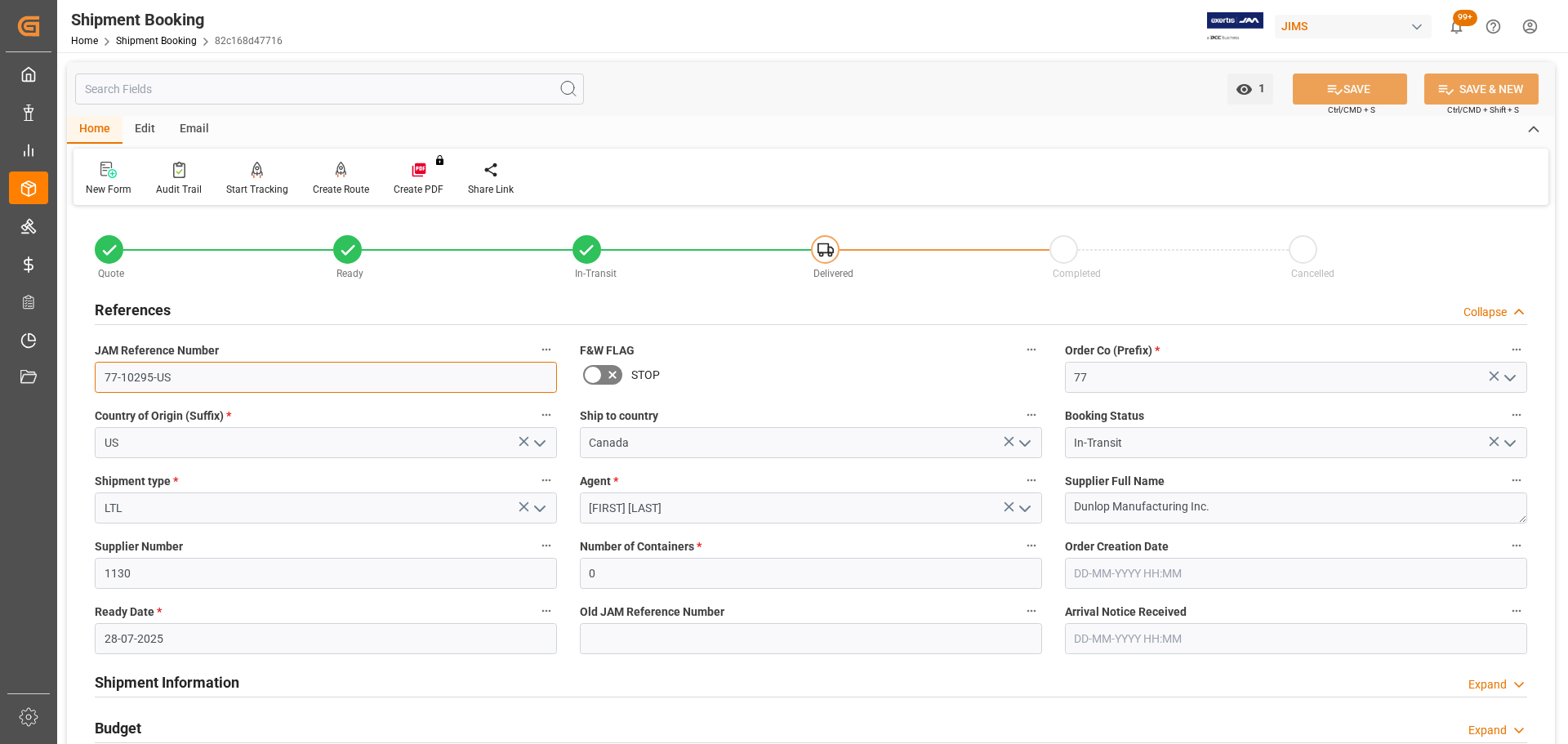 drag, startPoint x: 209, startPoint y: 369, endPoint x: 81, endPoint y: 375, distance: 128.14055 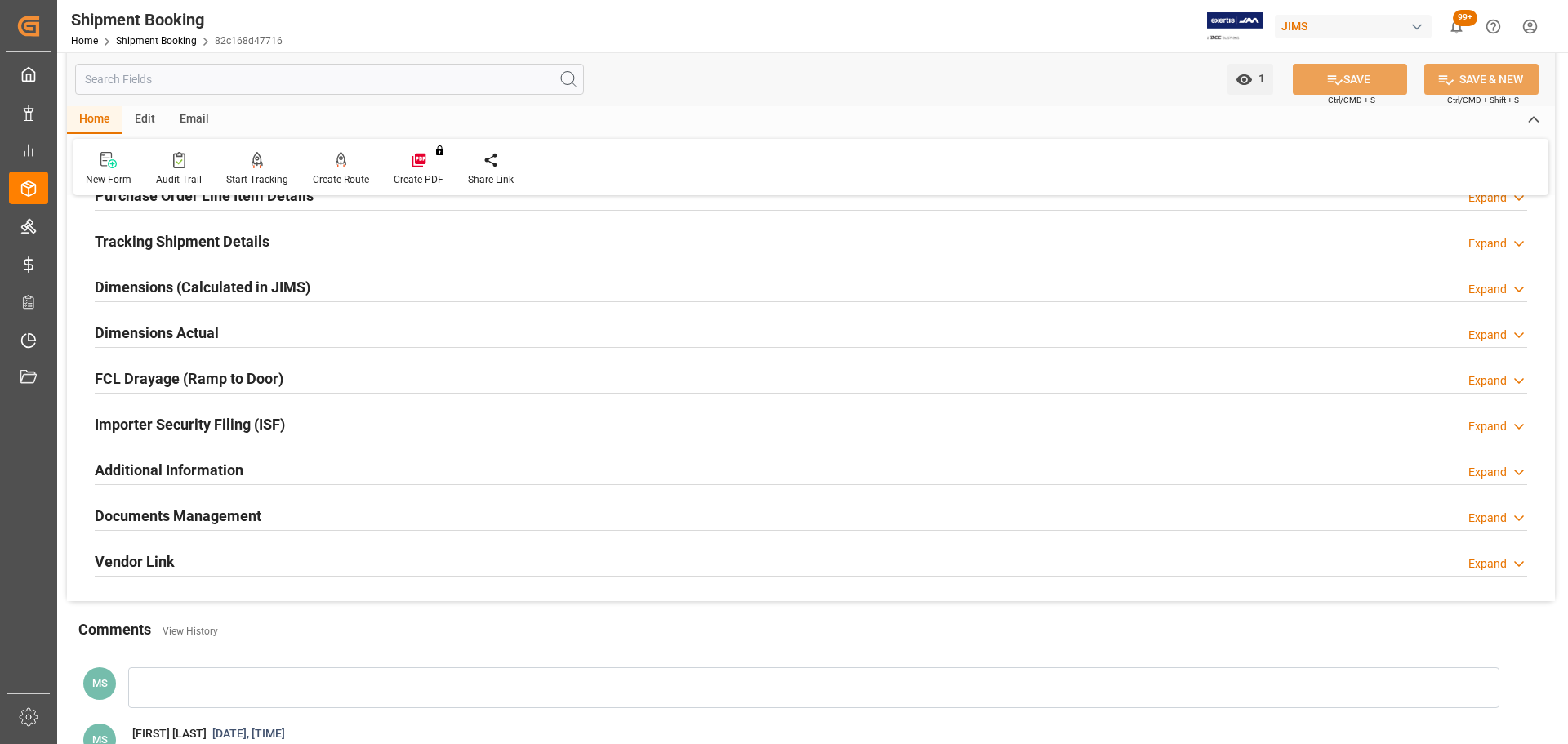 scroll, scrollTop: 888, scrollLeft: 0, axis: vertical 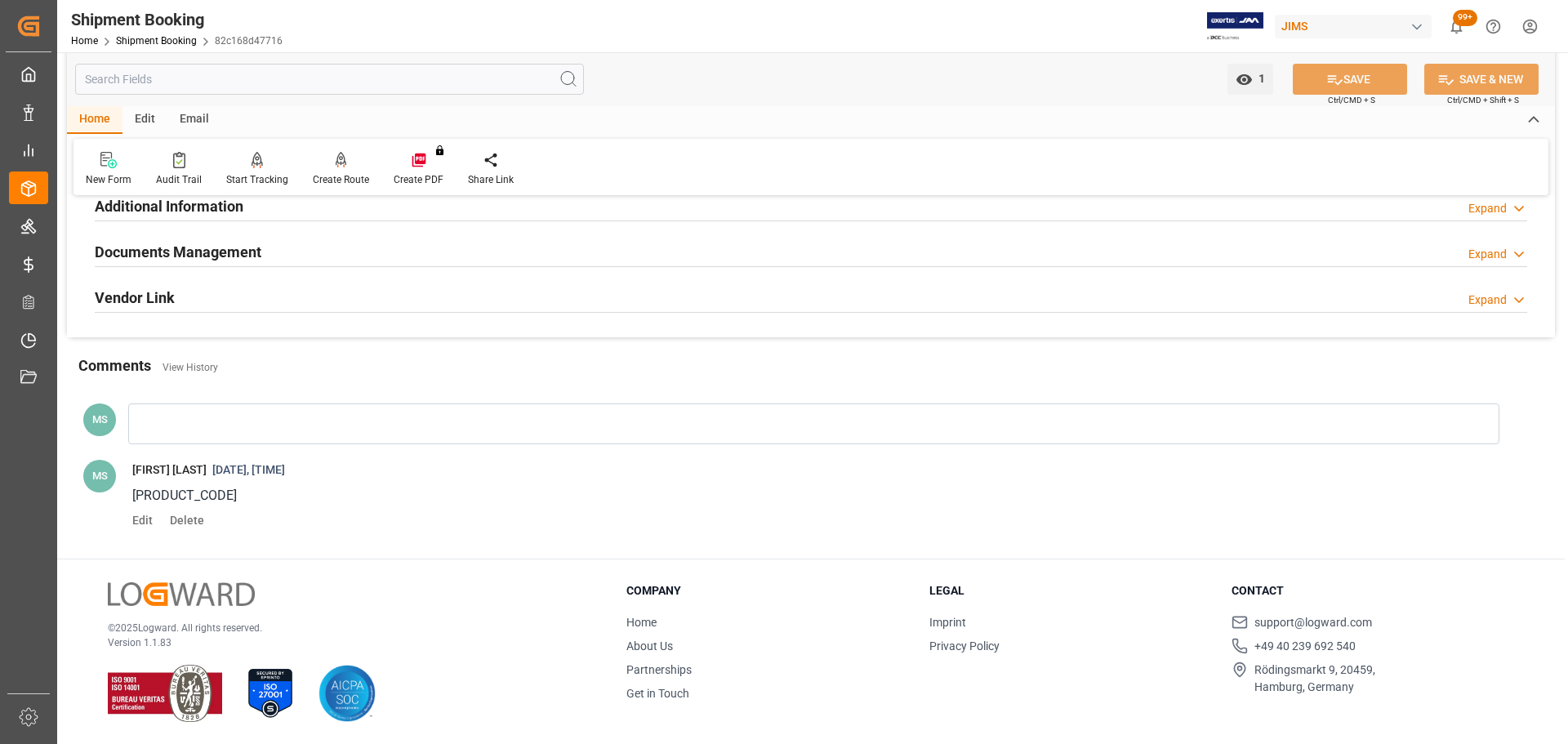 click on "Documents Management Expand" at bounding box center (811, 251) 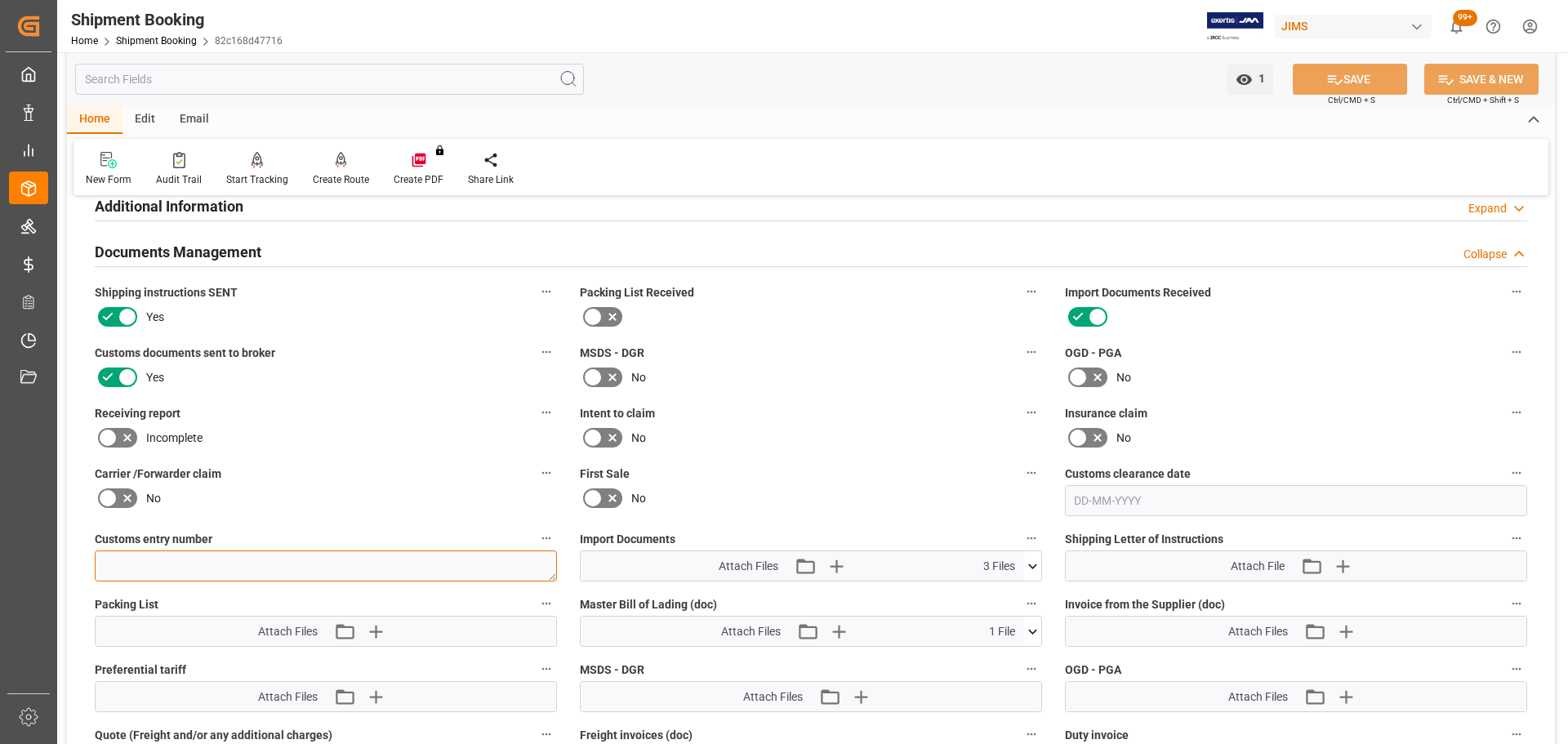 click at bounding box center [326, 566] 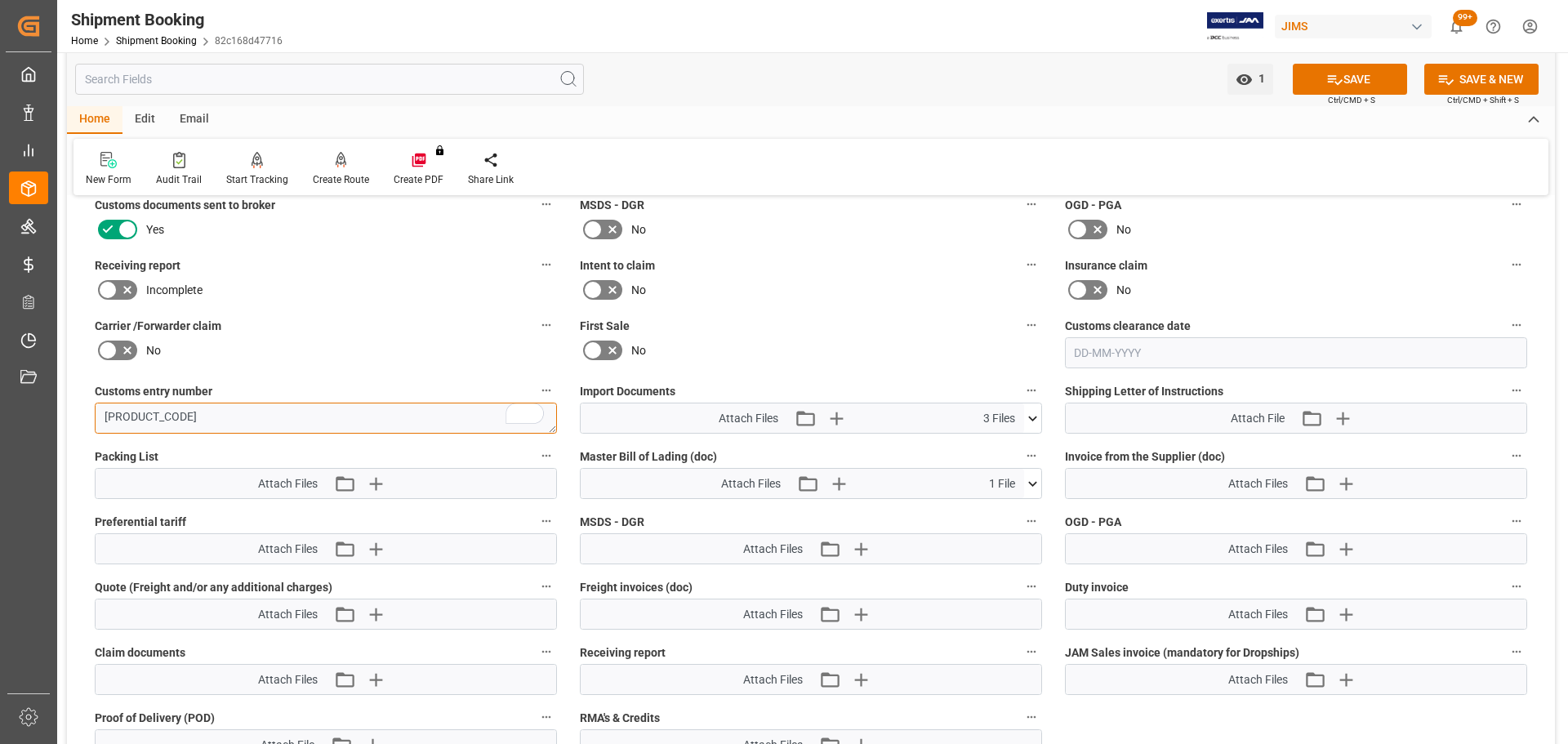 scroll, scrollTop: 1133, scrollLeft: 0, axis: vertical 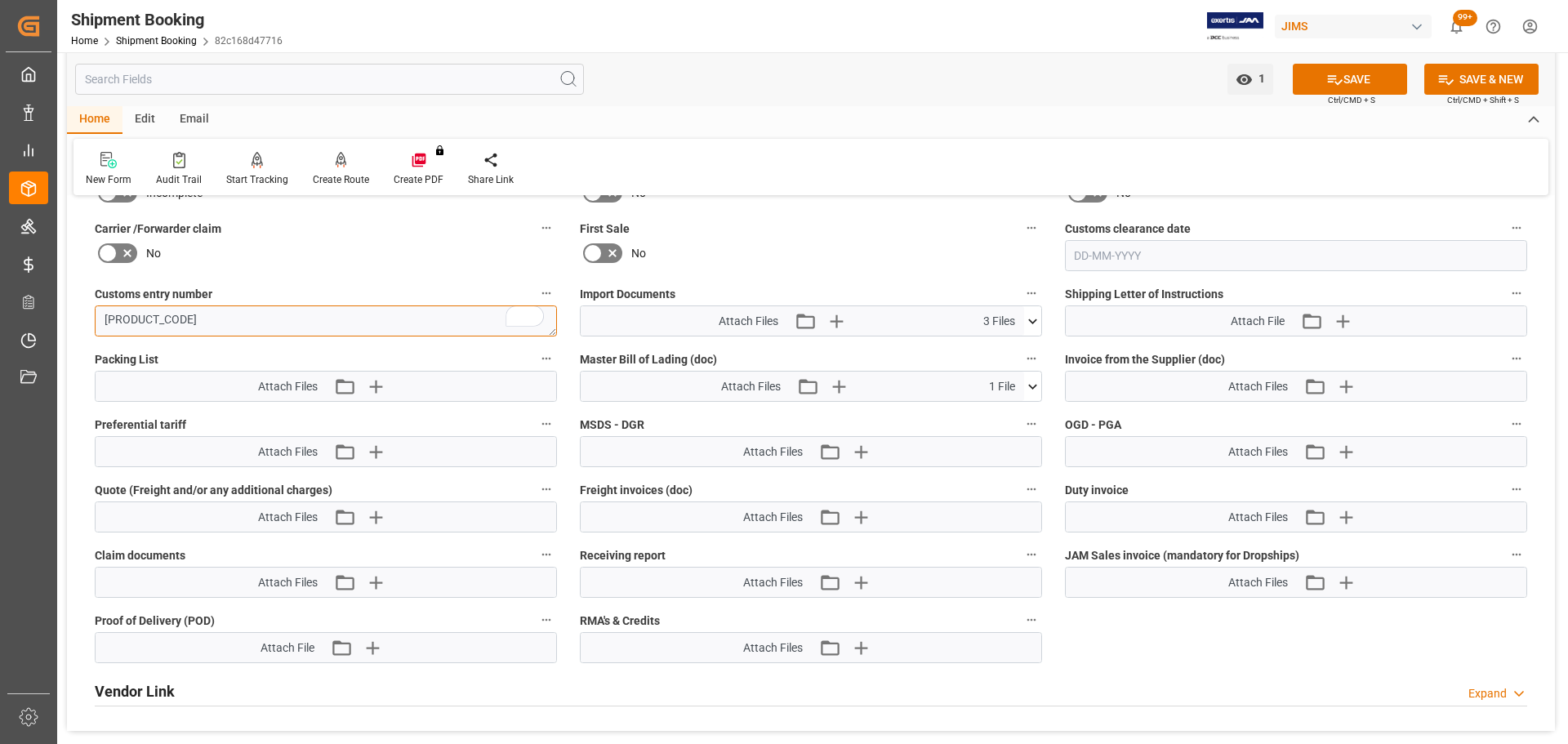 type on "[PRODUCT_CODE]" 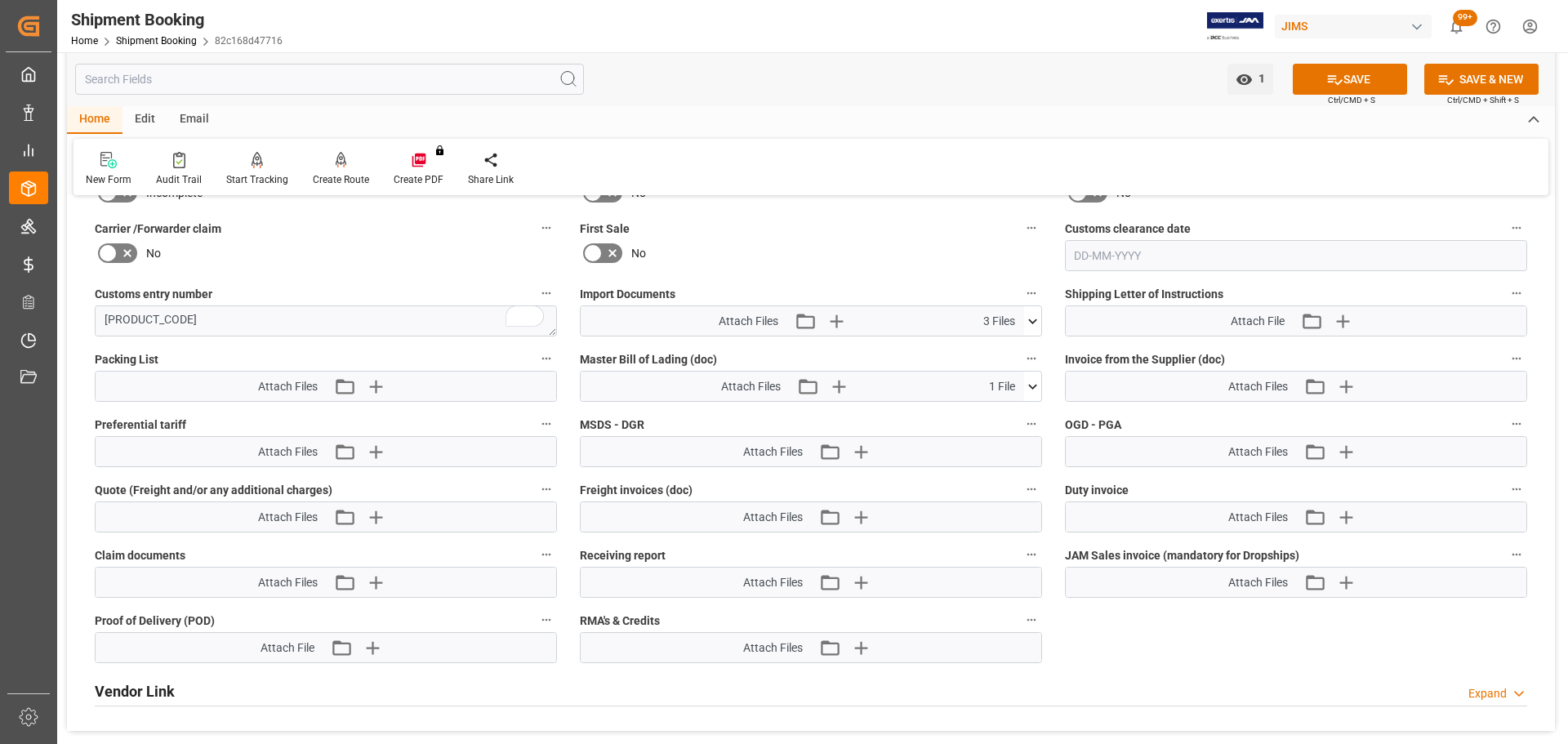 click 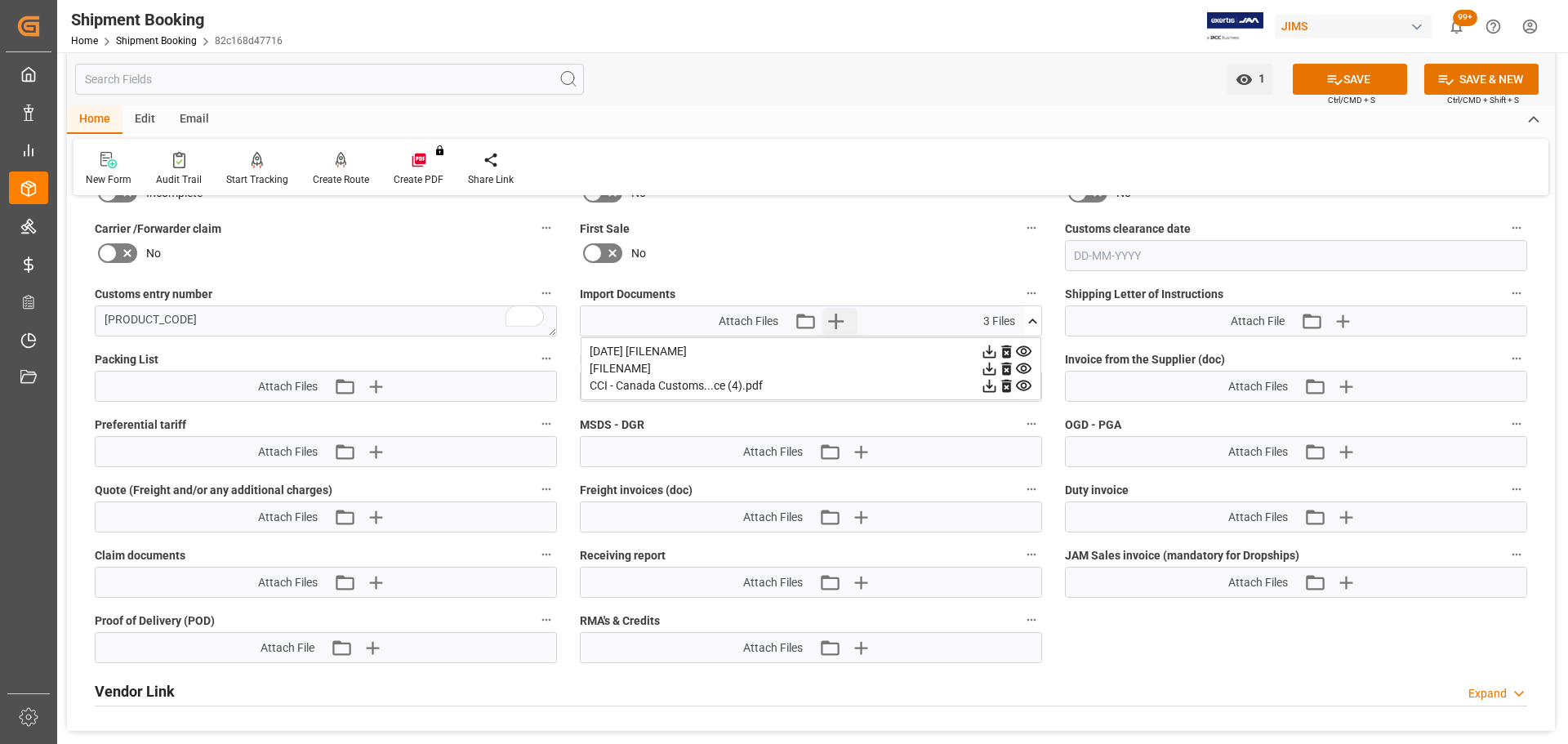 click 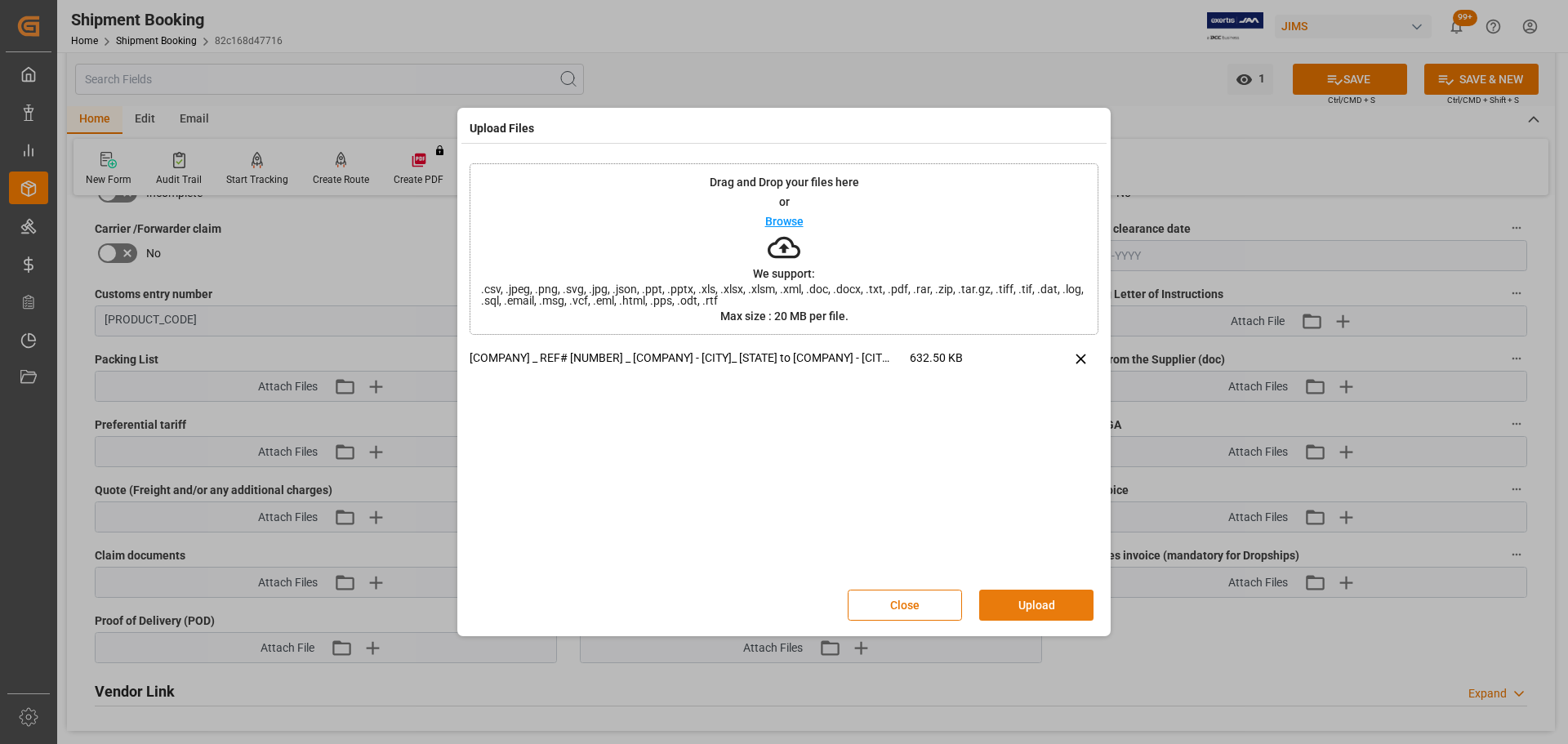 click on "Upload" at bounding box center (1036, 605) 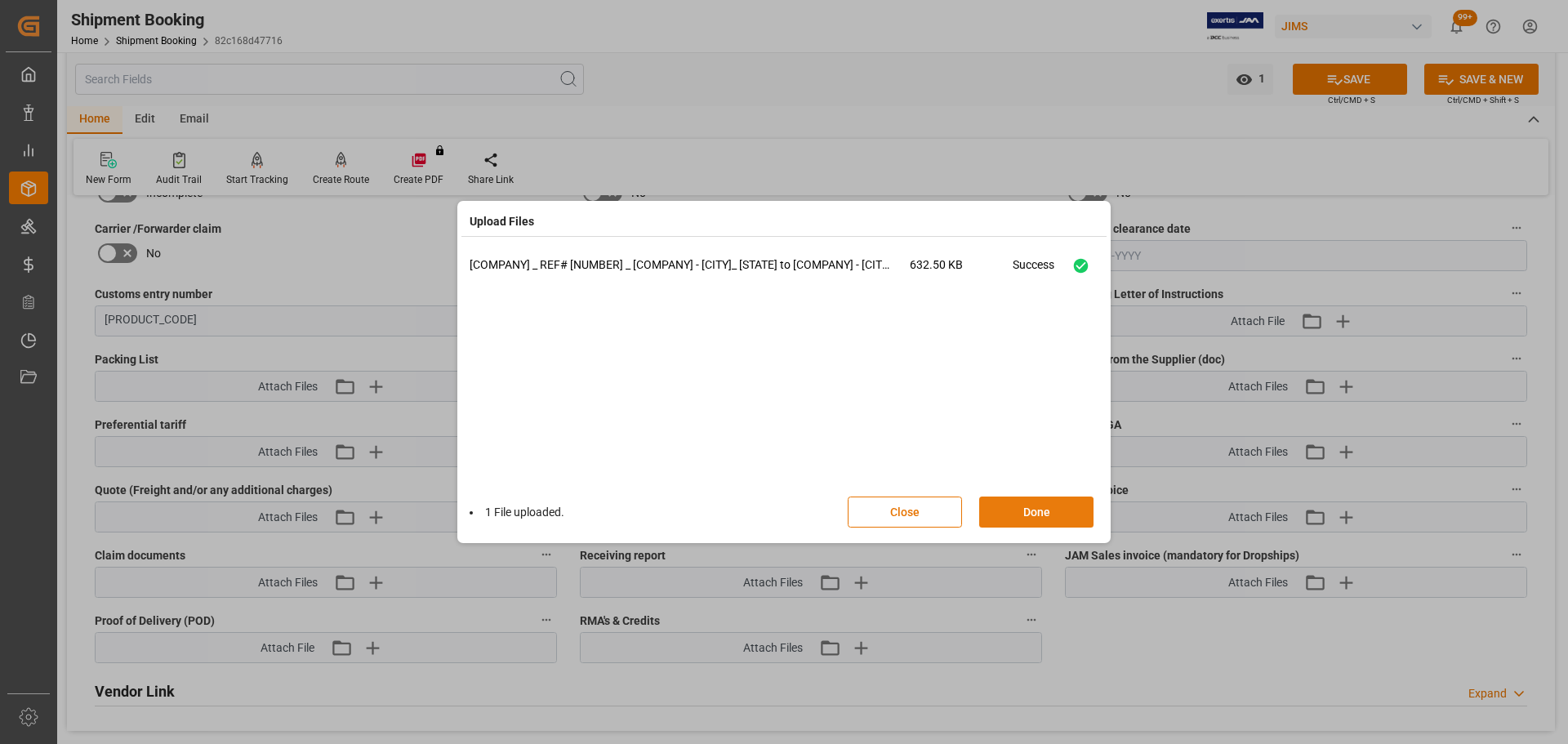click on "Done" at bounding box center [1036, 512] 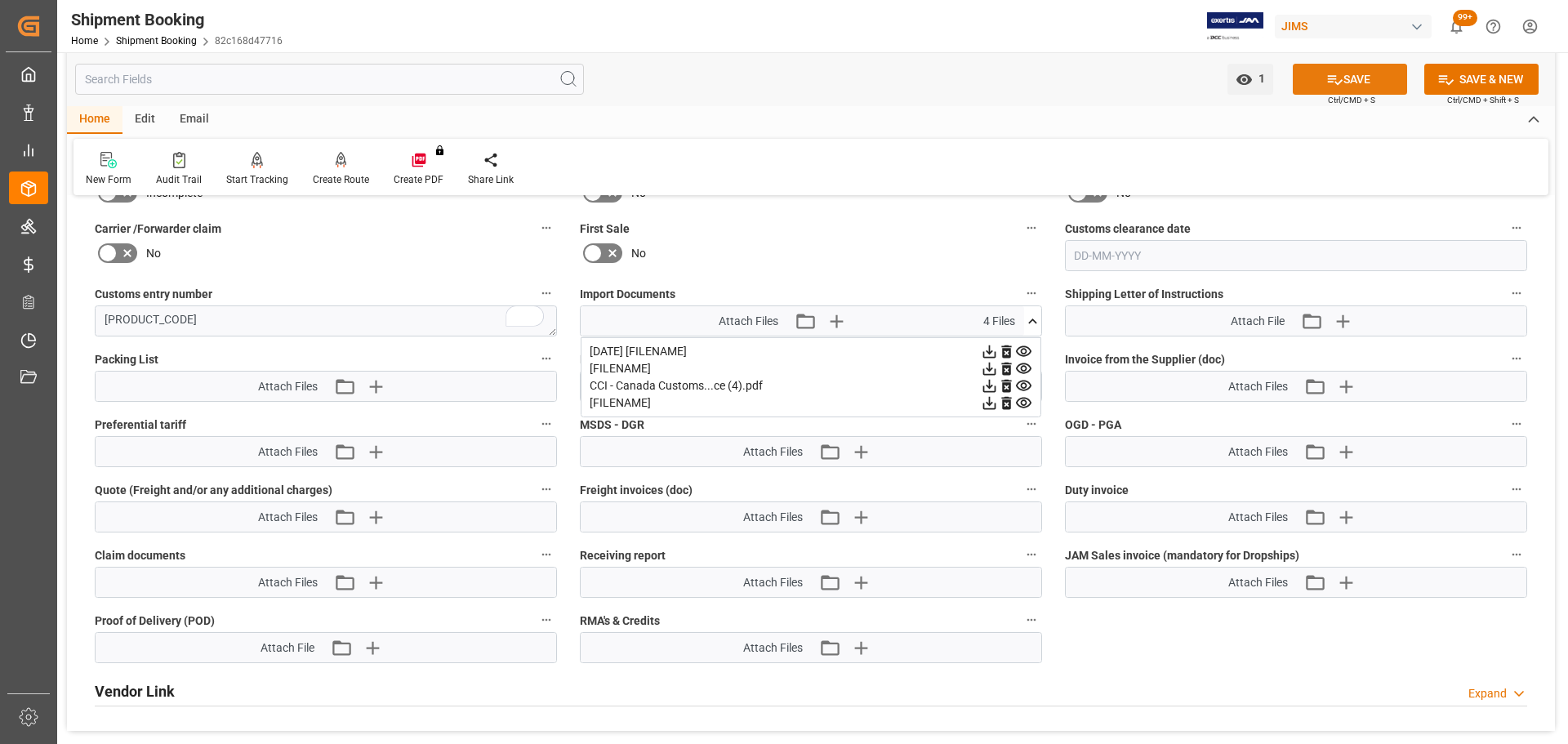 click on "SAVE" at bounding box center (1350, 79) 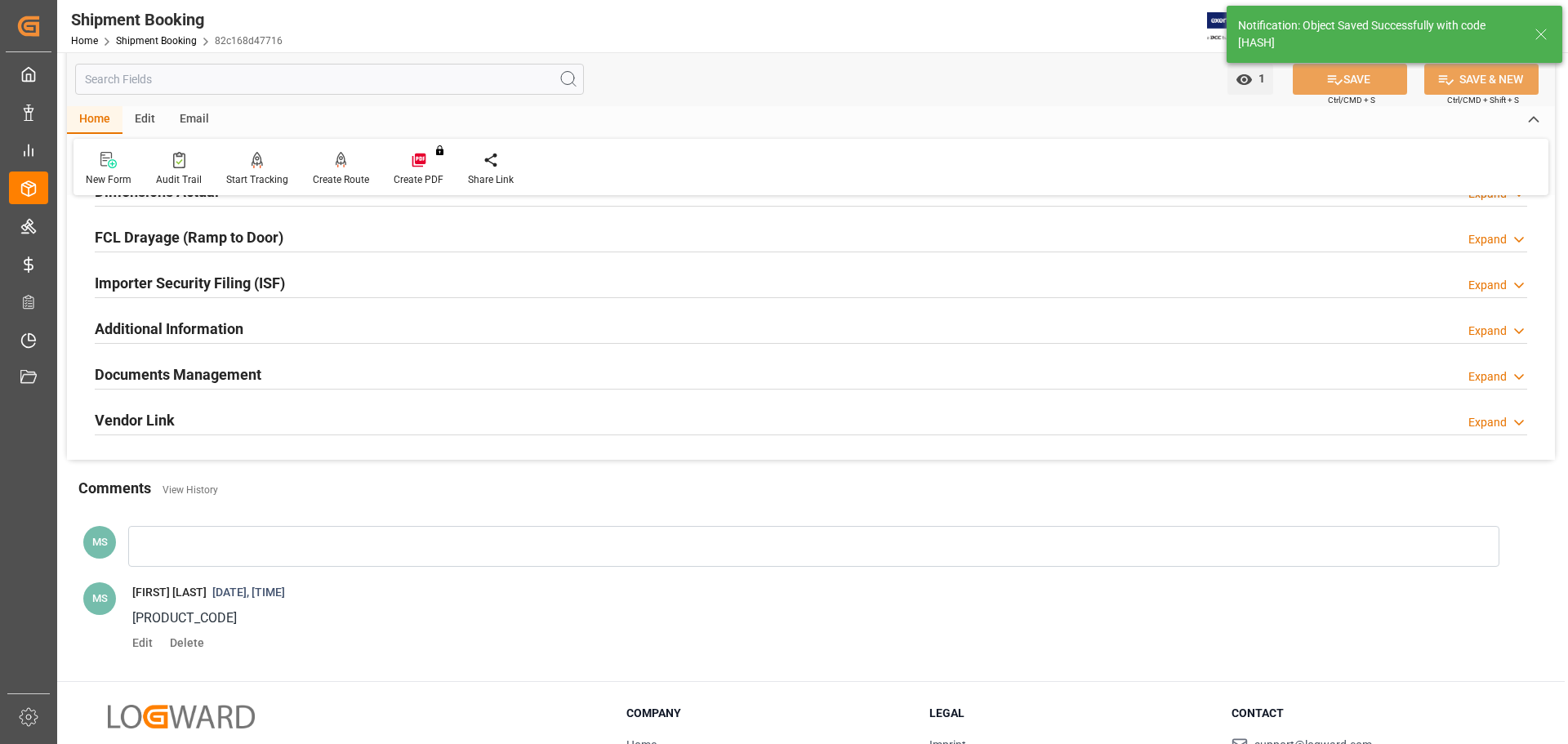 scroll, scrollTop: 494, scrollLeft: 0, axis: vertical 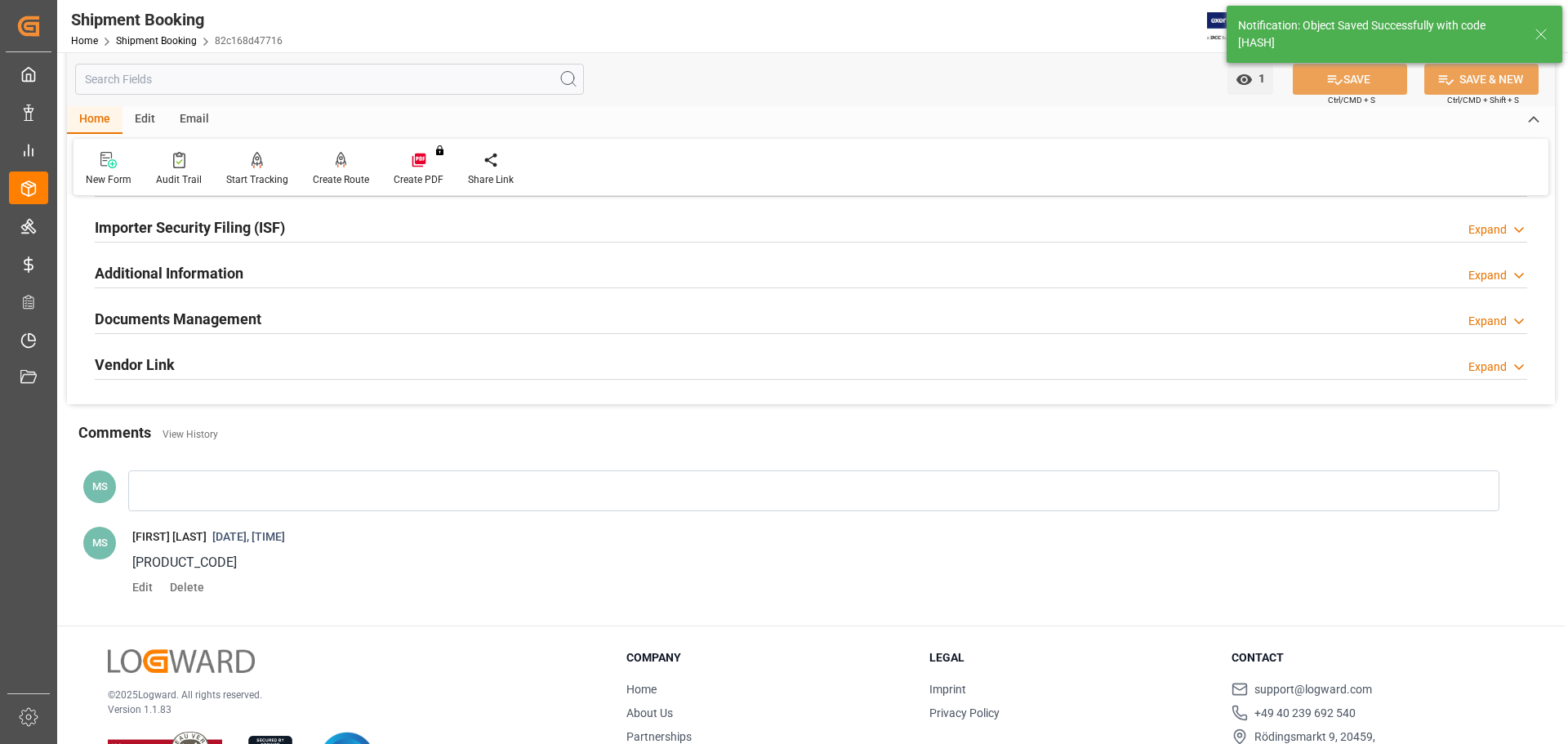 click on "Documents Management" at bounding box center (178, 319) 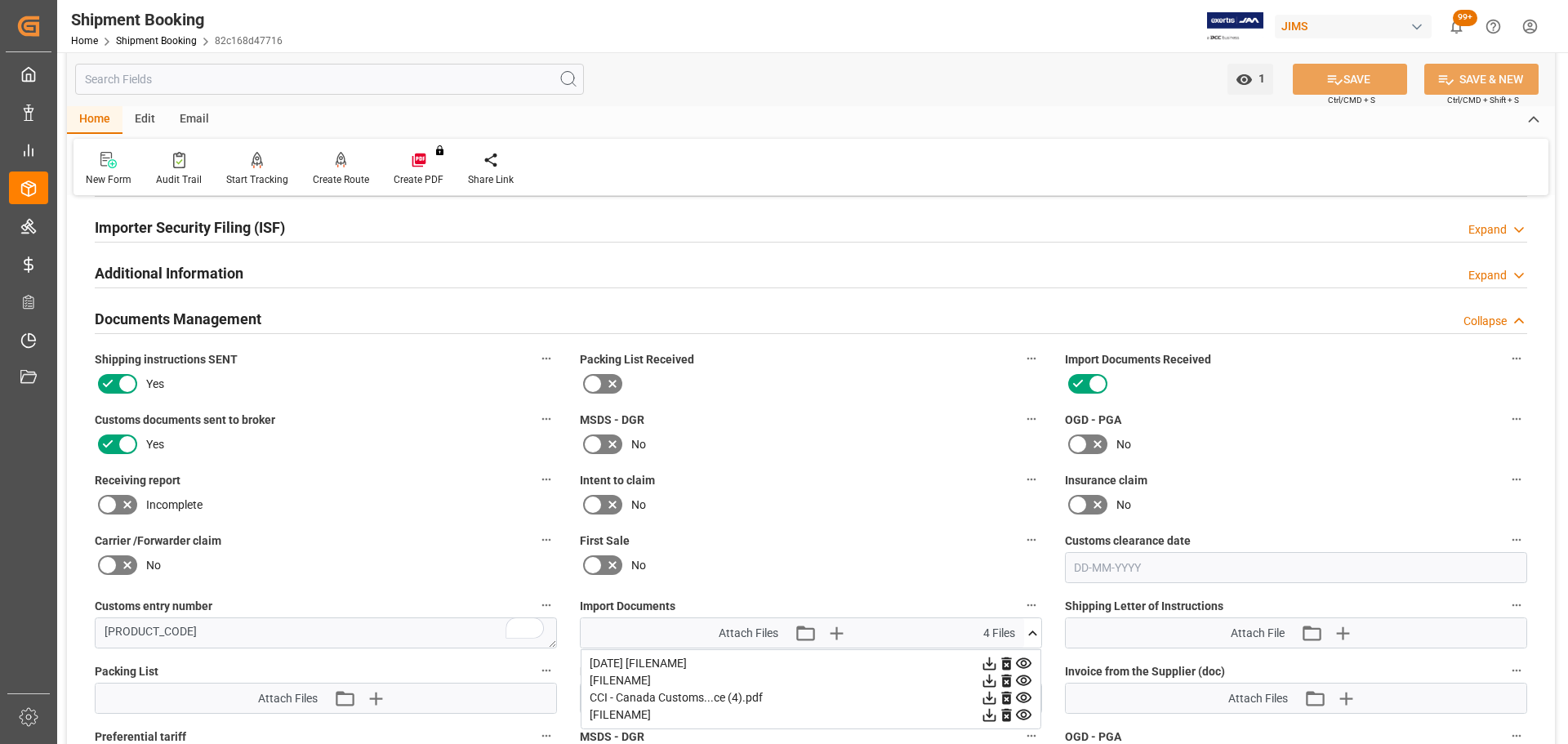 click on "Documents Management" at bounding box center (178, 319) 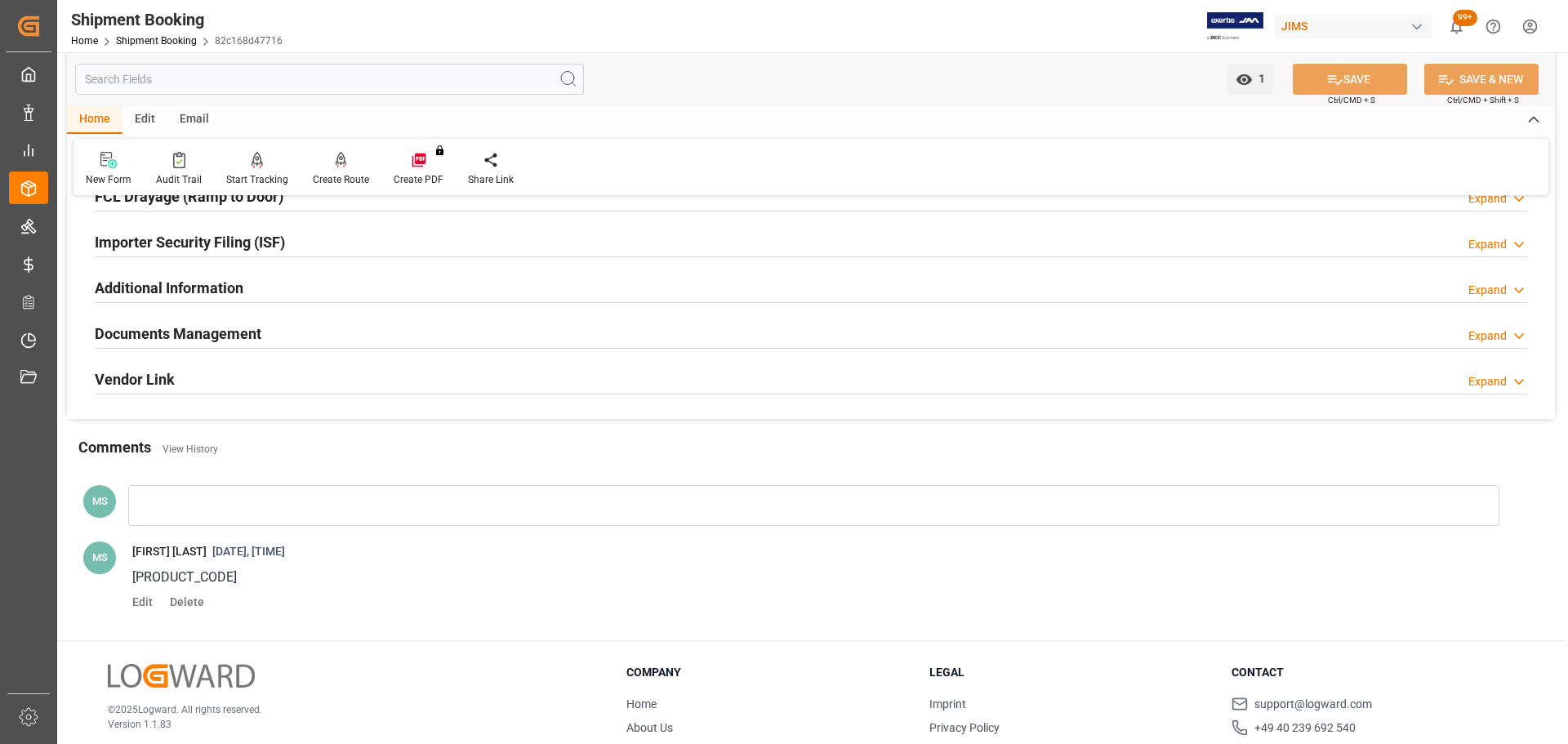 click on "Documents Management" at bounding box center (178, 333) 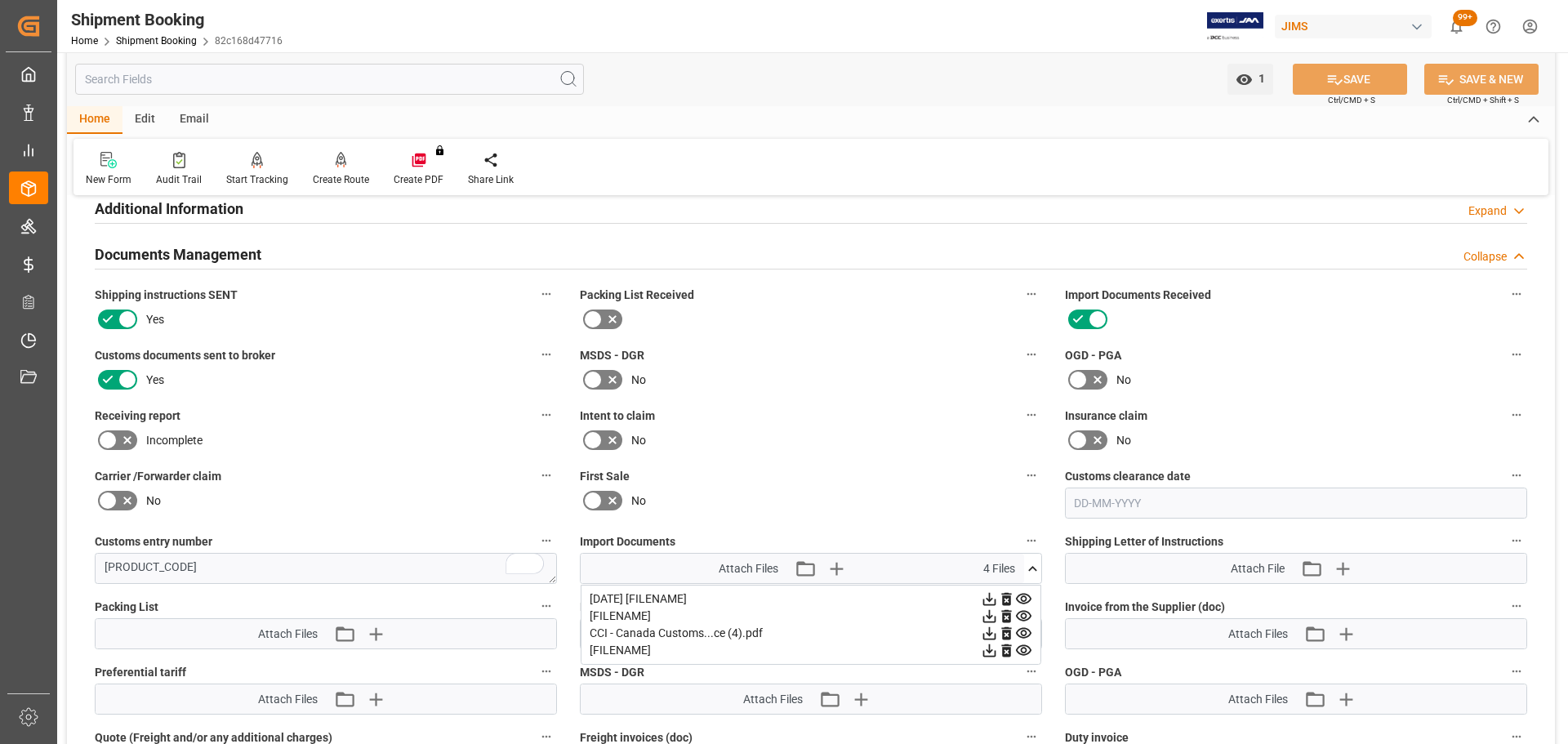 scroll, scrollTop: 724, scrollLeft: 0, axis: vertical 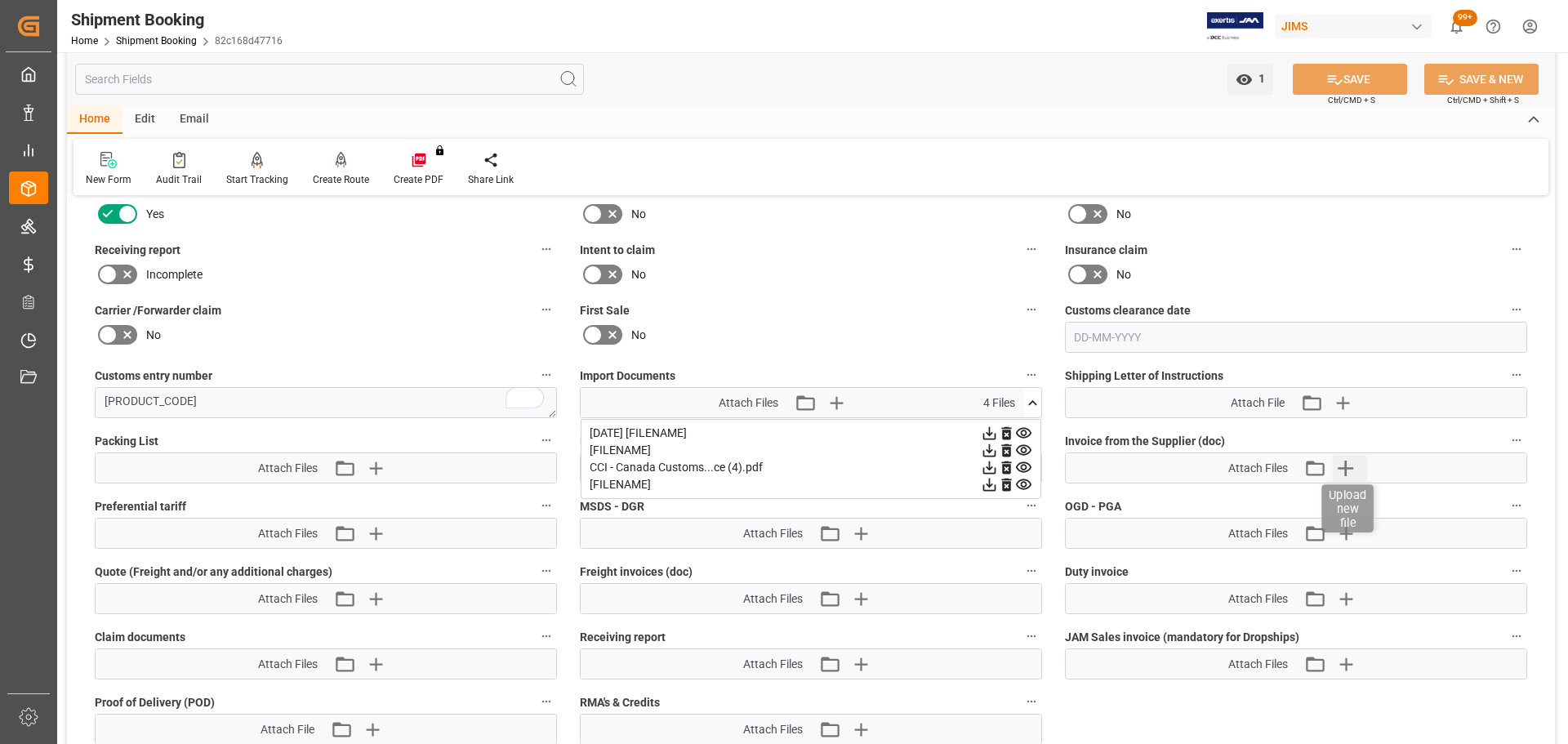 click 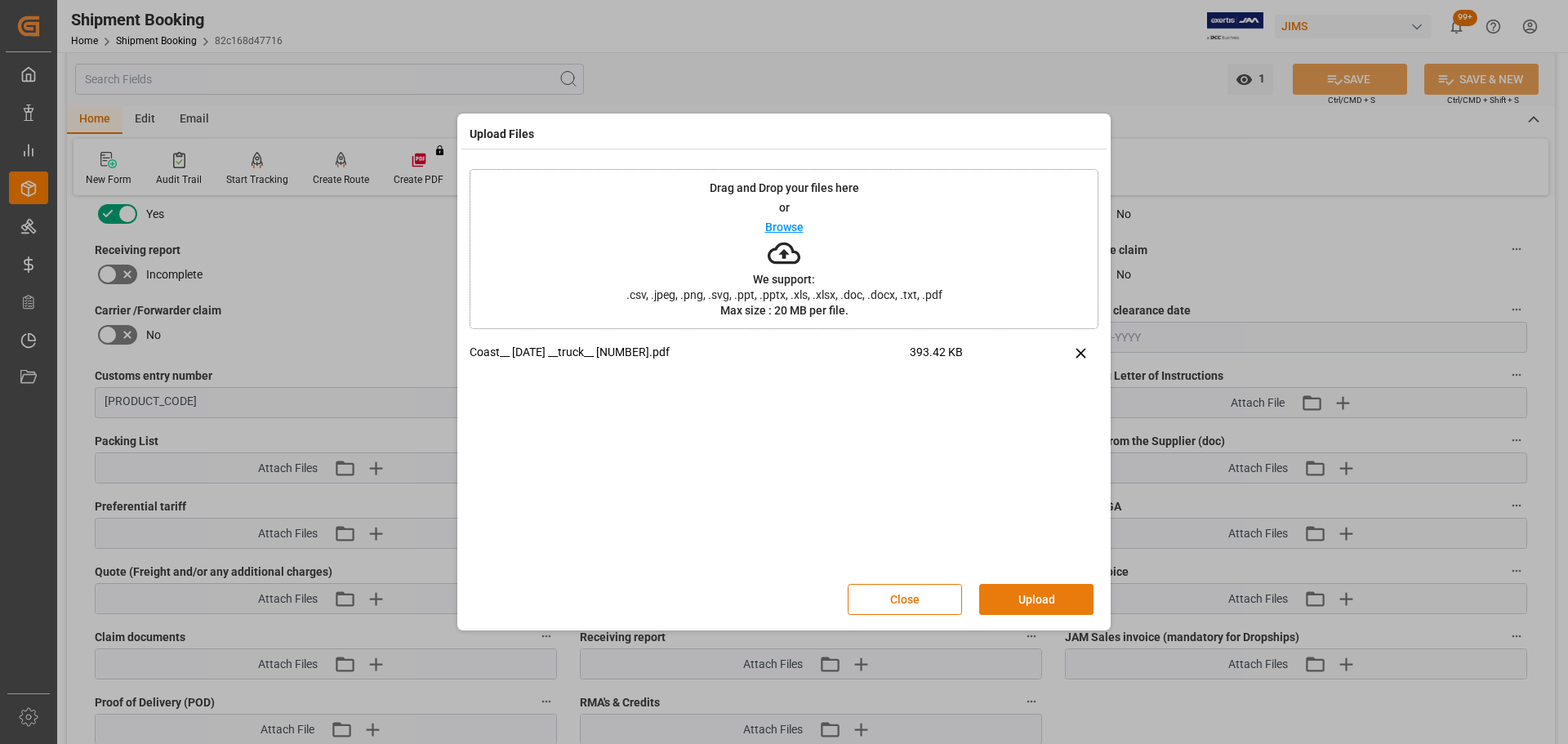 click on "Upload" at bounding box center [1036, 599] 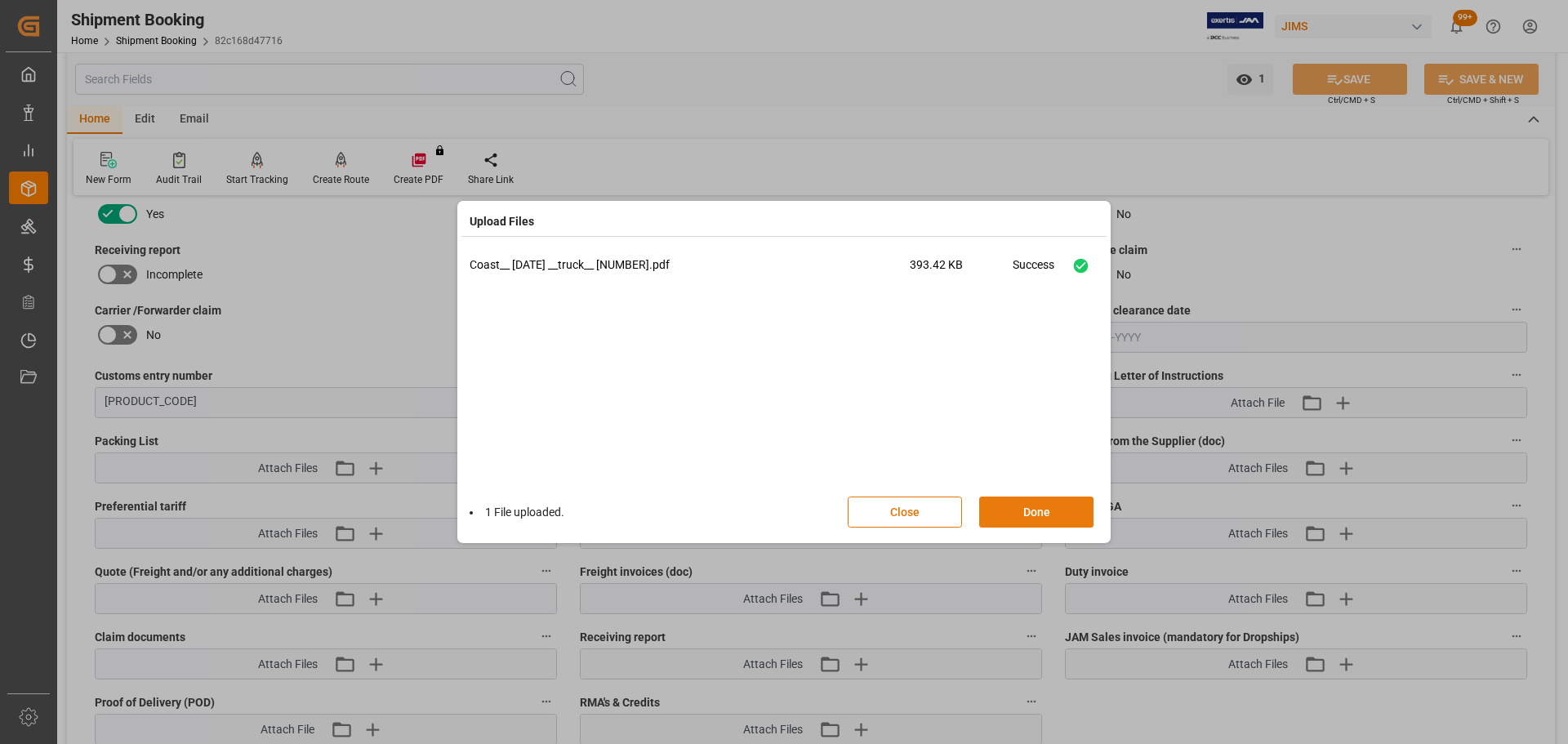 click on "Done" at bounding box center (1036, 512) 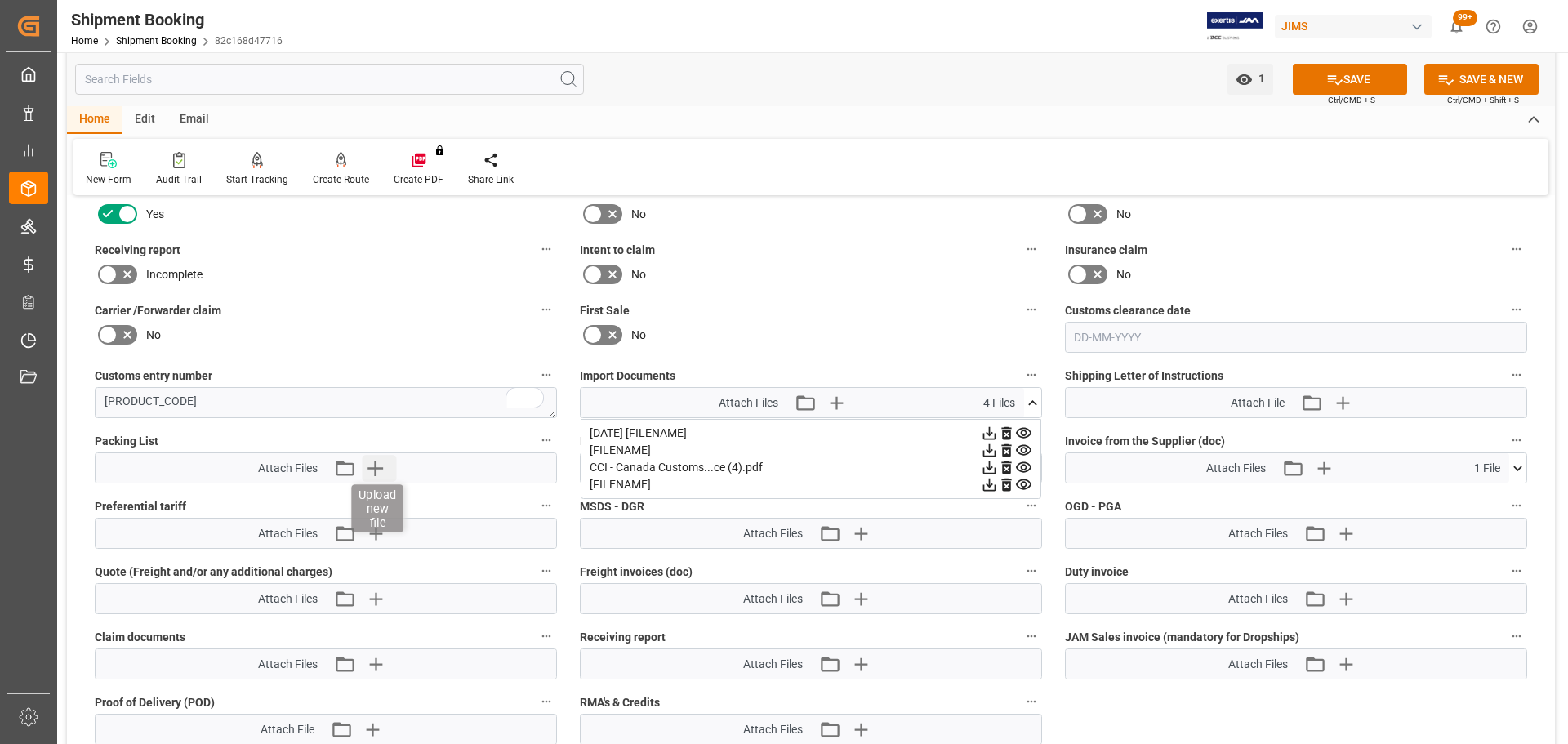click 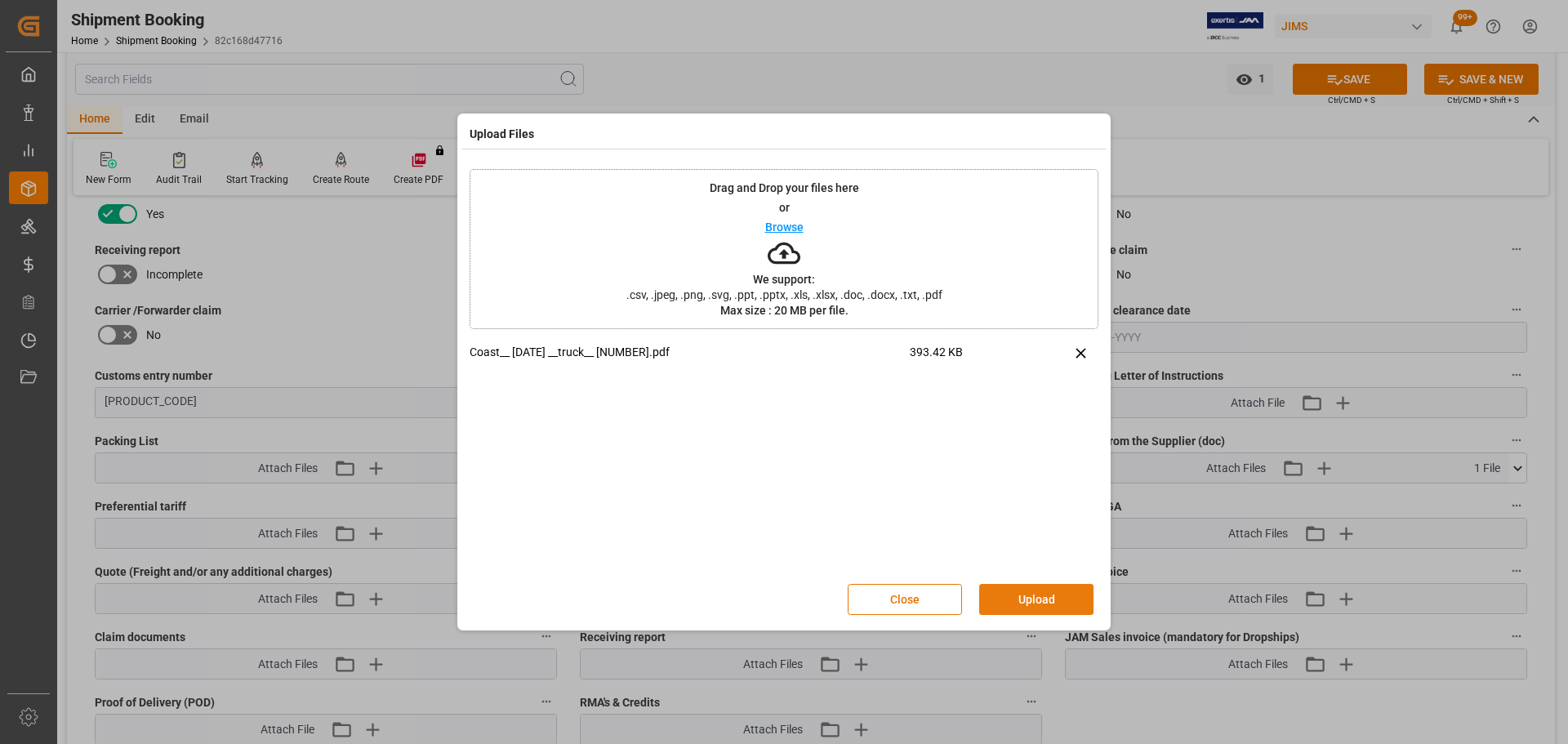 click on "Upload" at bounding box center [1036, 599] 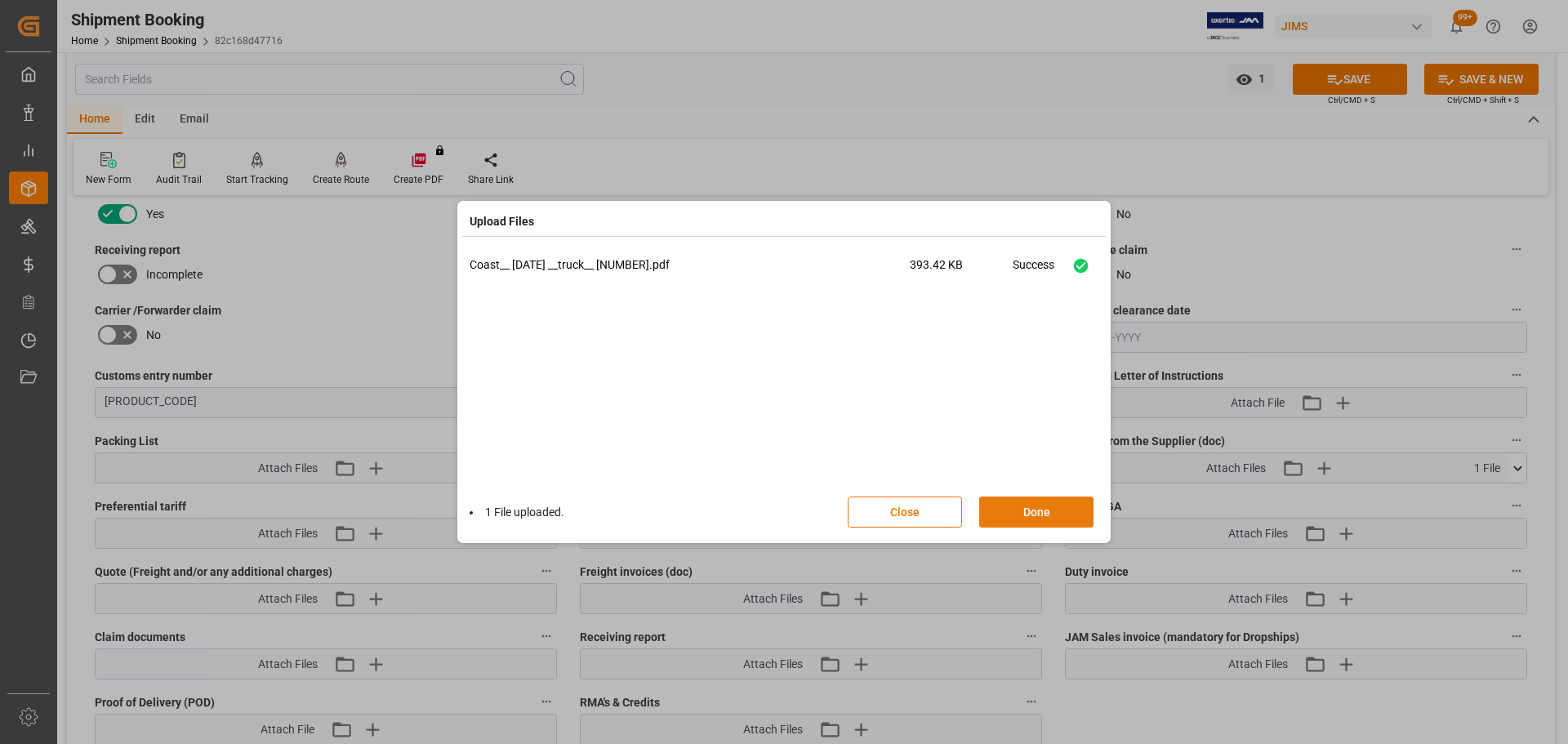 click on "Done" at bounding box center [1036, 512] 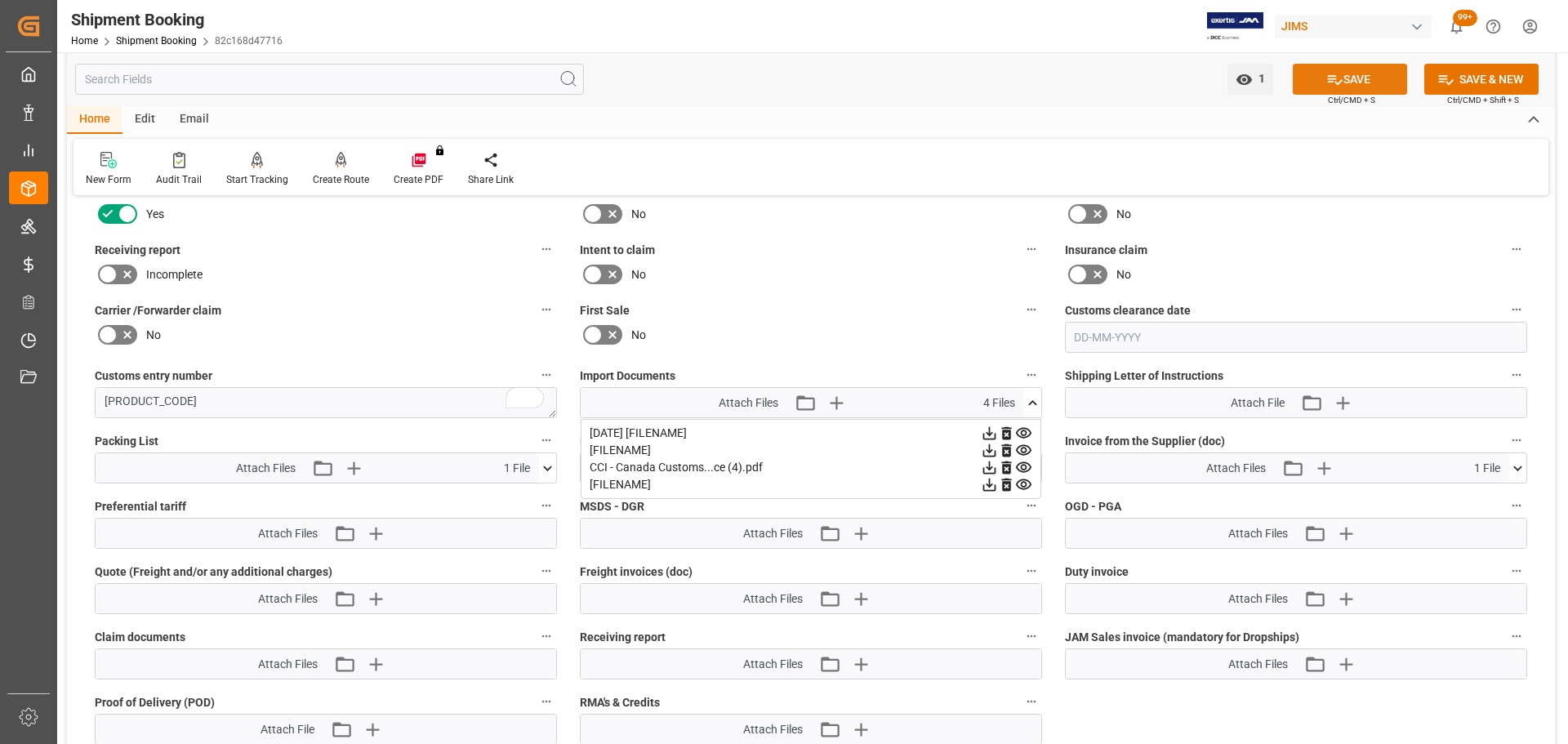 click on "SAVE" at bounding box center (1350, 79) 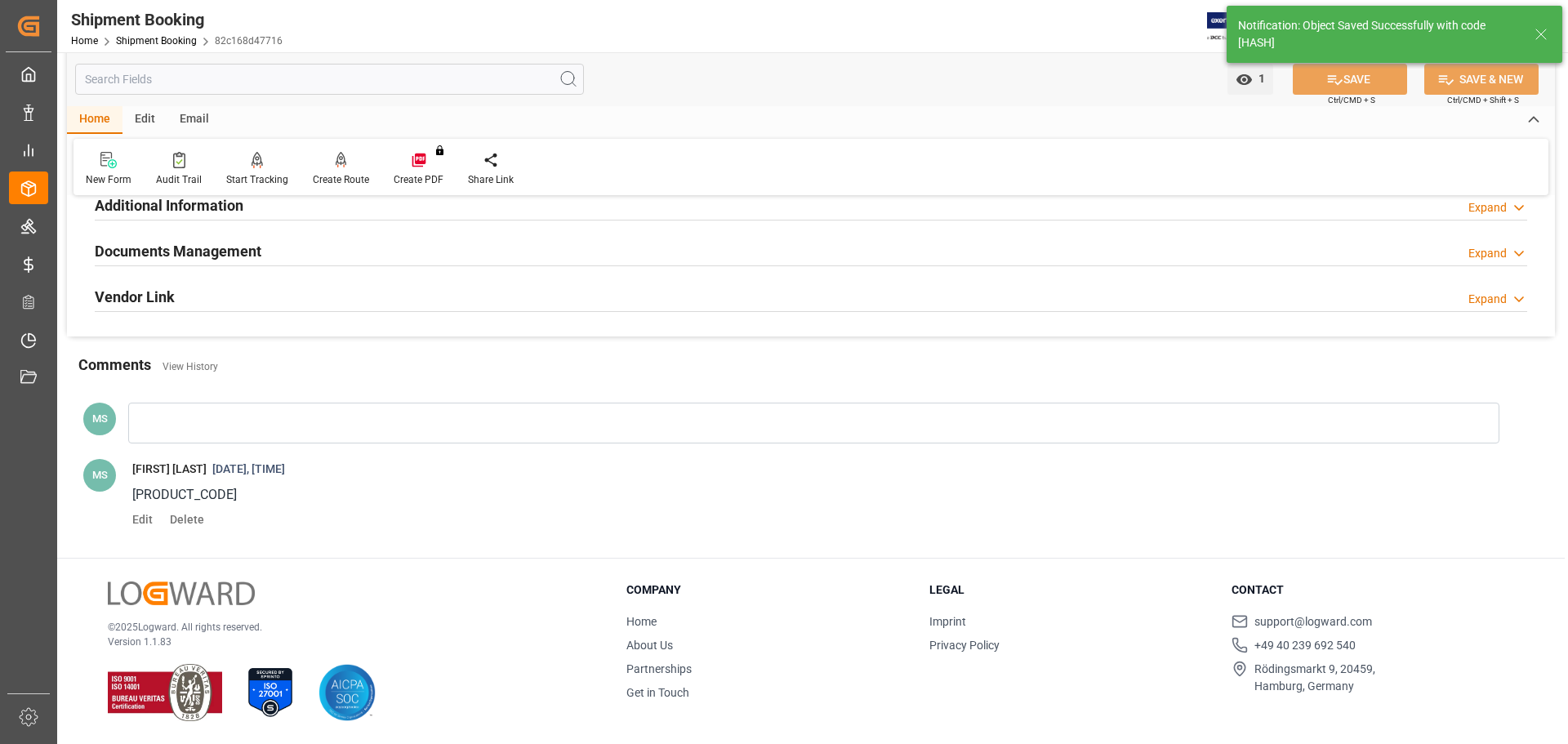 scroll, scrollTop: 398, scrollLeft: 0, axis: vertical 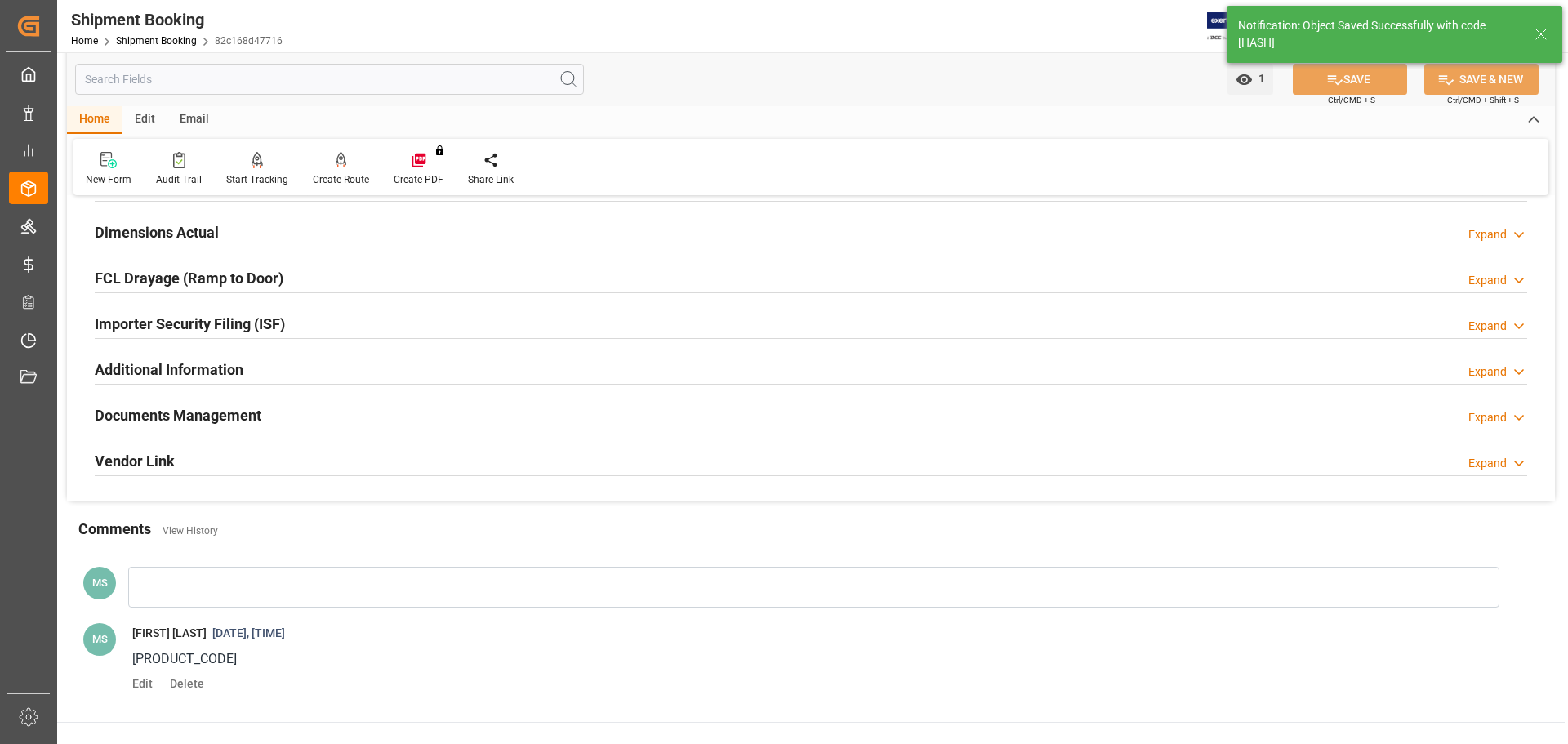 click on "Documents Management" at bounding box center [178, 415] 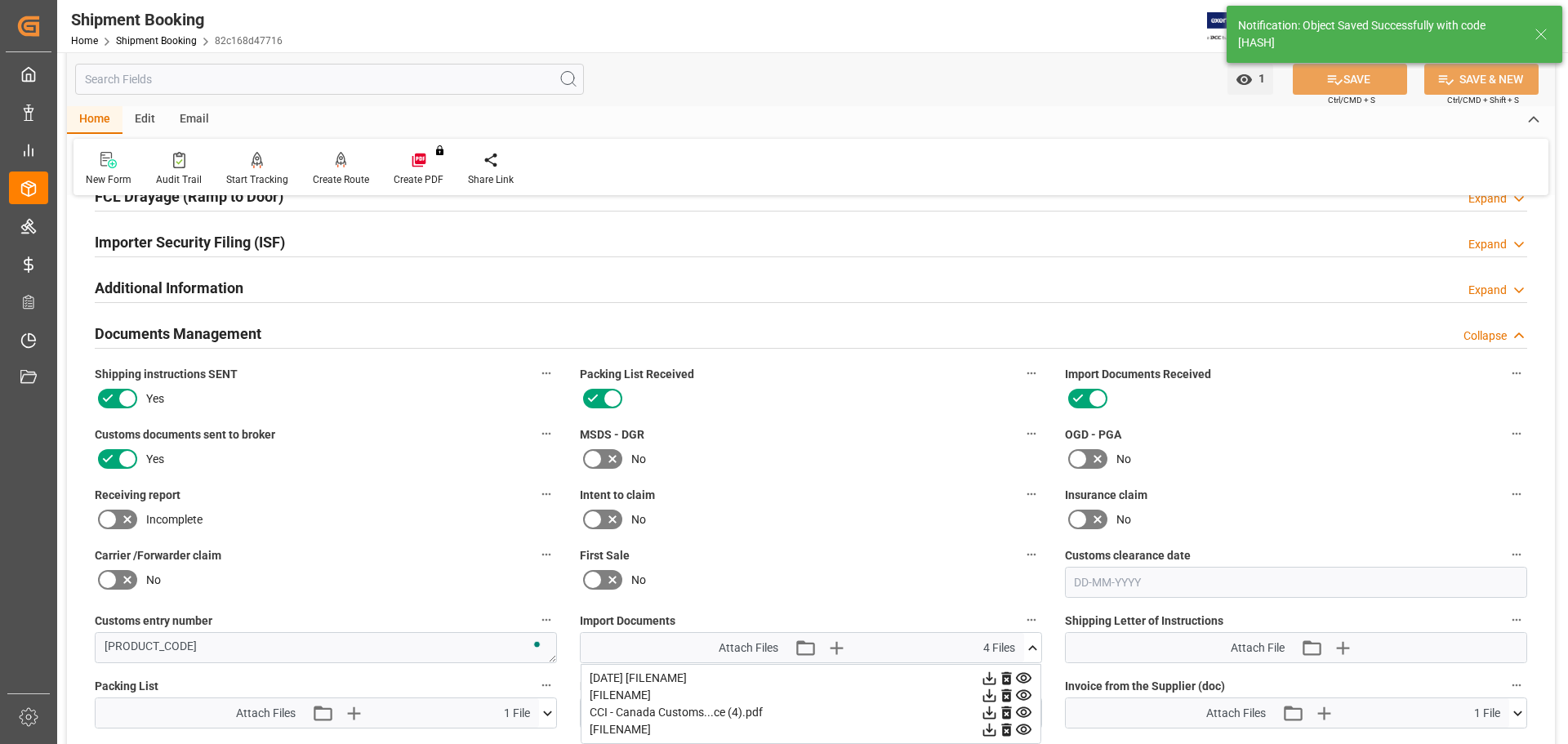 click on "Documents Management Collapse" at bounding box center (811, 332) 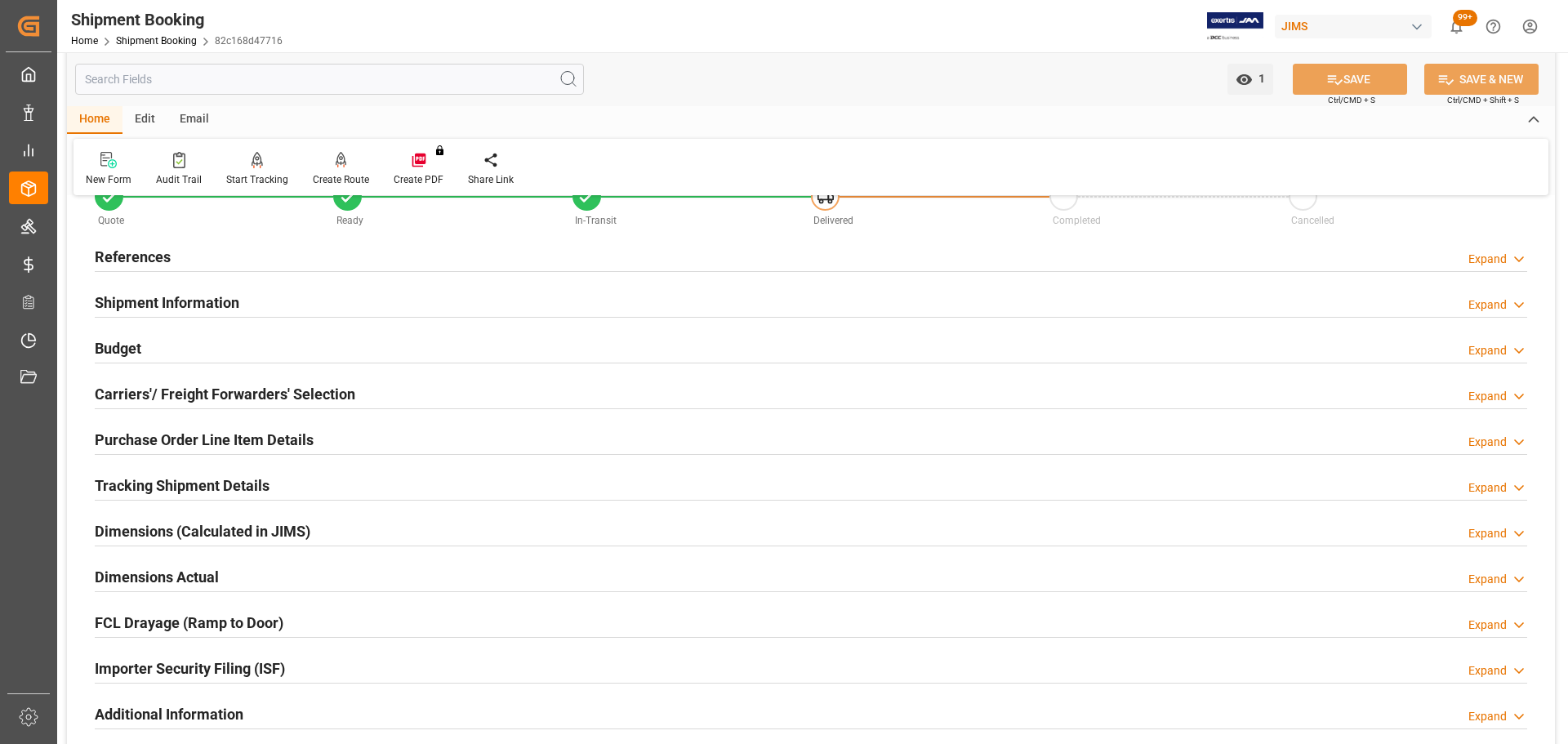 scroll, scrollTop: 82, scrollLeft: 0, axis: vertical 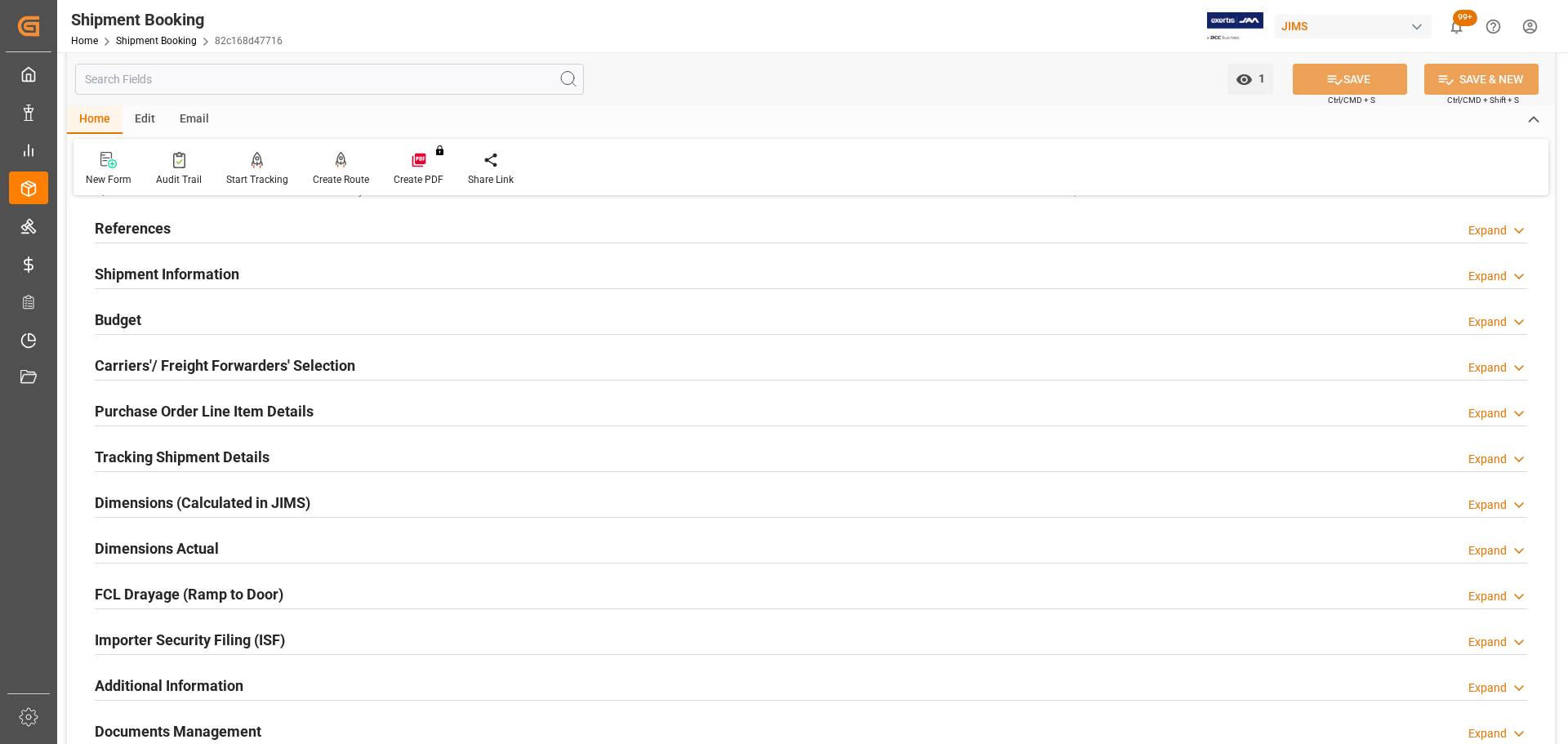 click on "Tracking Shipment Details" at bounding box center (182, 457) 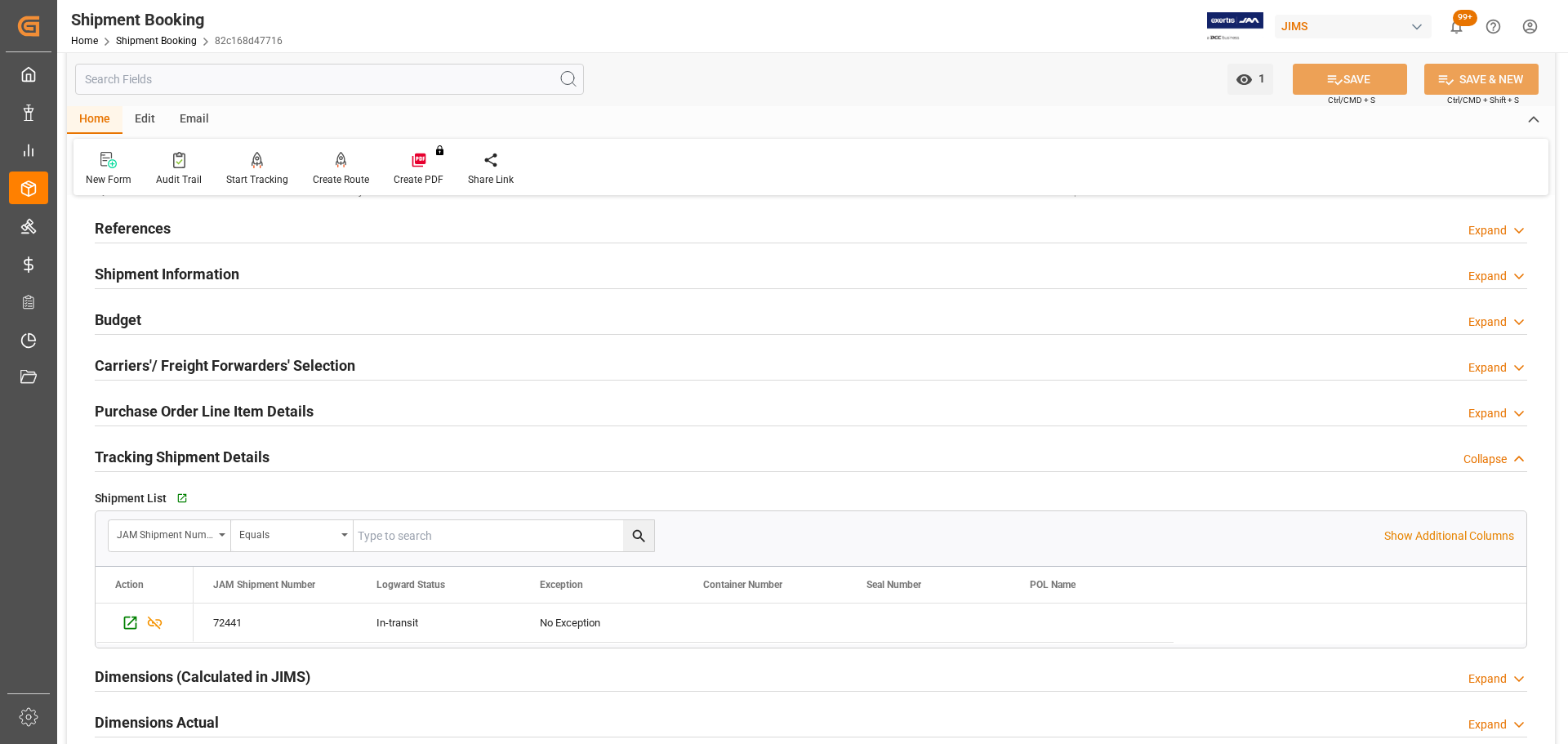 click on "Tracking Shipment Details" at bounding box center (182, 457) 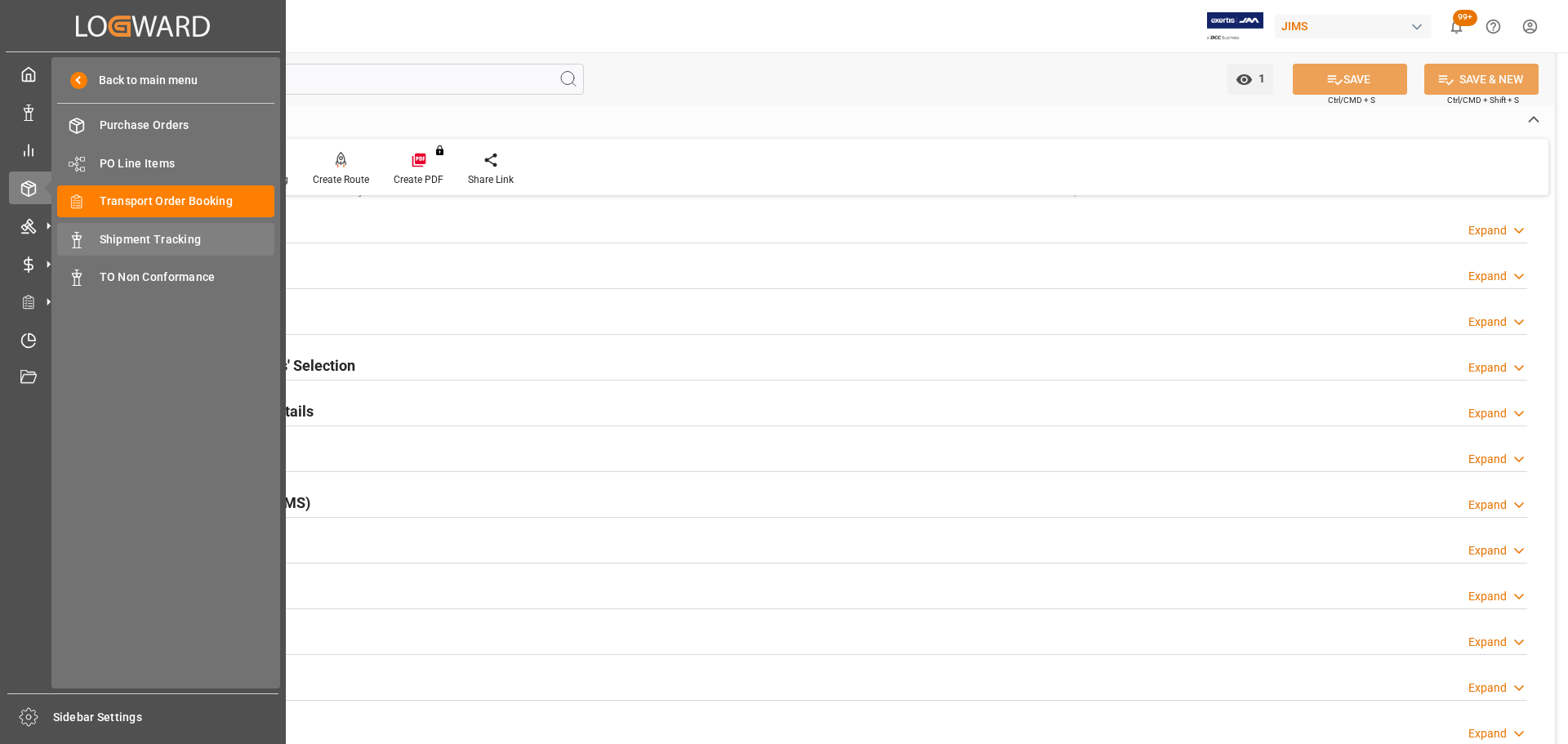 click on "Shipment Tracking" at bounding box center [187, 239] 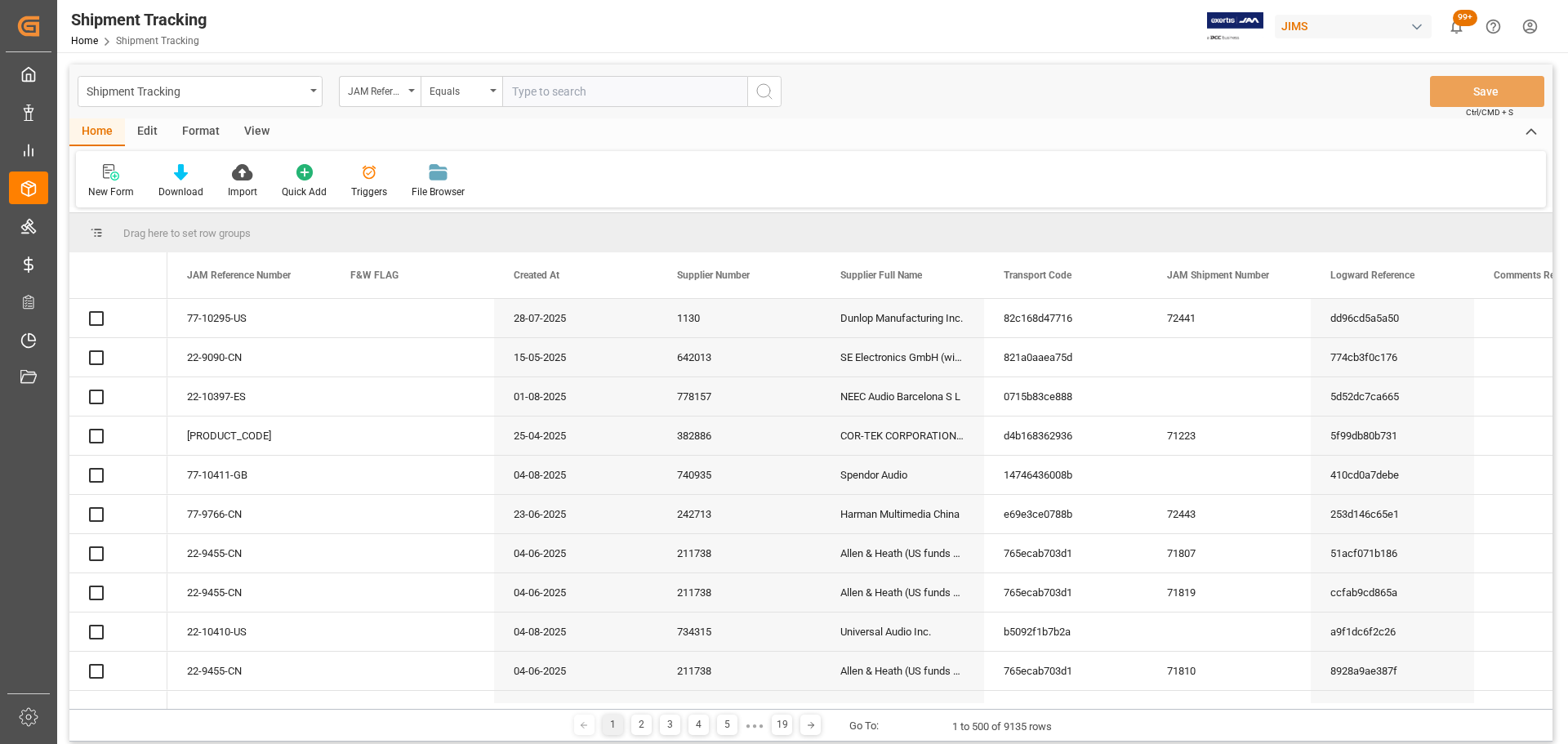 click at bounding box center (625, 91) 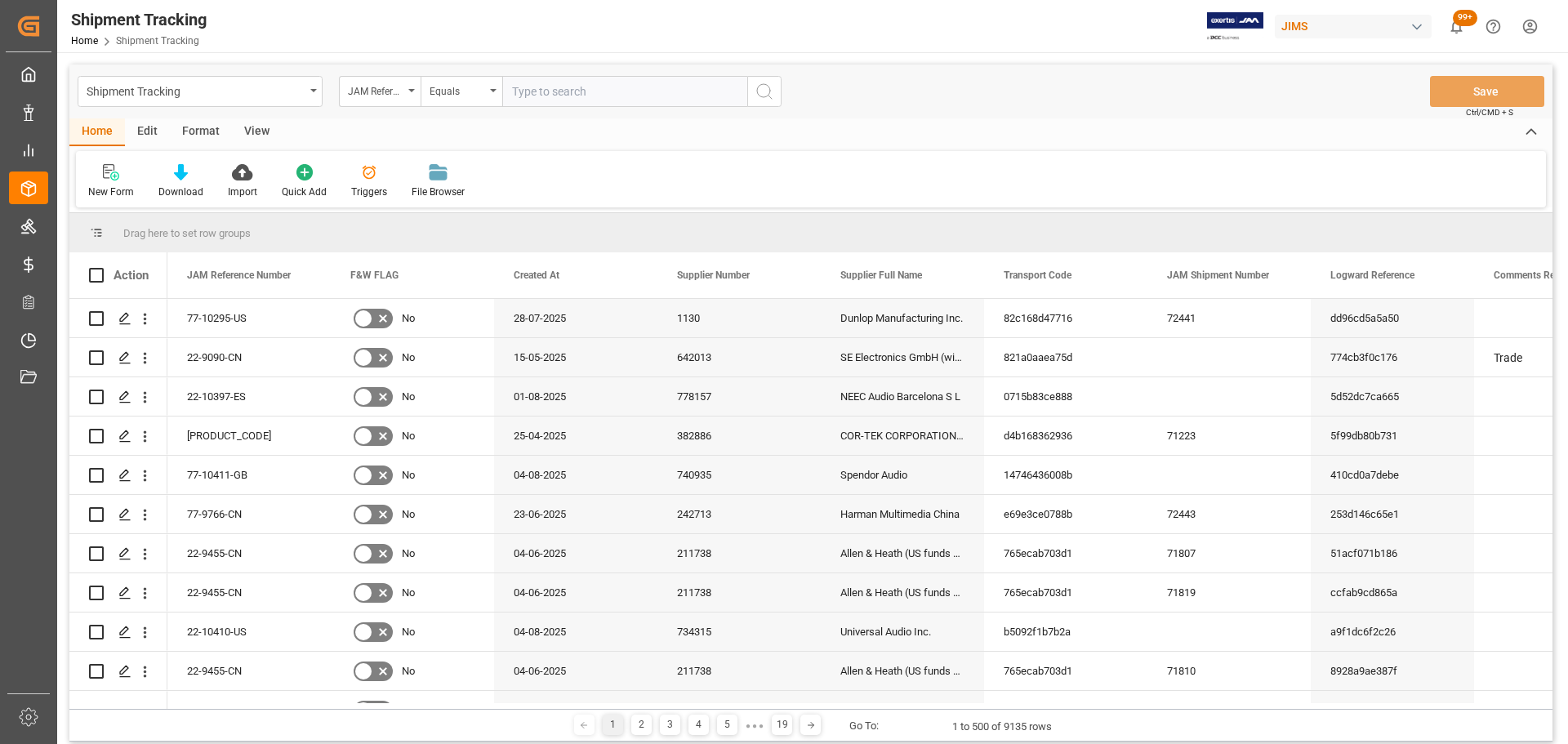 paste on "77-10295-US" 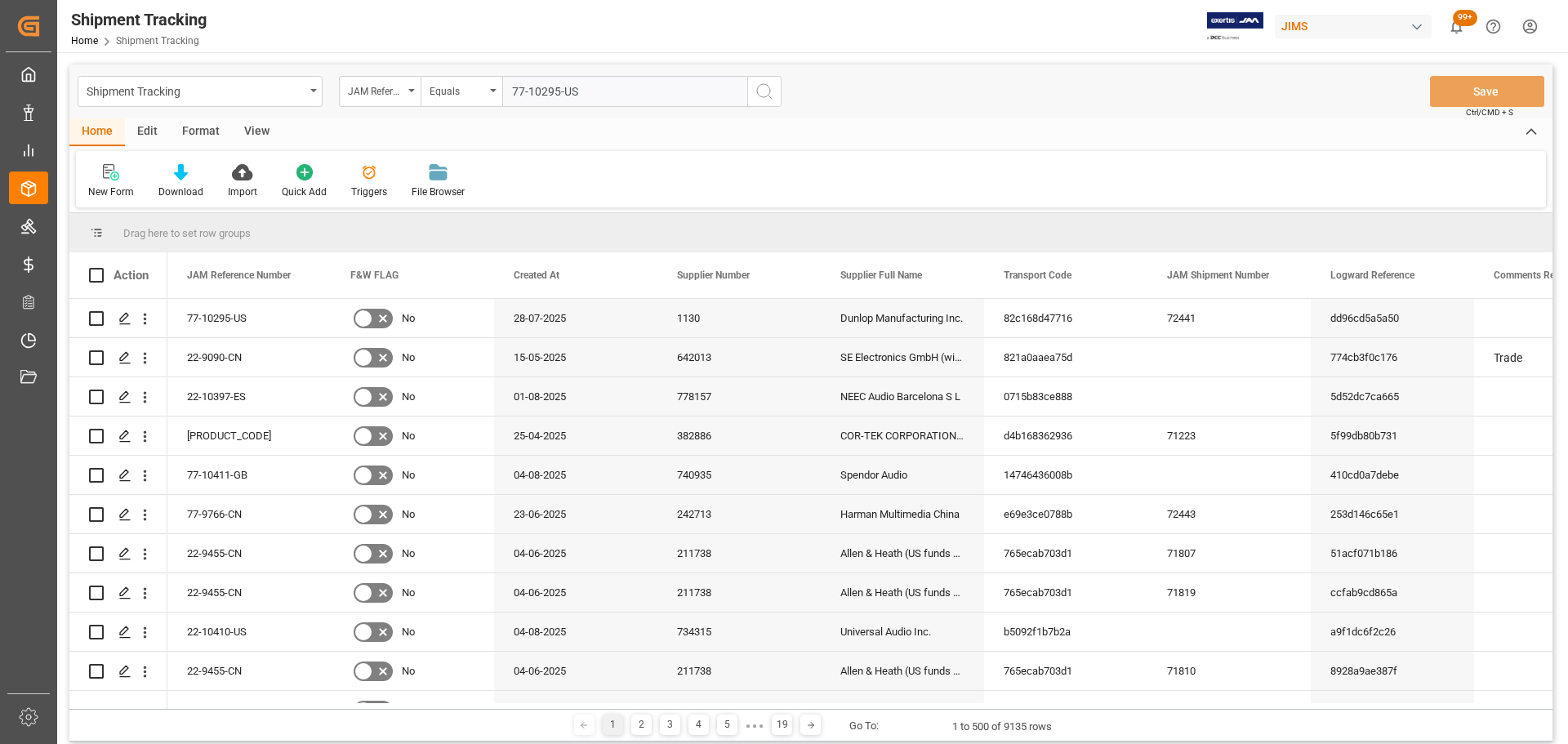 type on "77-10295-US" 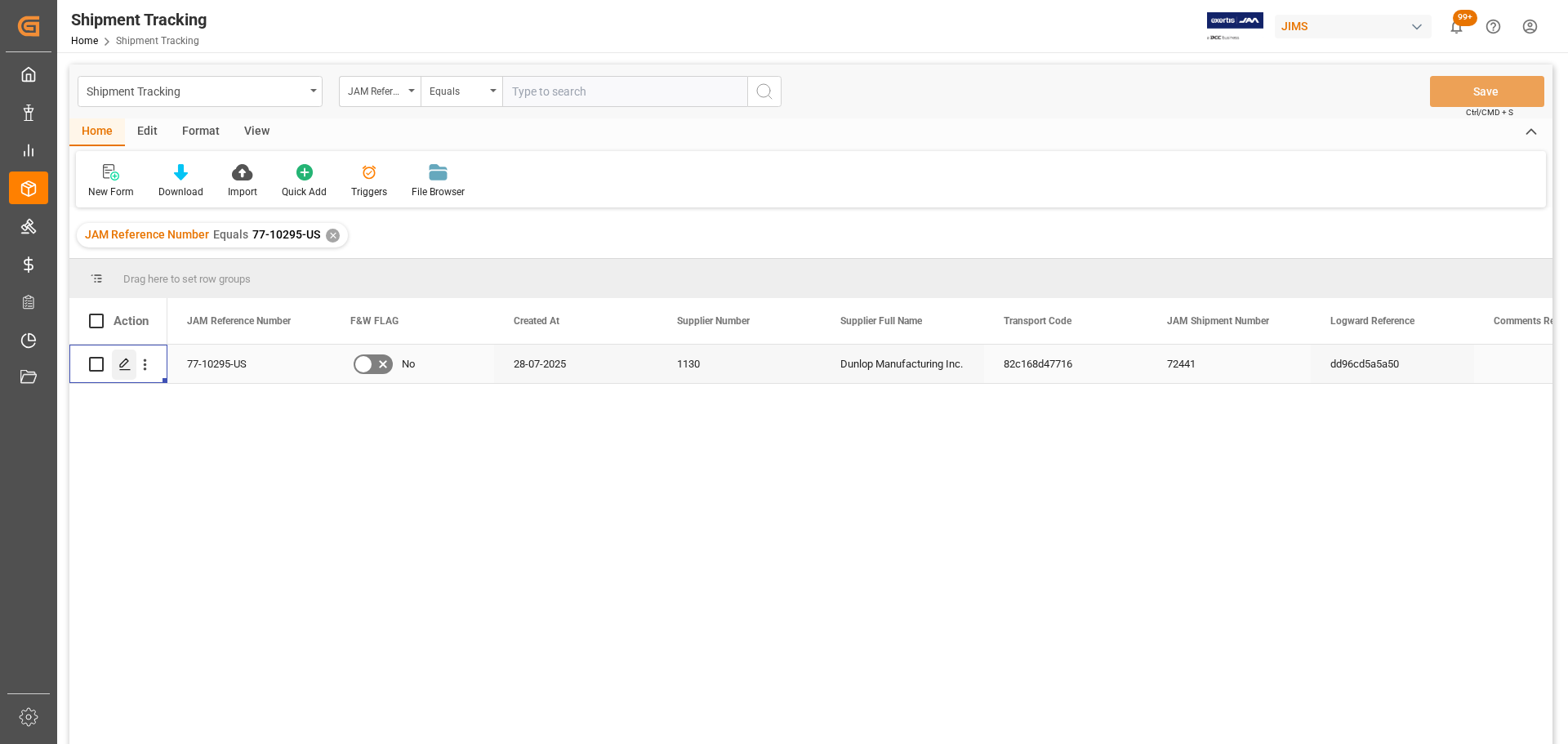 click 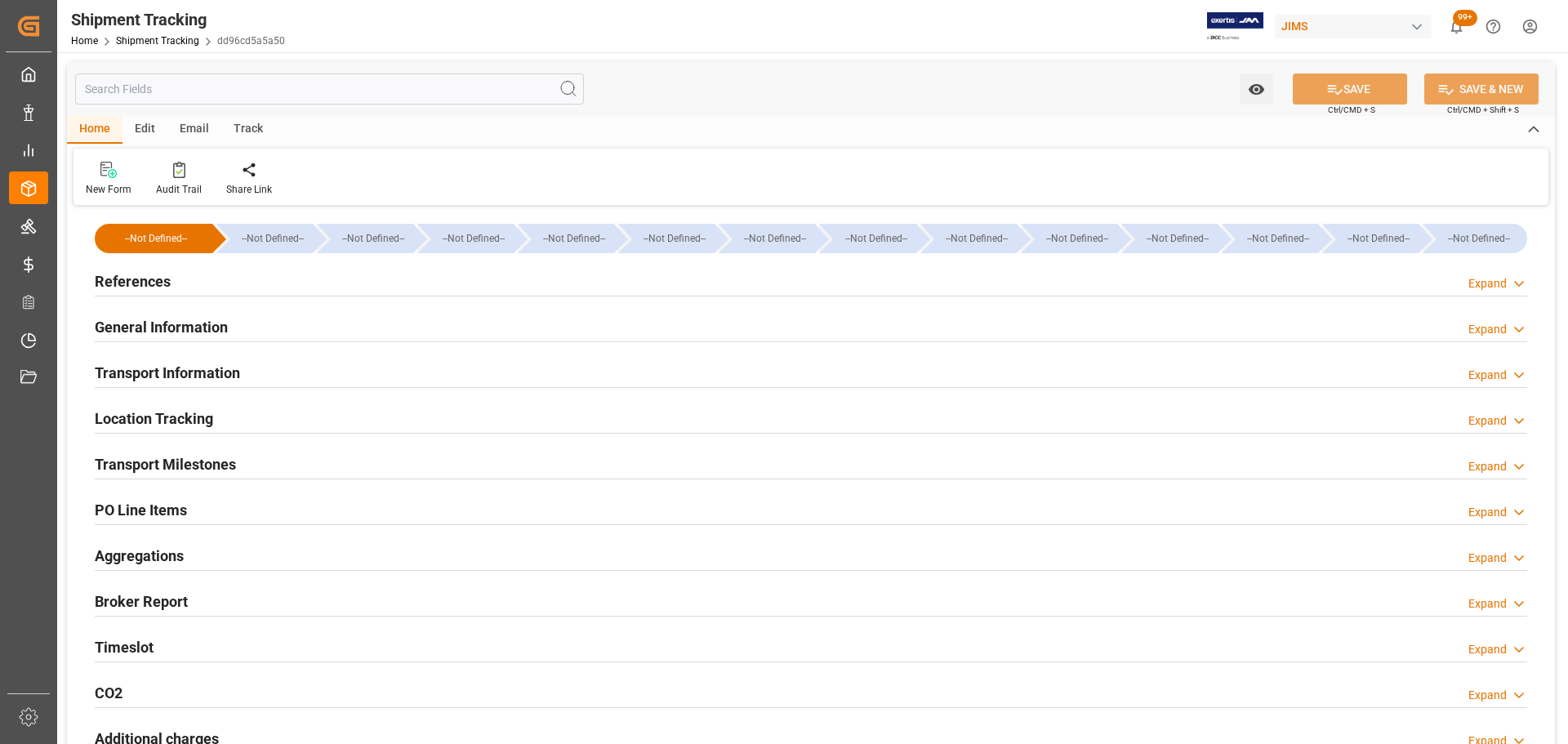 type on "117624.17" 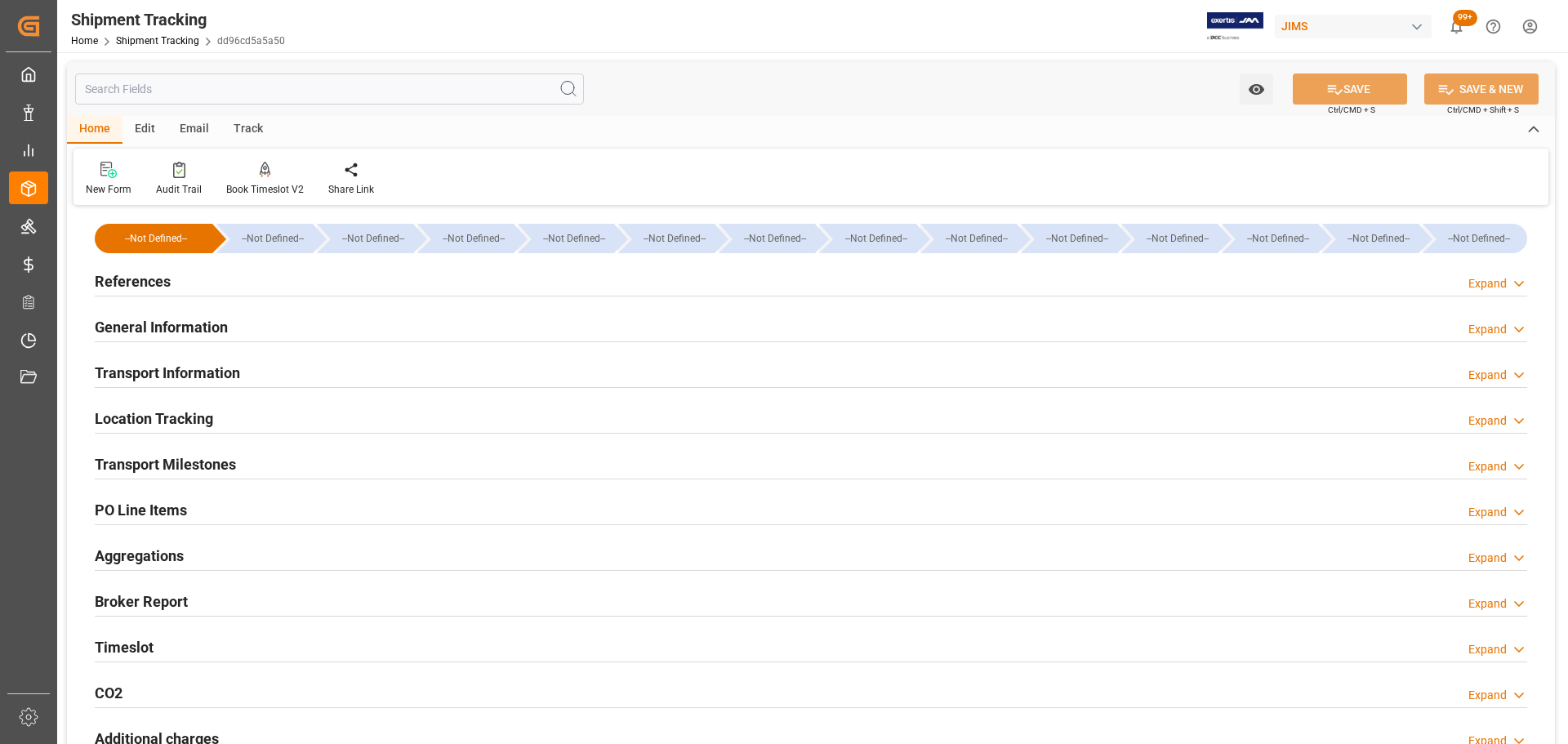 click on "References" at bounding box center (132, 281) 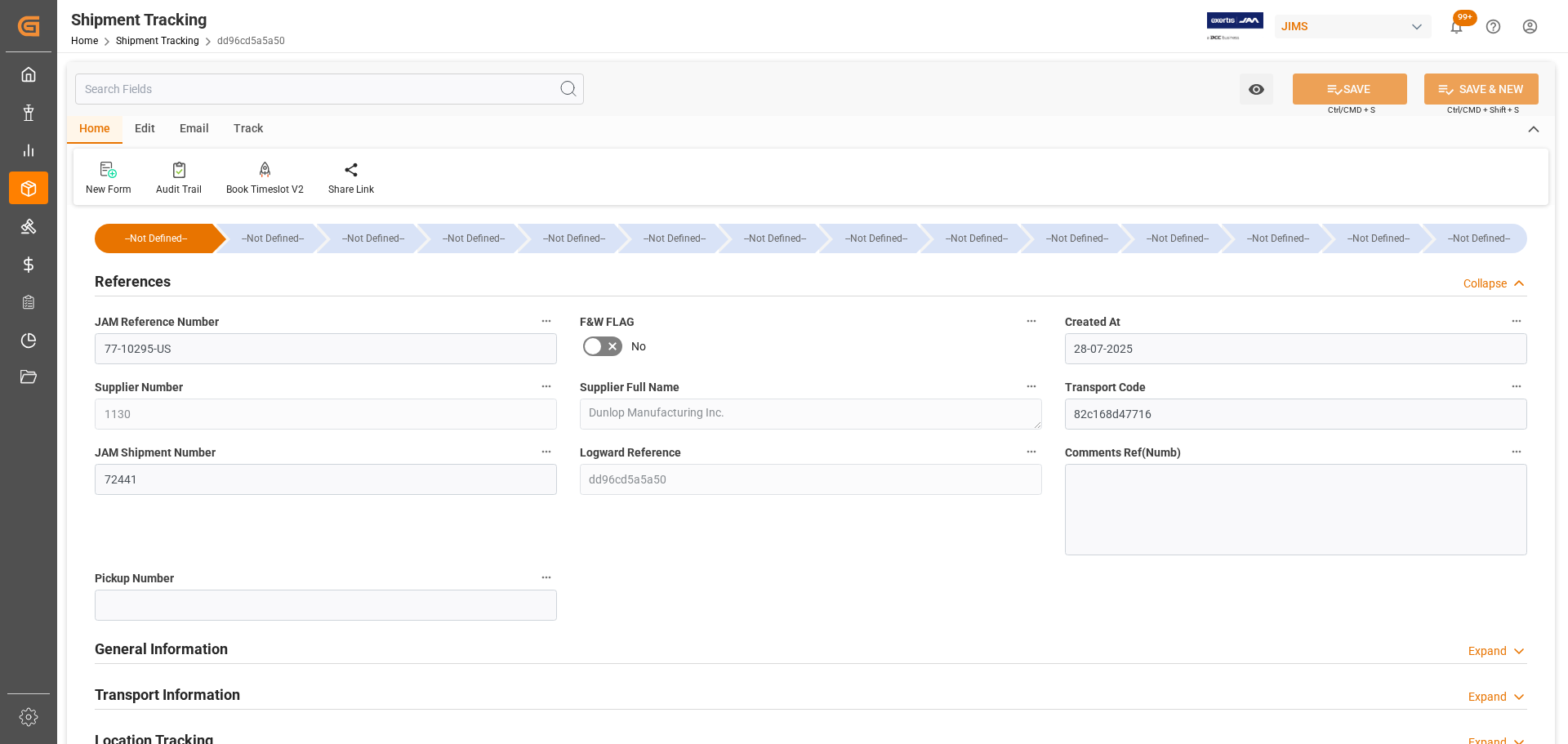 click on "References" at bounding box center [132, 281] 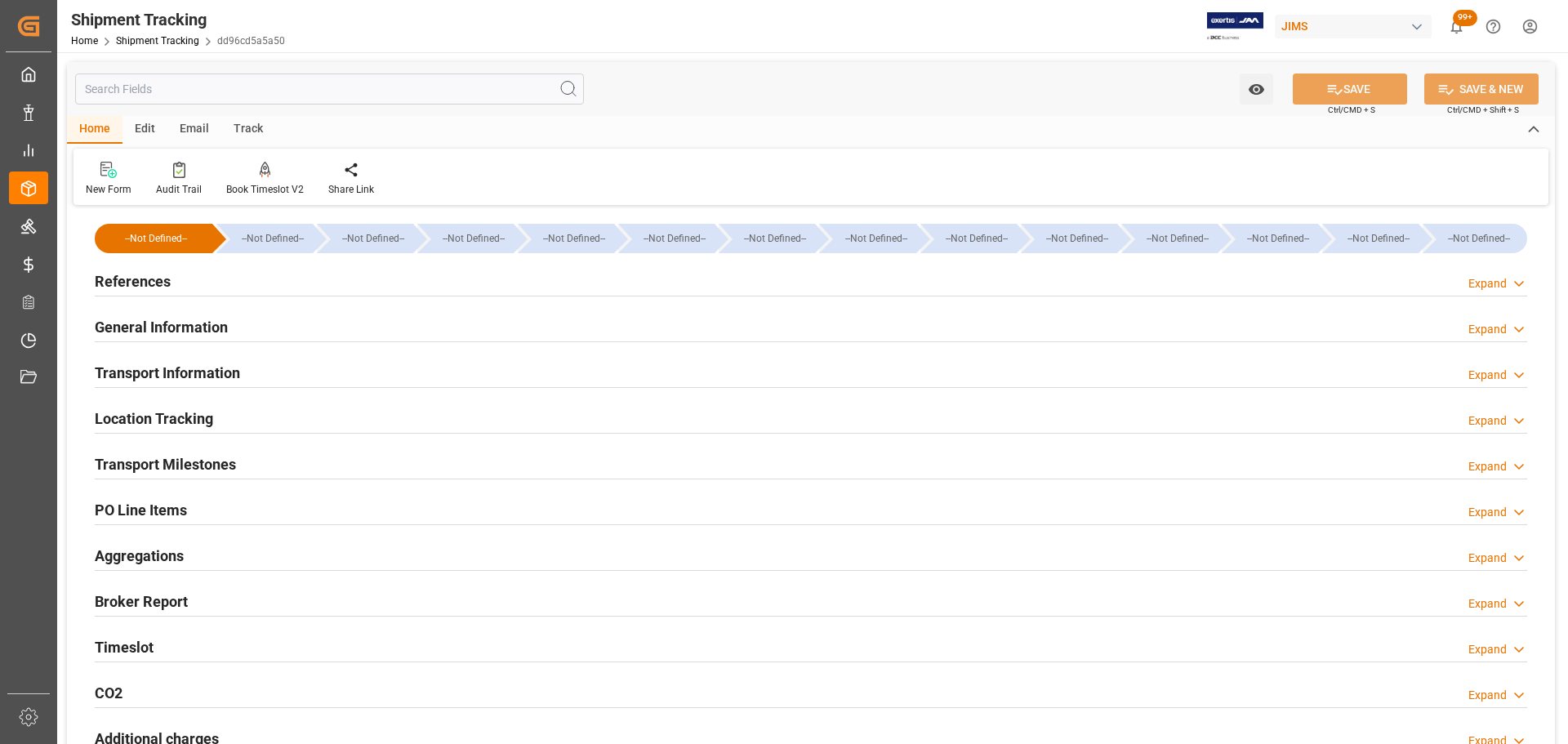 click on "General Information" at bounding box center [161, 327] 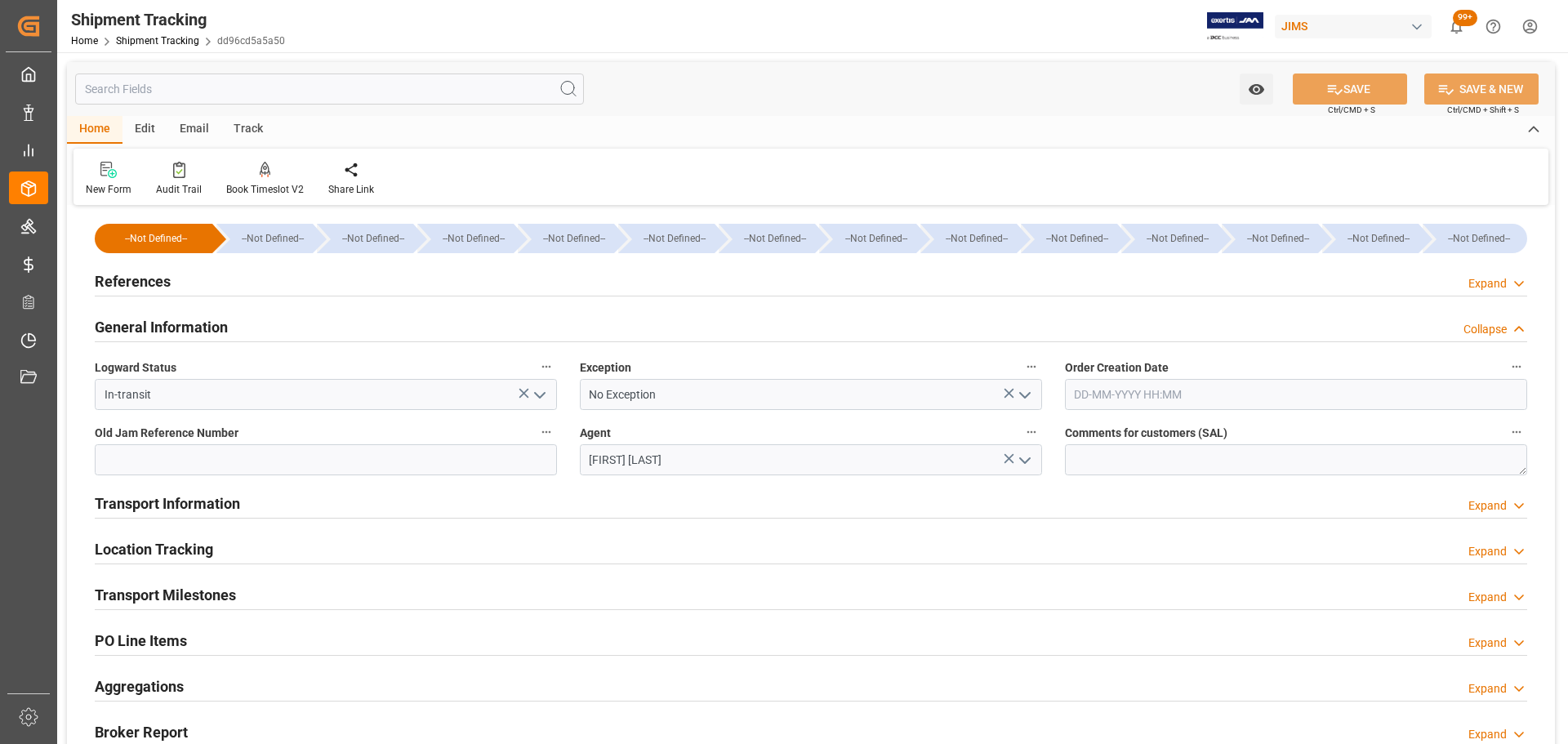 click on "General Information" at bounding box center (161, 327) 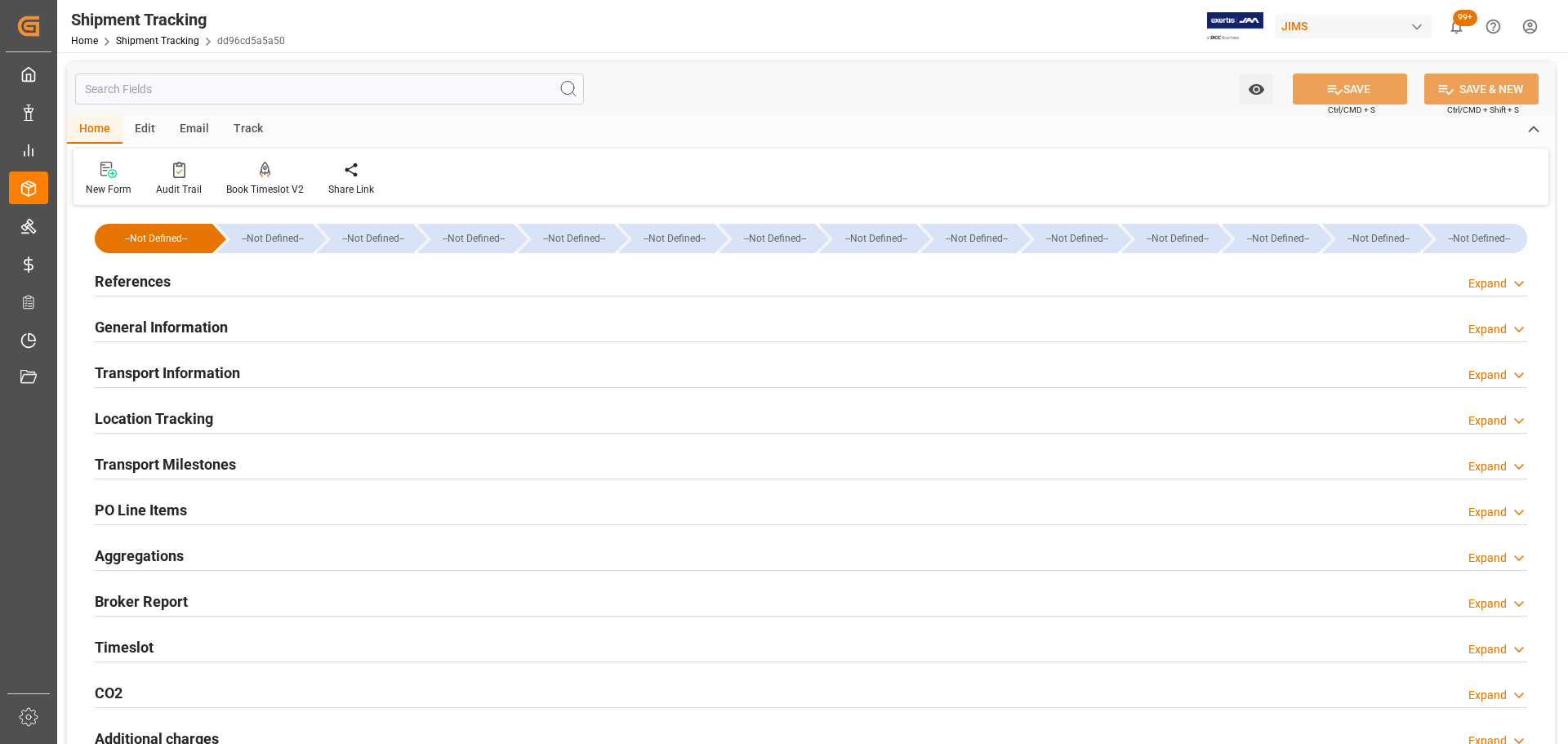 click on "Transport Information" at bounding box center (167, 372) 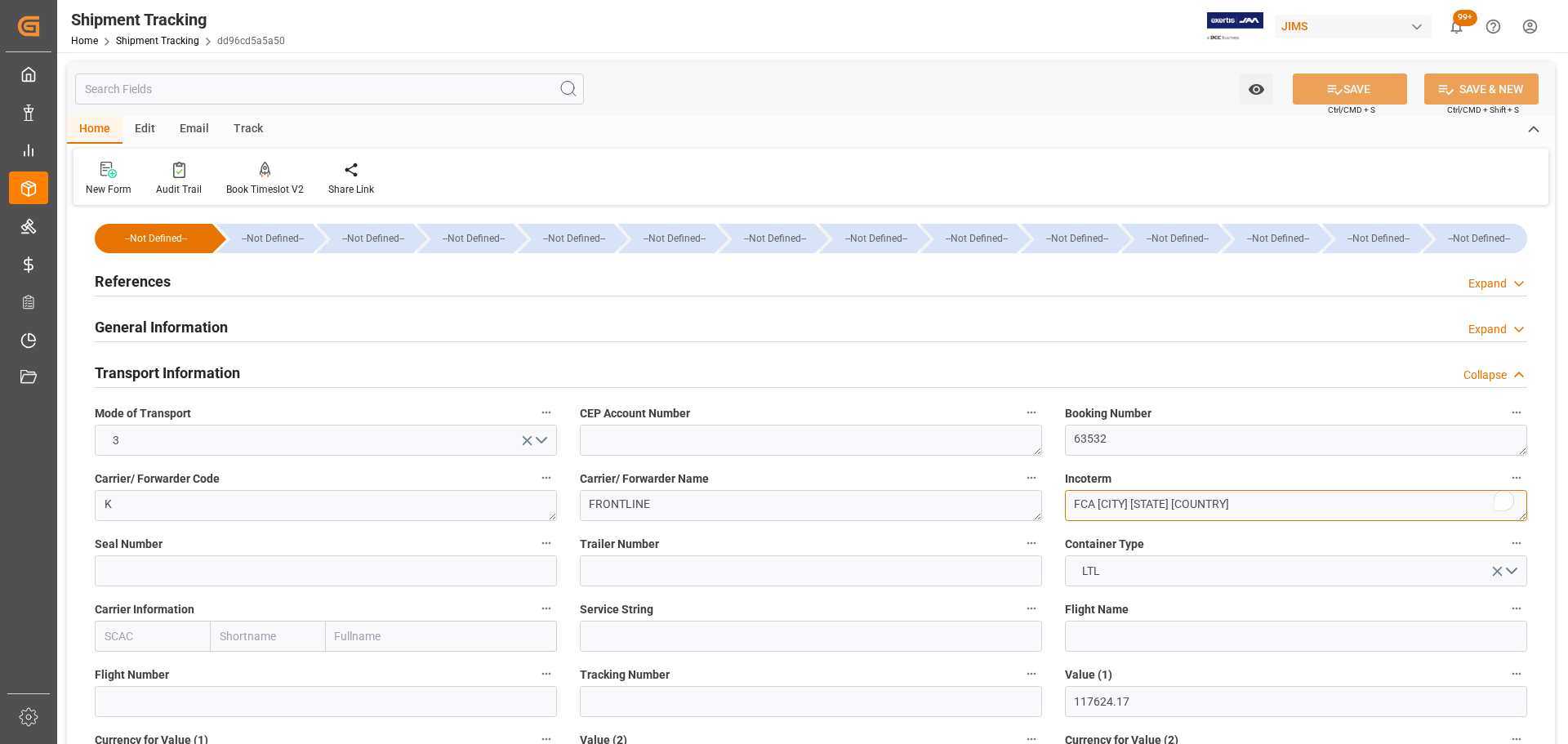 drag, startPoint x: 1236, startPoint y: 511, endPoint x: 980, endPoint y: 513, distance: 256.00781 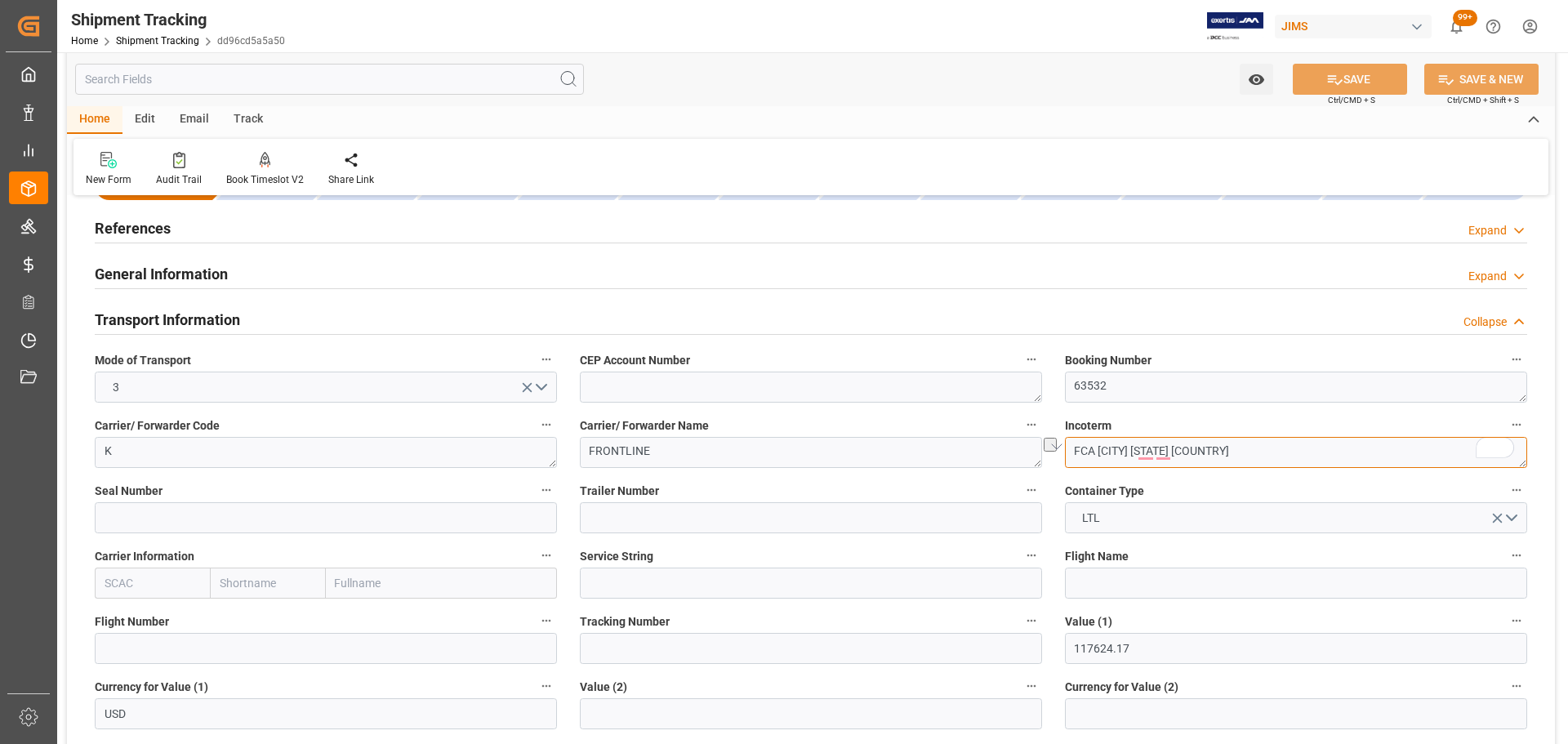 scroll, scrollTop: 82, scrollLeft: 0, axis: vertical 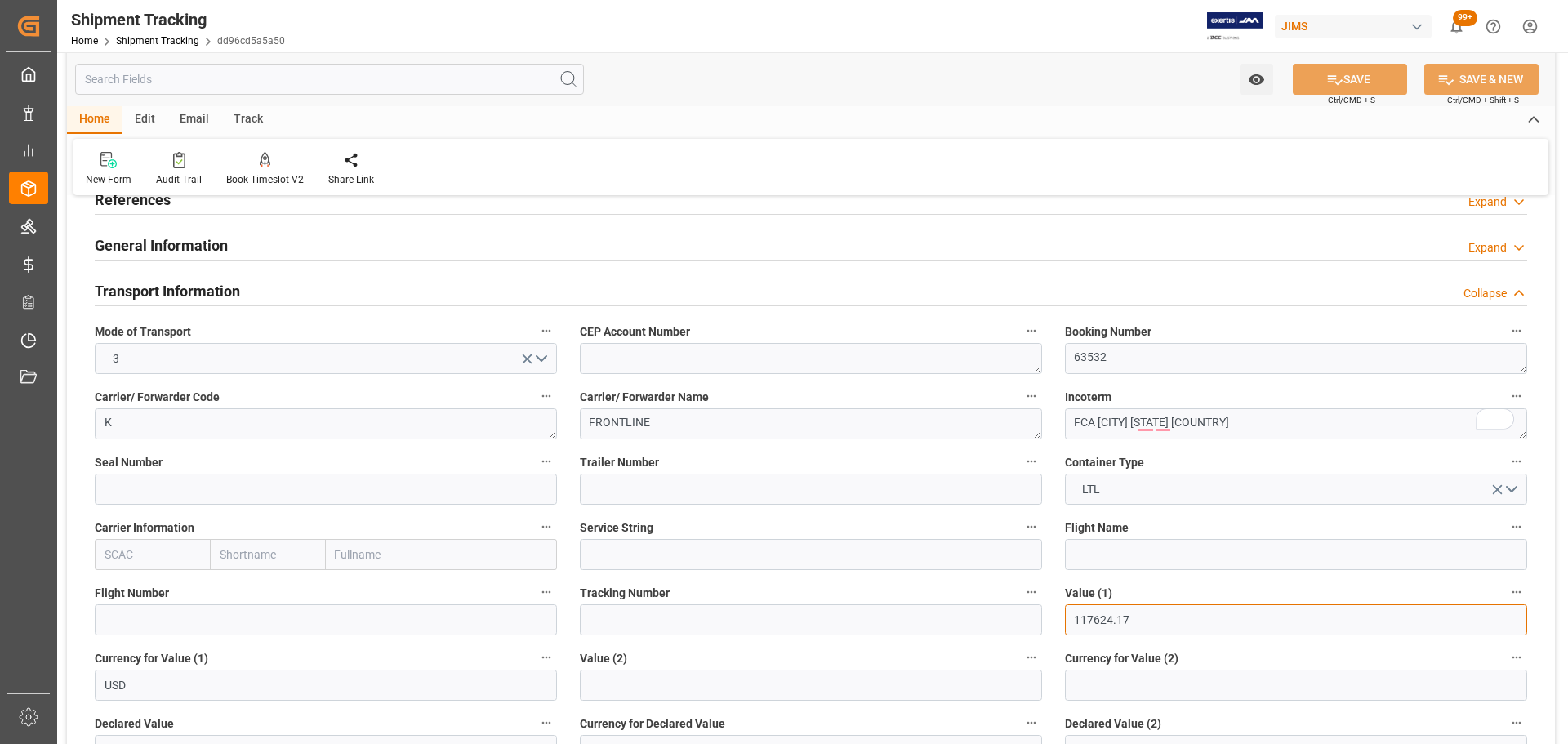drag, startPoint x: 1183, startPoint y: 622, endPoint x: 1035, endPoint y: 622, distance: 148 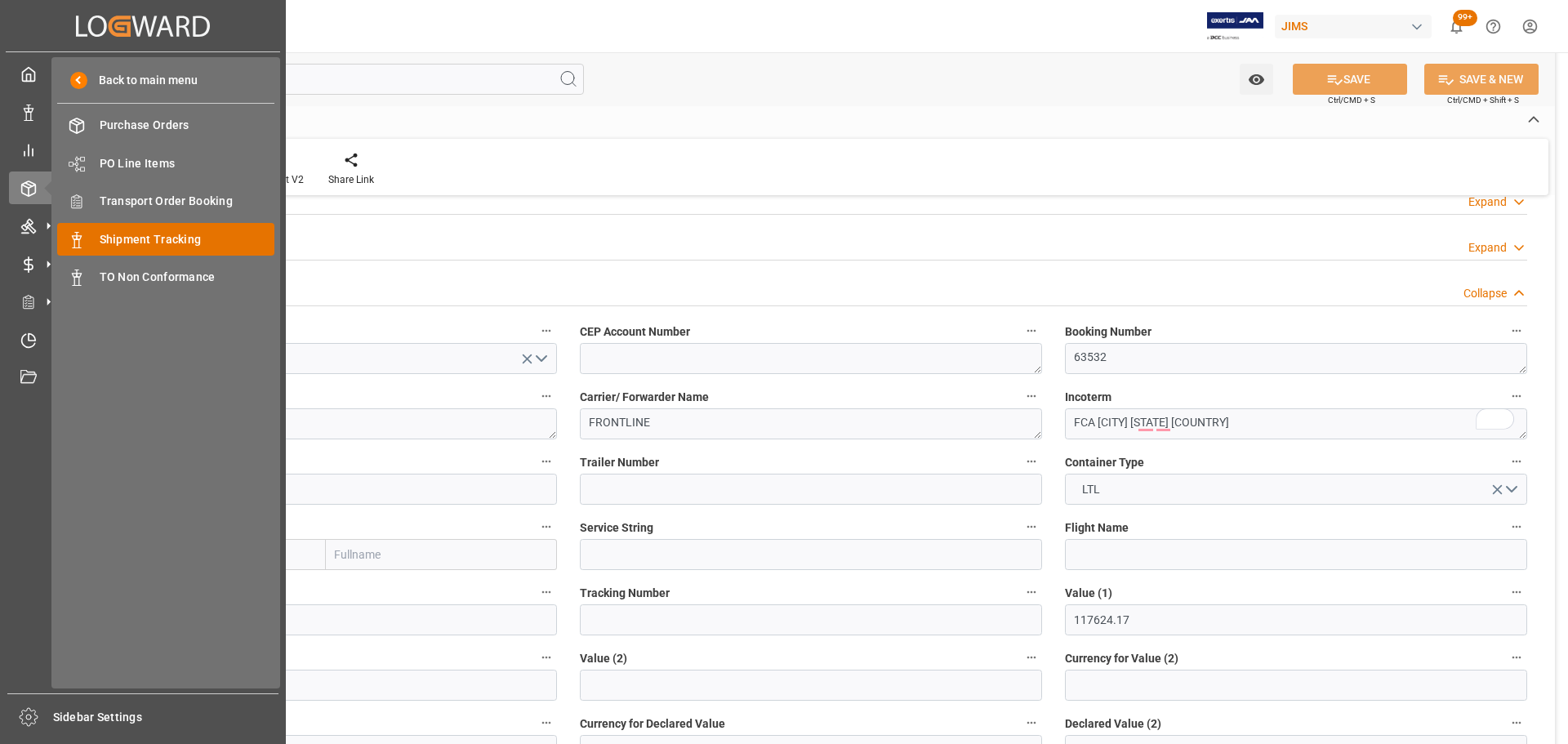 click on "Shipment Tracking Shipment Tracking" at bounding box center [166, 238] 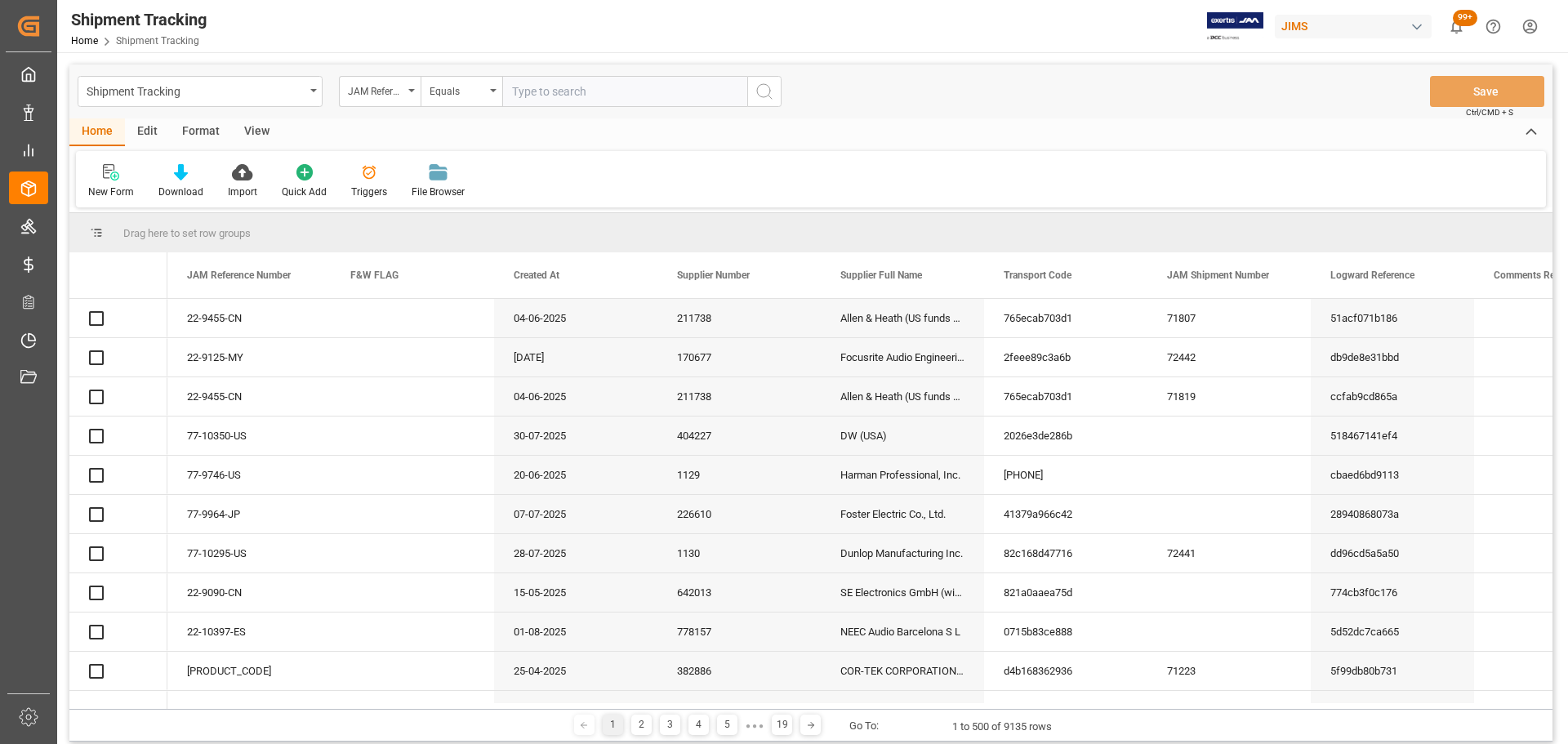 click at bounding box center (625, 91) 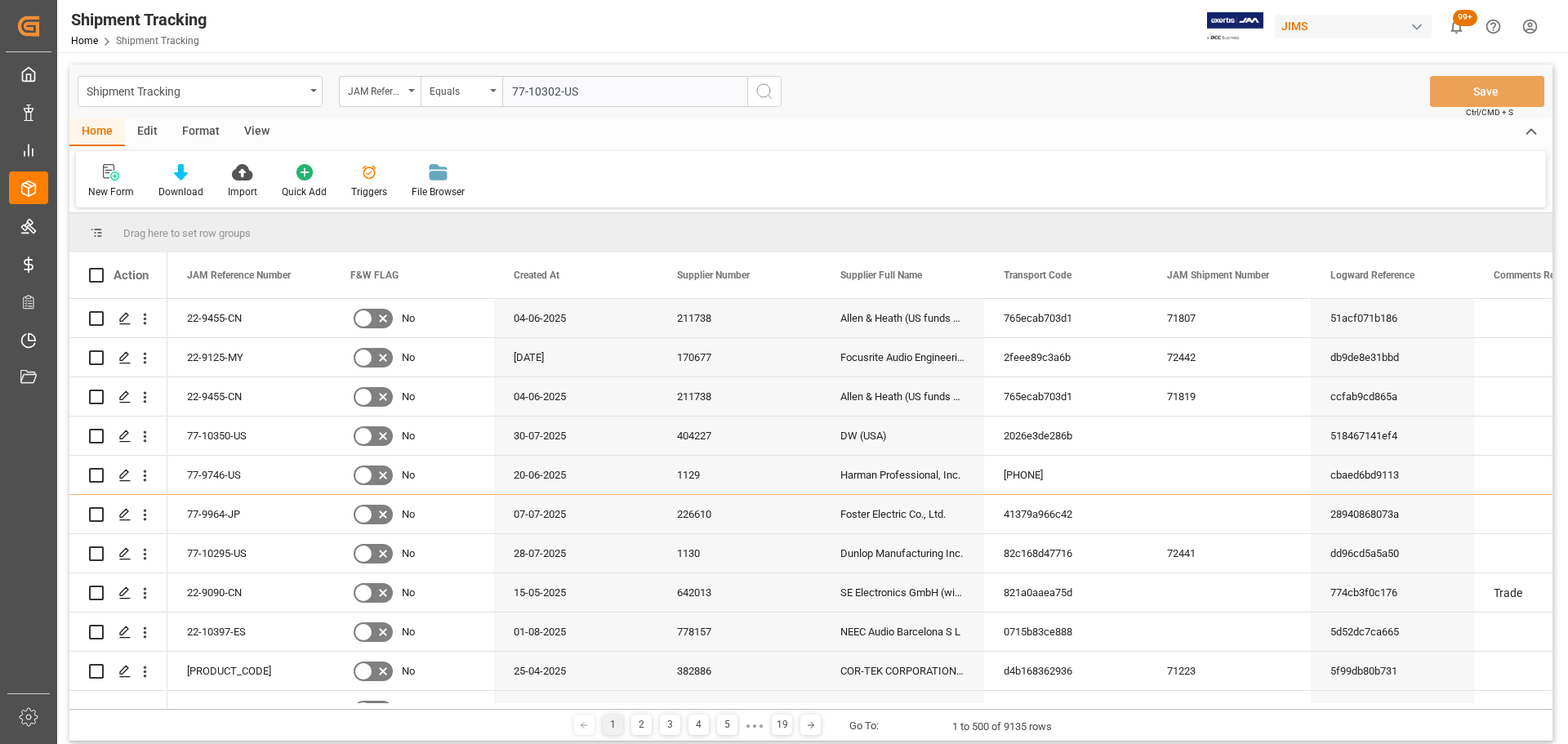 type on "77-10302-US" 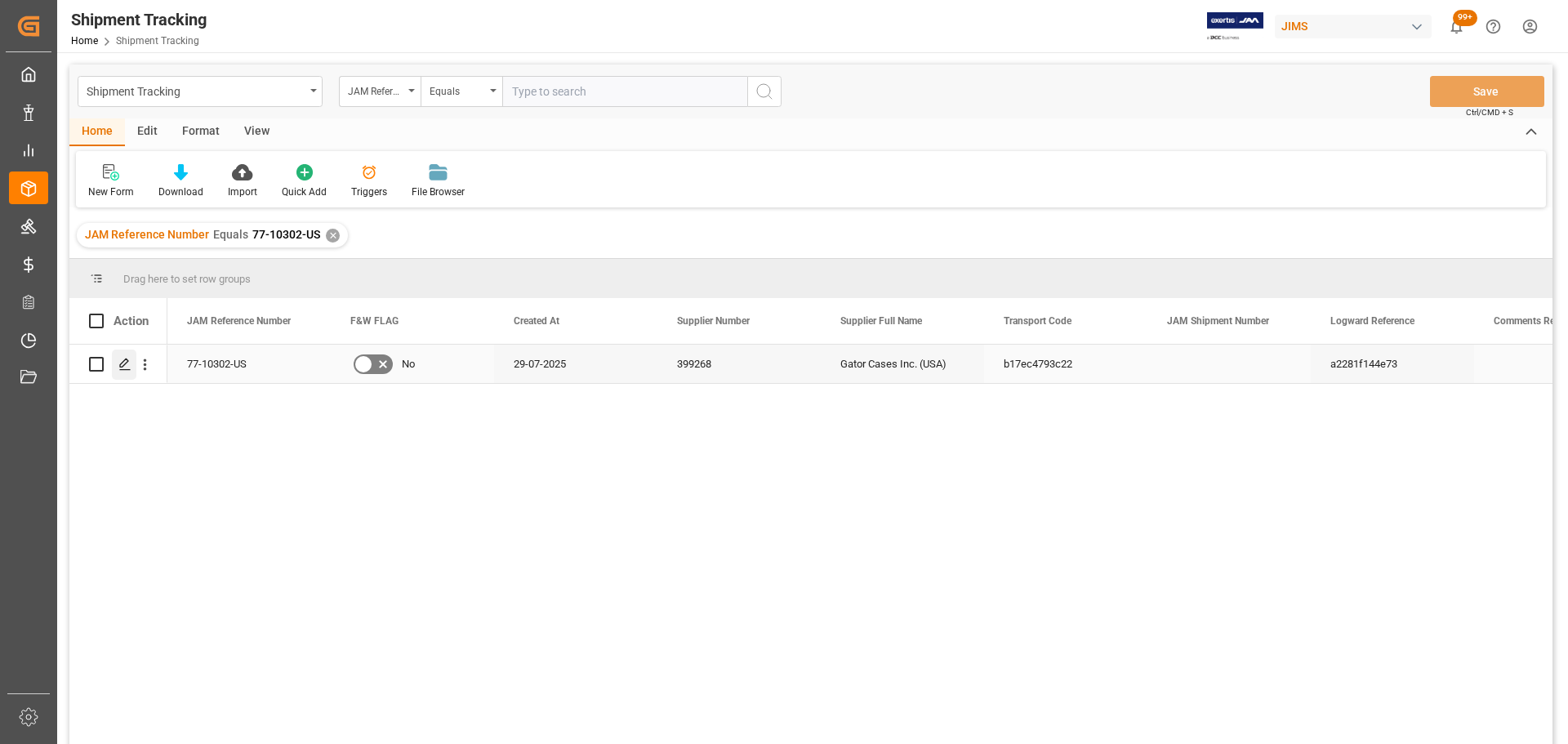 click 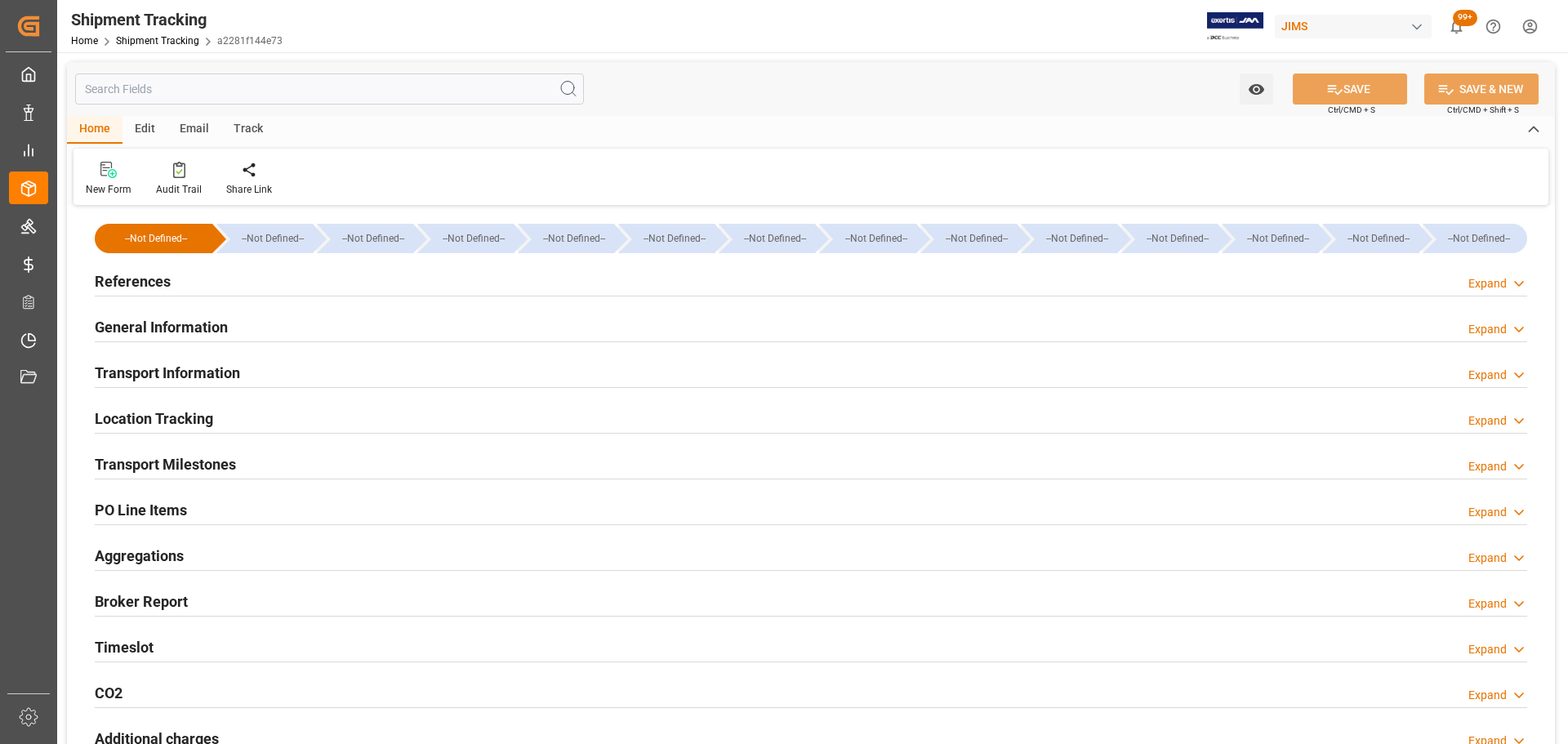 type on "30-07-2025 00:00" 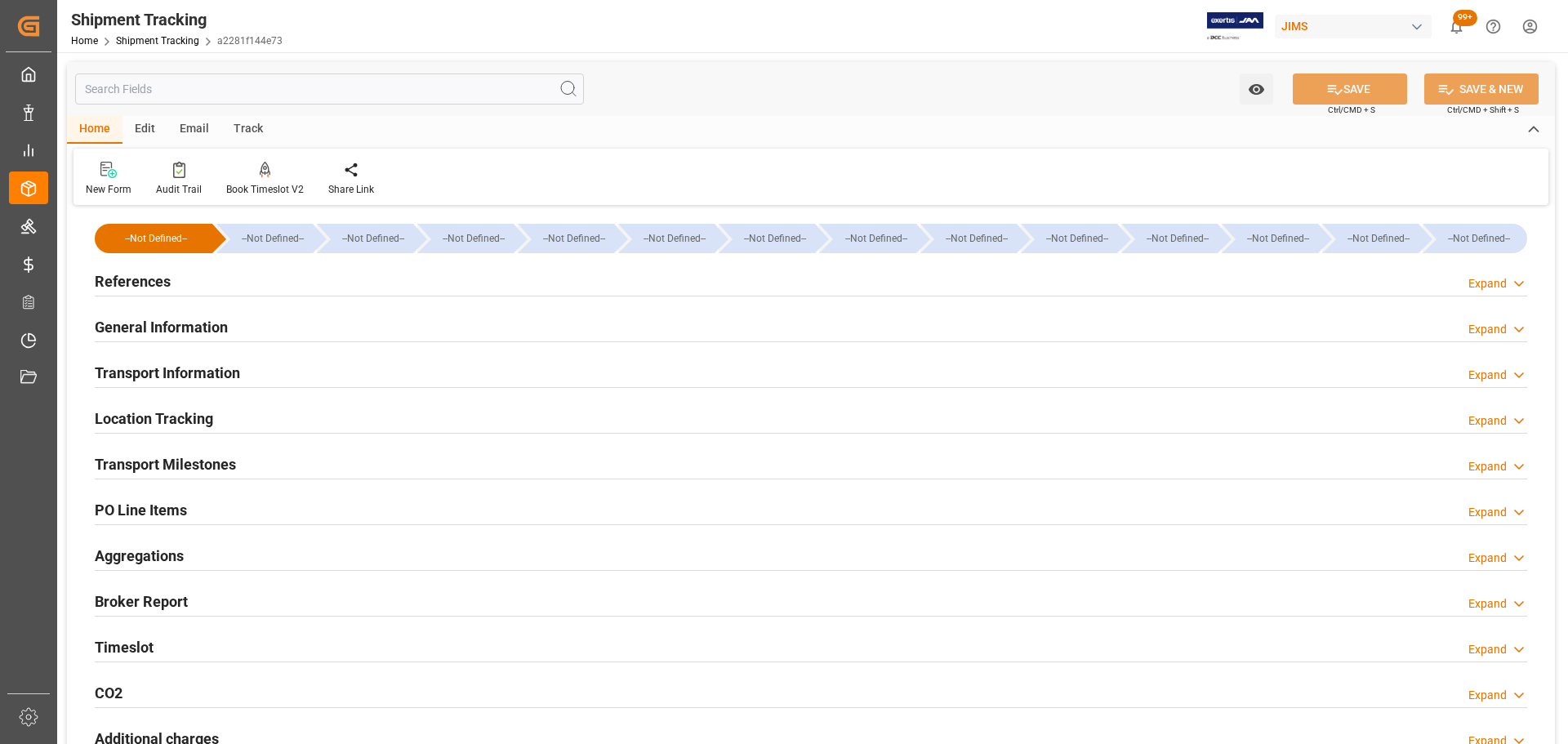 click on "References Expand" at bounding box center (811, 280) 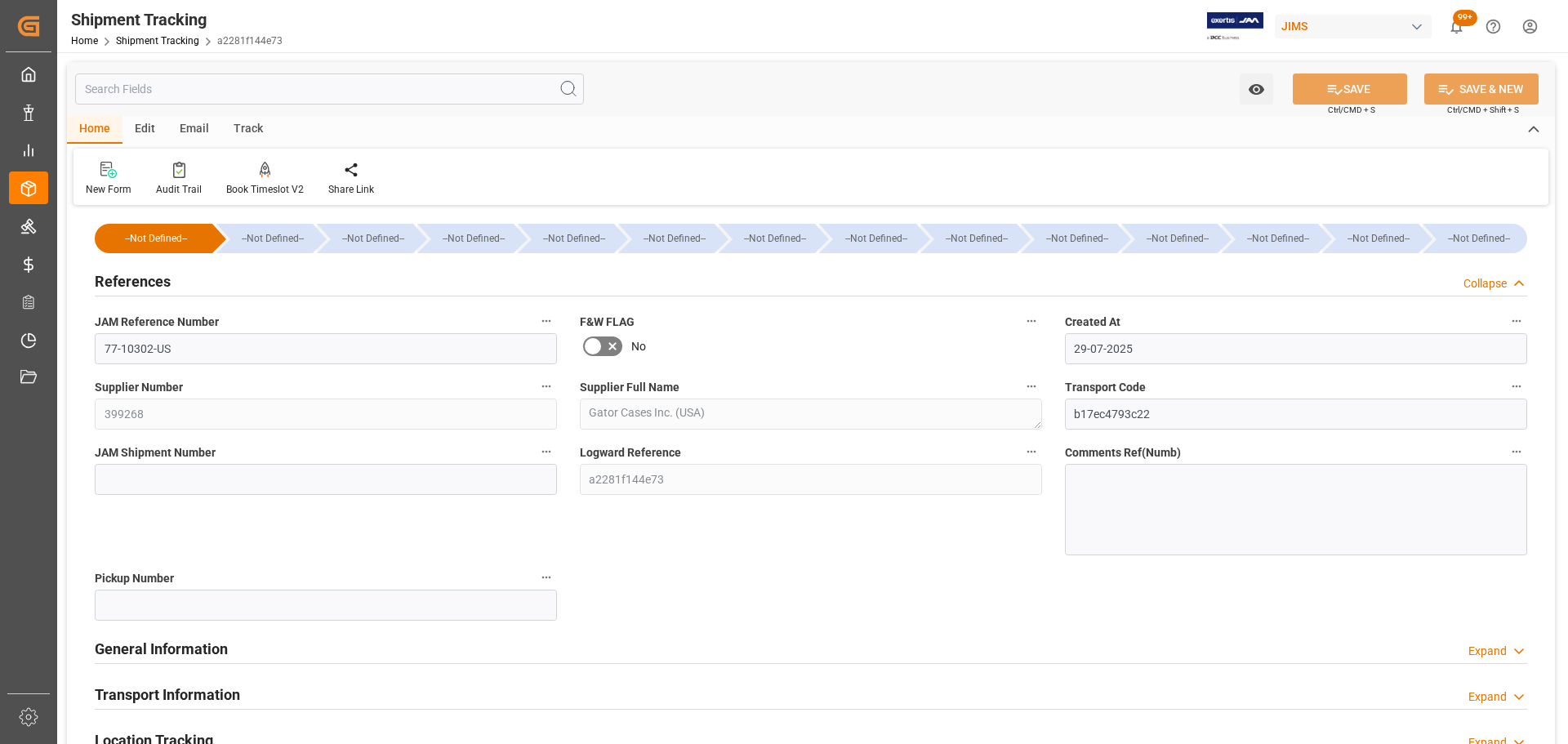 click on "References Collapse" at bounding box center [811, 280] 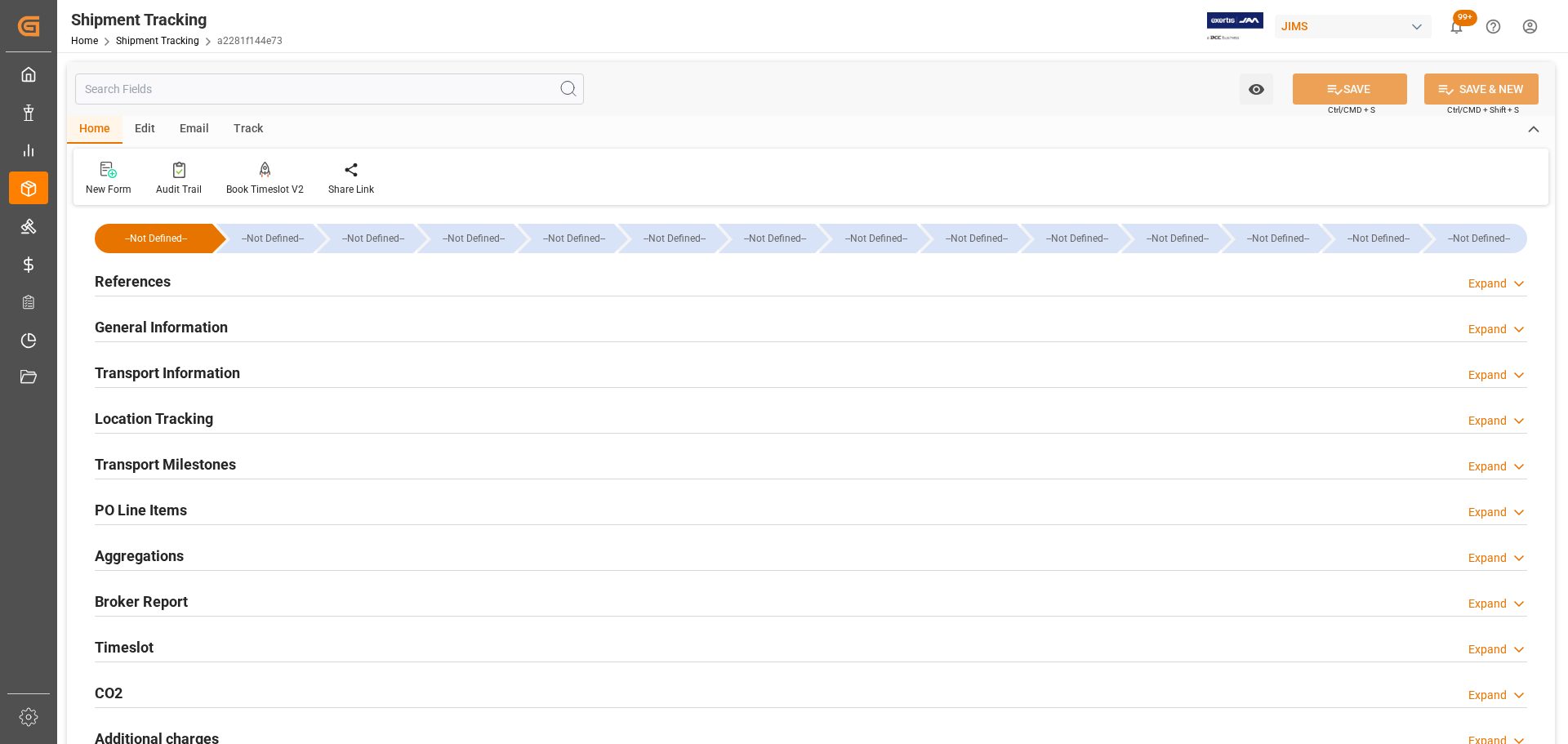 click on "General Information" at bounding box center (161, 327) 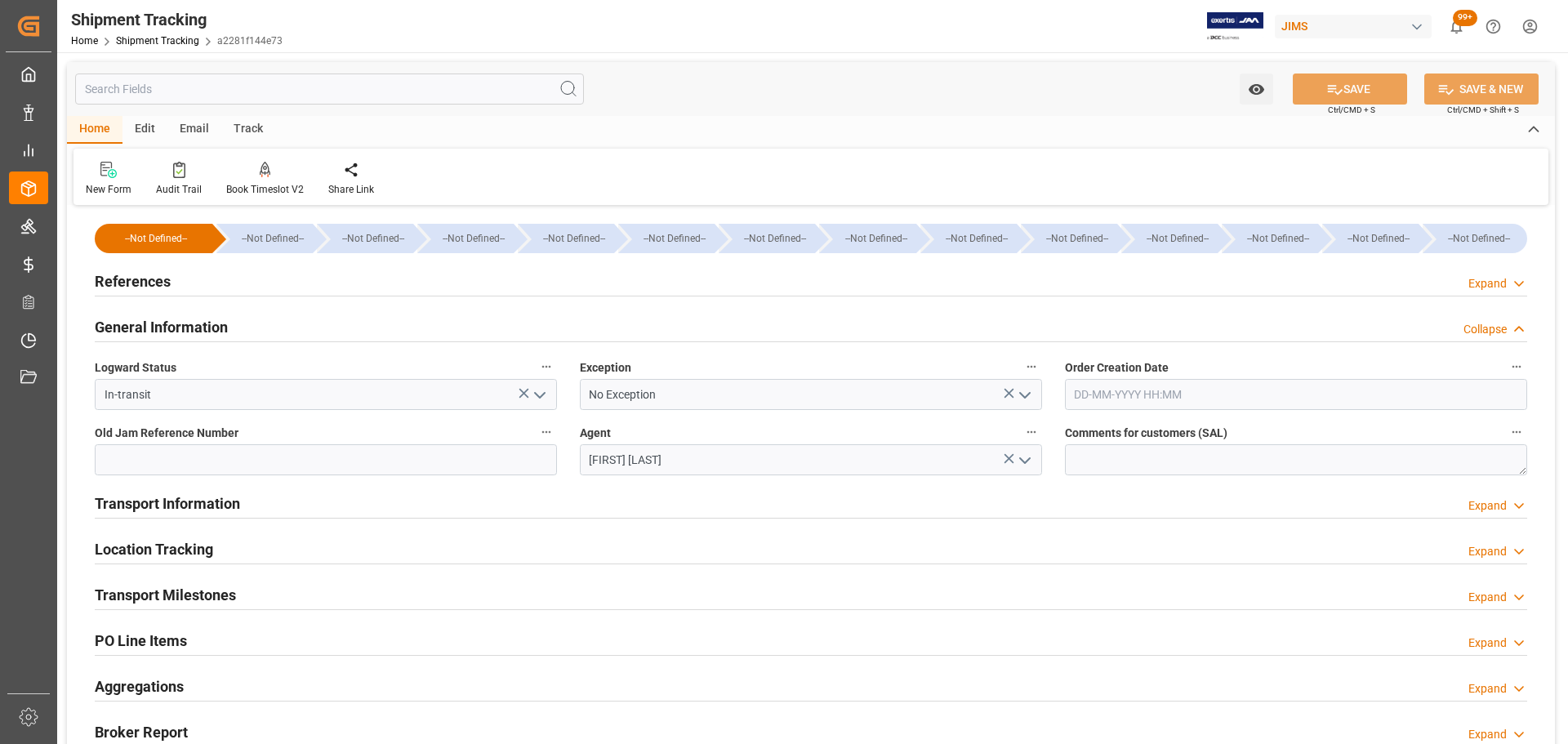 click on "General Information" at bounding box center (161, 327) 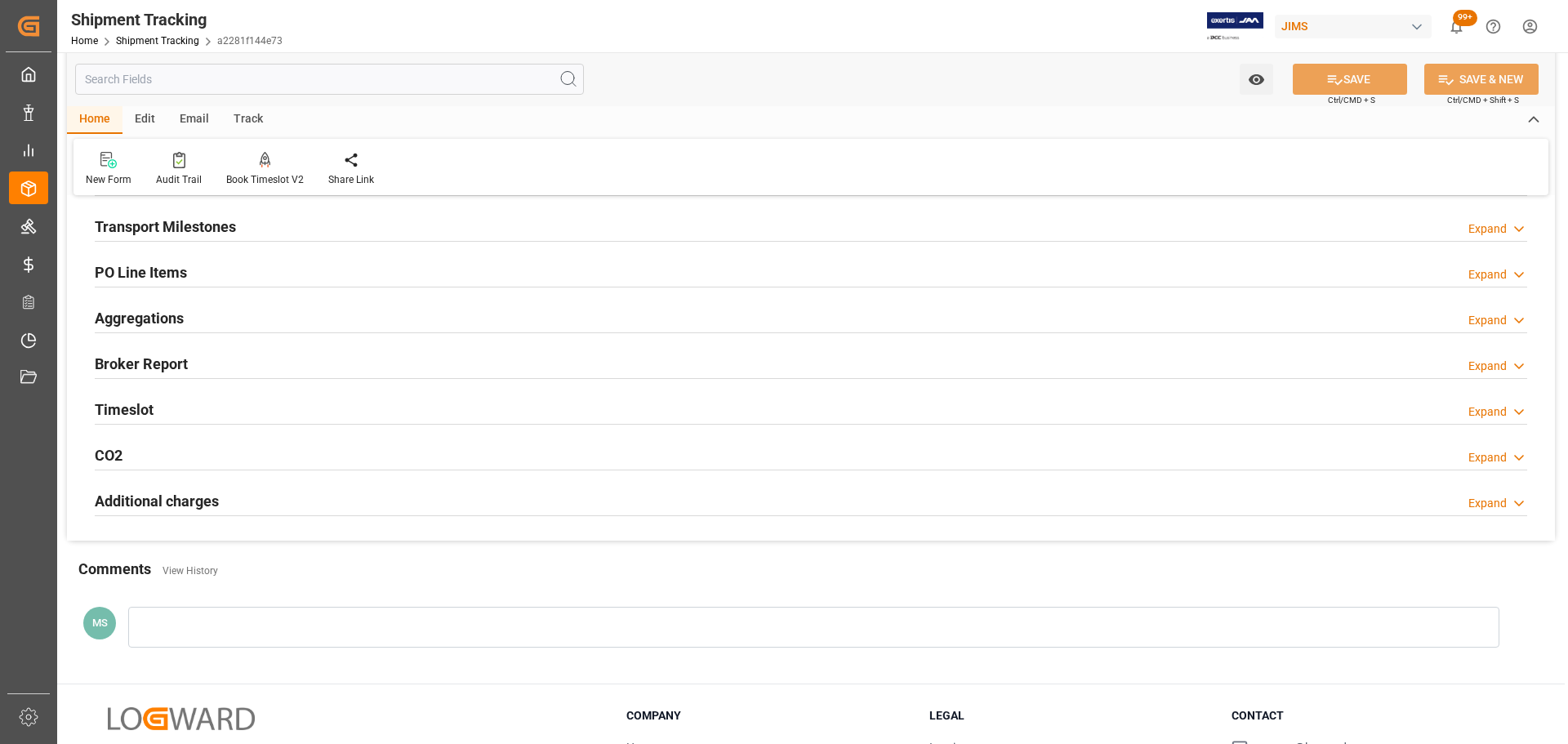 scroll, scrollTop: 245, scrollLeft: 0, axis: vertical 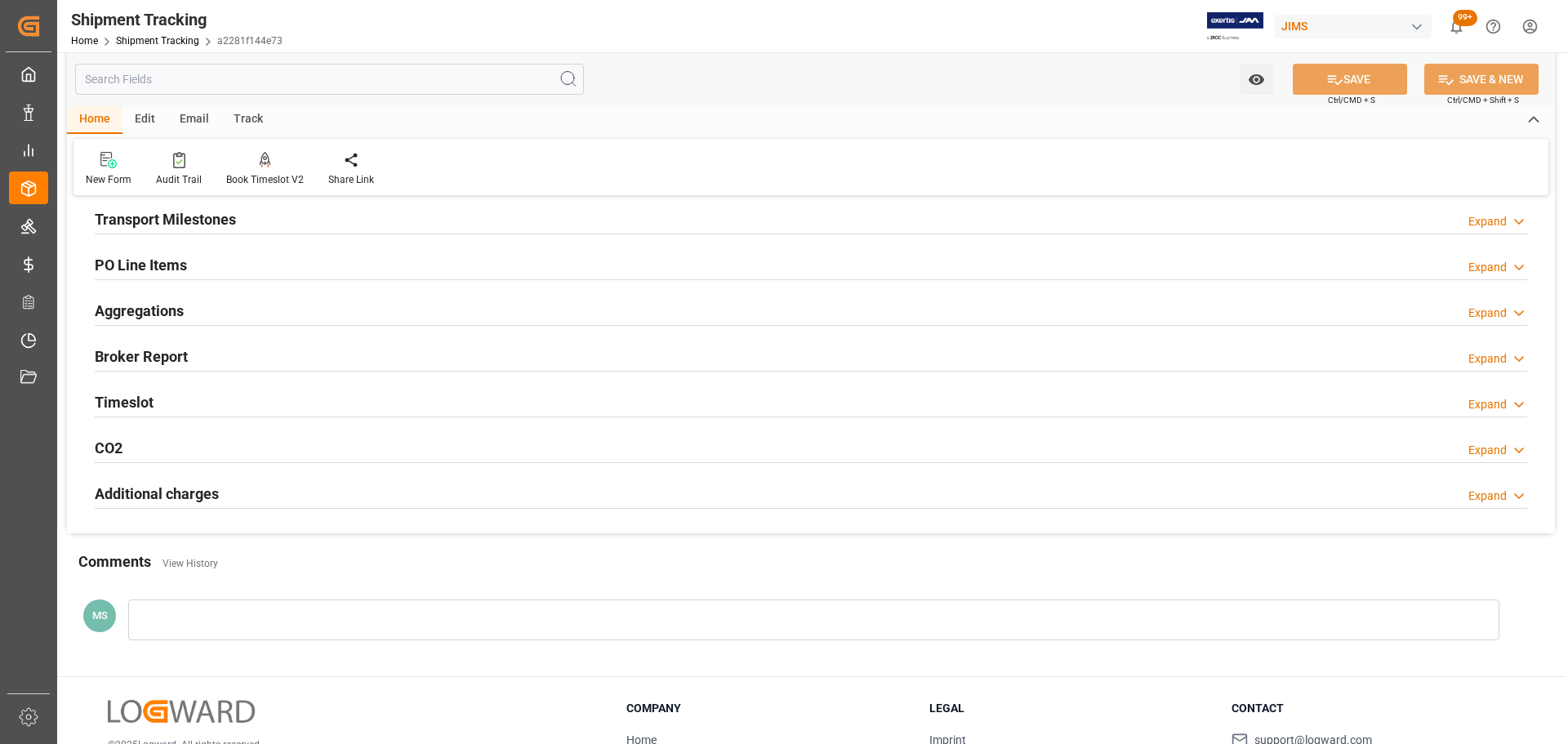 click on "Transport Milestones" at bounding box center (165, 219) 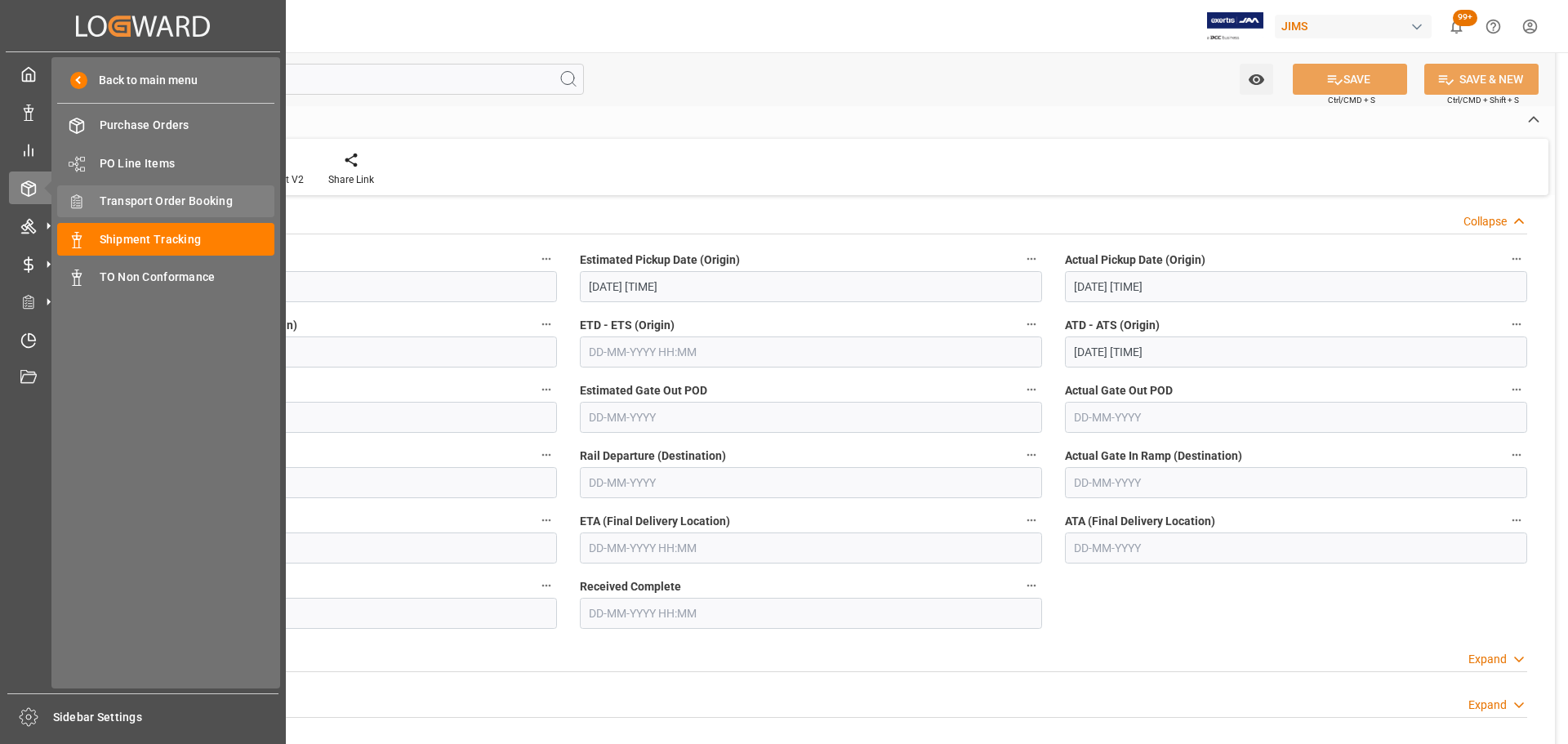click on "Transport Order Booking" at bounding box center (187, 201) 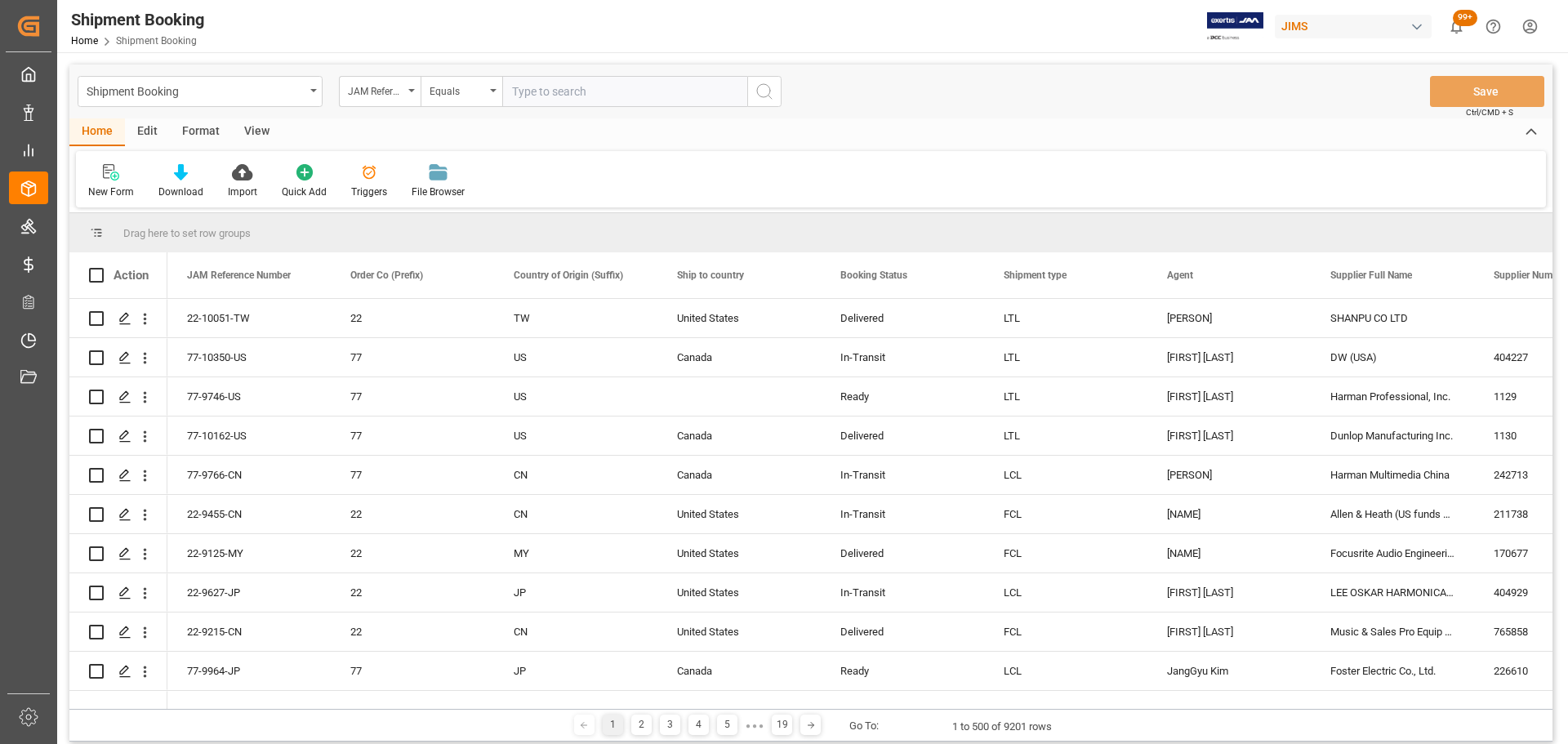 click at bounding box center (625, 91) 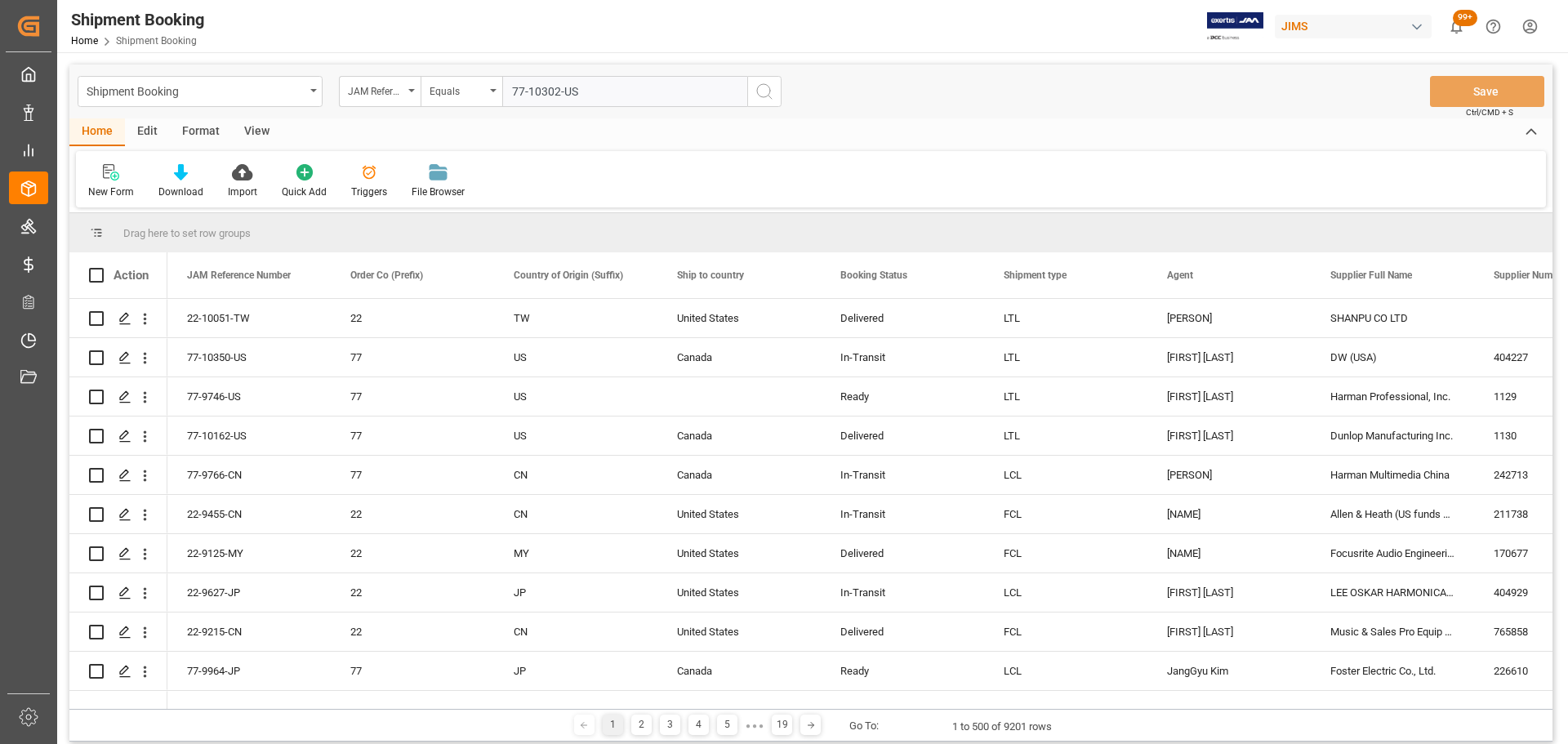 type on "77-10302-US" 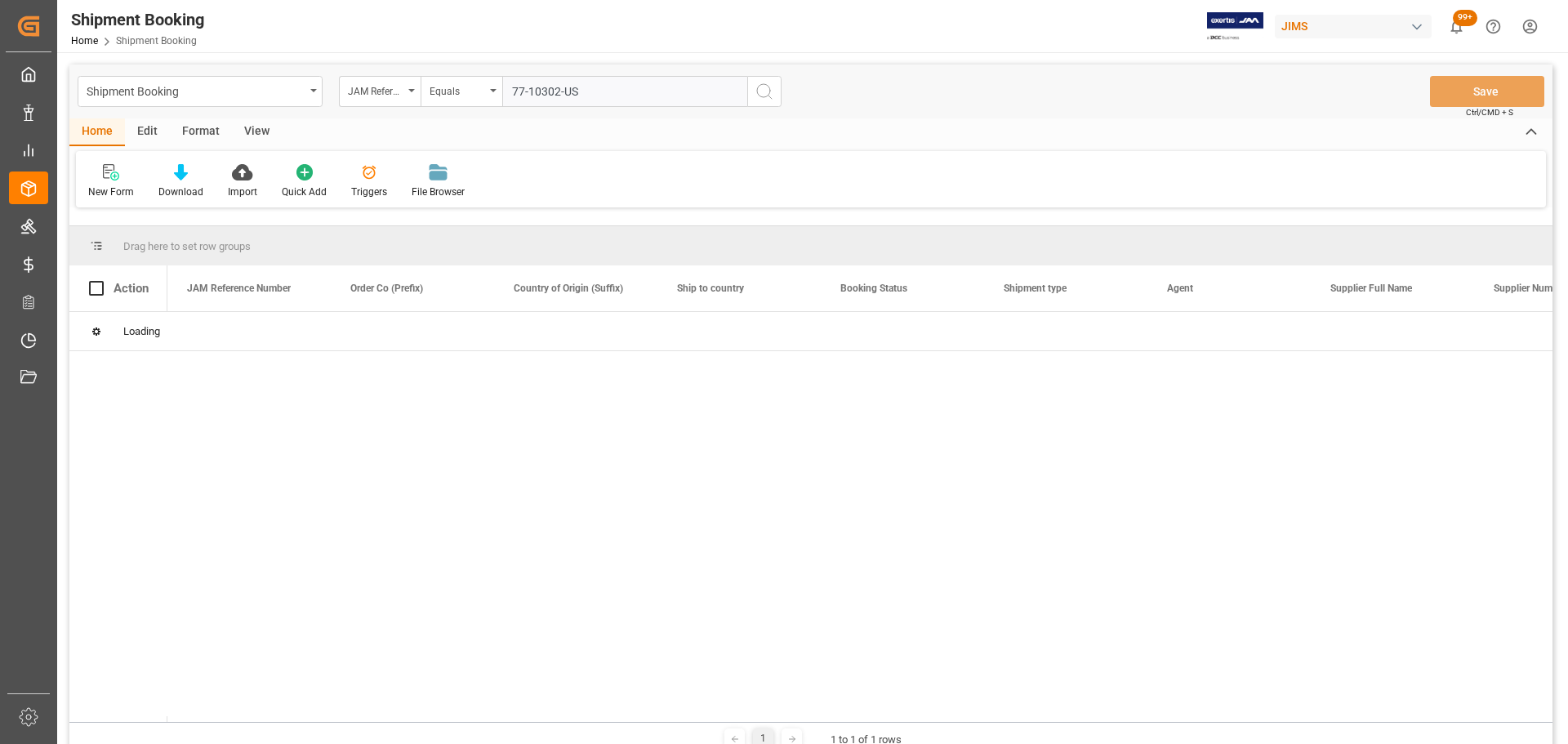 type 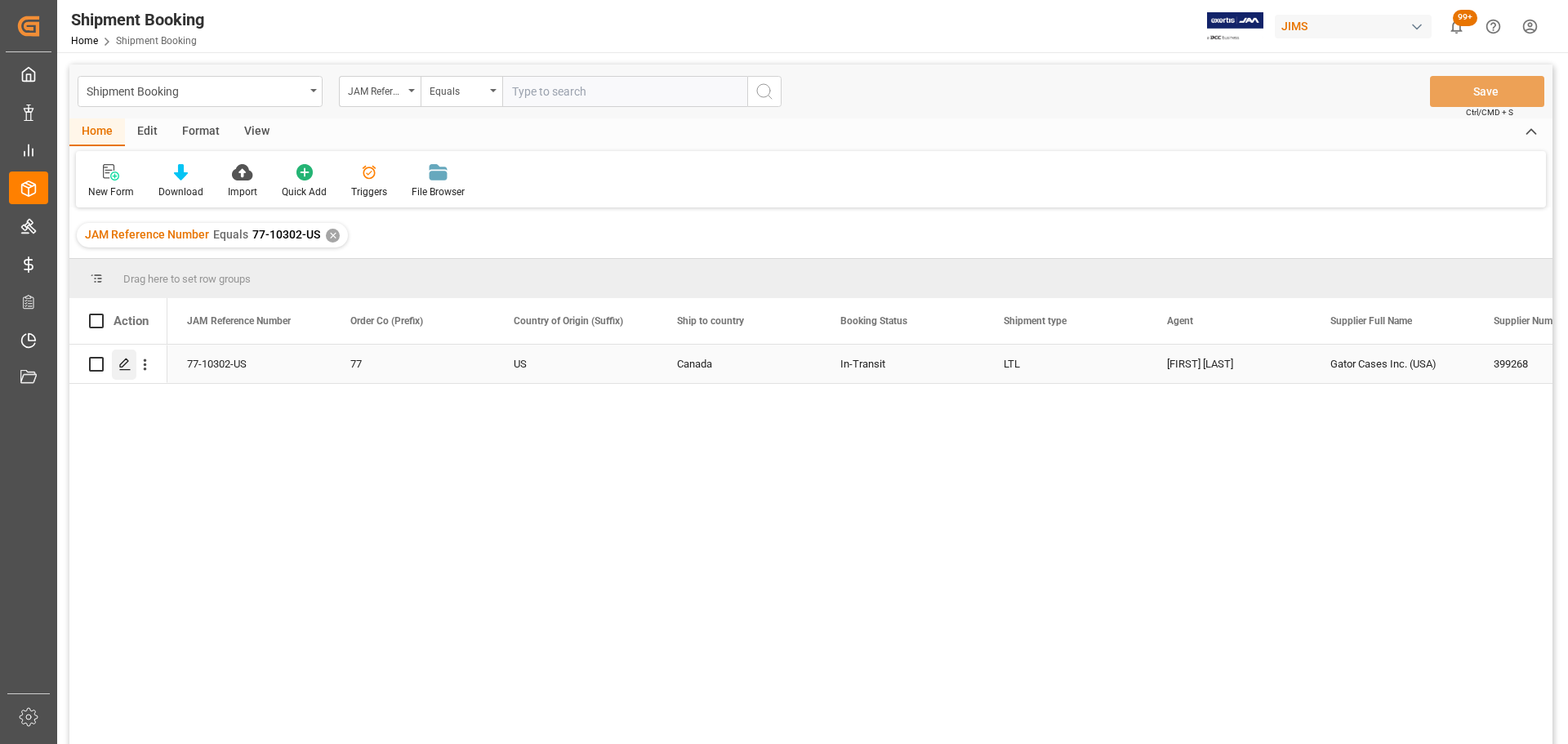 click 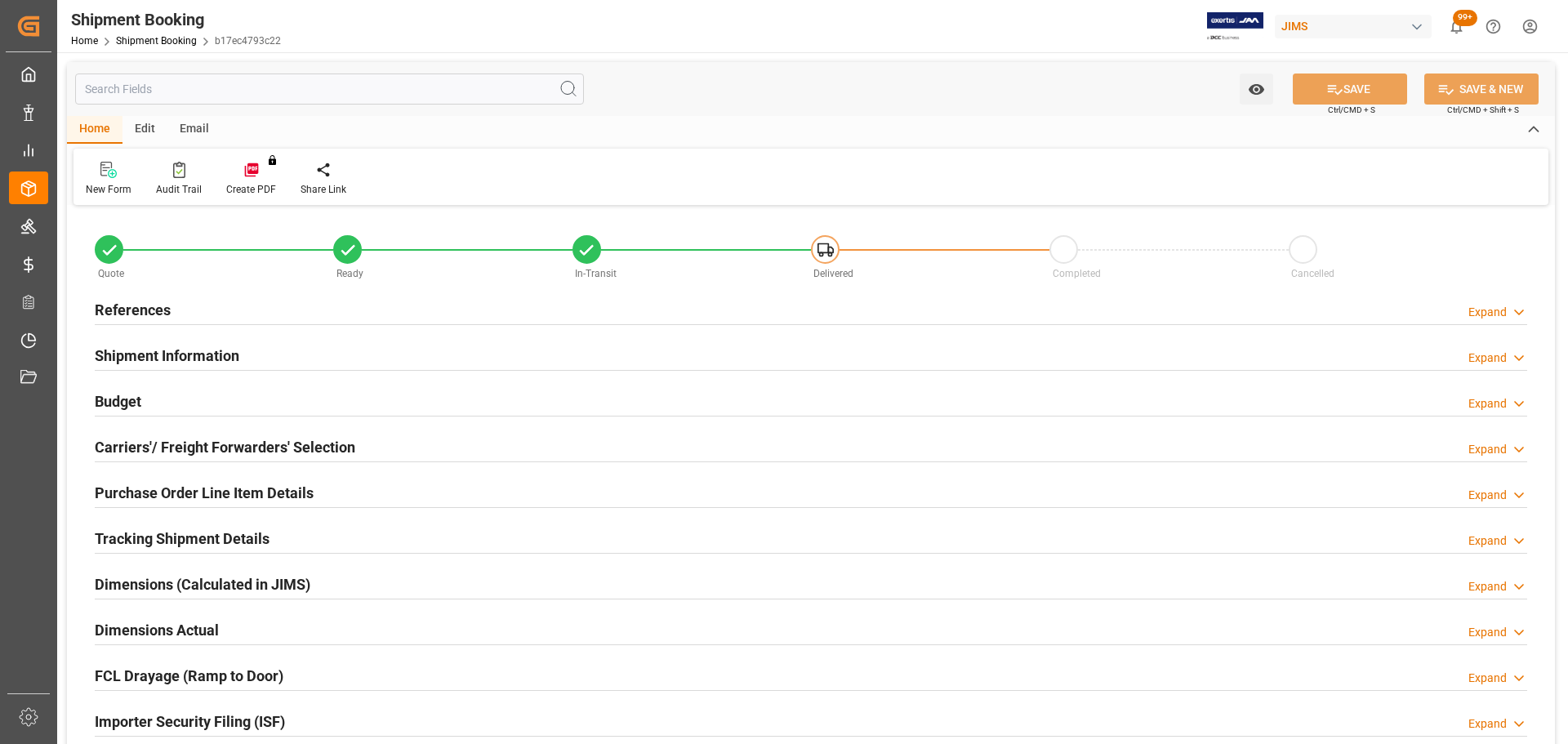 type on "1250.6133" 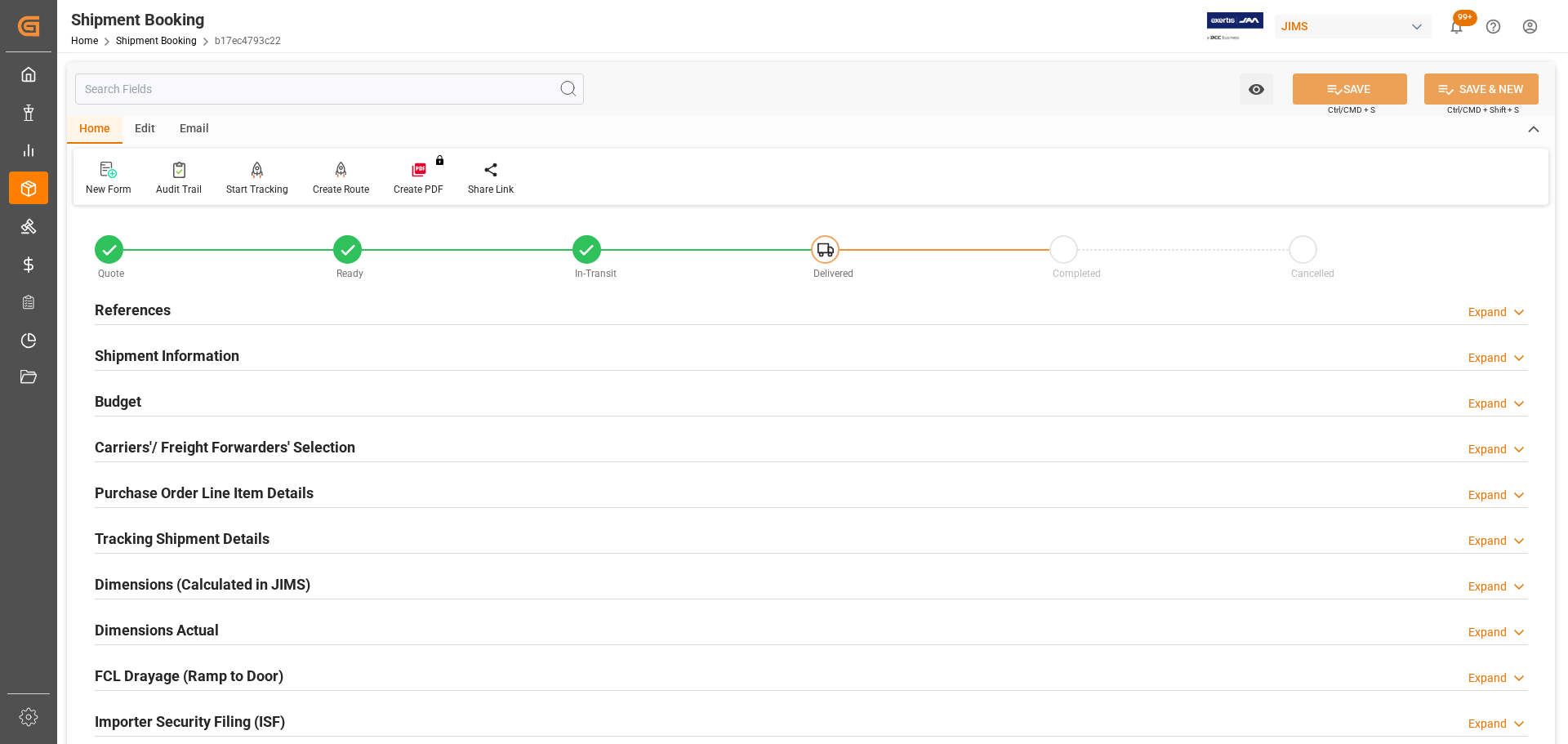 click on "References Expand" at bounding box center (811, 309) 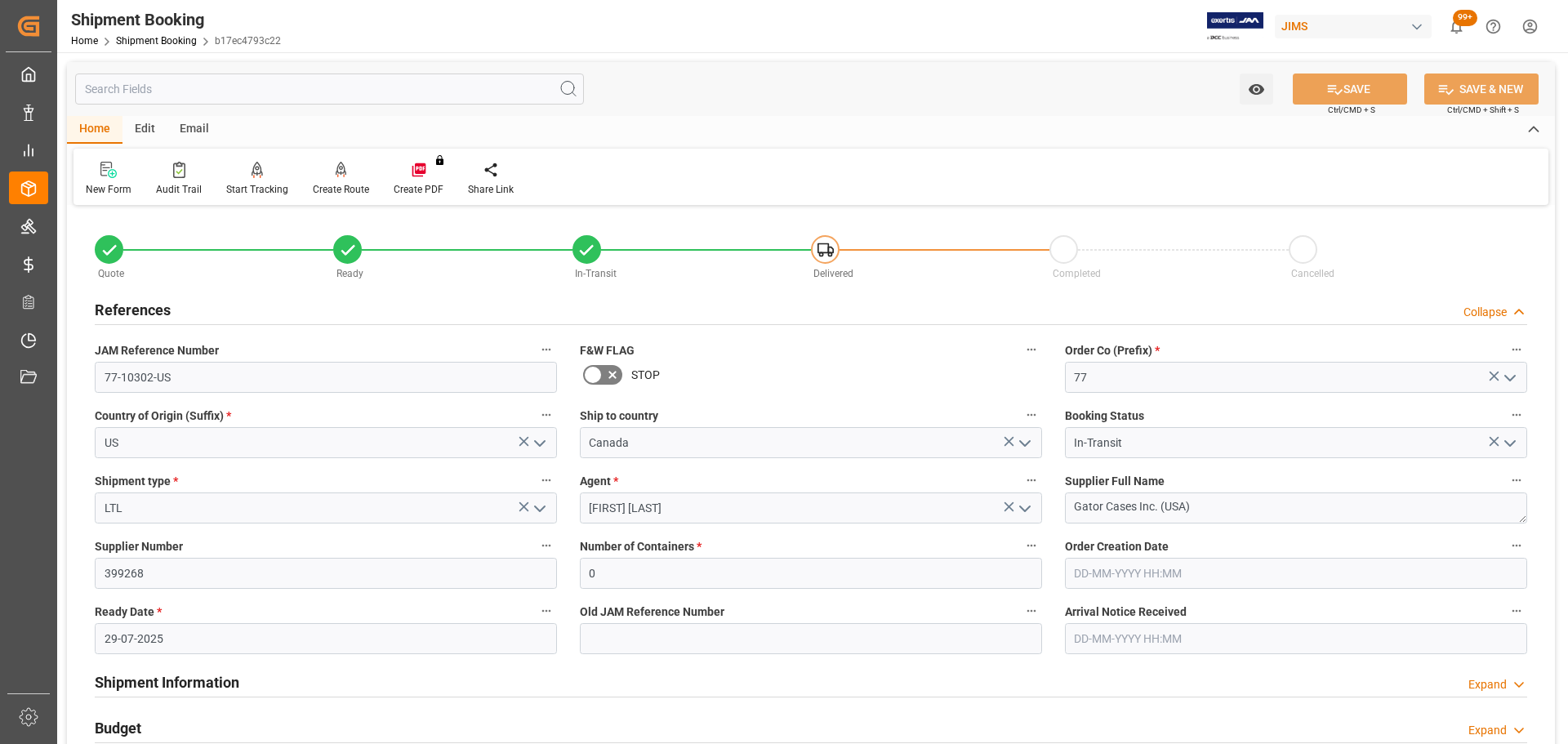click on "References Collapse" at bounding box center [811, 309] 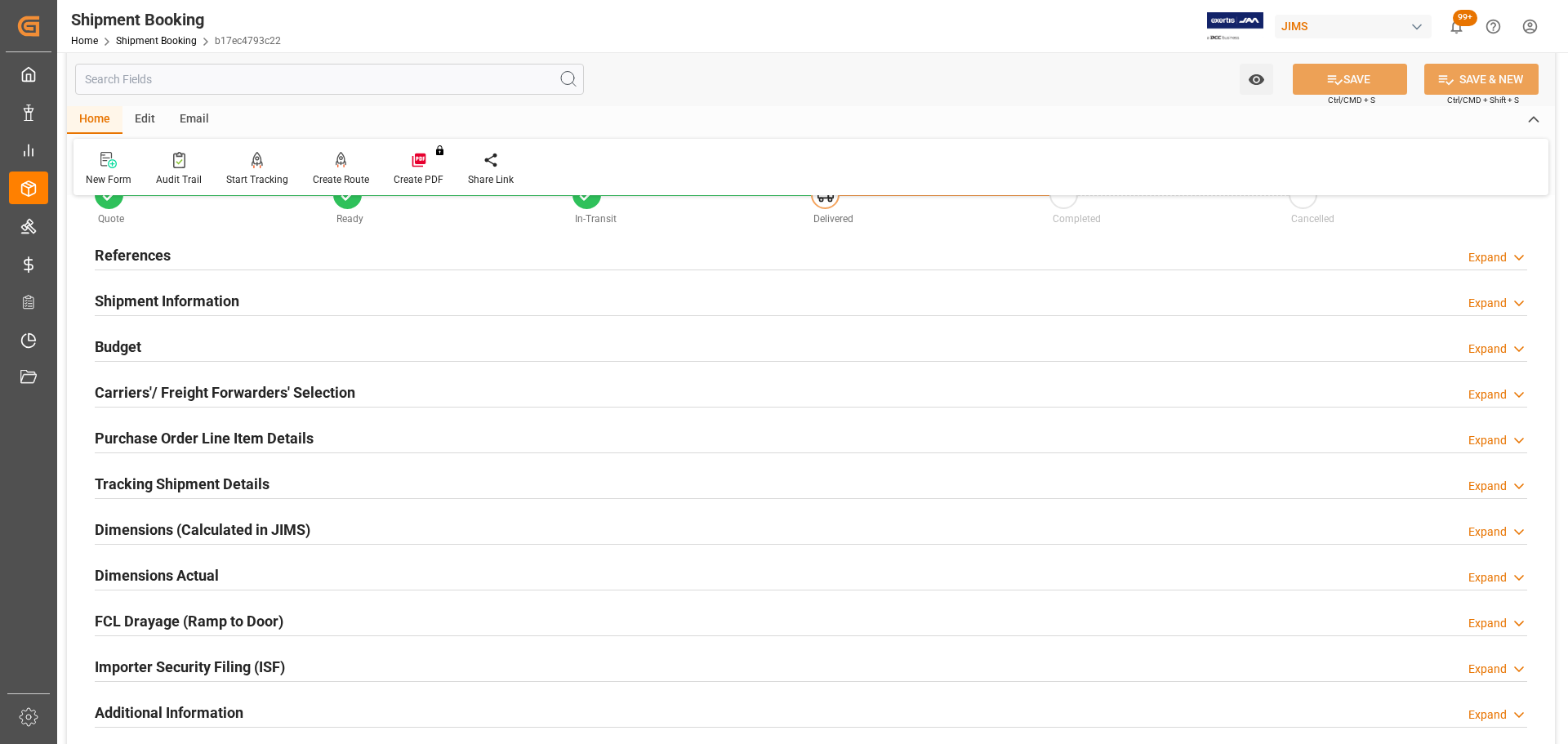 scroll, scrollTop: 82, scrollLeft: 0, axis: vertical 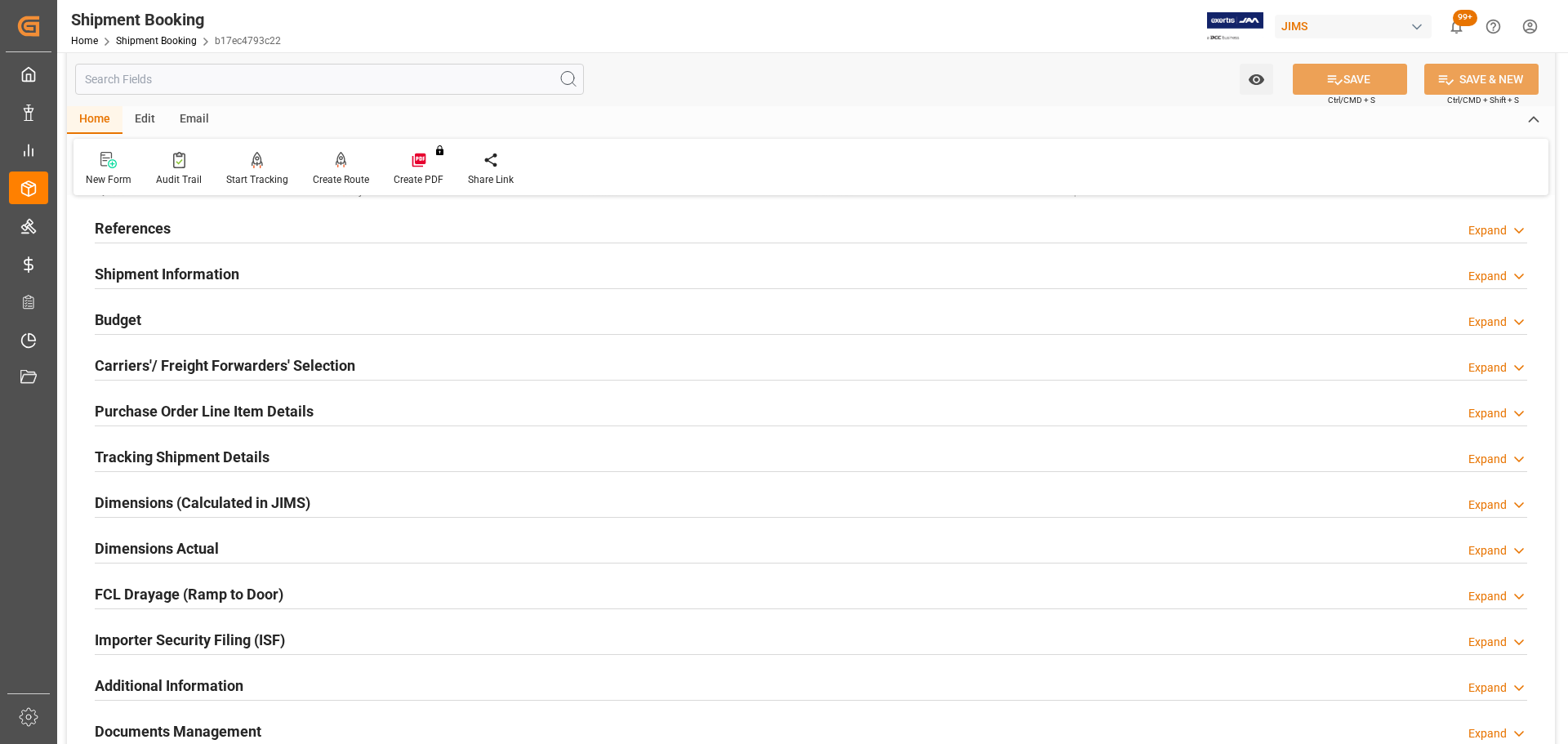 click on "Shipment Information" at bounding box center [167, 274] 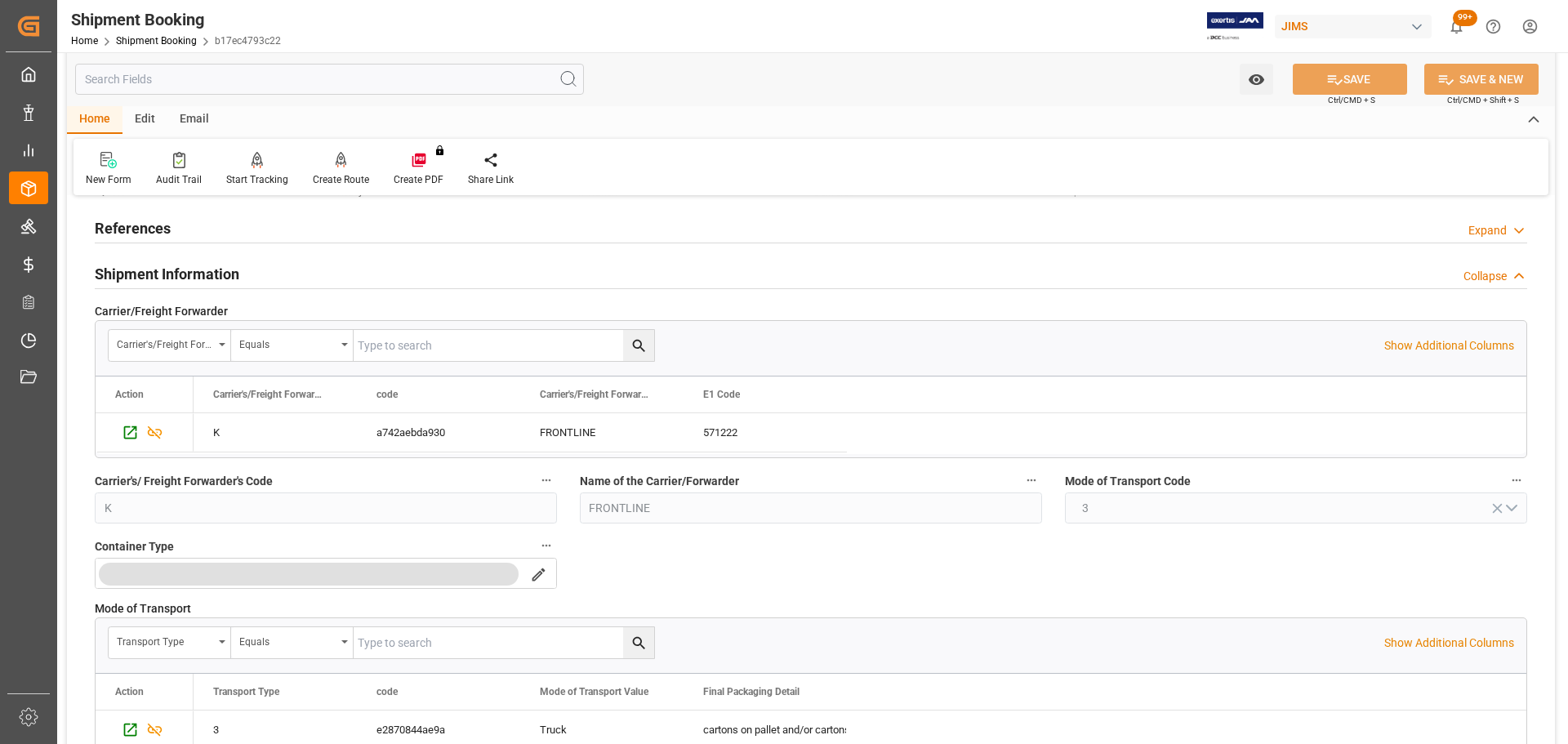 click on "Shipment Information" at bounding box center (167, 274) 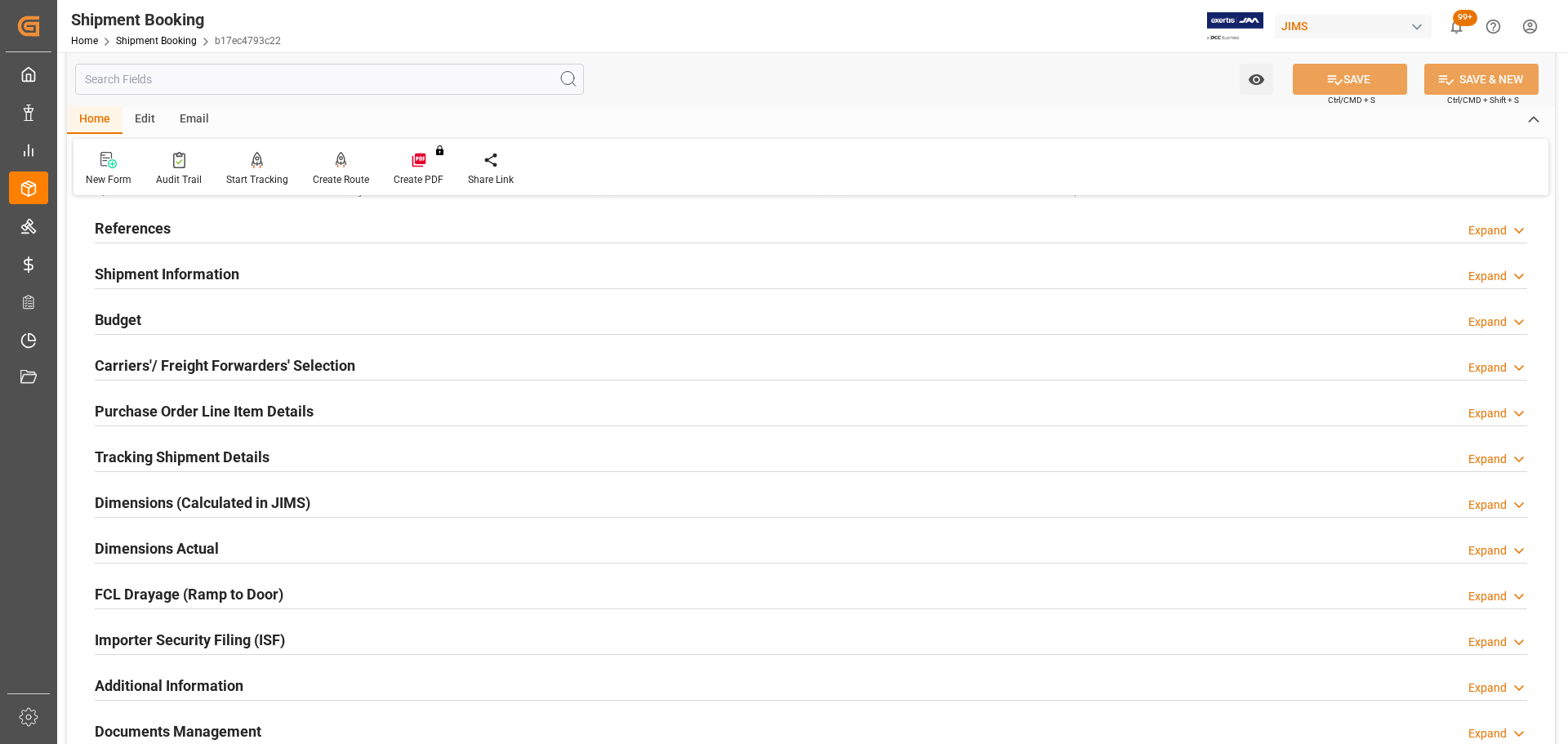 click on "Budget Expand" at bounding box center [811, 319] 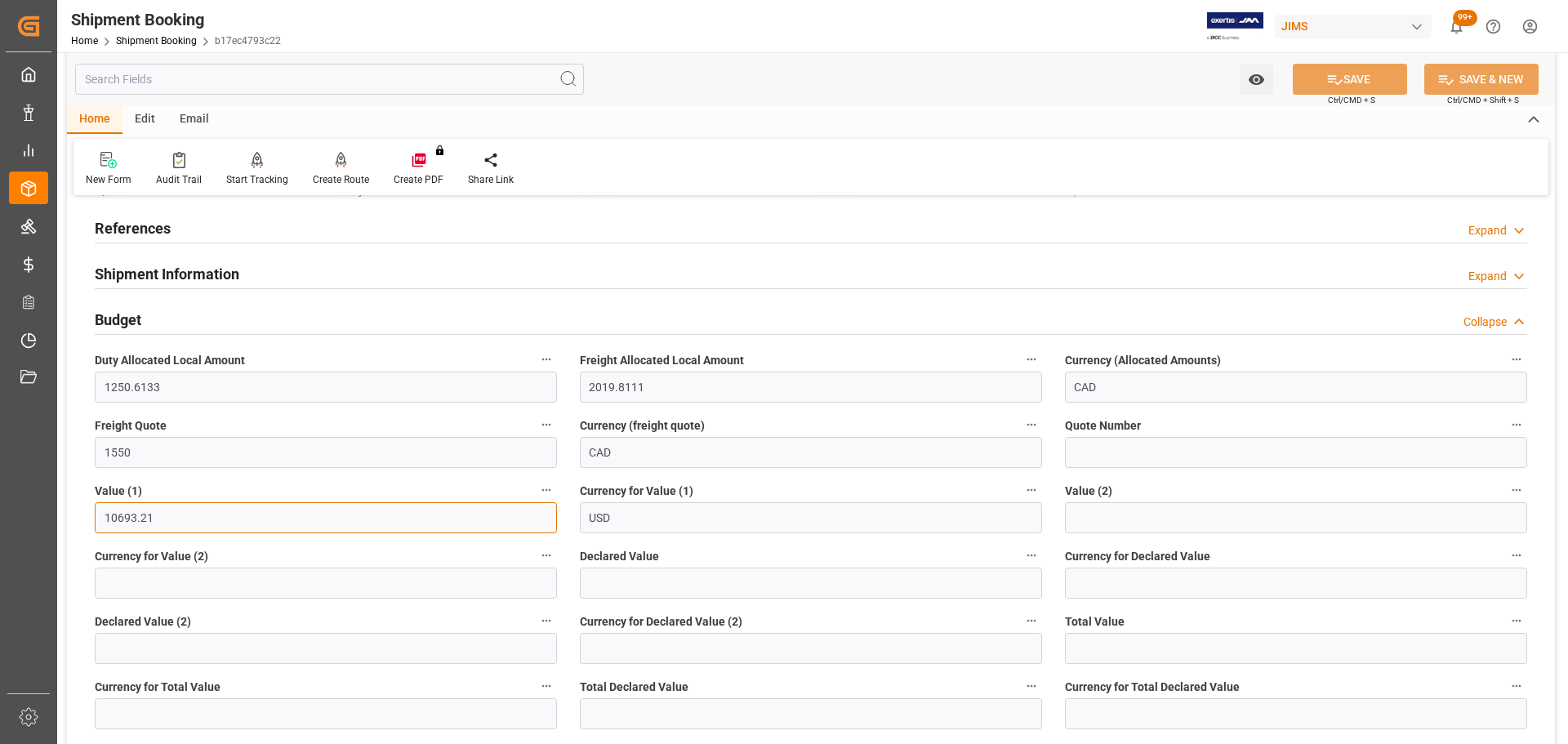 drag, startPoint x: 162, startPoint y: 519, endPoint x: 103, endPoint y: 519, distance: 59 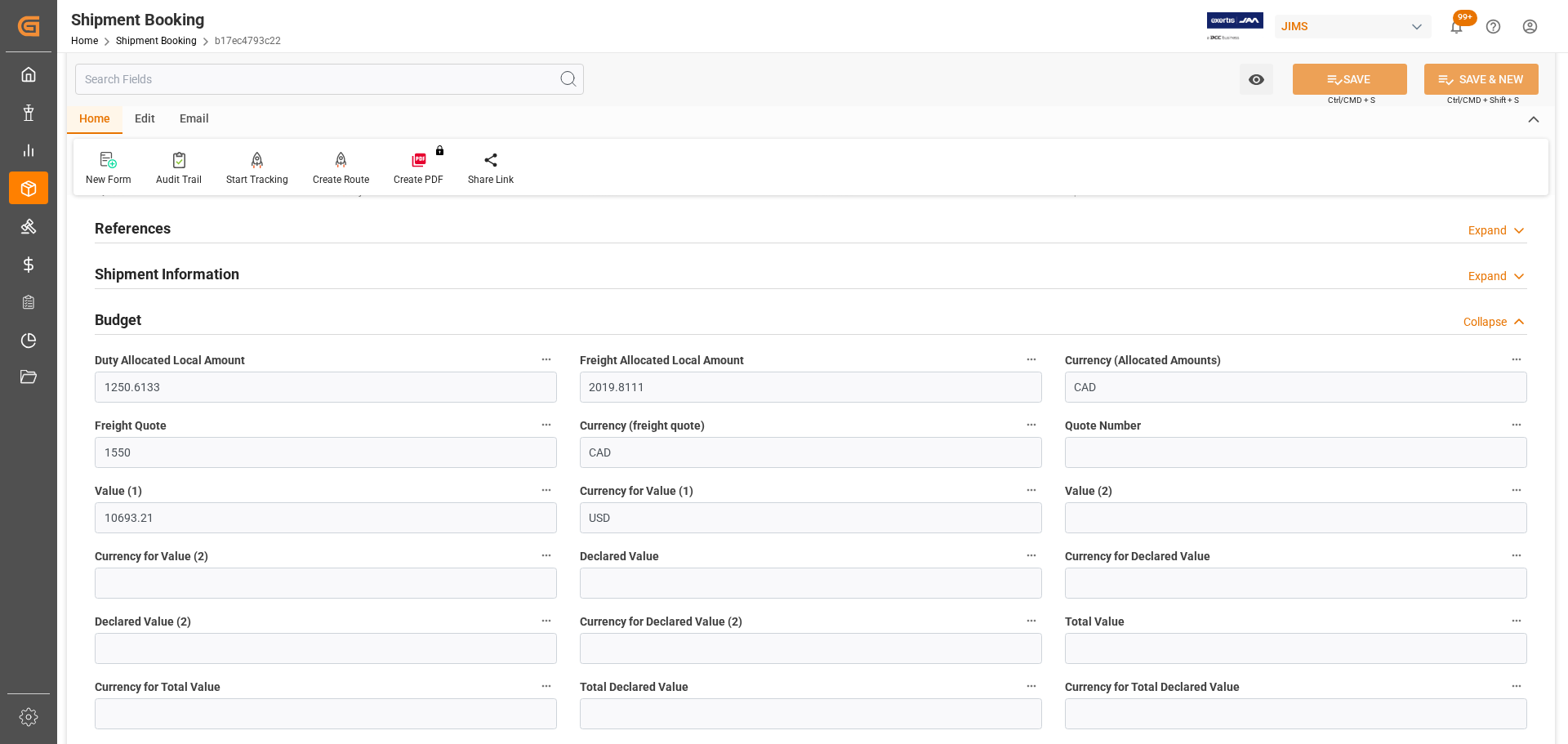 click on "Budget Collapse" at bounding box center (811, 319) 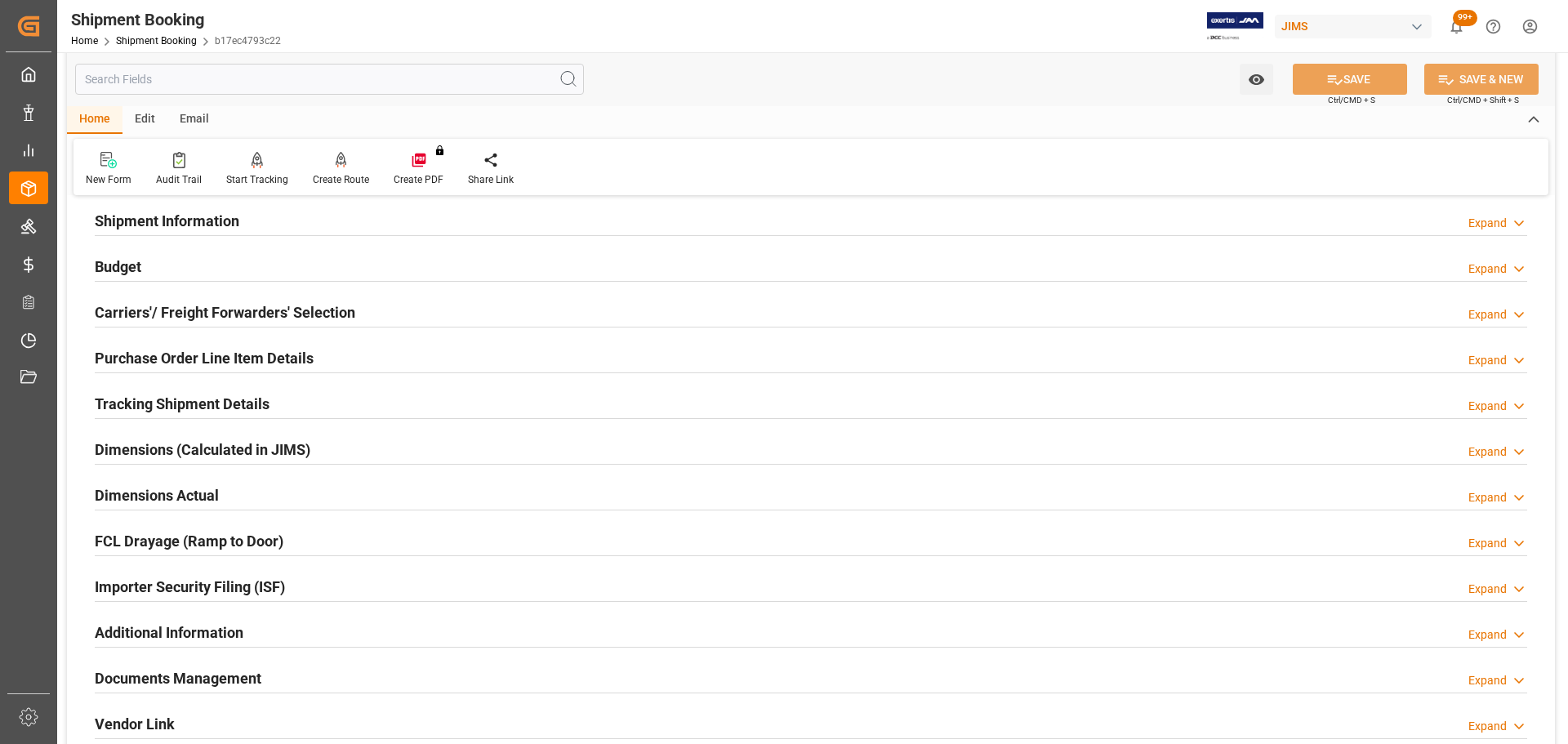 scroll, scrollTop: 163, scrollLeft: 0, axis: vertical 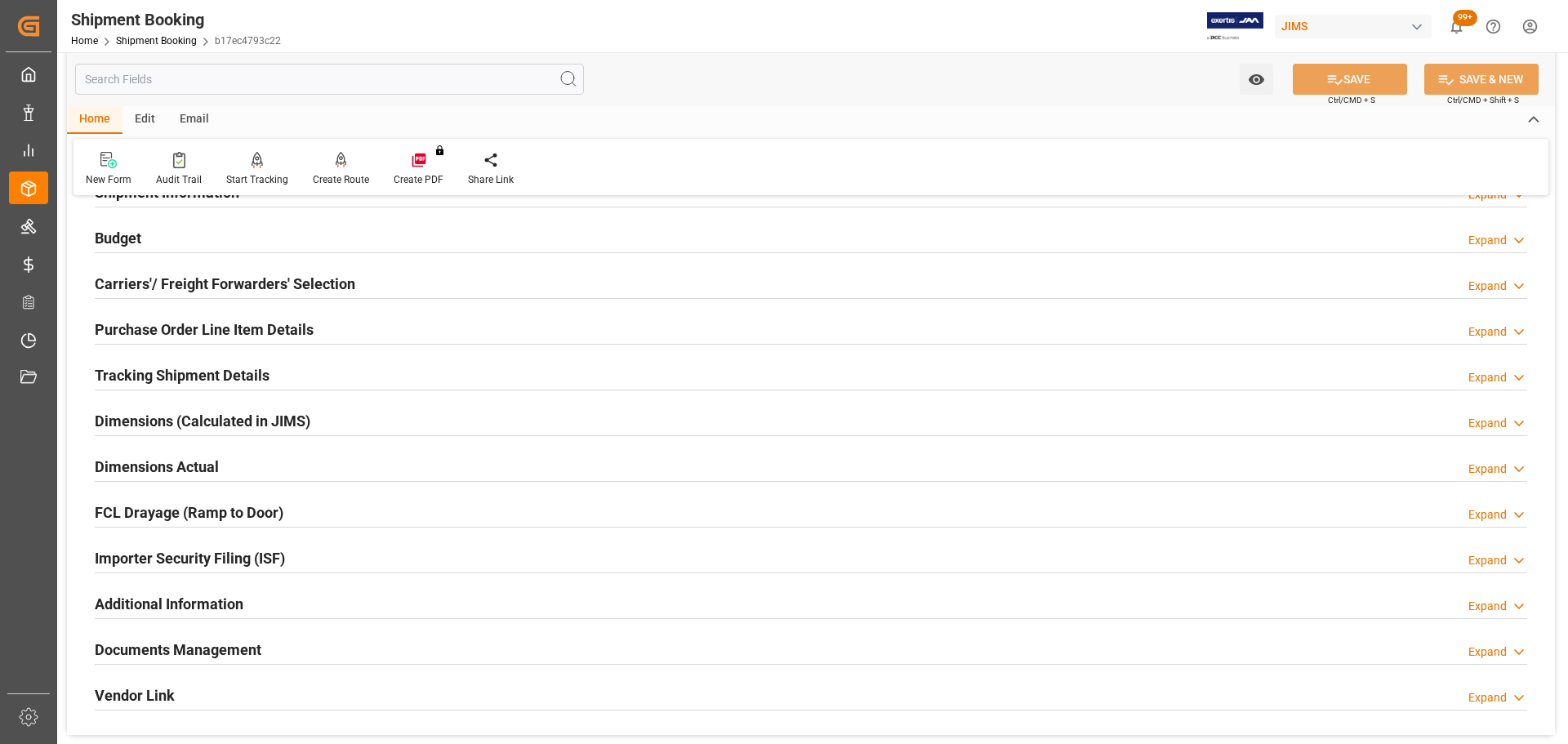 click on "Carriers'/ Freight Forwarders' Selection" at bounding box center (225, 283) 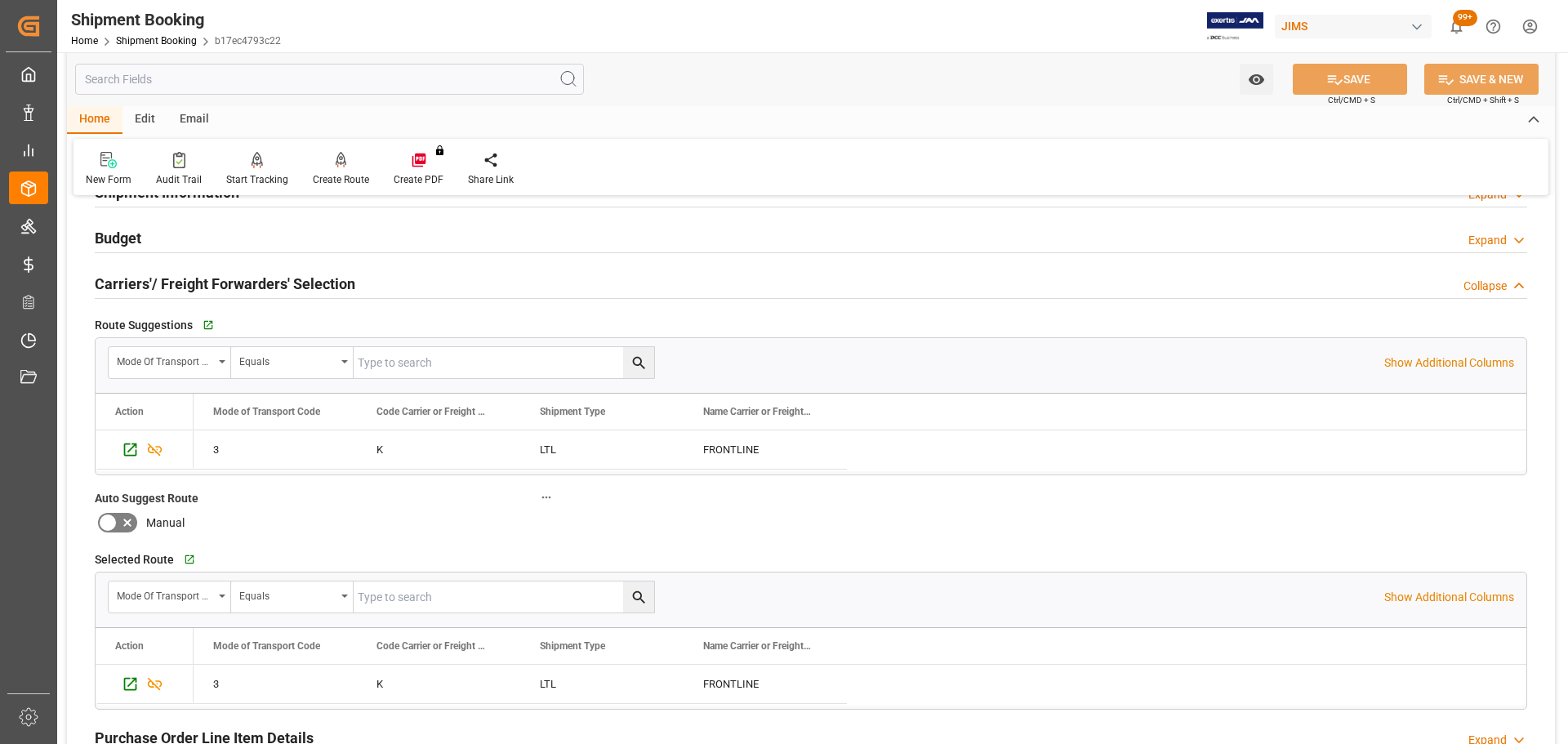 click on "Carriers'/ Freight Forwarders' Selection" at bounding box center [225, 283] 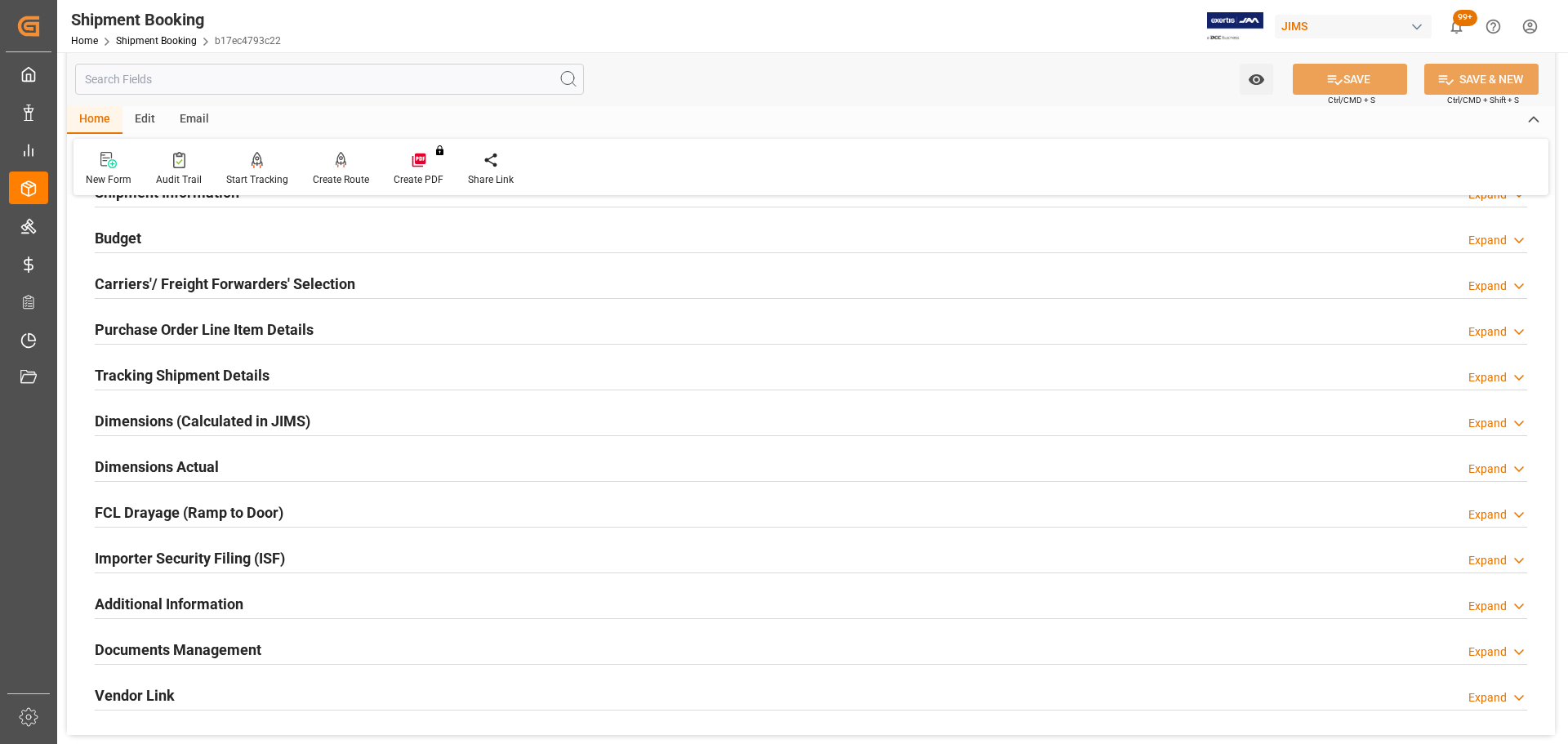 click on "Purchase Order Line Item Details" at bounding box center (204, 329) 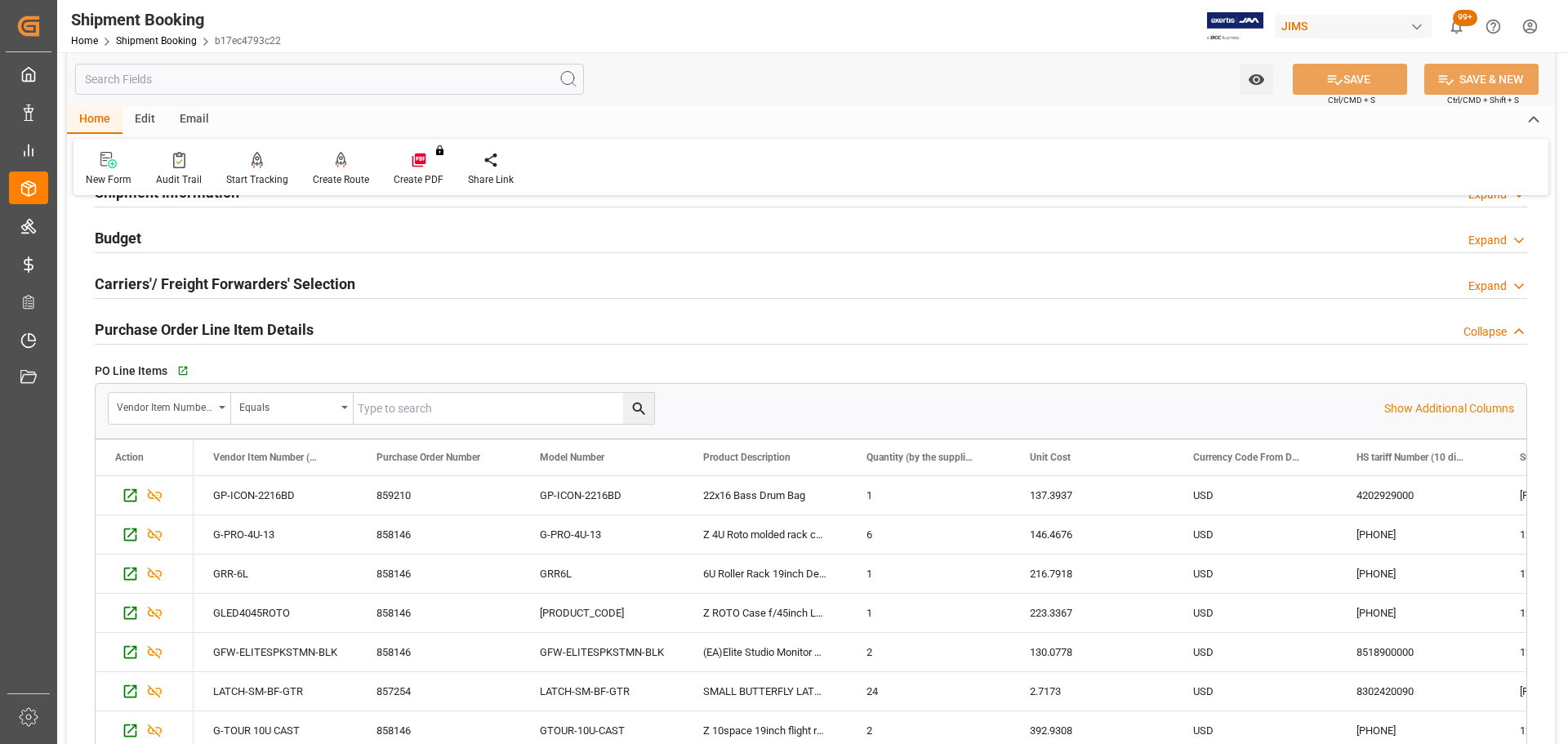 click on "Purchase Order Line Item Details" at bounding box center [204, 329] 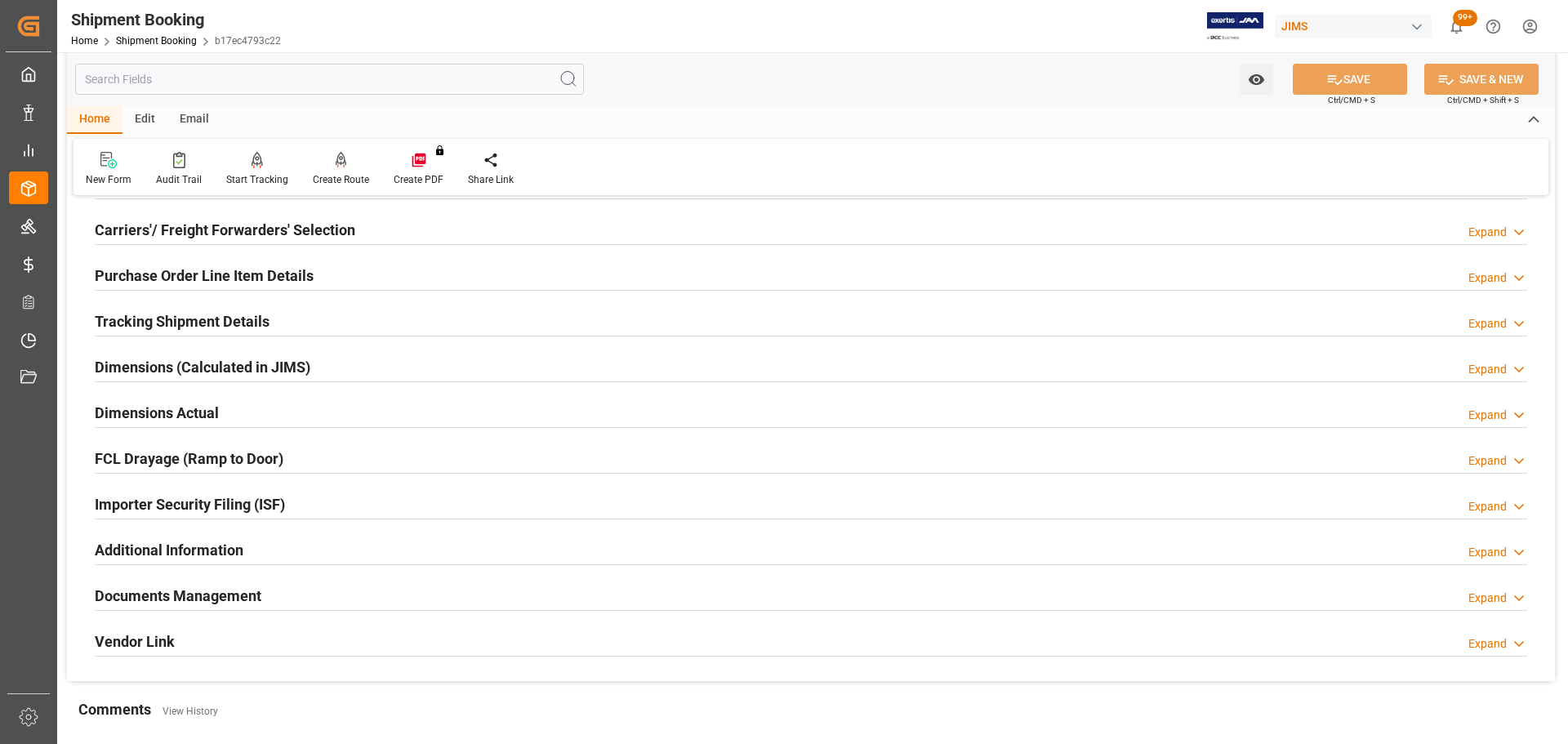 scroll, scrollTop: 245, scrollLeft: 0, axis: vertical 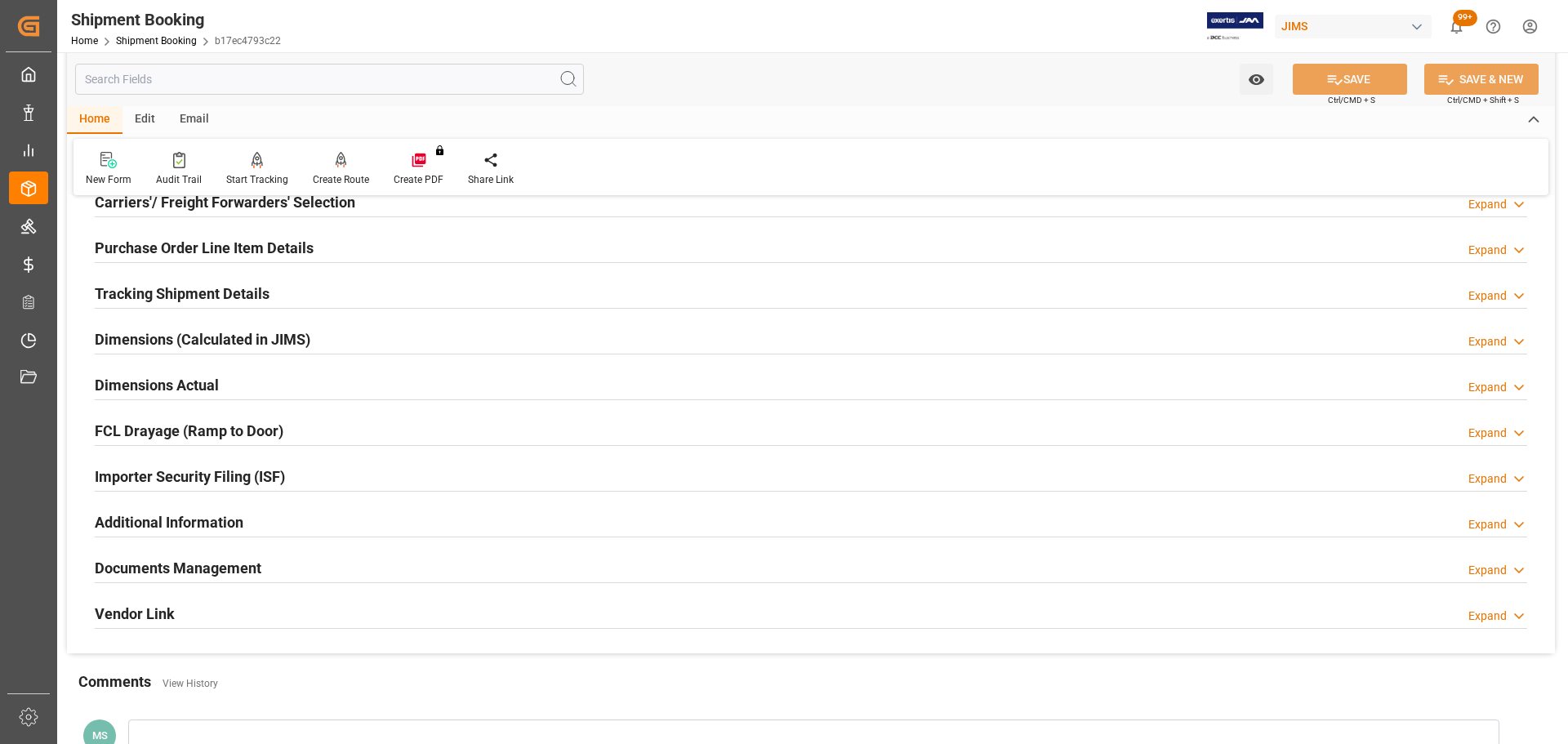 click on "Tracking Shipment Details" at bounding box center [182, 293] 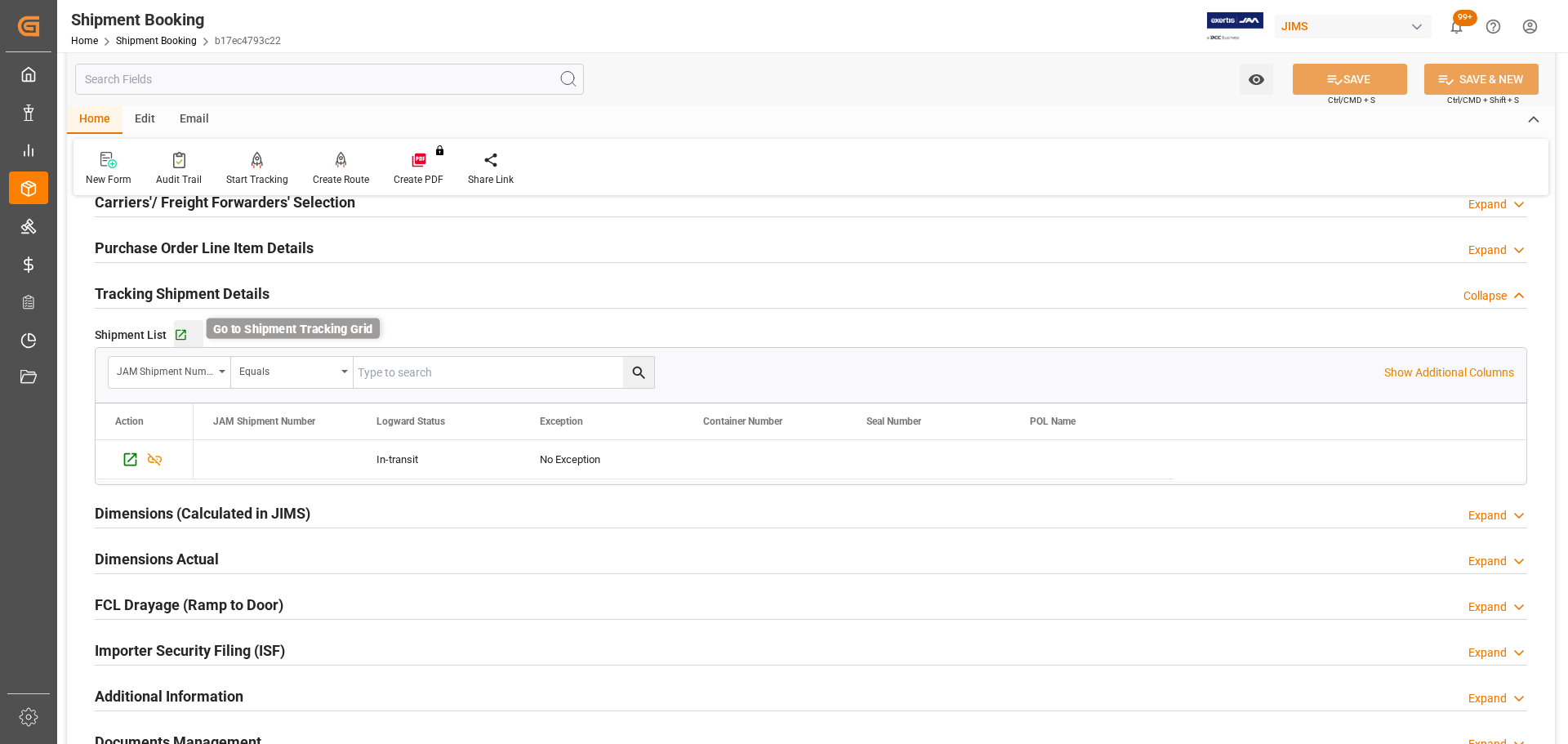 click 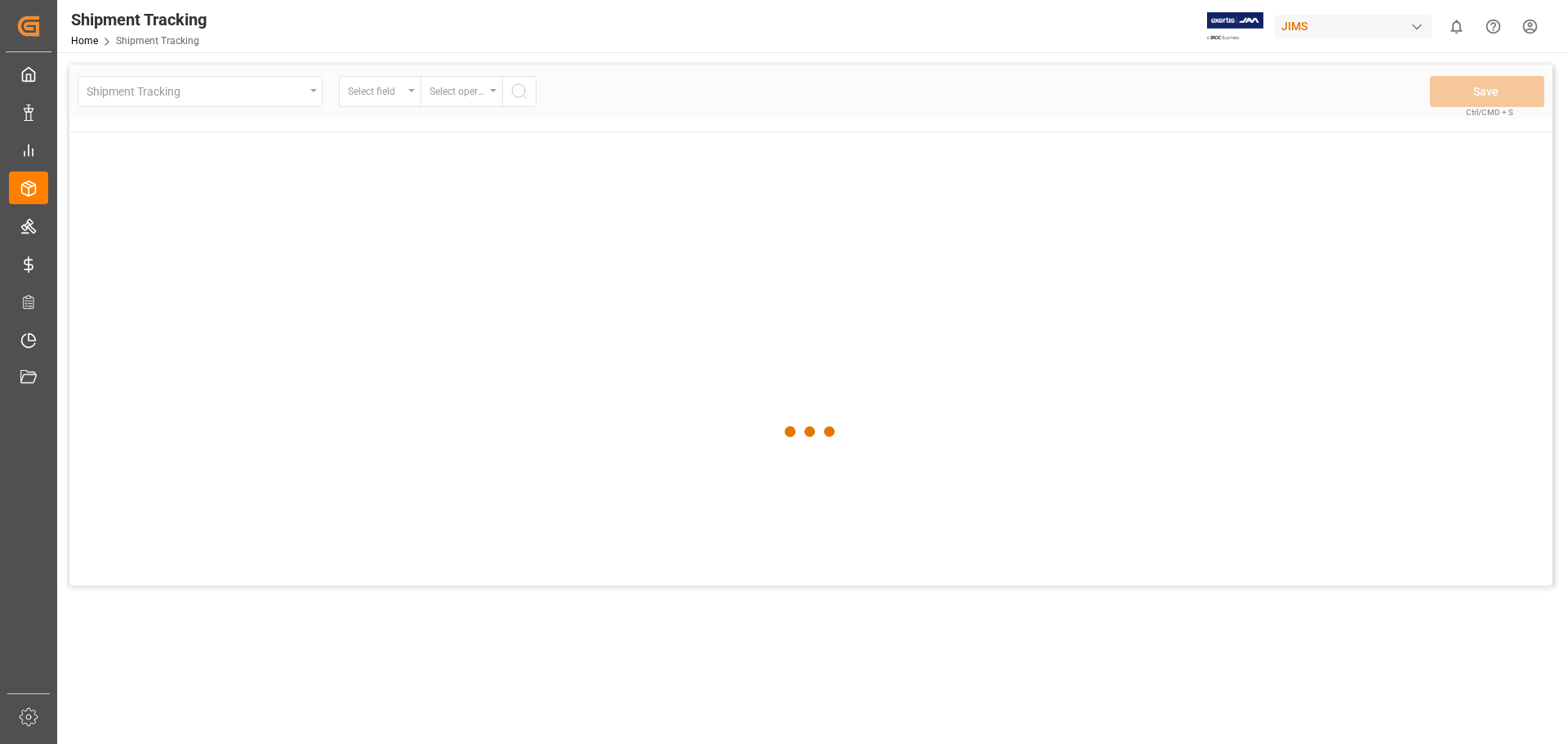 scroll, scrollTop: 0, scrollLeft: 0, axis: both 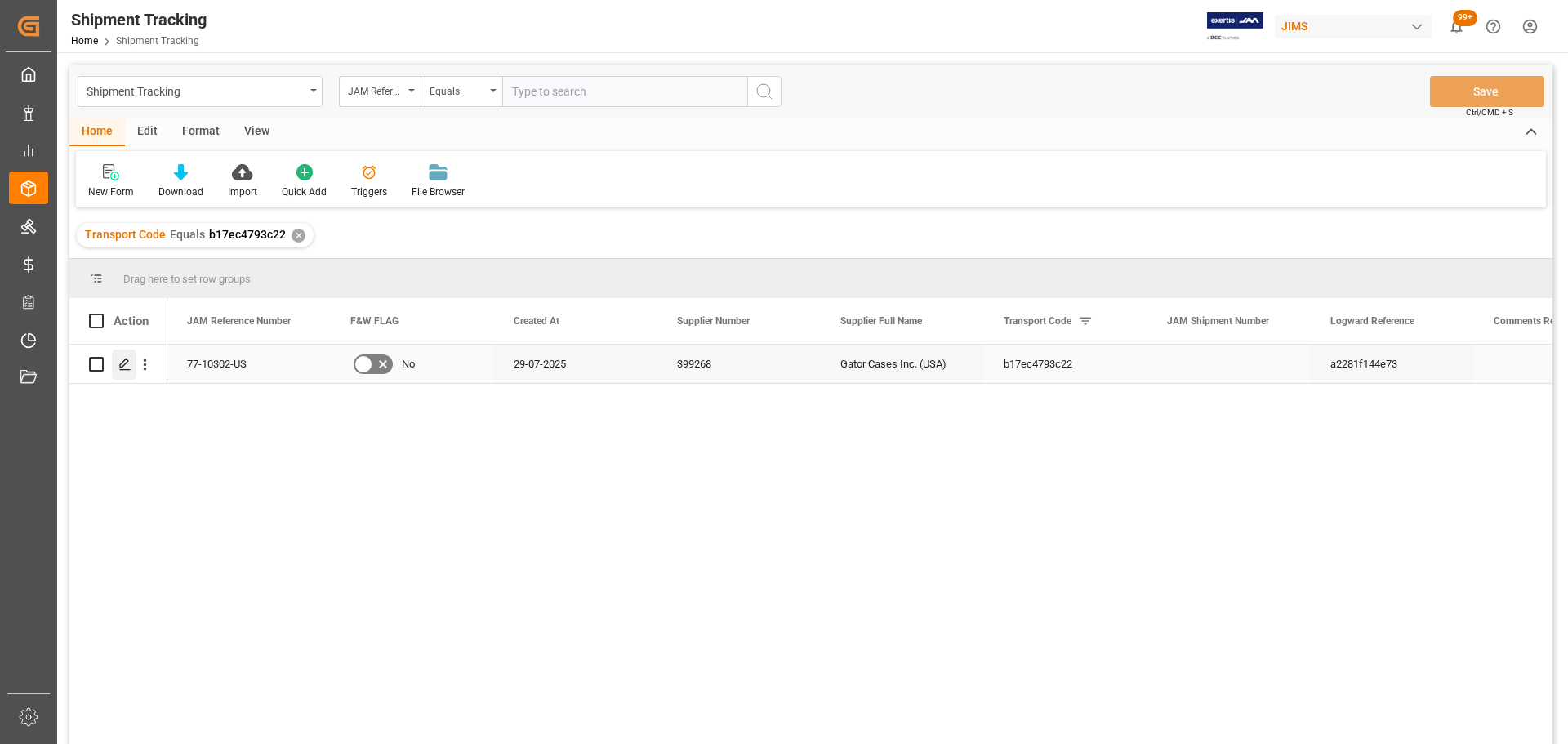click 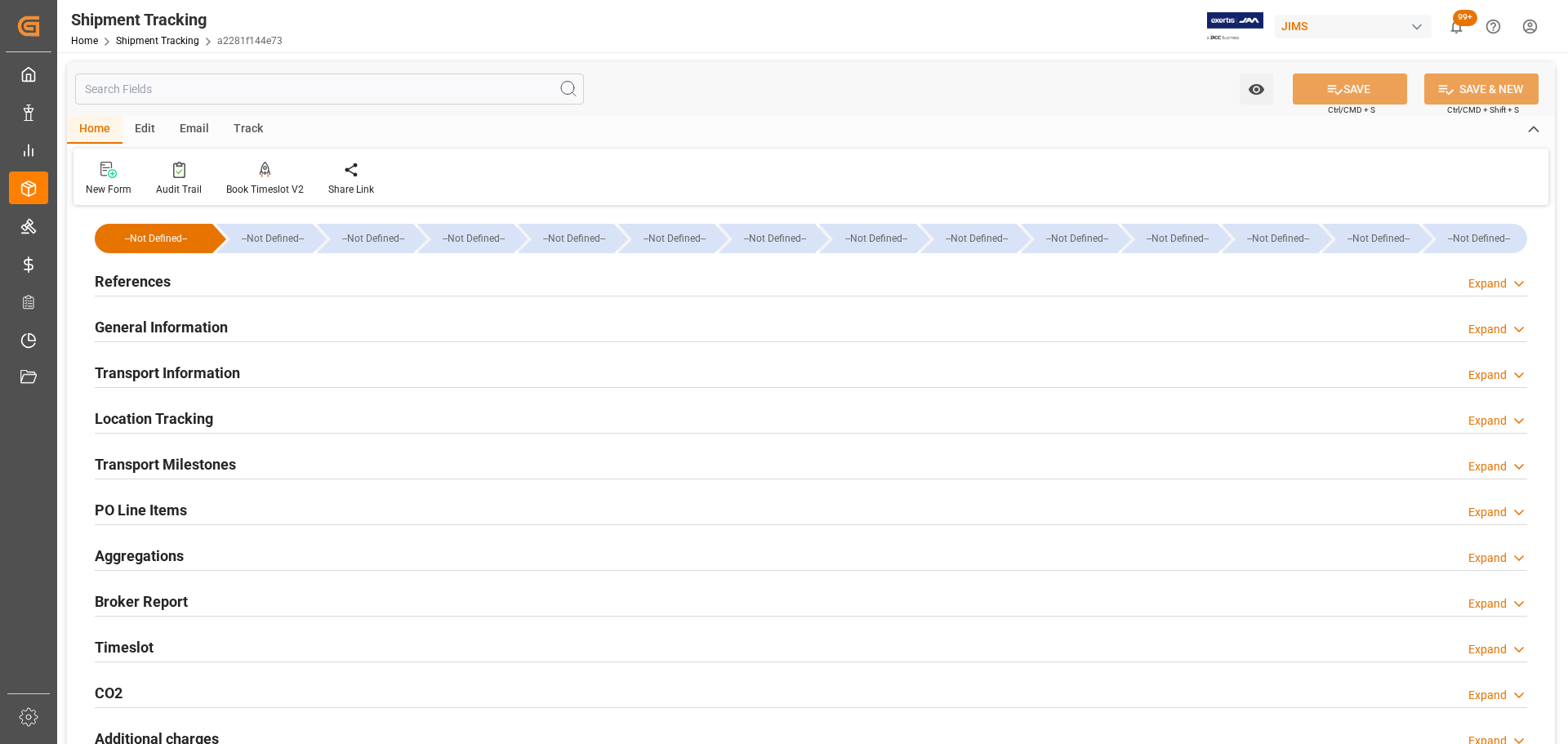 type on "29-07-2025" 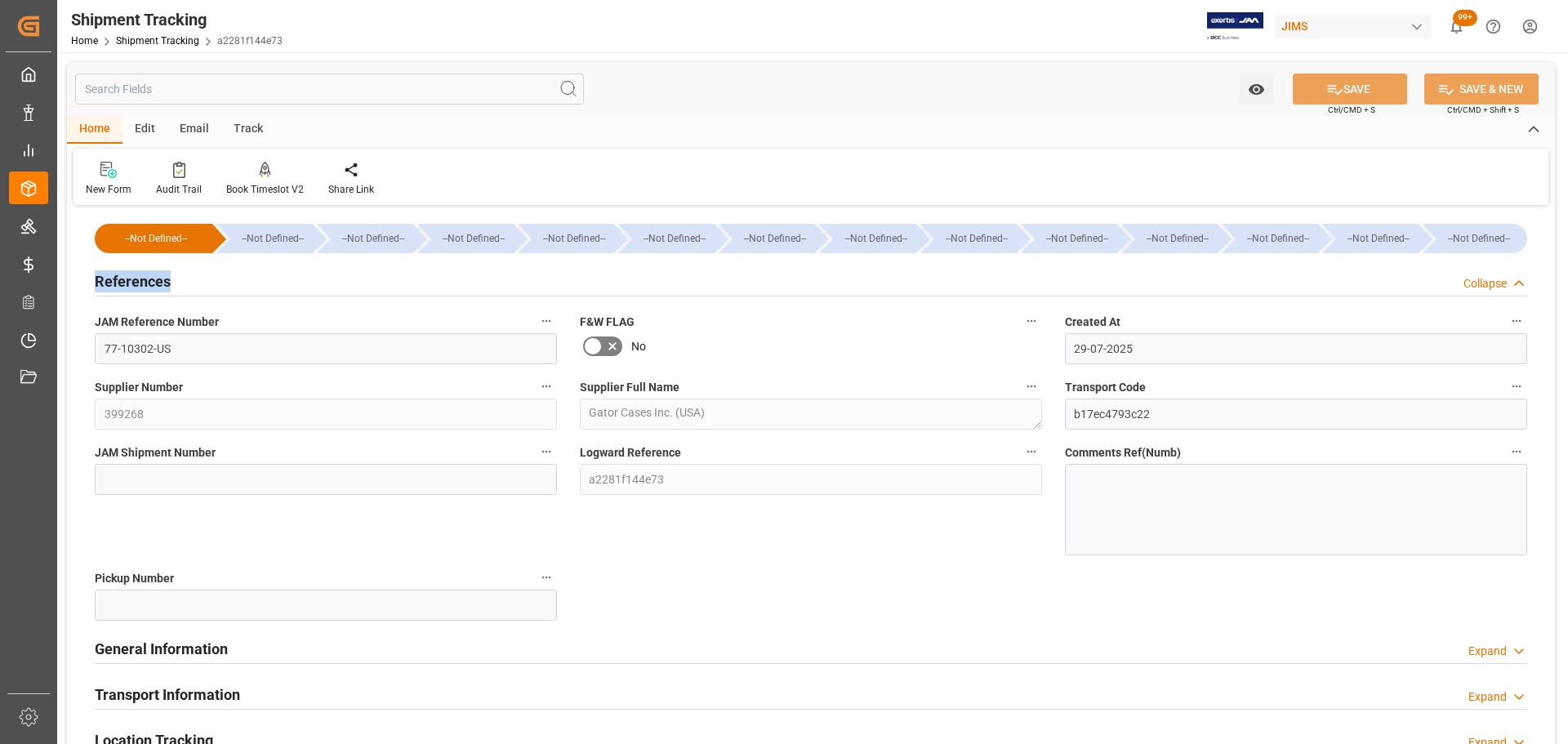 click on "References" at bounding box center [132, 281] 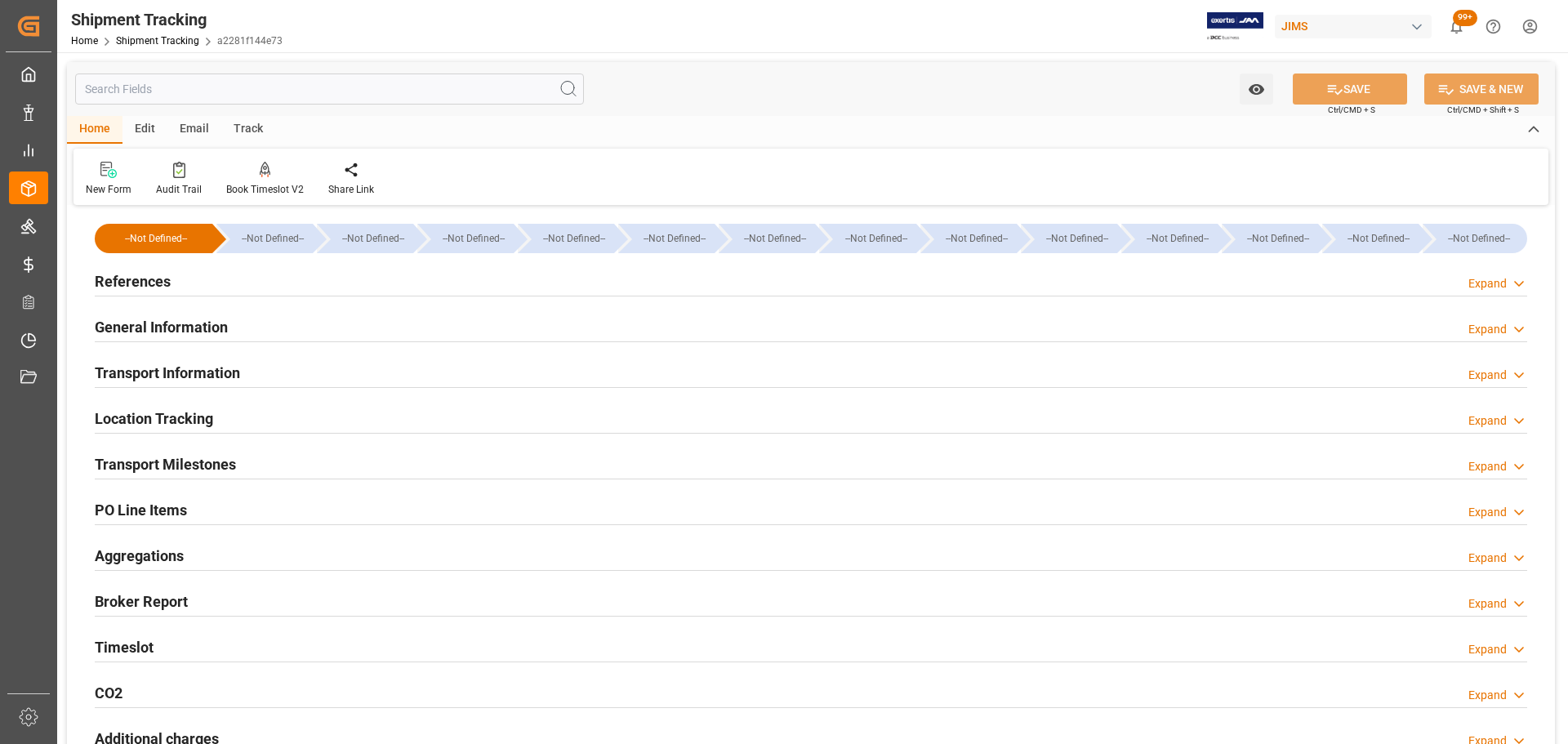 click on "General Information" at bounding box center [161, 326] 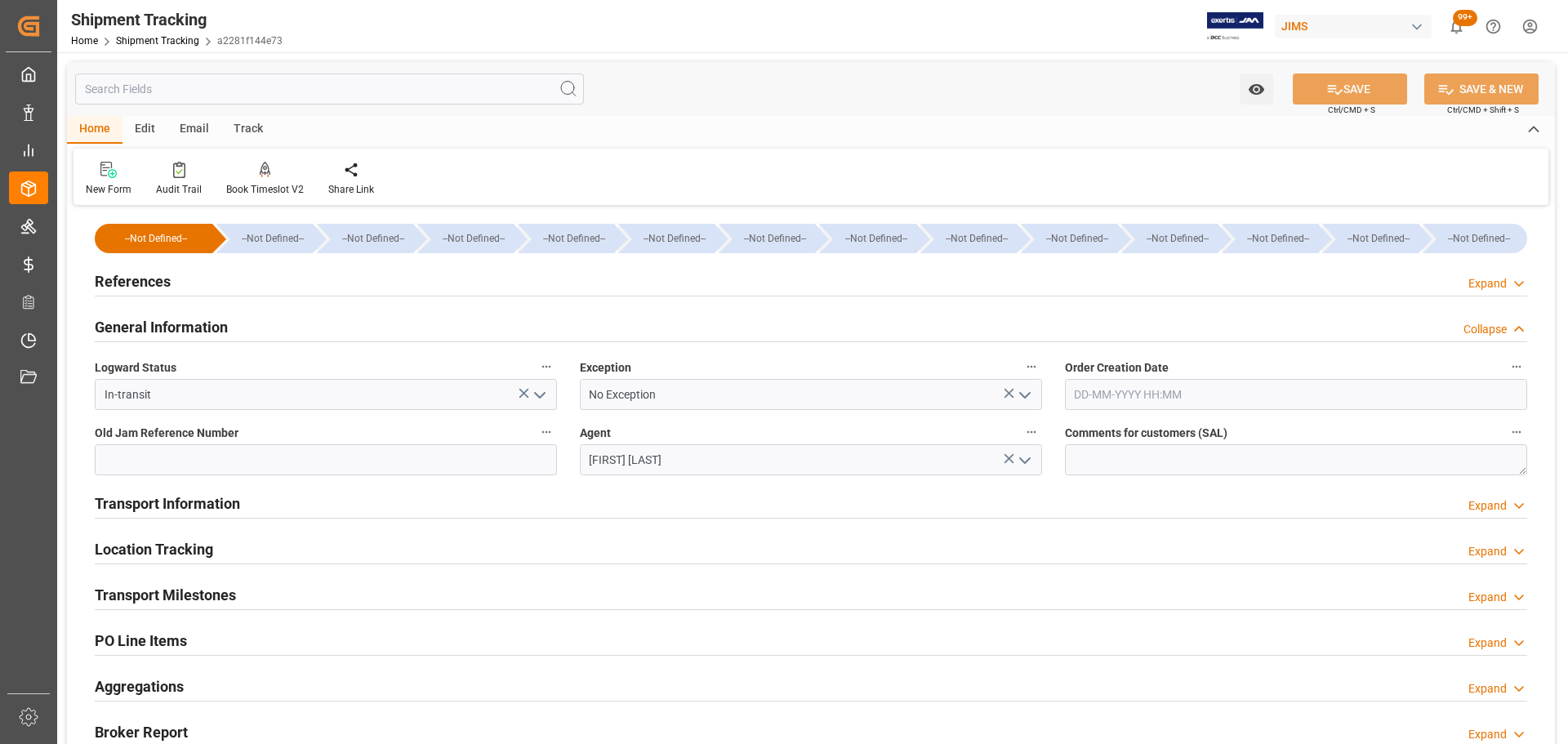 click on "General Information" at bounding box center [161, 326] 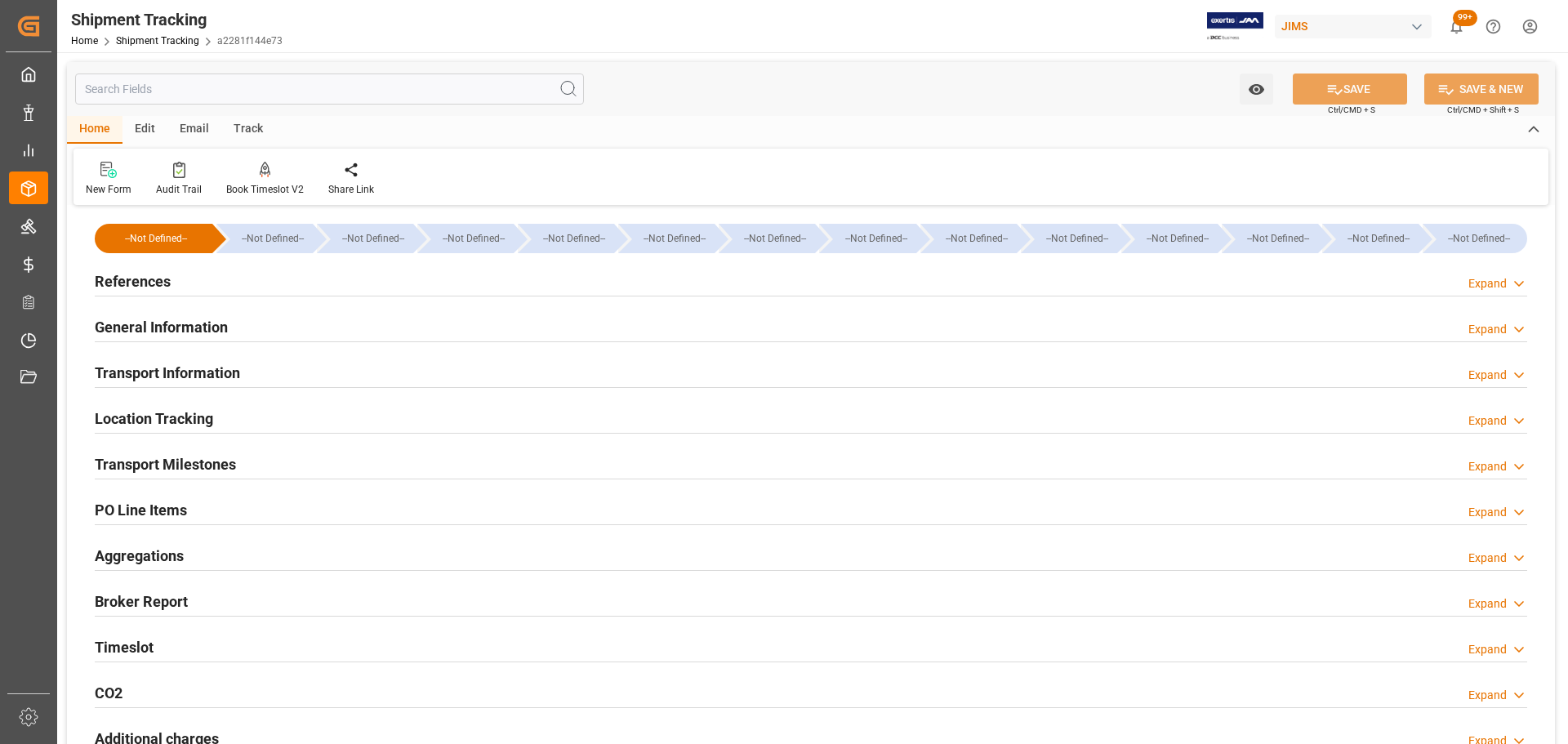 click on "References" at bounding box center [132, 281] 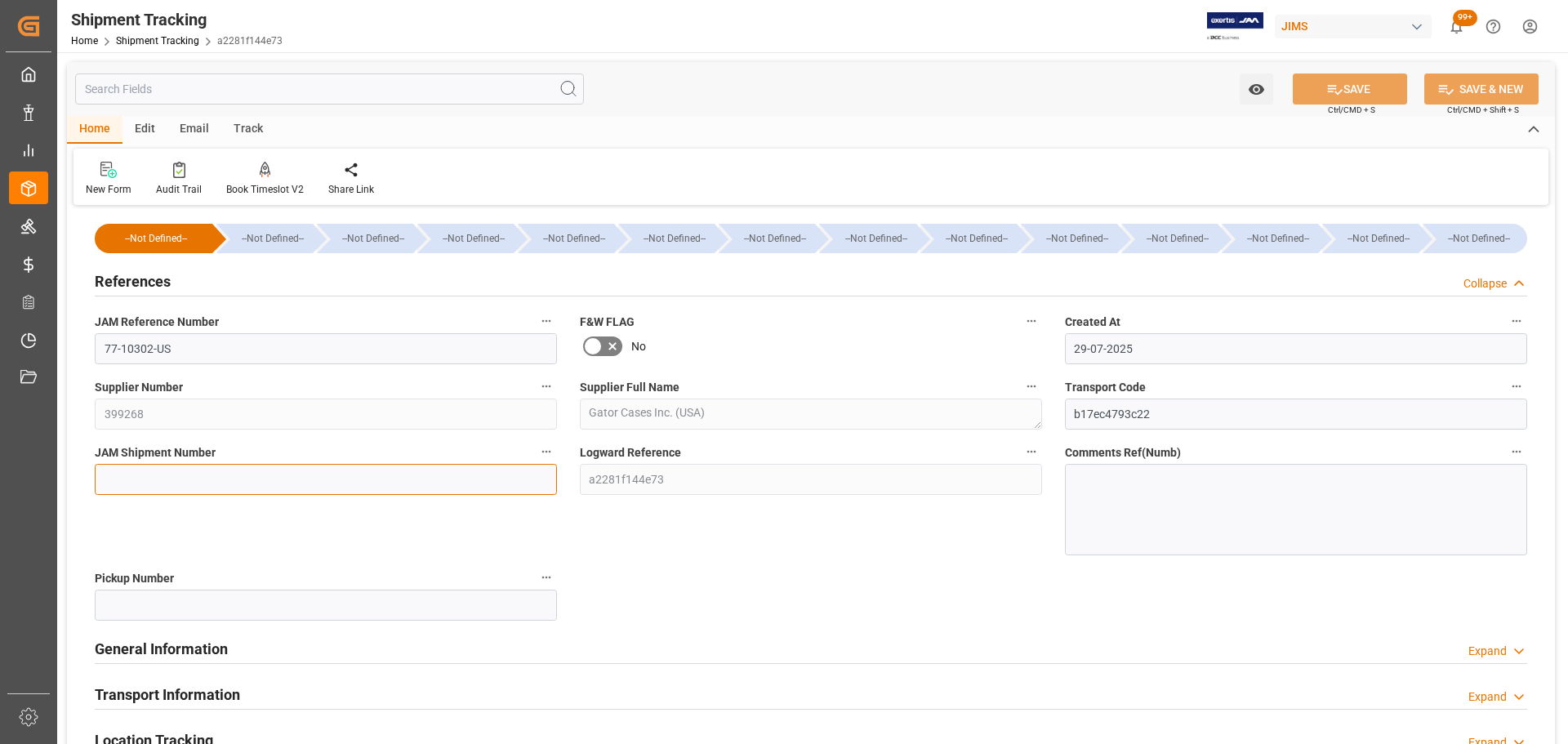 click at bounding box center [326, 479] 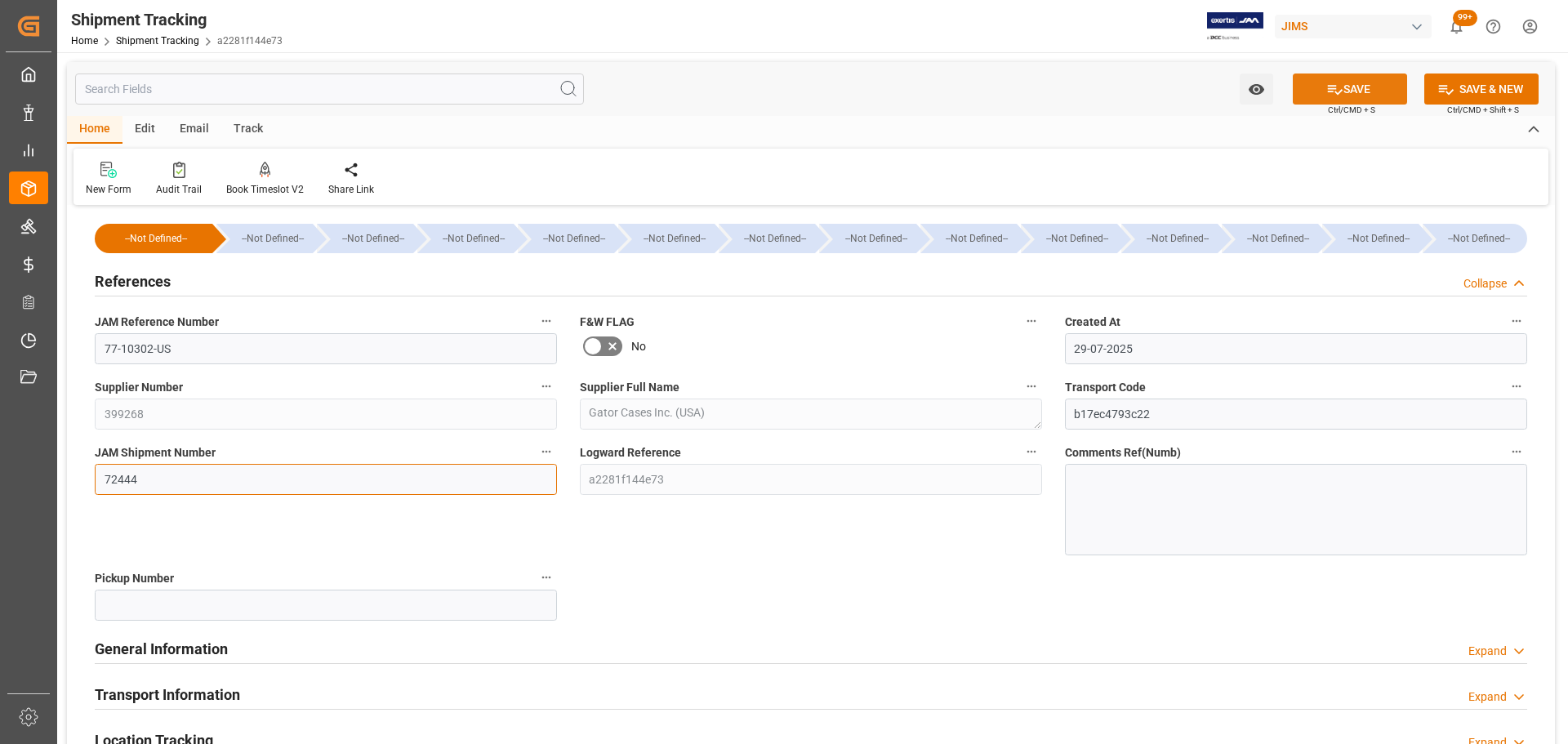 type on "72444" 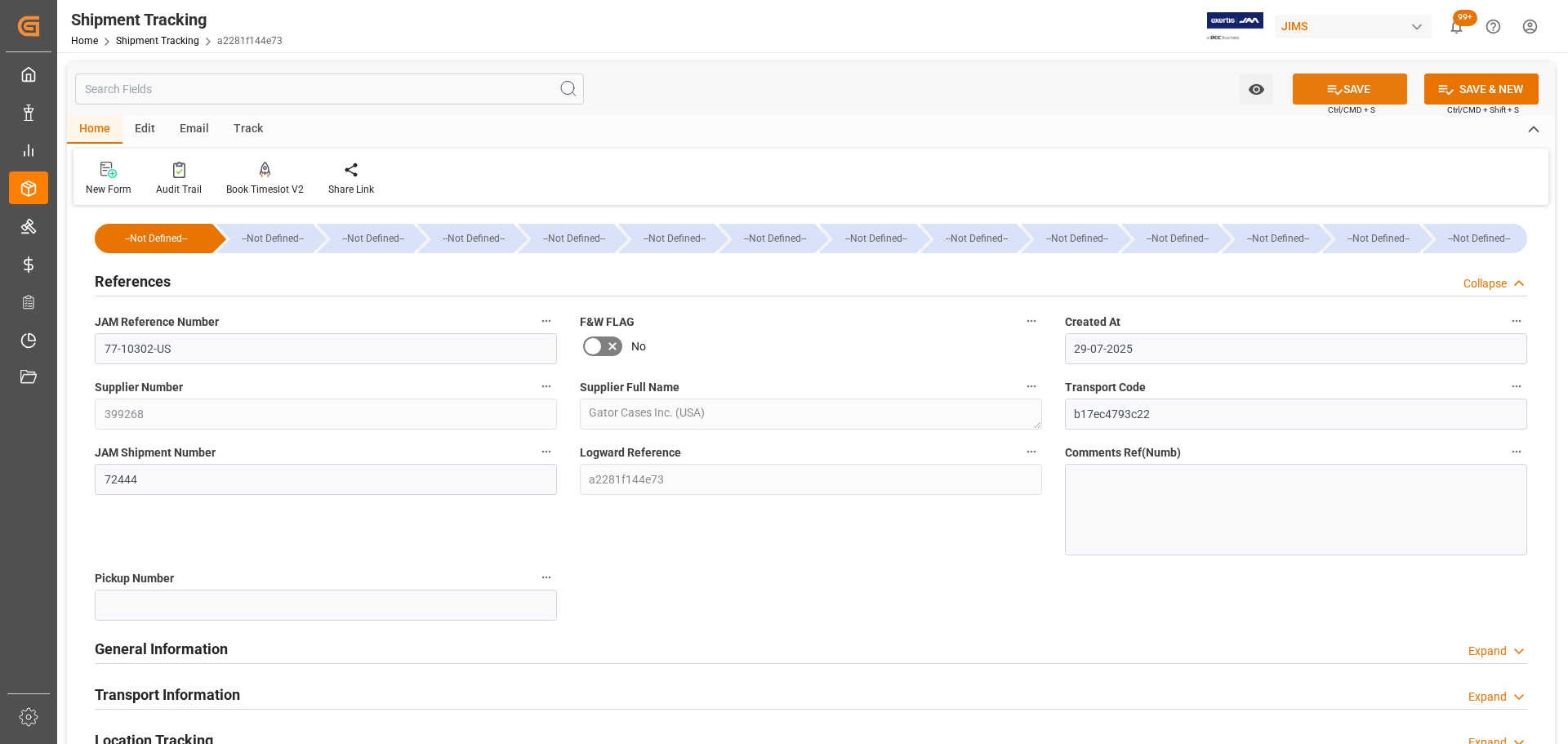 click on "SAVE" at bounding box center (1350, 89) 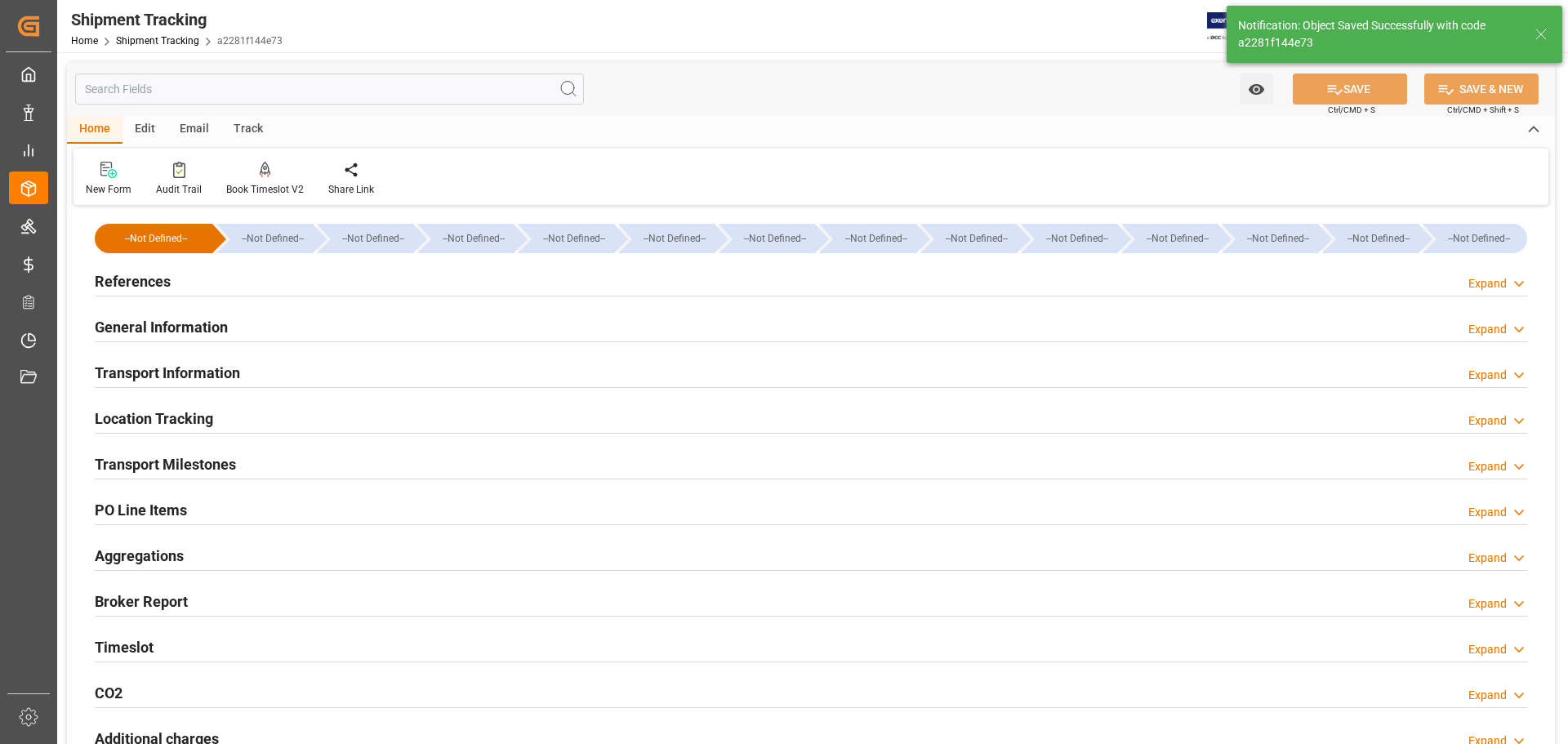 click on "Transport Information" at bounding box center (167, 372) 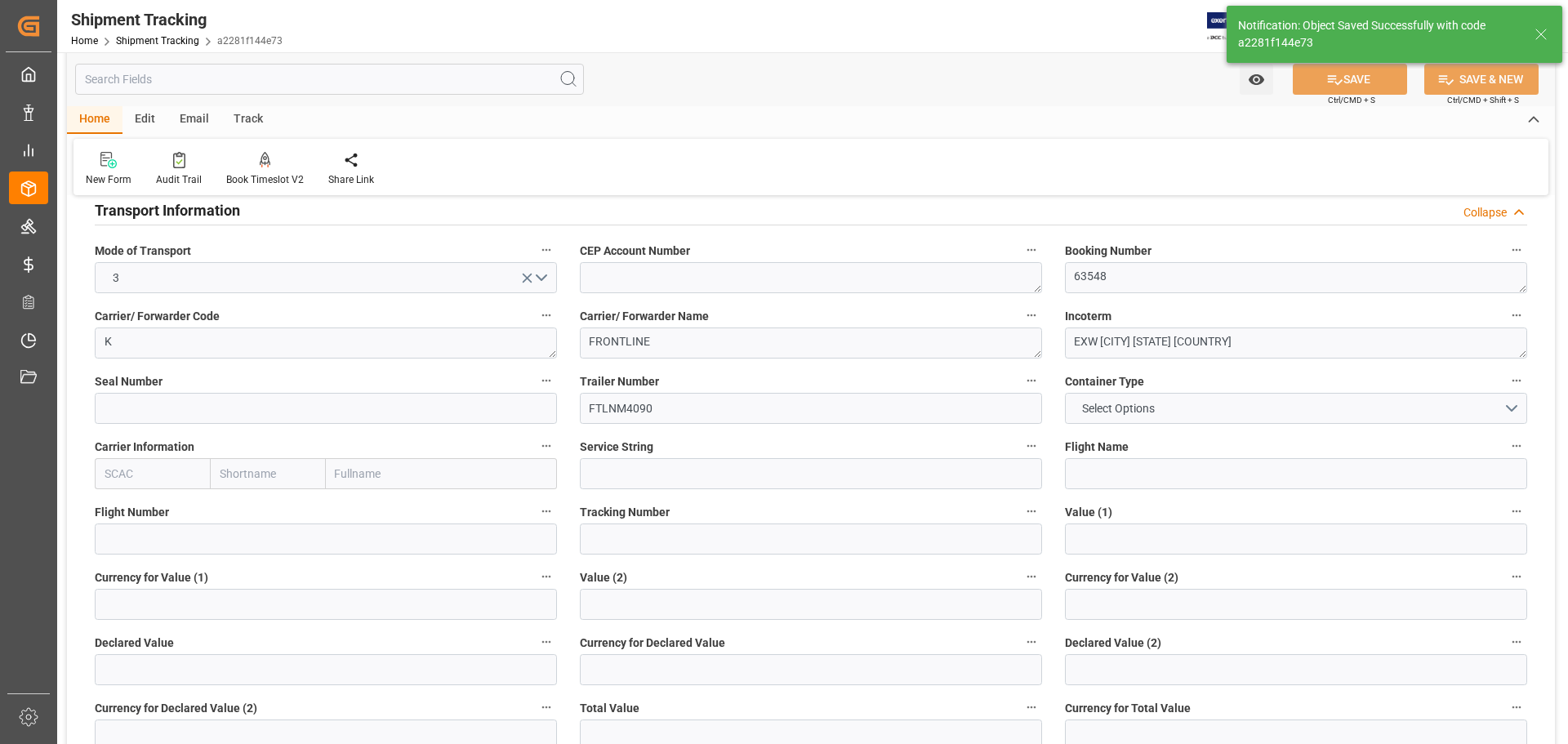 scroll, scrollTop: 163, scrollLeft: 0, axis: vertical 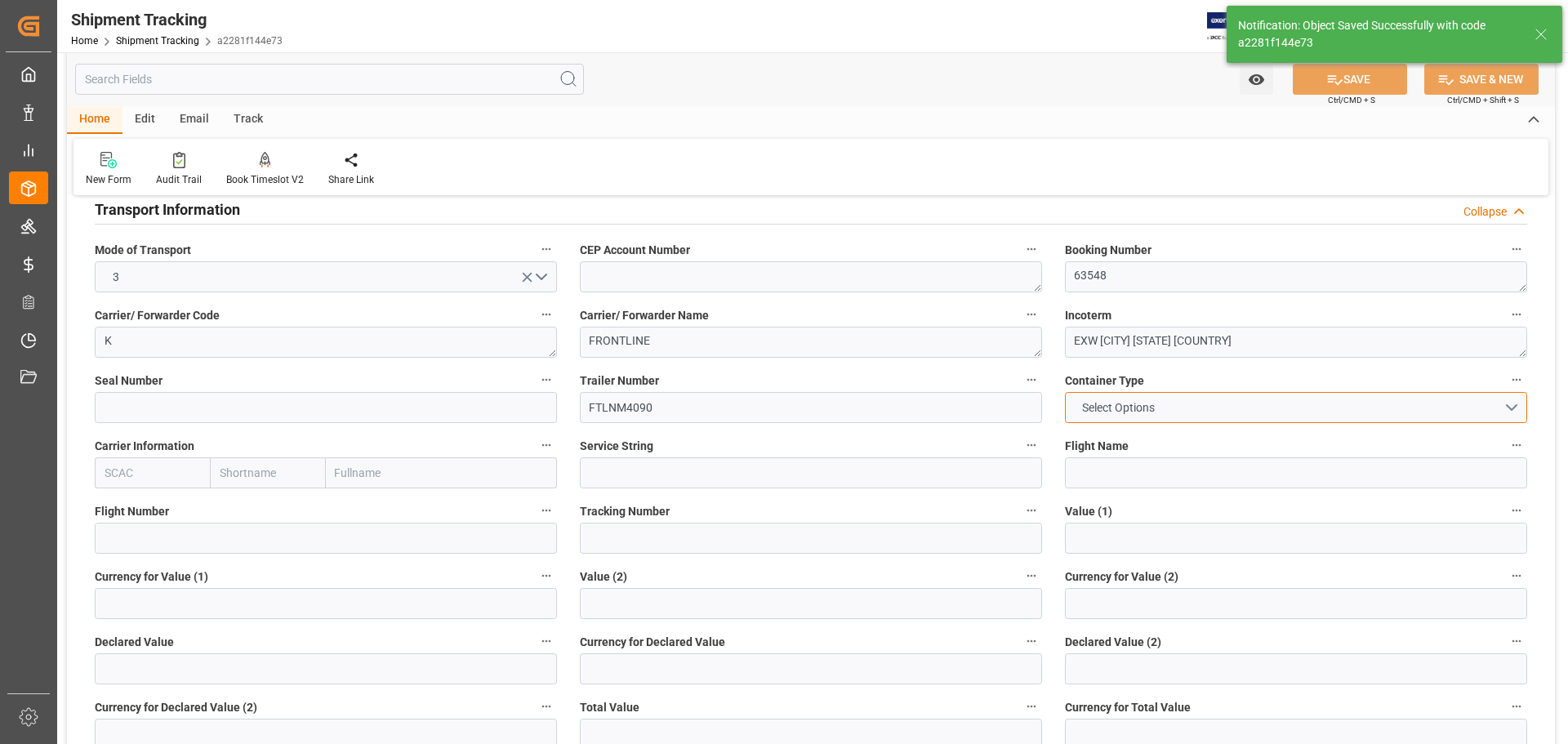 click on "Select Options" at bounding box center [1296, 408] 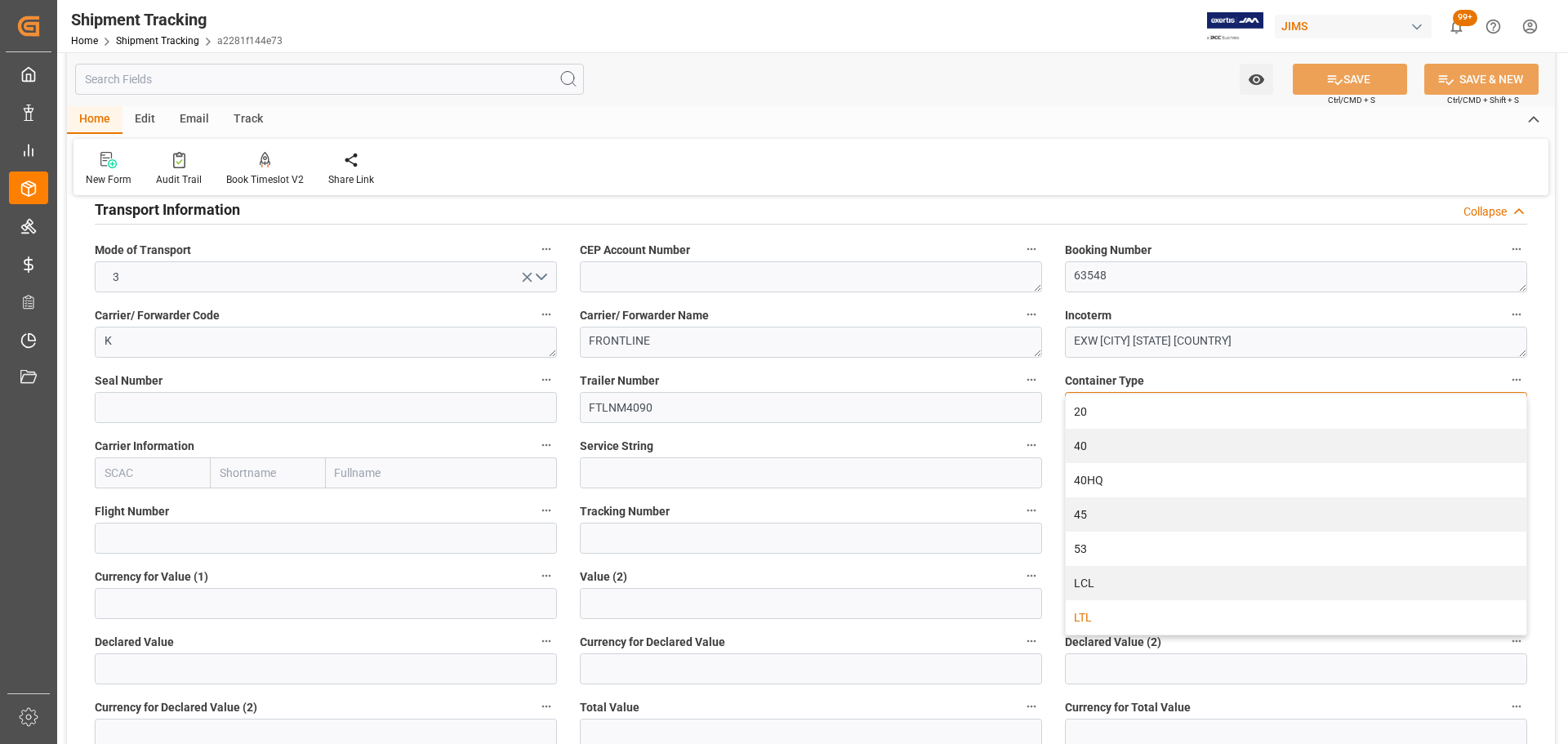 click on "LTL" at bounding box center [1296, 617] 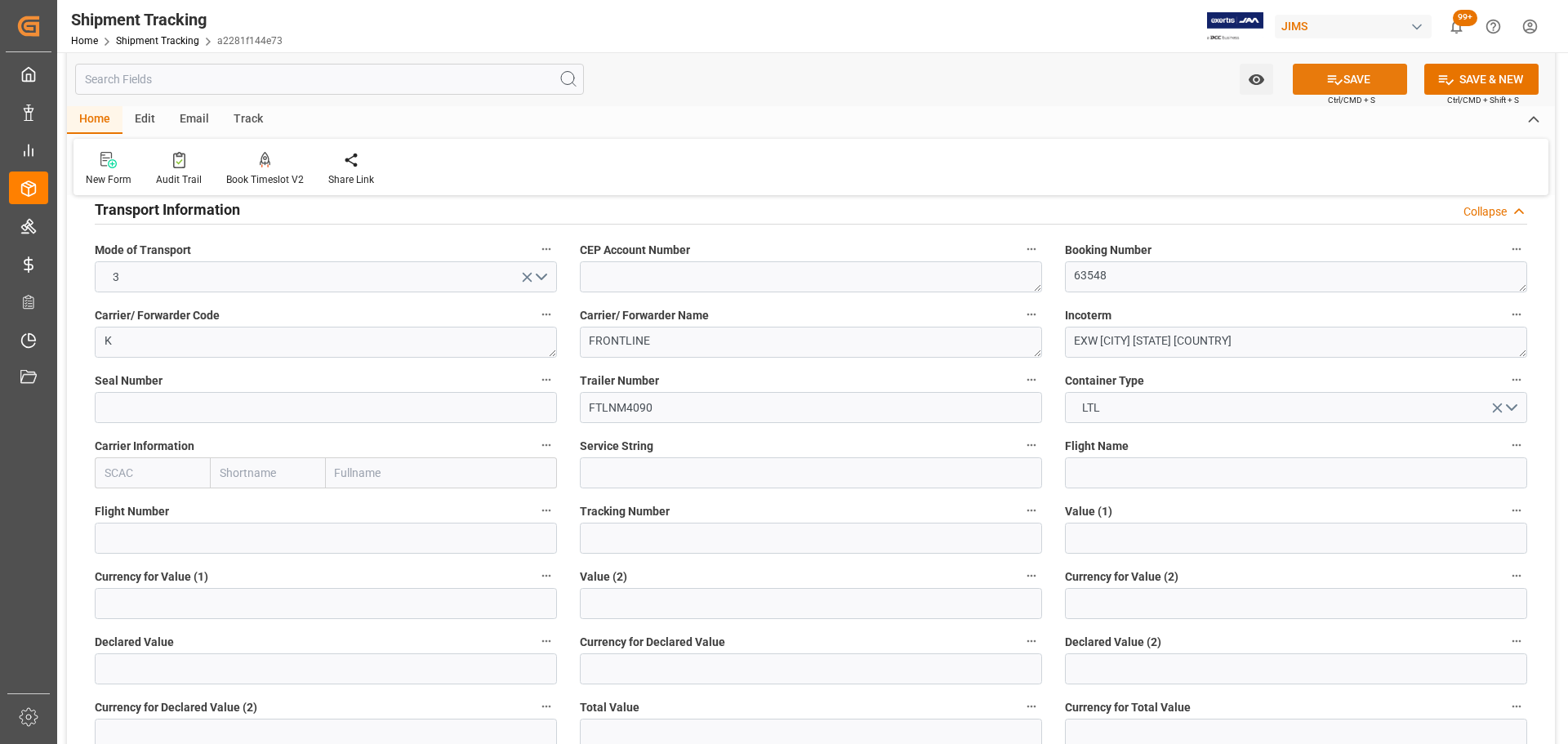 click on "SAVE" at bounding box center (1350, 79) 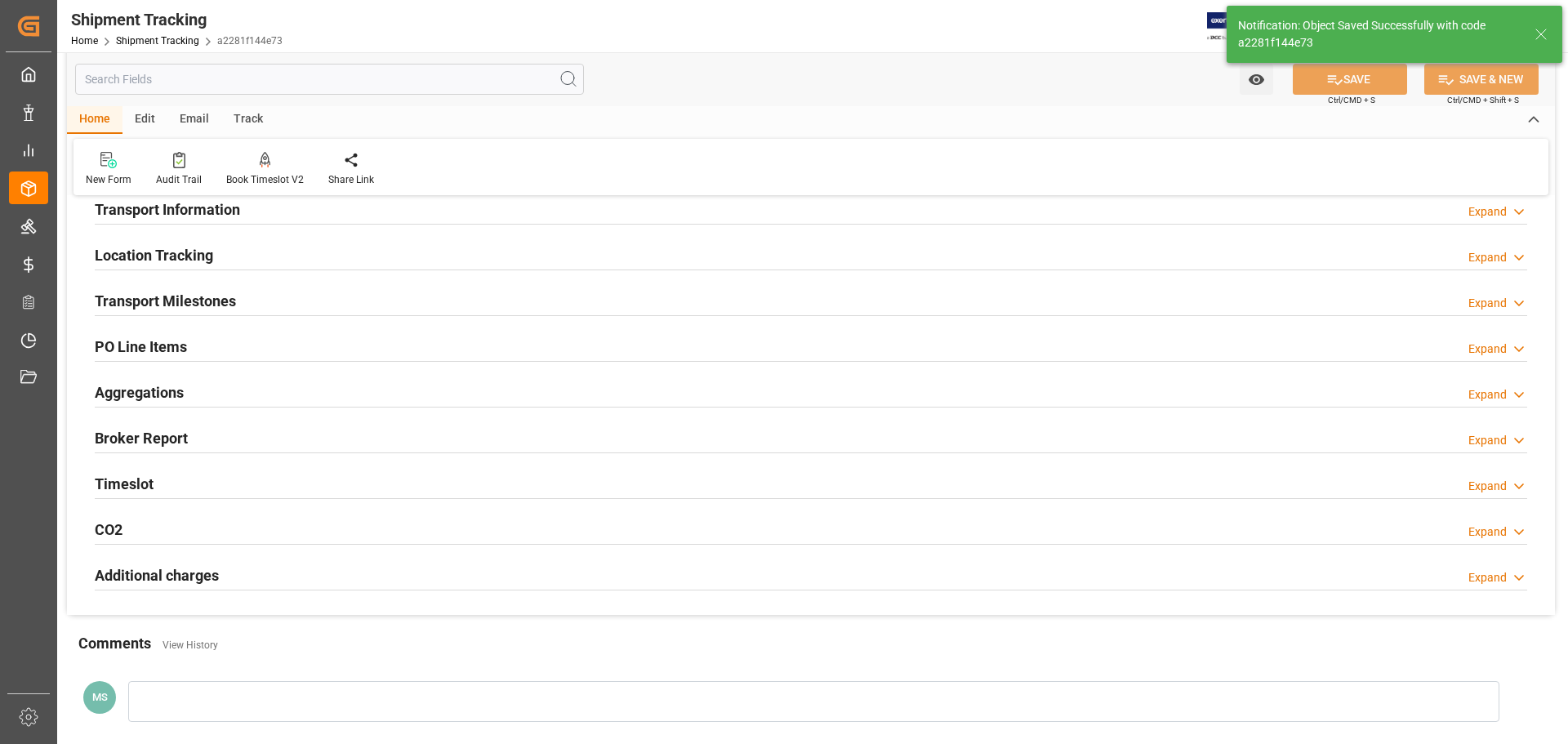 scroll, scrollTop: 82, scrollLeft: 0, axis: vertical 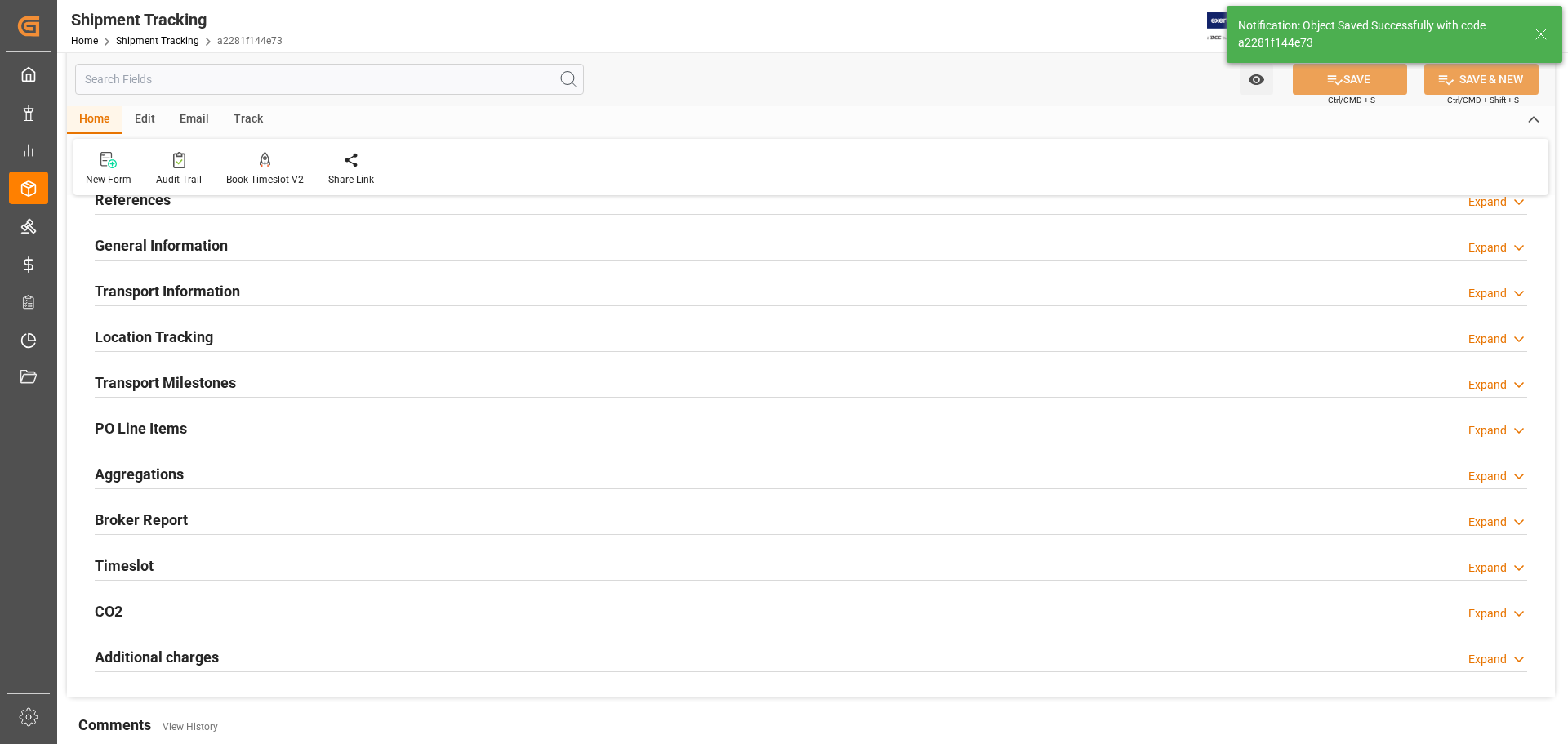 click on "Transport Information" at bounding box center [167, 291] 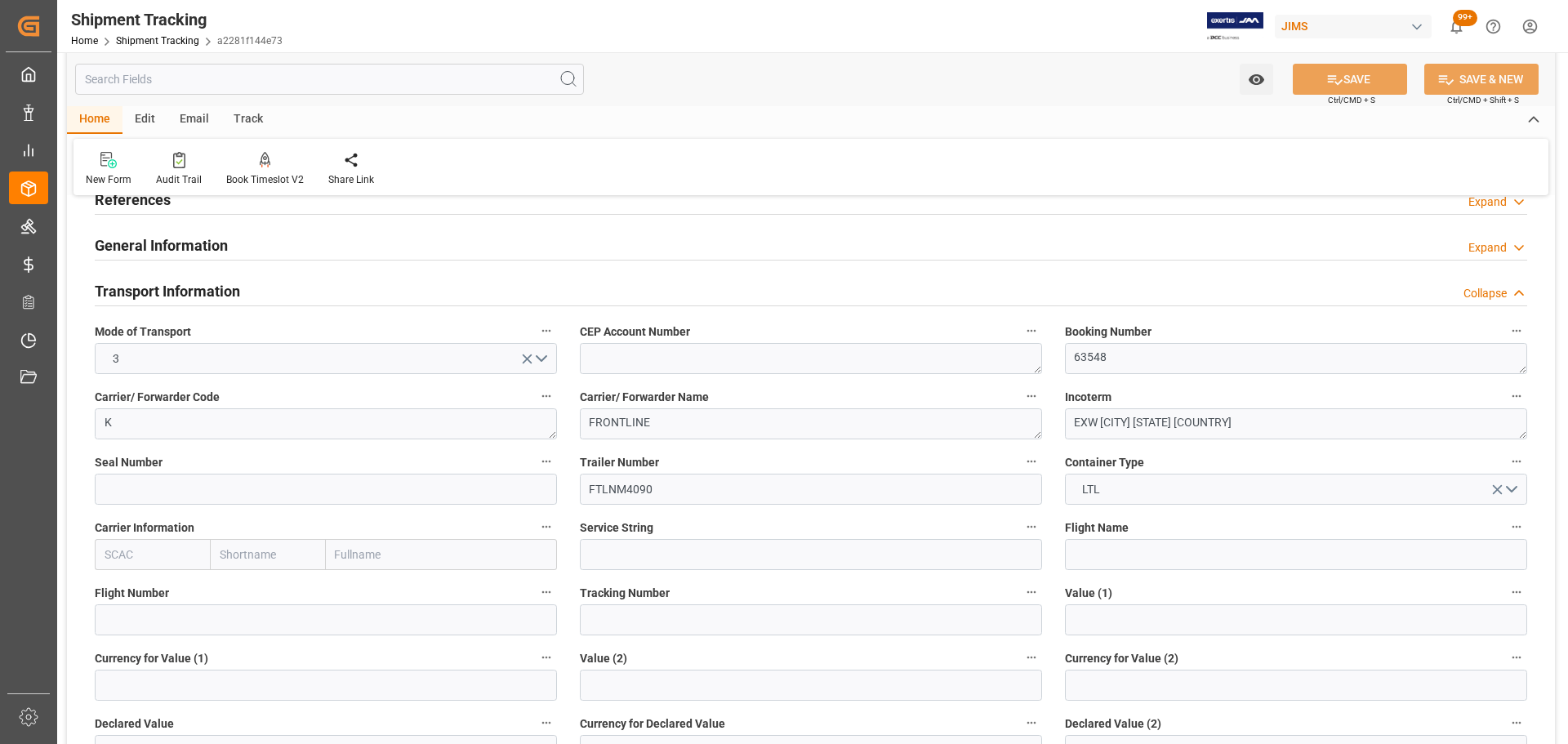 click on "Transport Information" at bounding box center (167, 291) 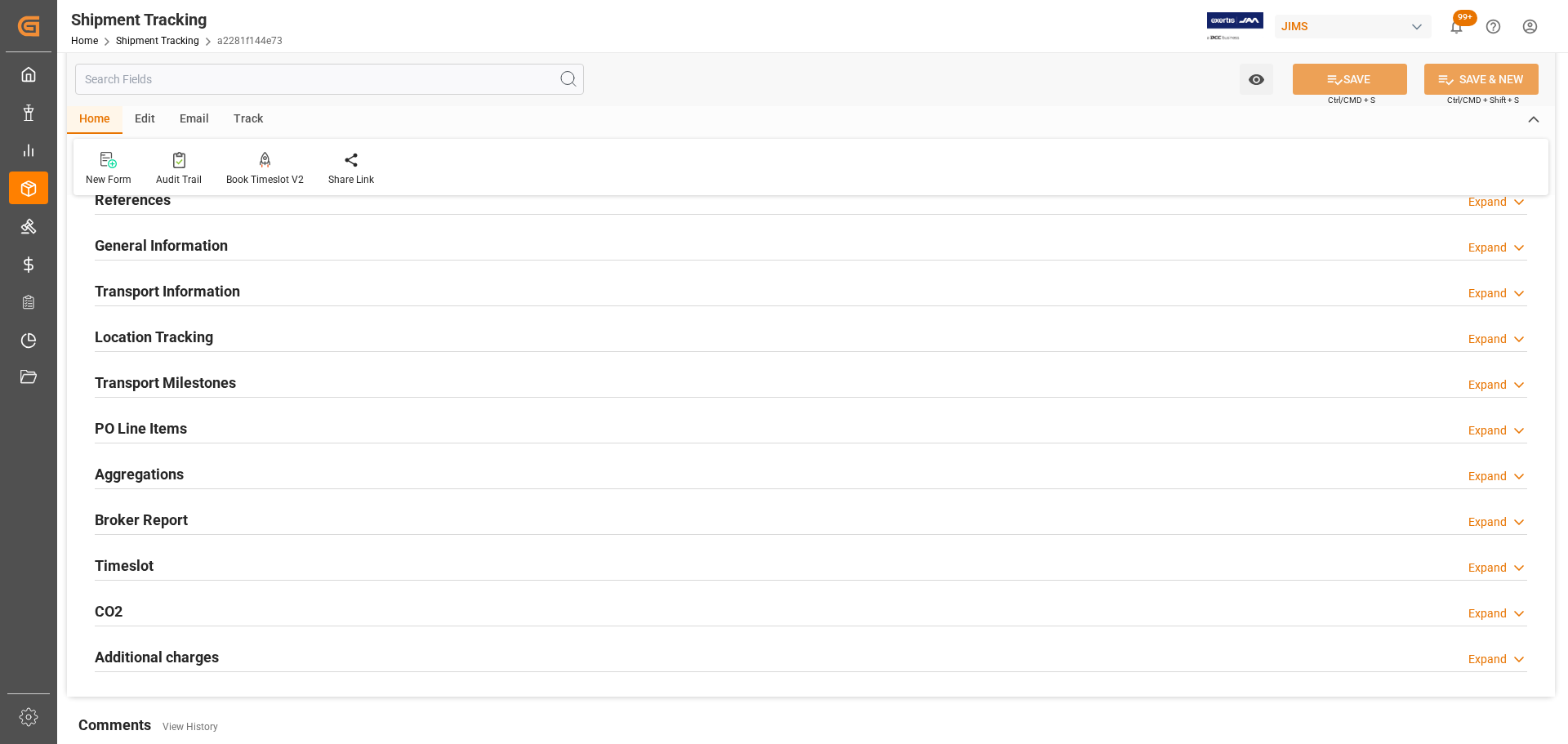 click on "Location Tracking" at bounding box center [154, 336] 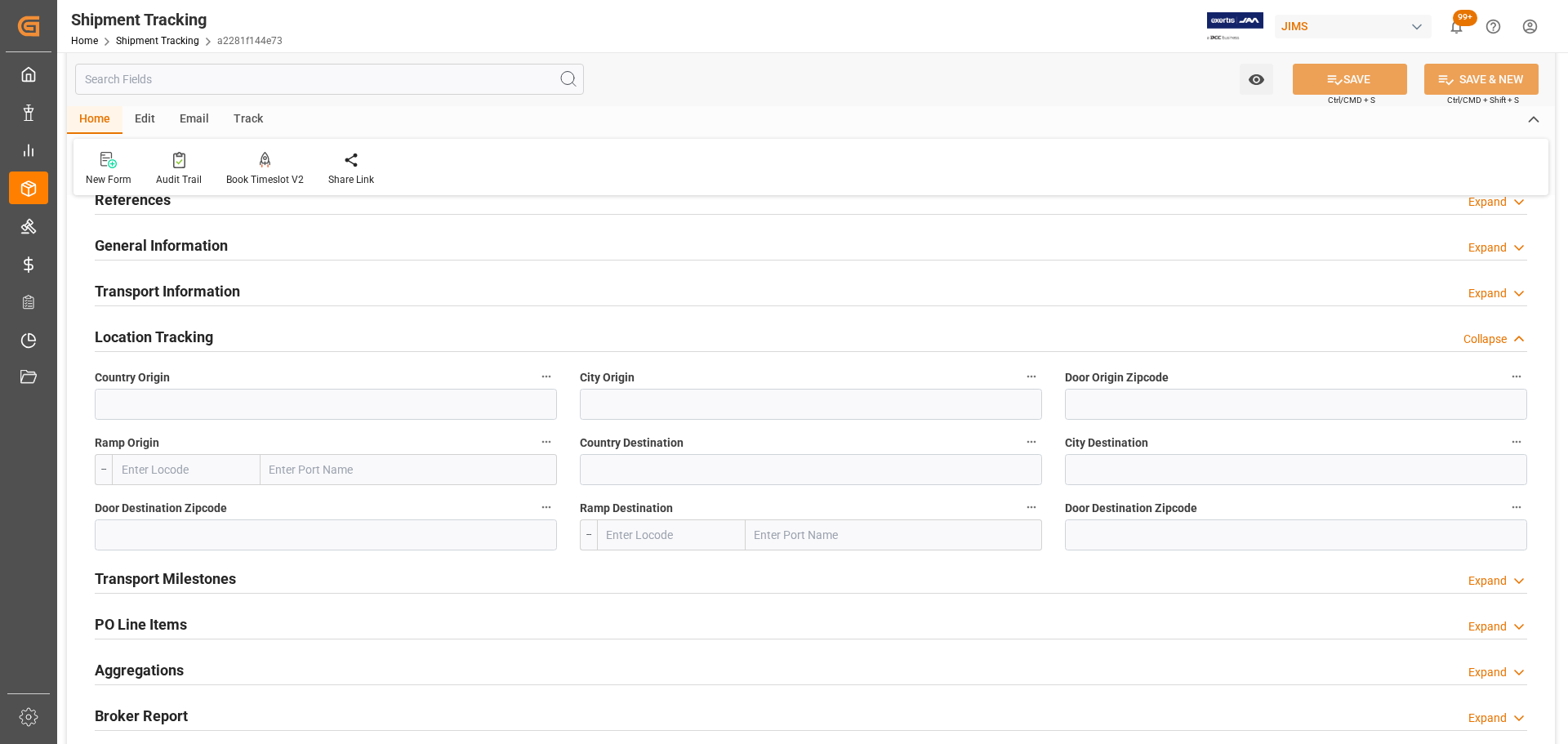 click on "Location Tracking" at bounding box center (154, 336) 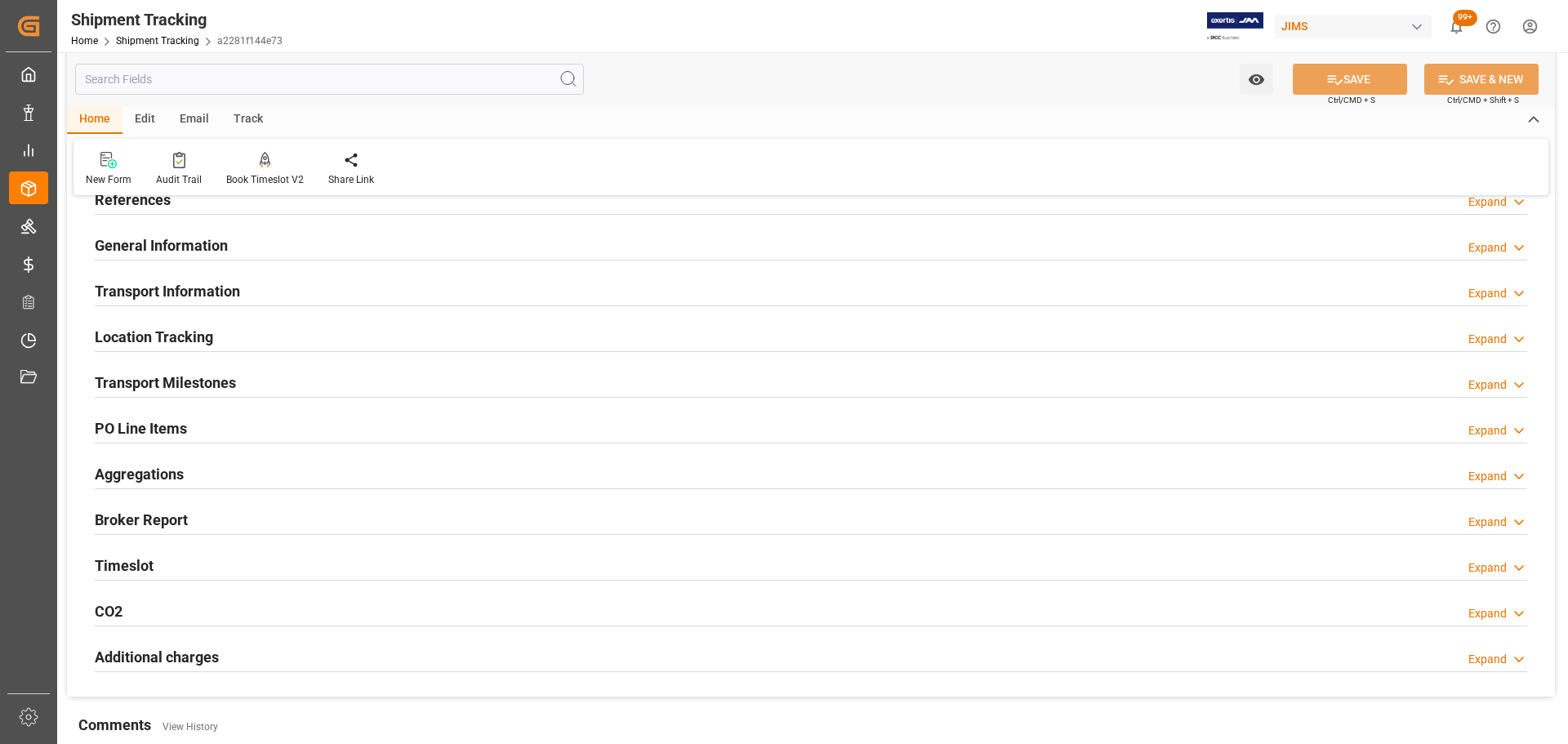 click on "Transport Milestones" at bounding box center [165, 382] 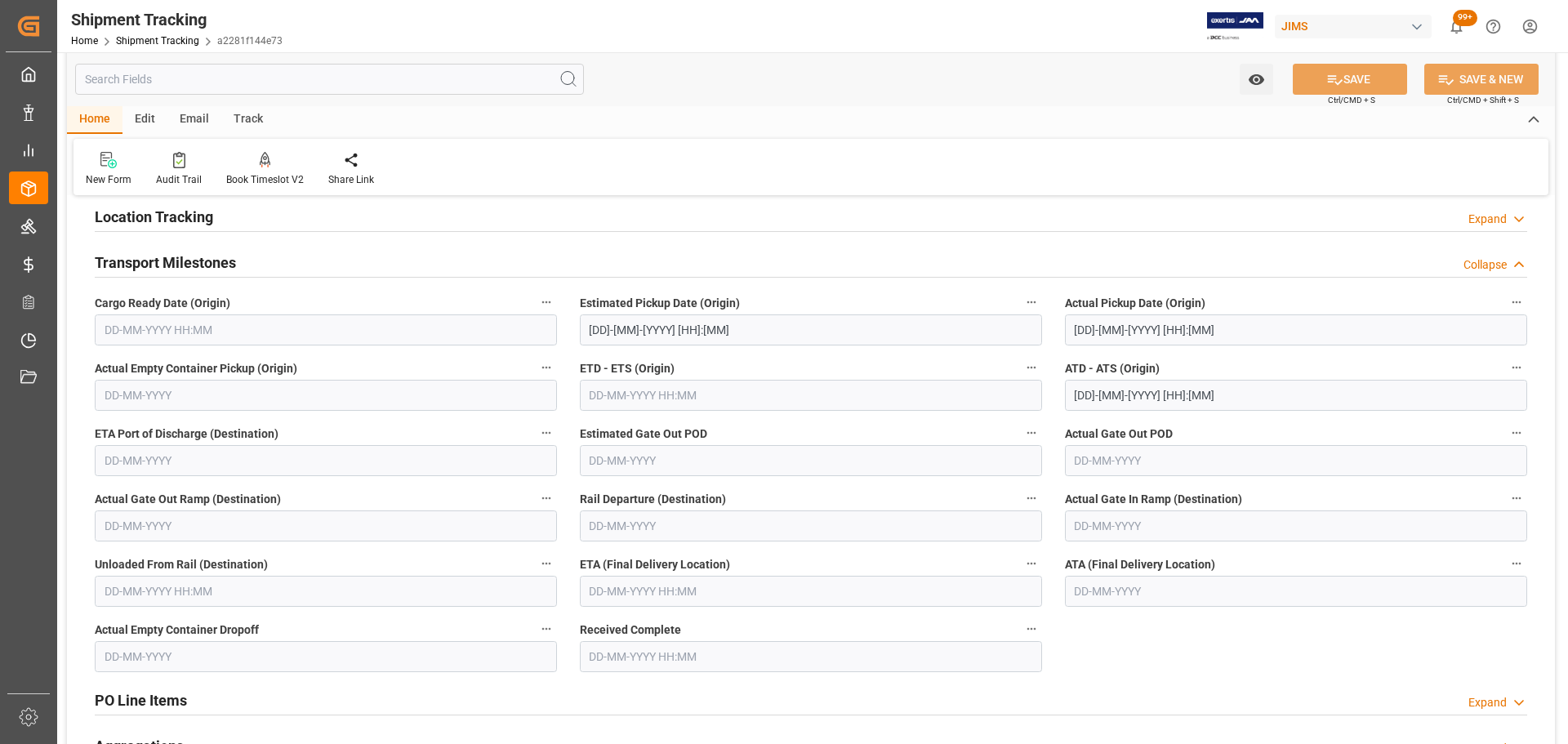 scroll, scrollTop: 245, scrollLeft: 0, axis: vertical 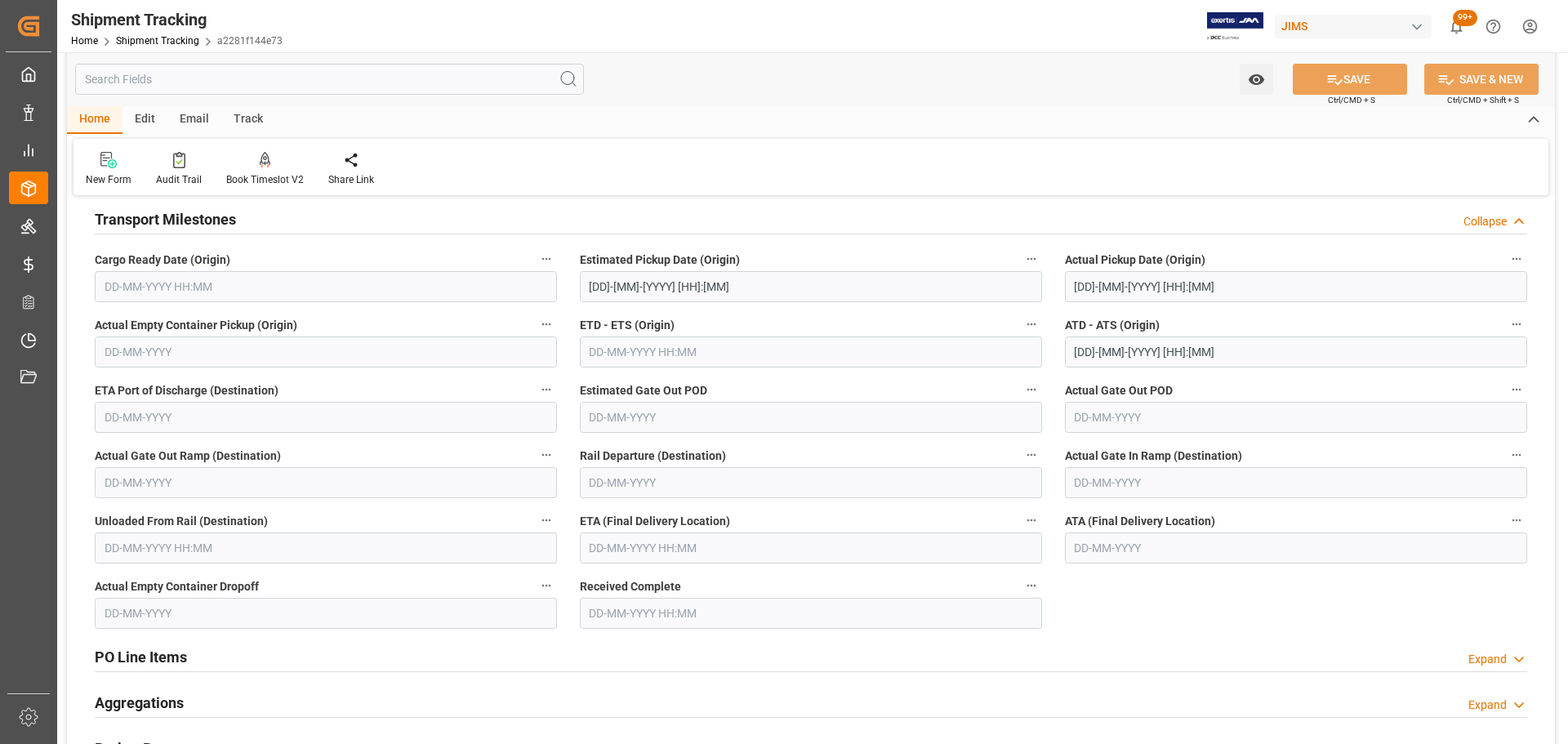 click on "Transport Milestones" at bounding box center (165, 219) 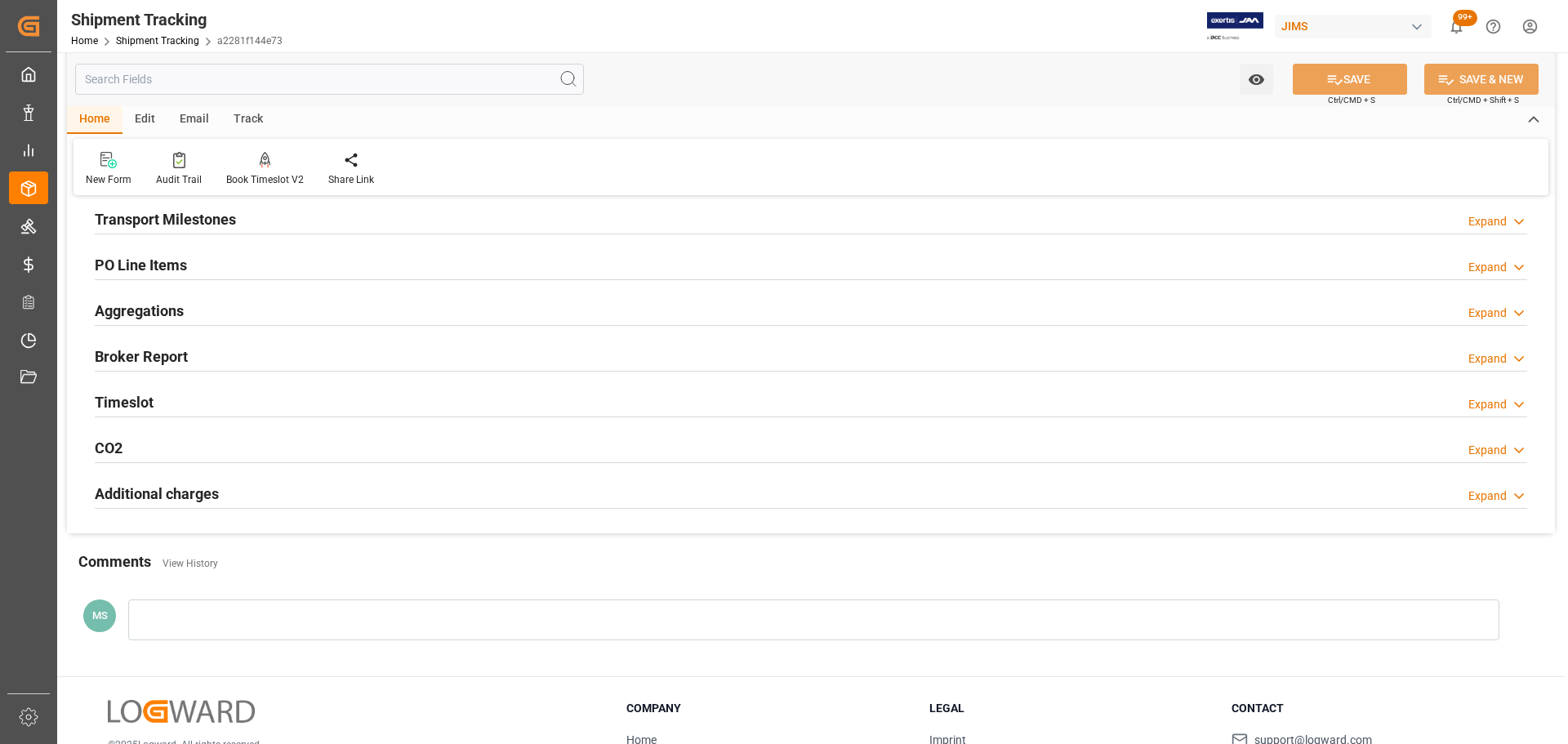 click on "PO Line Items" at bounding box center [140, 265] 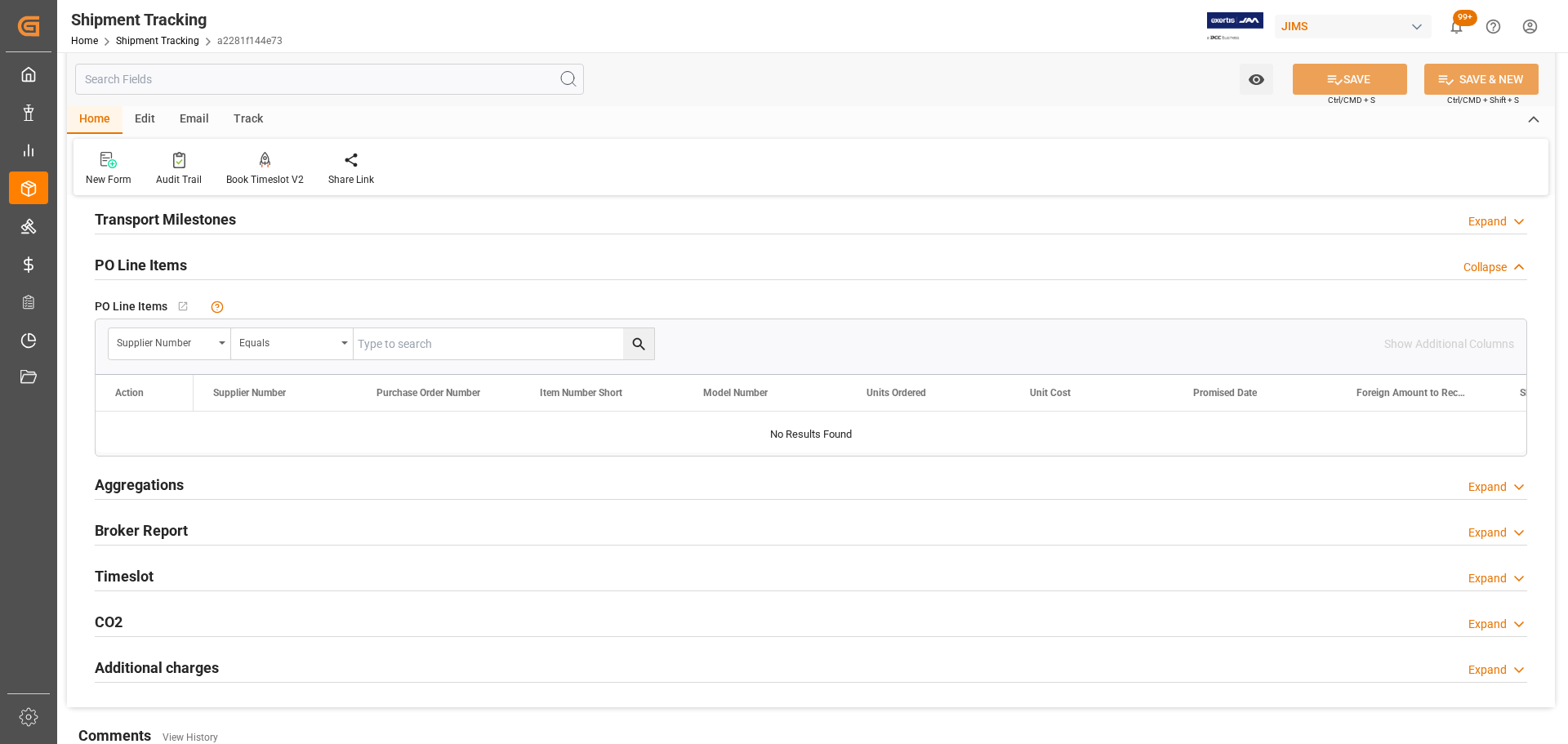 click on "PO Line Items" at bounding box center (140, 265) 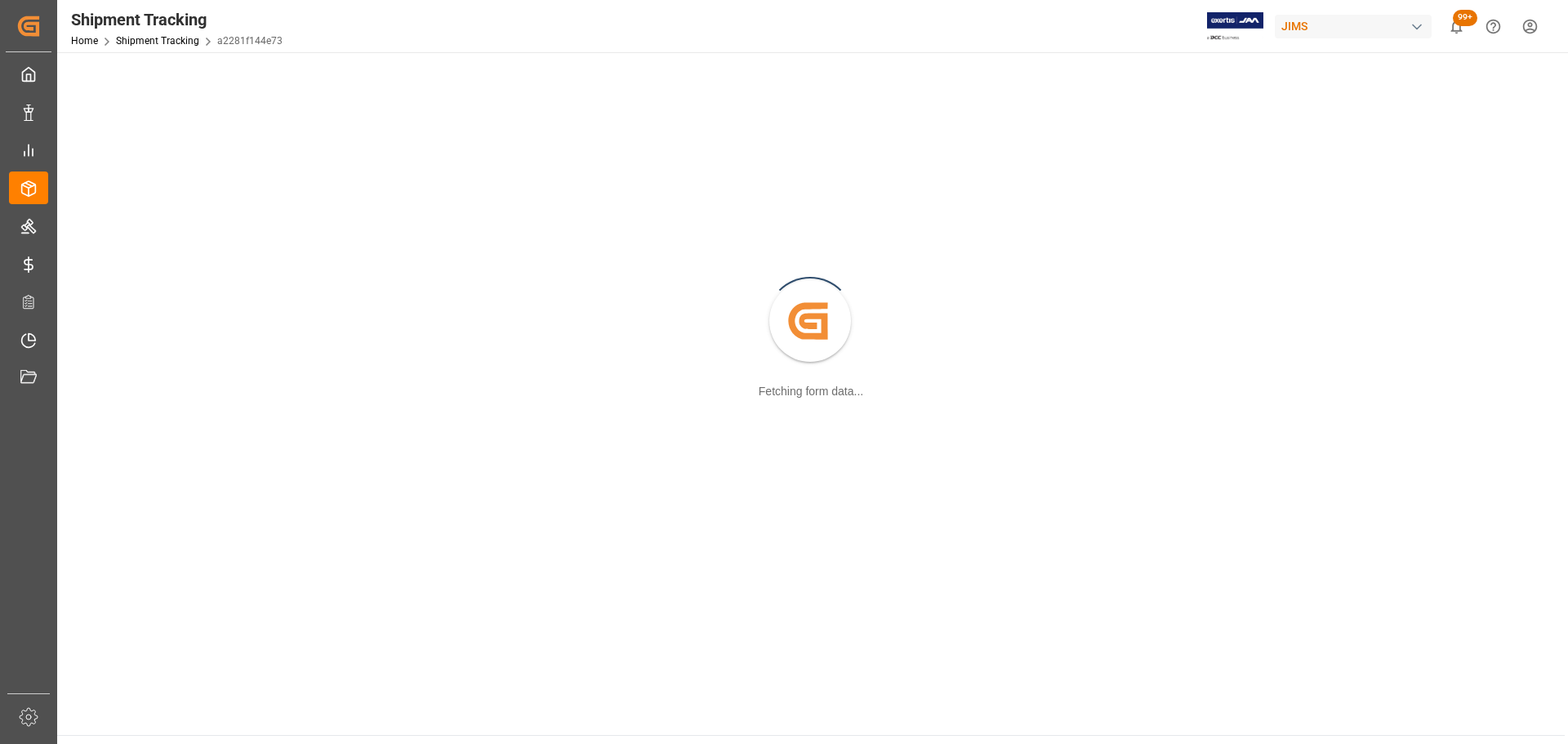 scroll, scrollTop: 0, scrollLeft: 0, axis: both 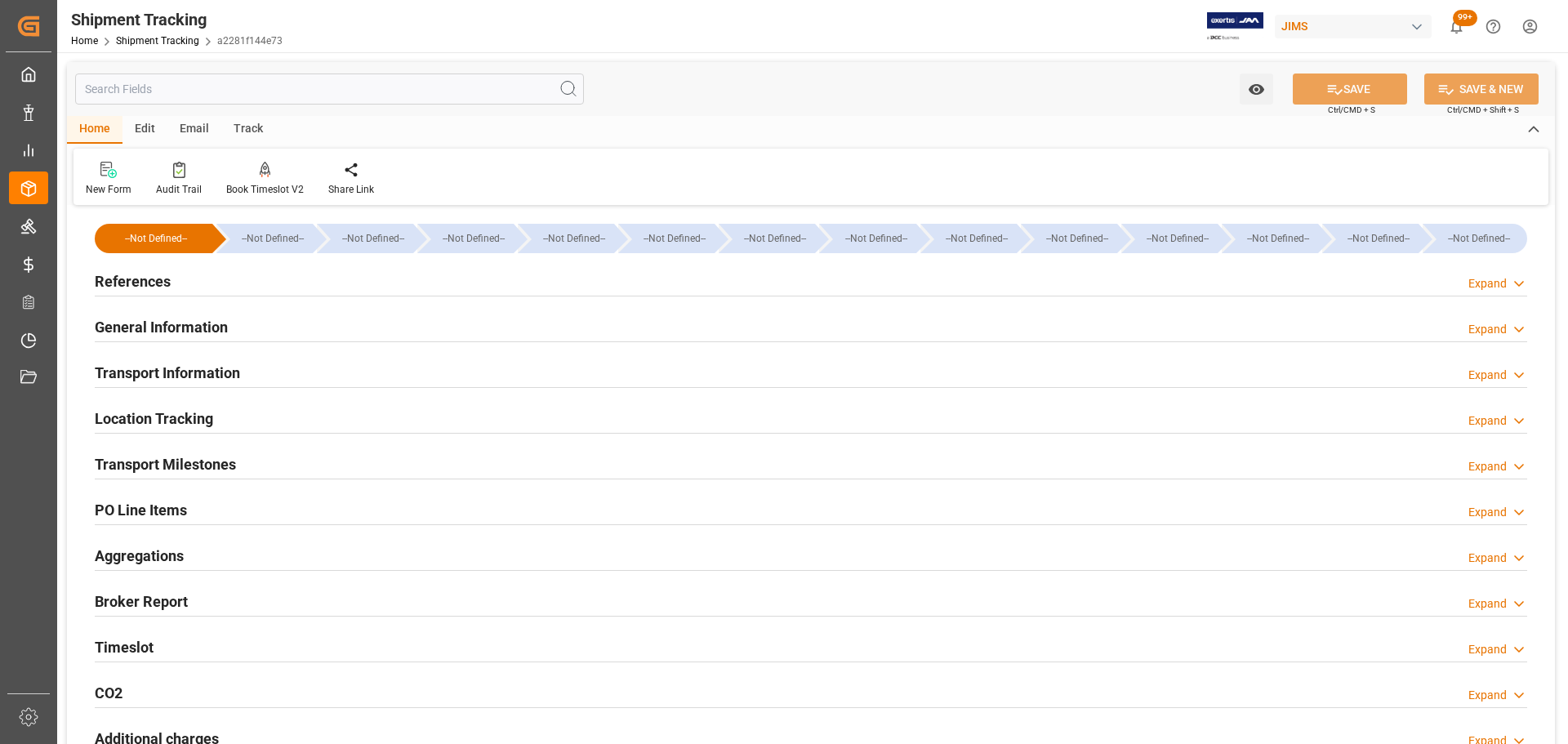 click on "References Expand" at bounding box center [811, 280] 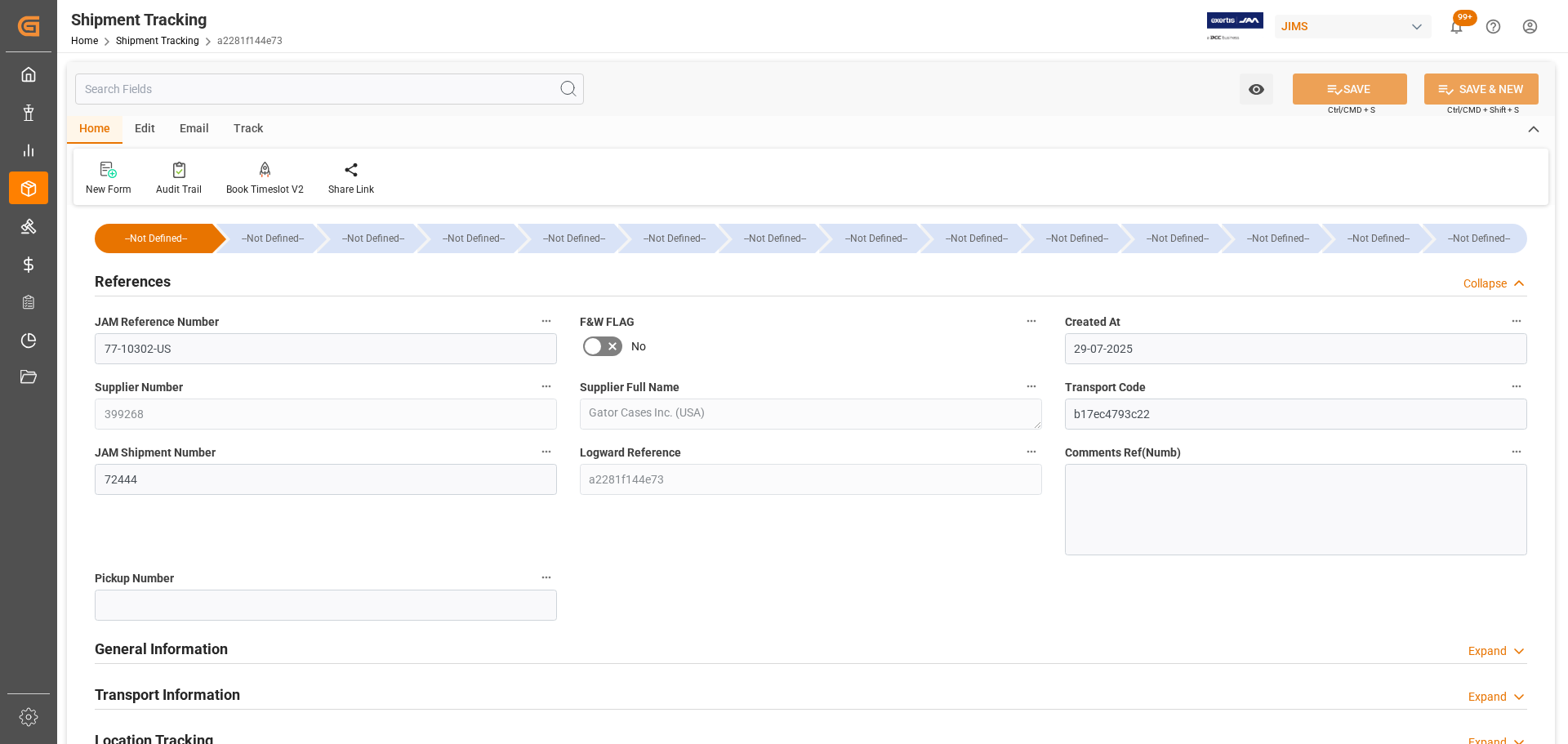 click on "References Collapse" at bounding box center (811, 280) 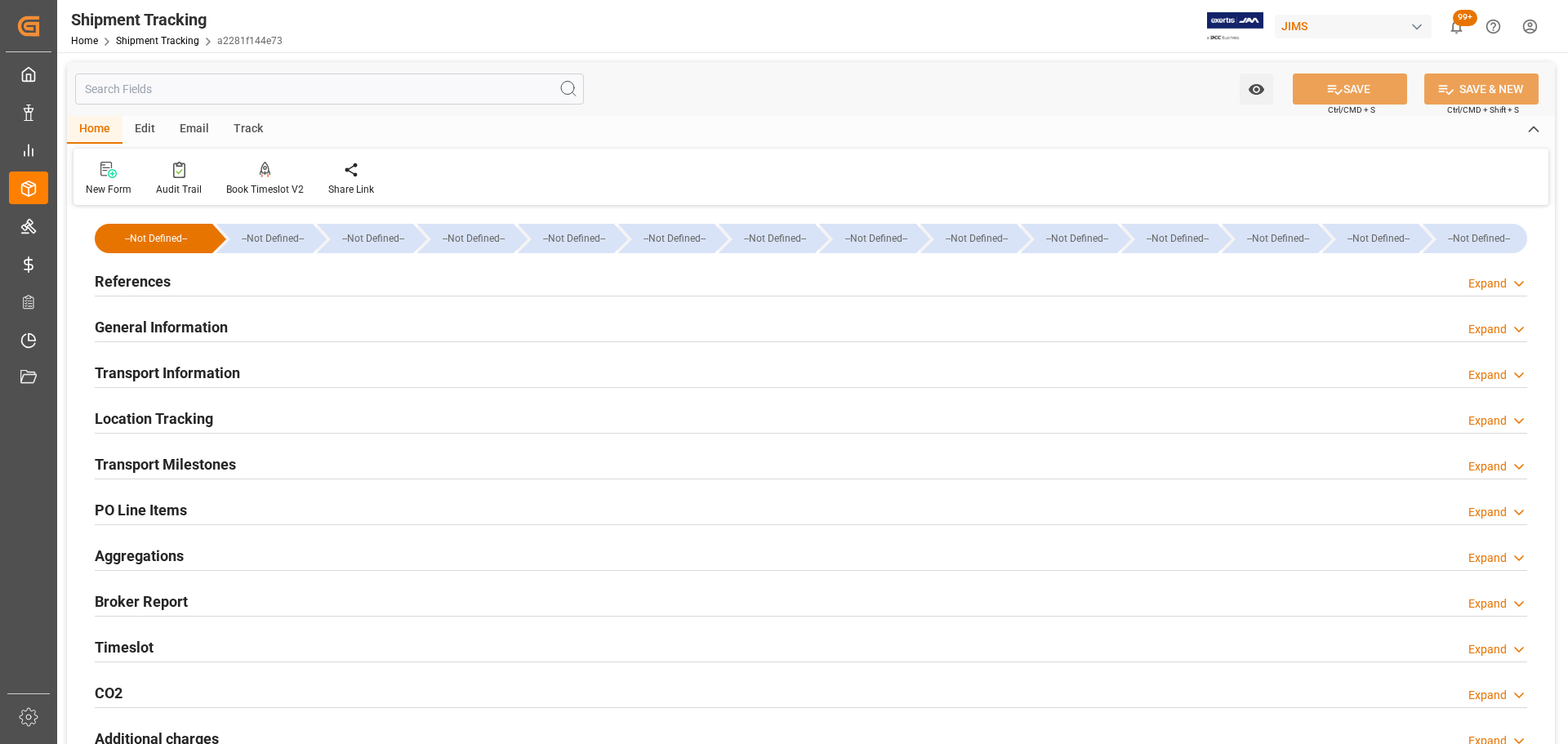 click on "General Information" at bounding box center [161, 327] 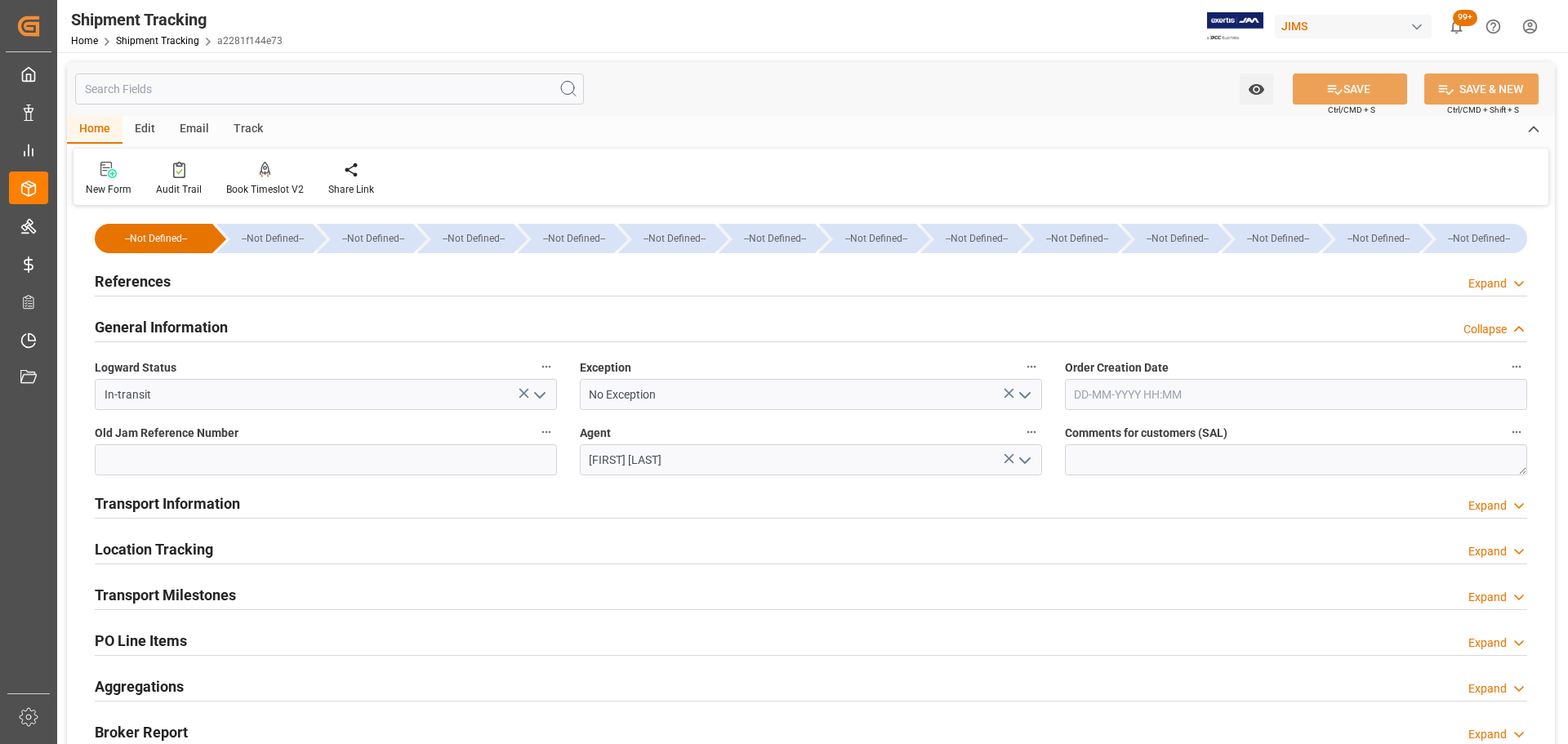 click on "General Information" at bounding box center [161, 327] 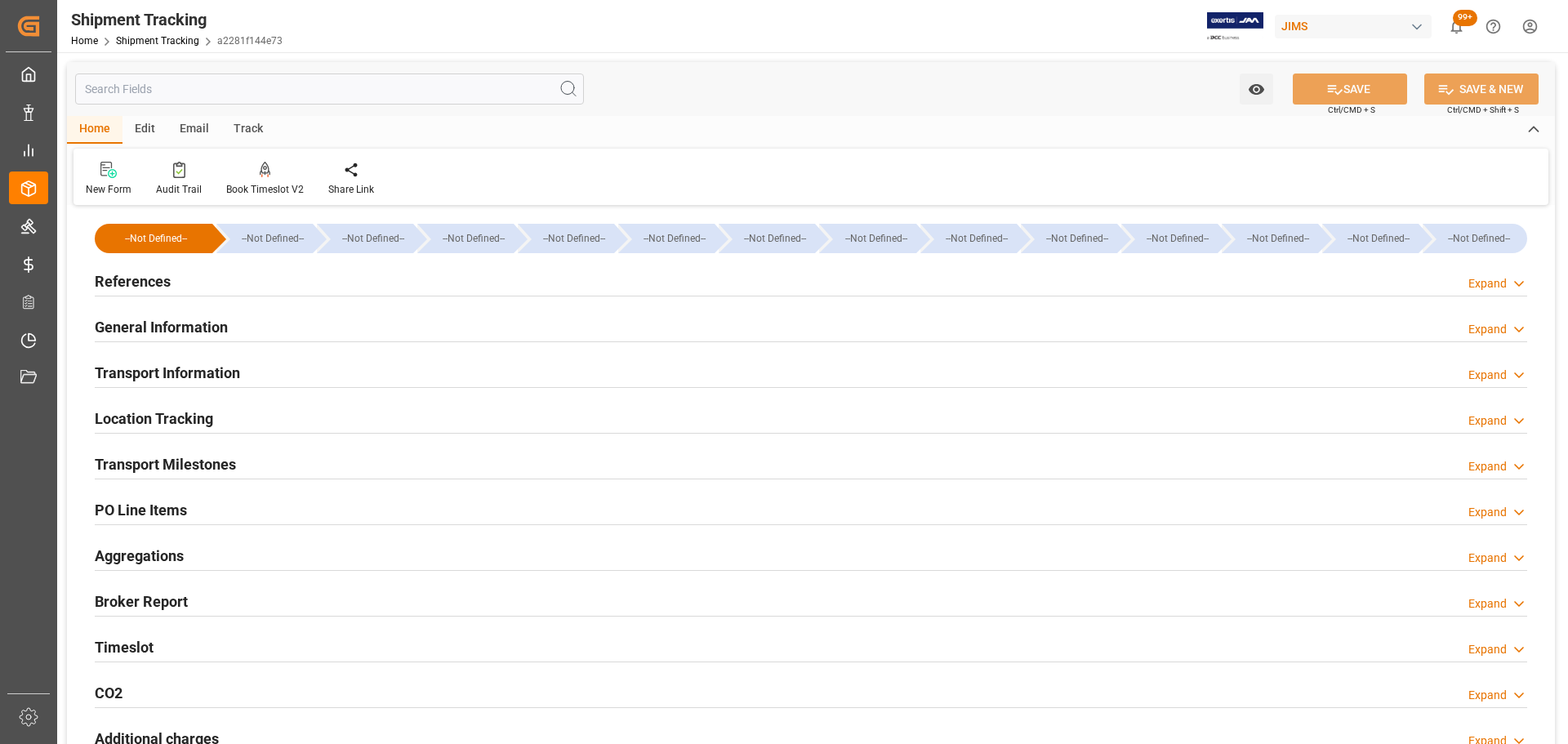 click on "Transport Milestones" at bounding box center (165, 464) 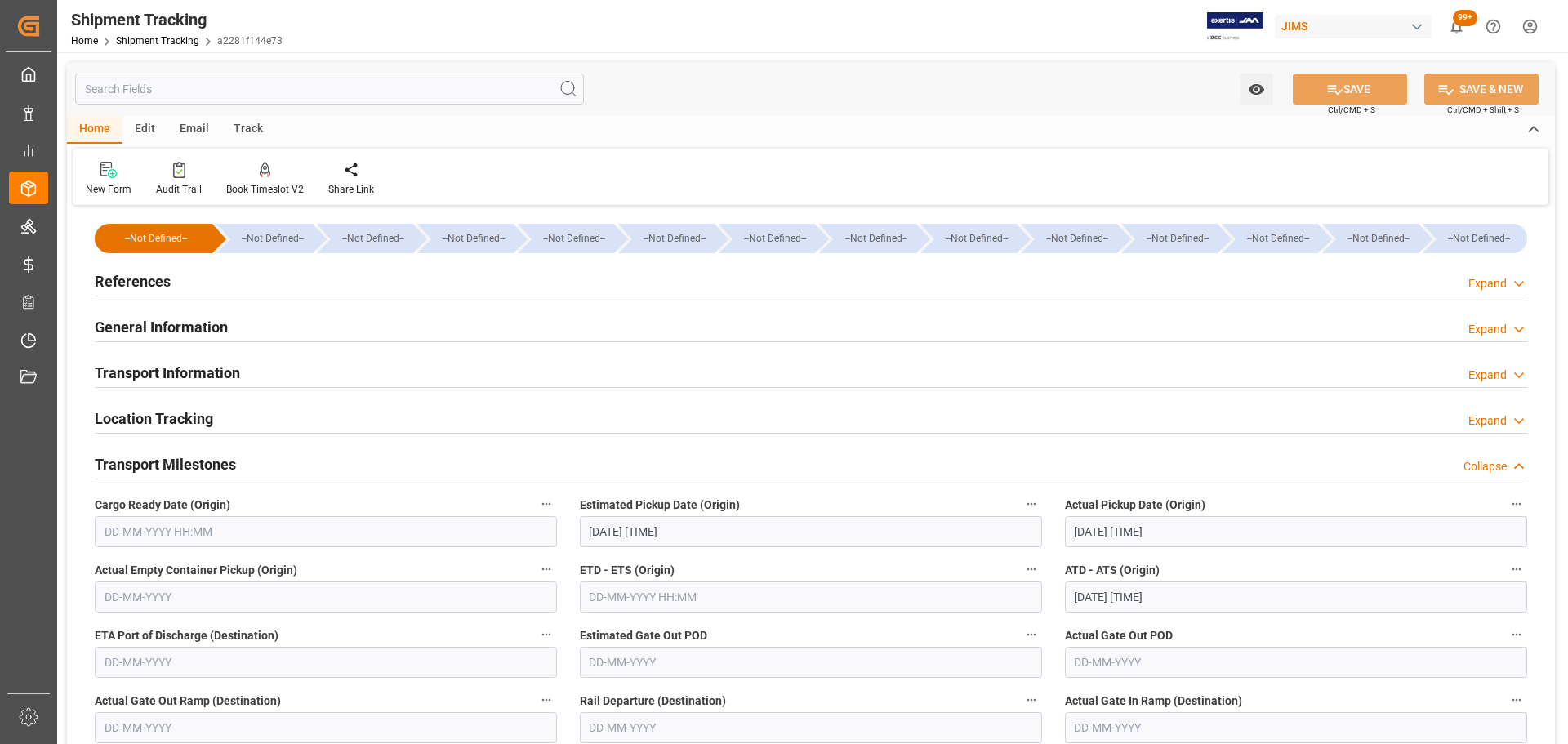 click on "Transport Milestones" at bounding box center [165, 464] 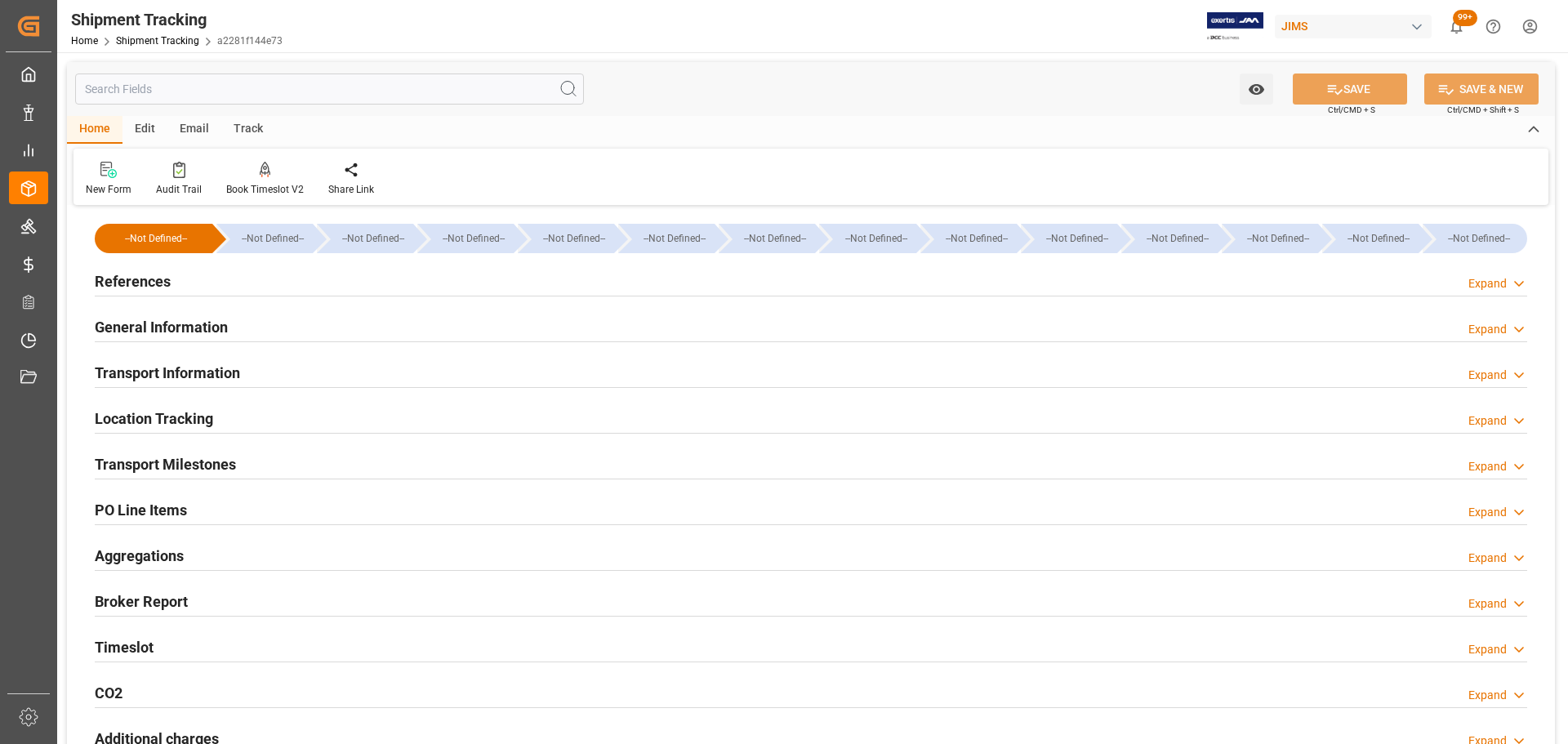 click on "PO Line Items  Expand" at bounding box center (811, 509) 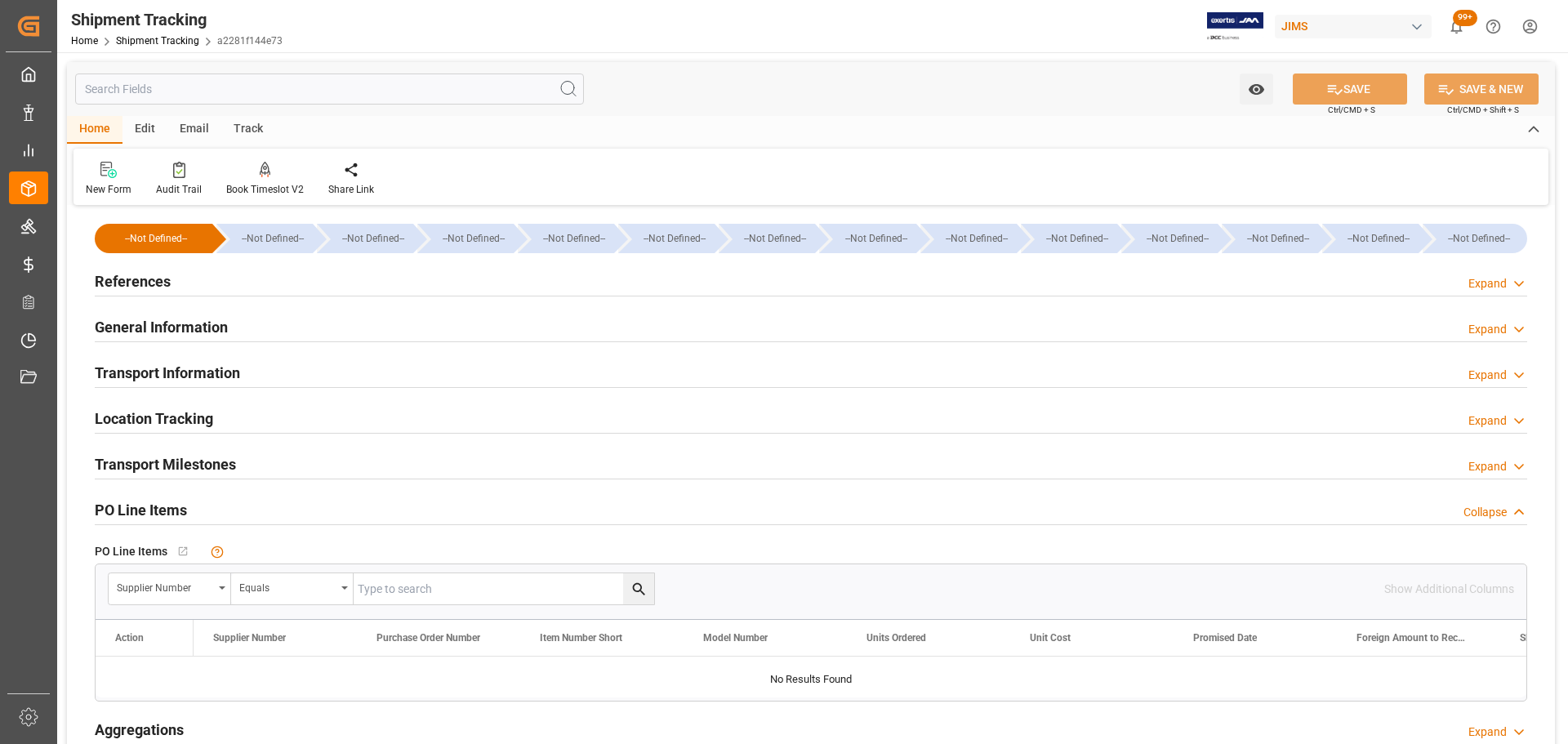 scroll, scrollTop: 82, scrollLeft: 0, axis: vertical 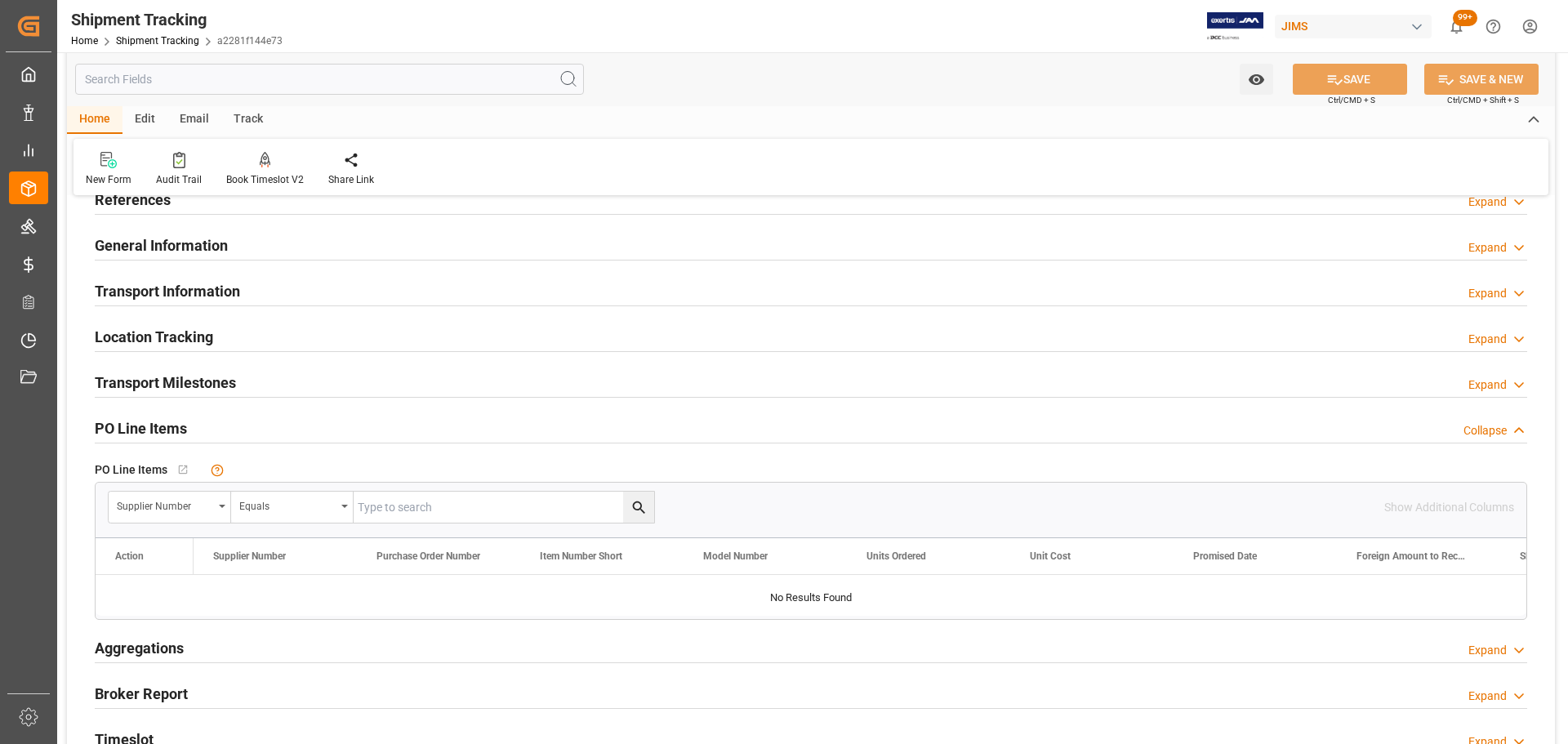 click on "PO Line Items  Collapse" at bounding box center [811, 427] 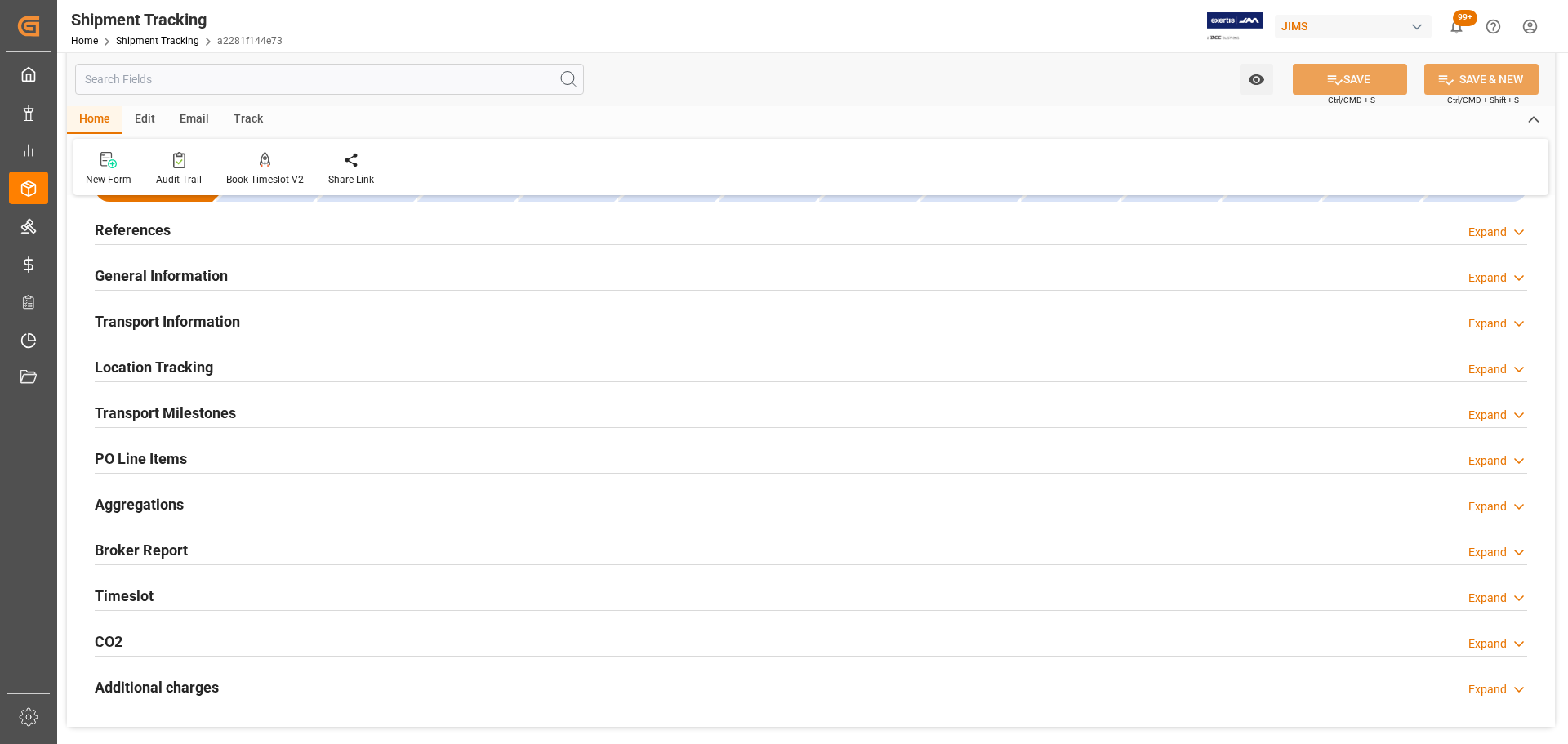 scroll, scrollTop: 0, scrollLeft: 0, axis: both 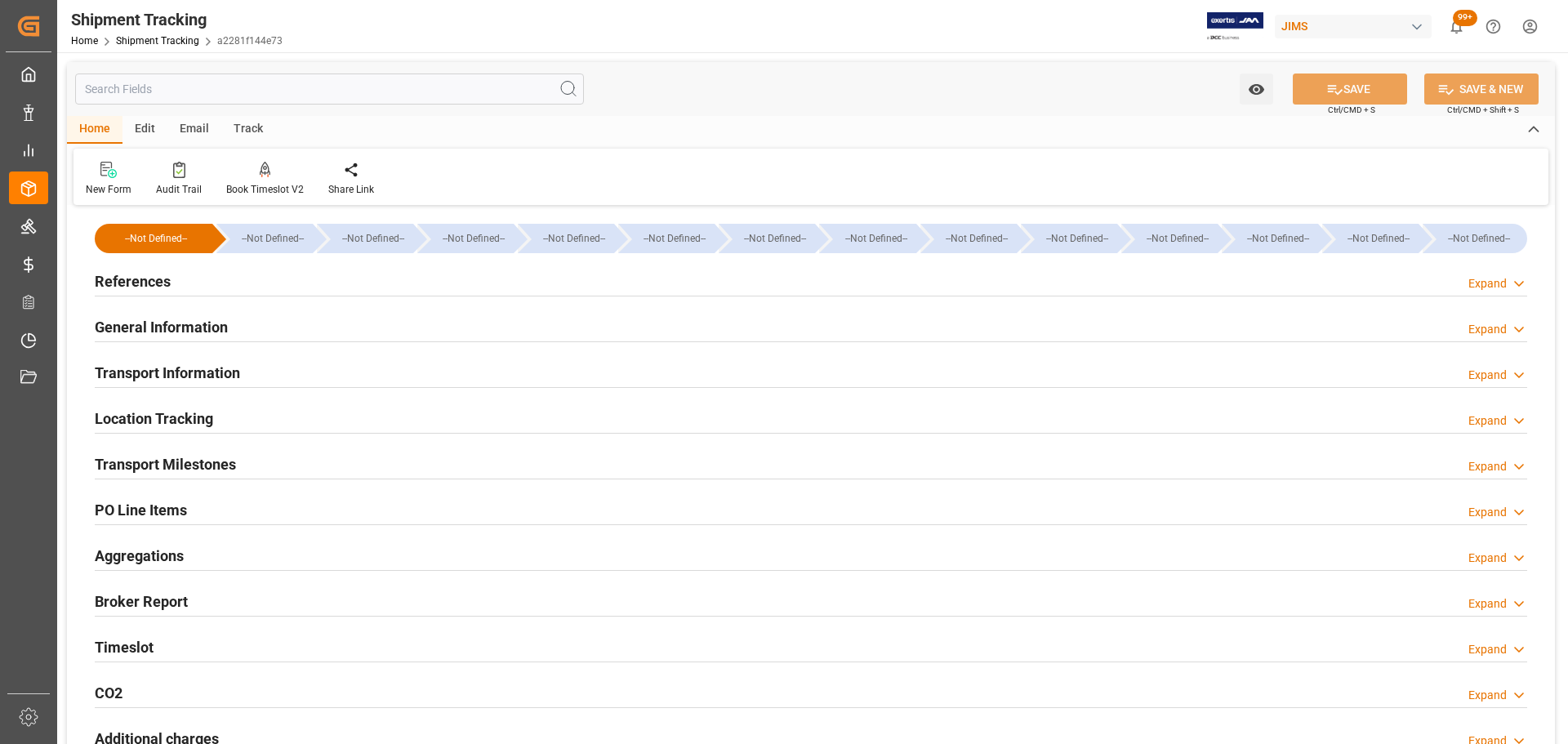click on "References Expand" at bounding box center [811, 280] 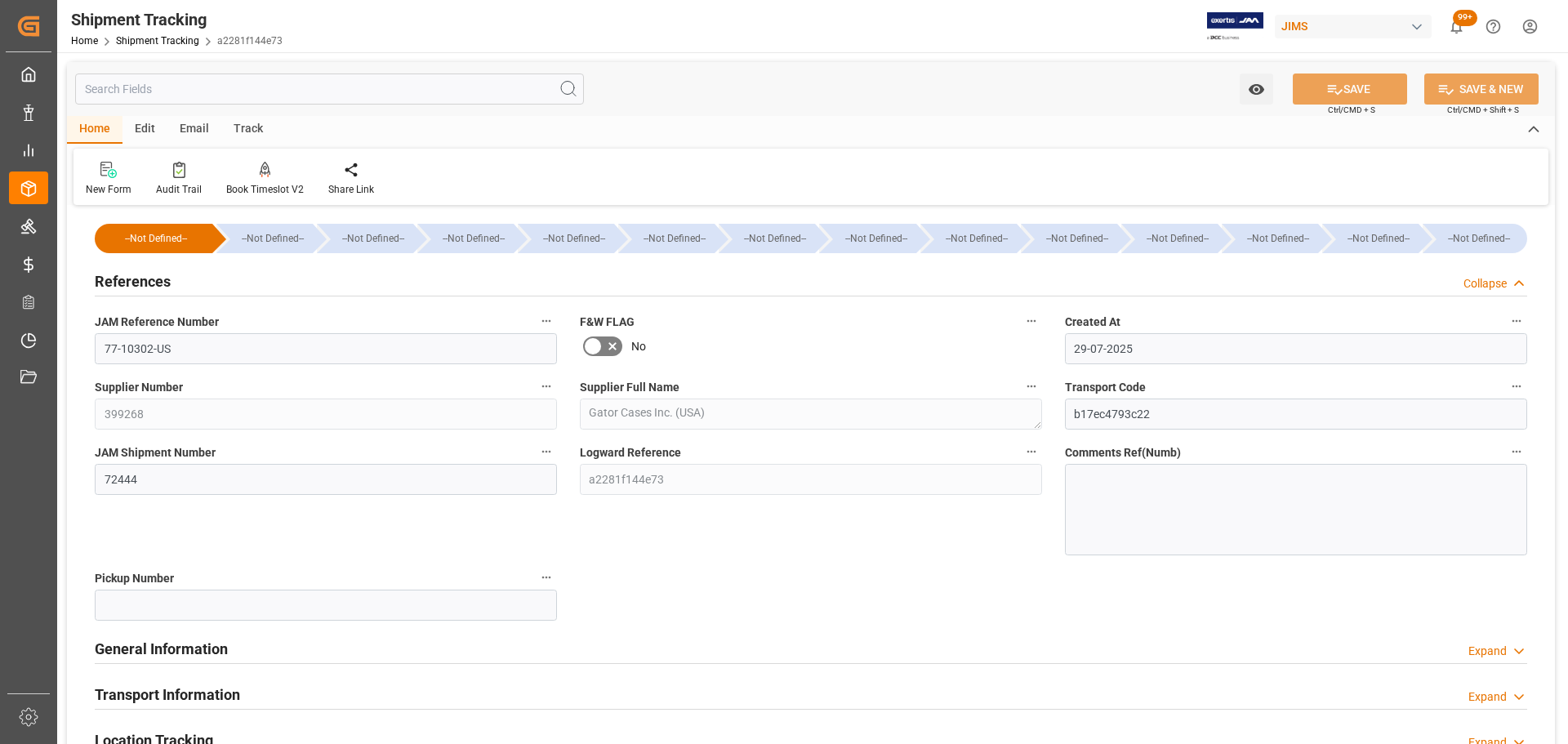 click on "References Collapse" at bounding box center [811, 280] 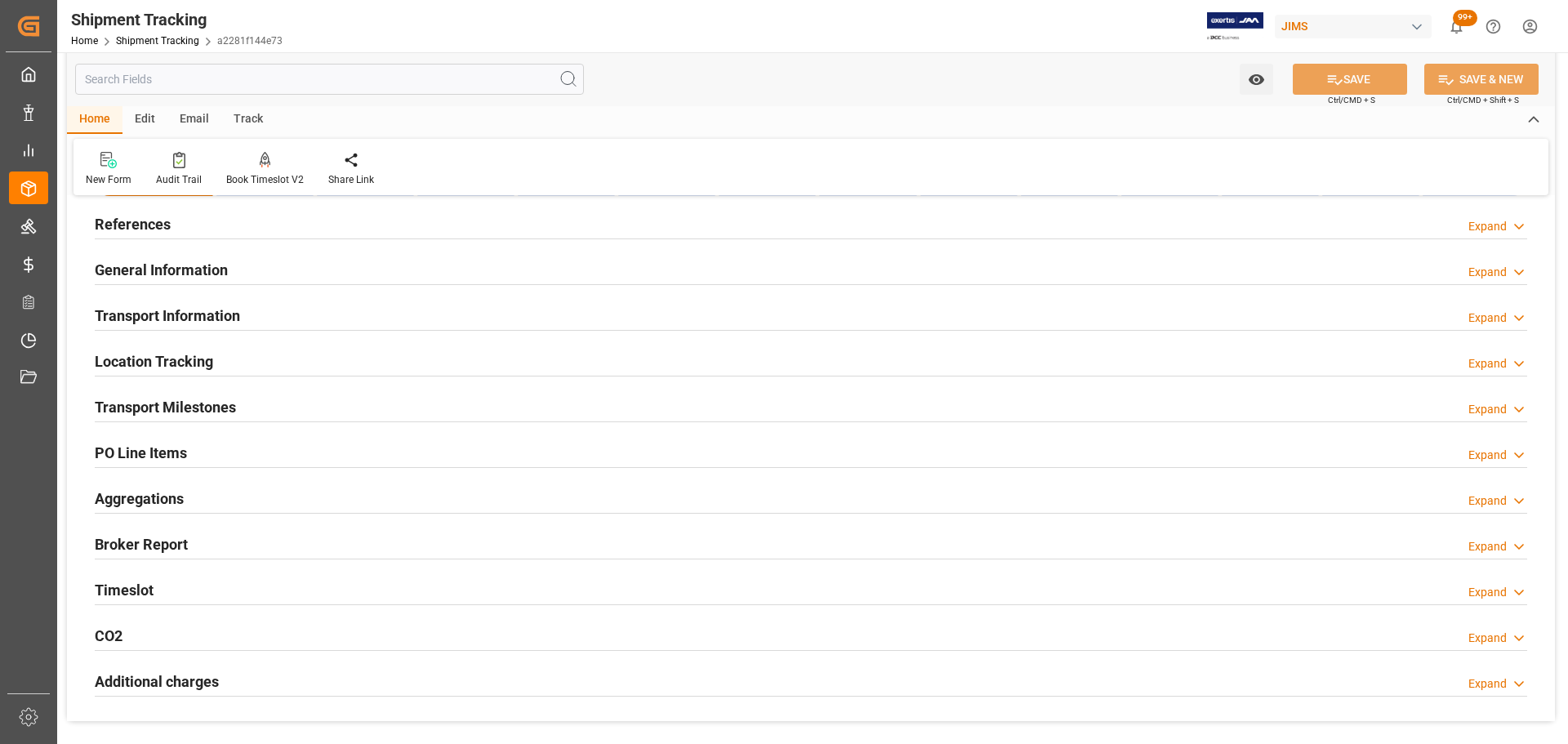 scroll, scrollTop: 82, scrollLeft: 0, axis: vertical 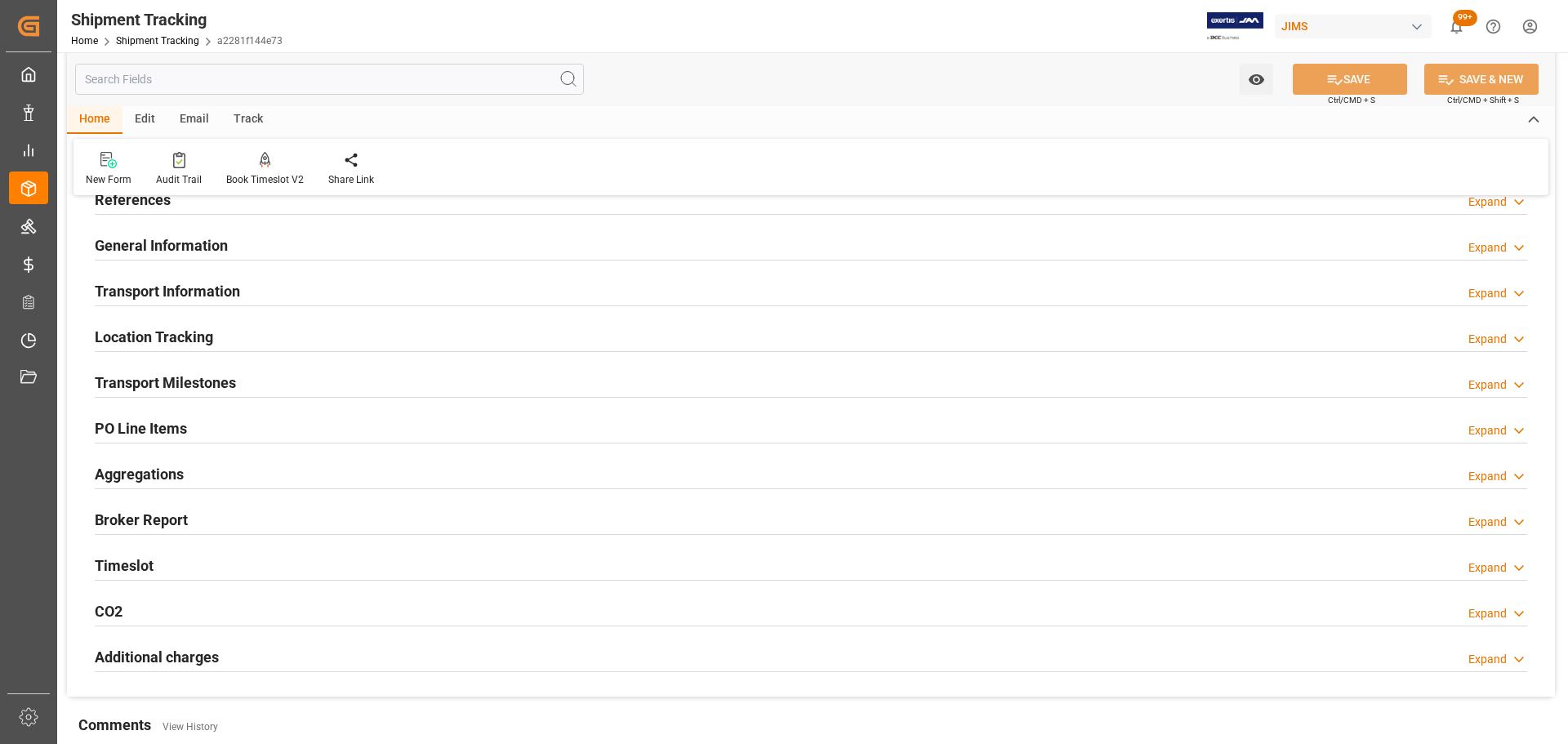 click on "Transport Milestones" at bounding box center (165, 382) 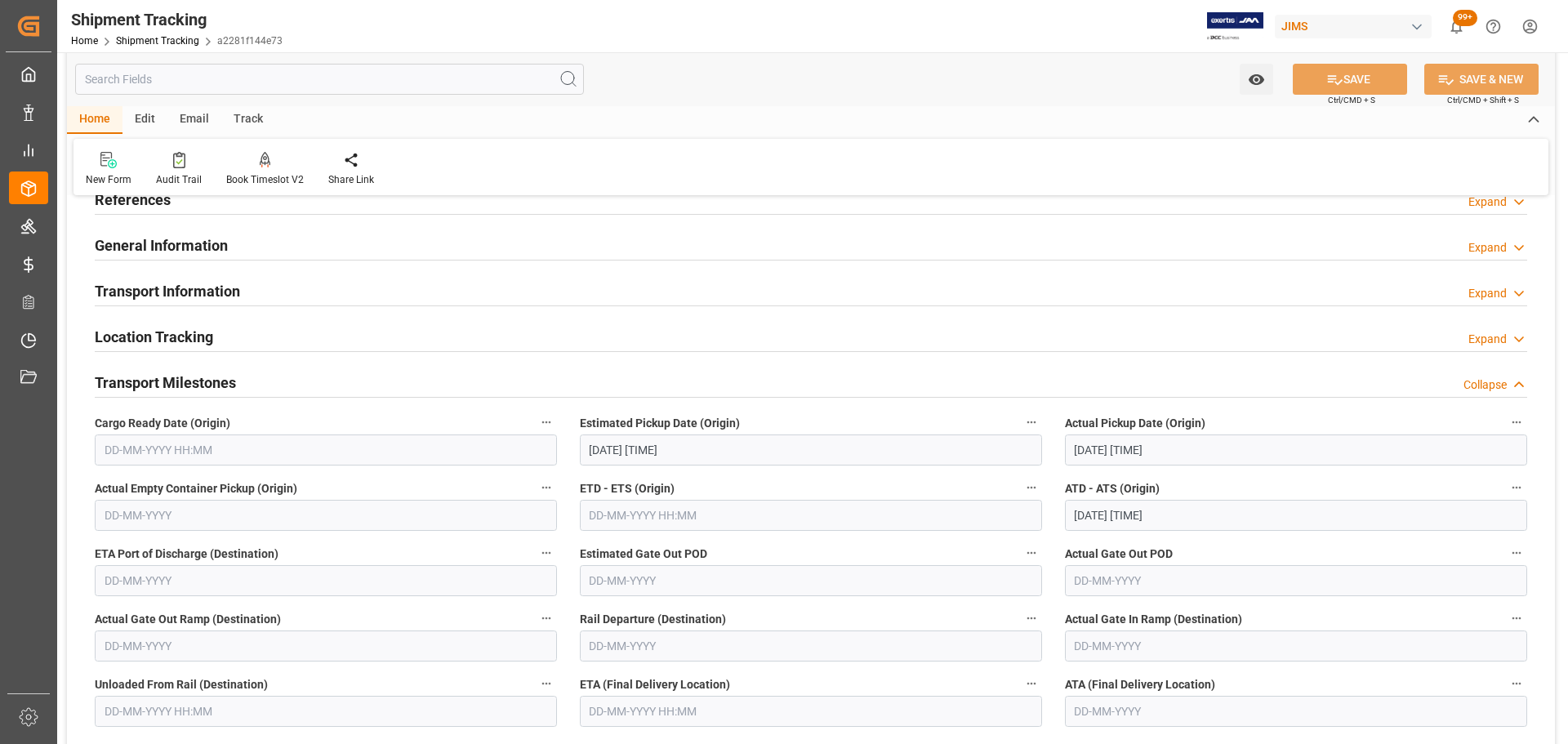 click on "Transport Milestones" at bounding box center (165, 382) 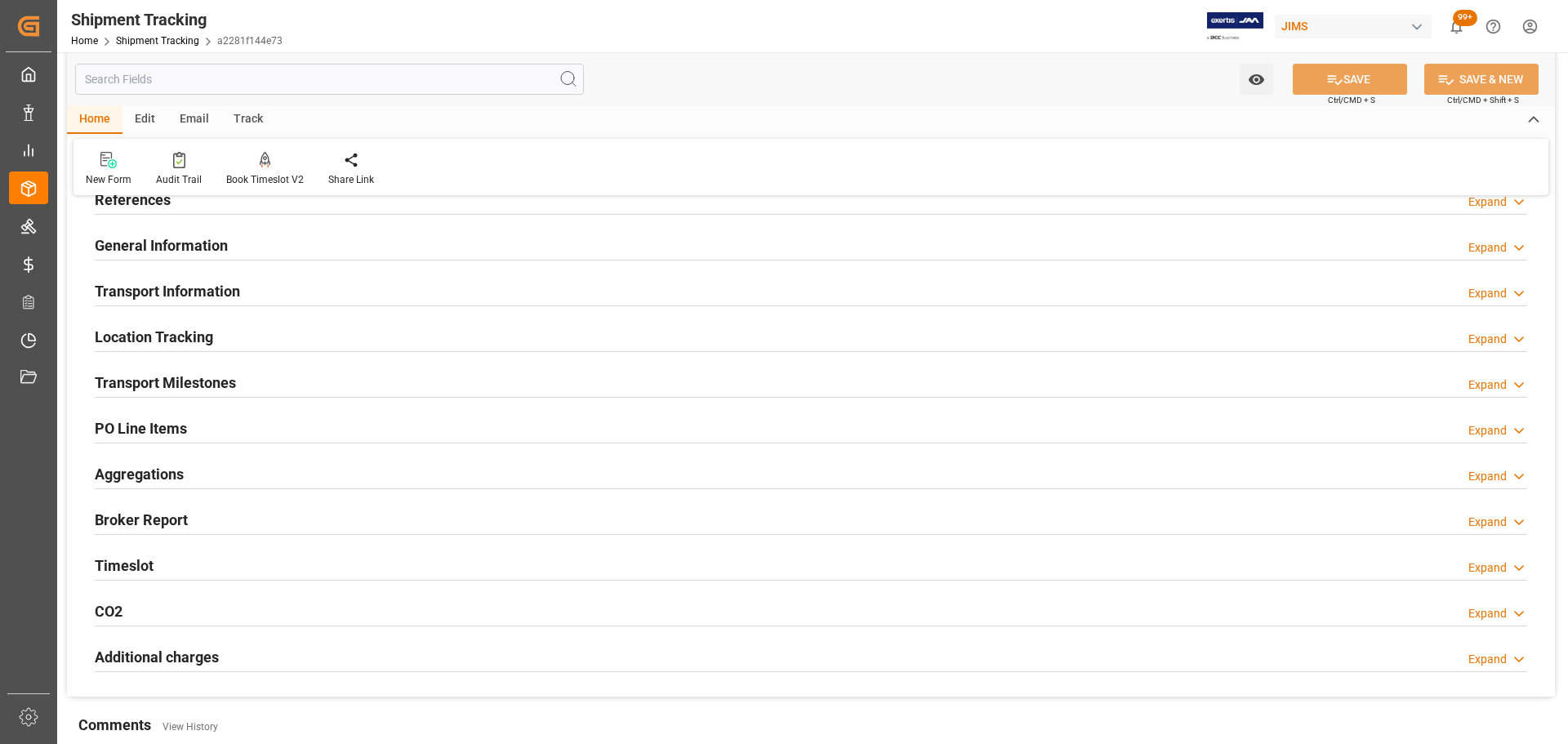 click on "Transport Information" at bounding box center (167, 291) 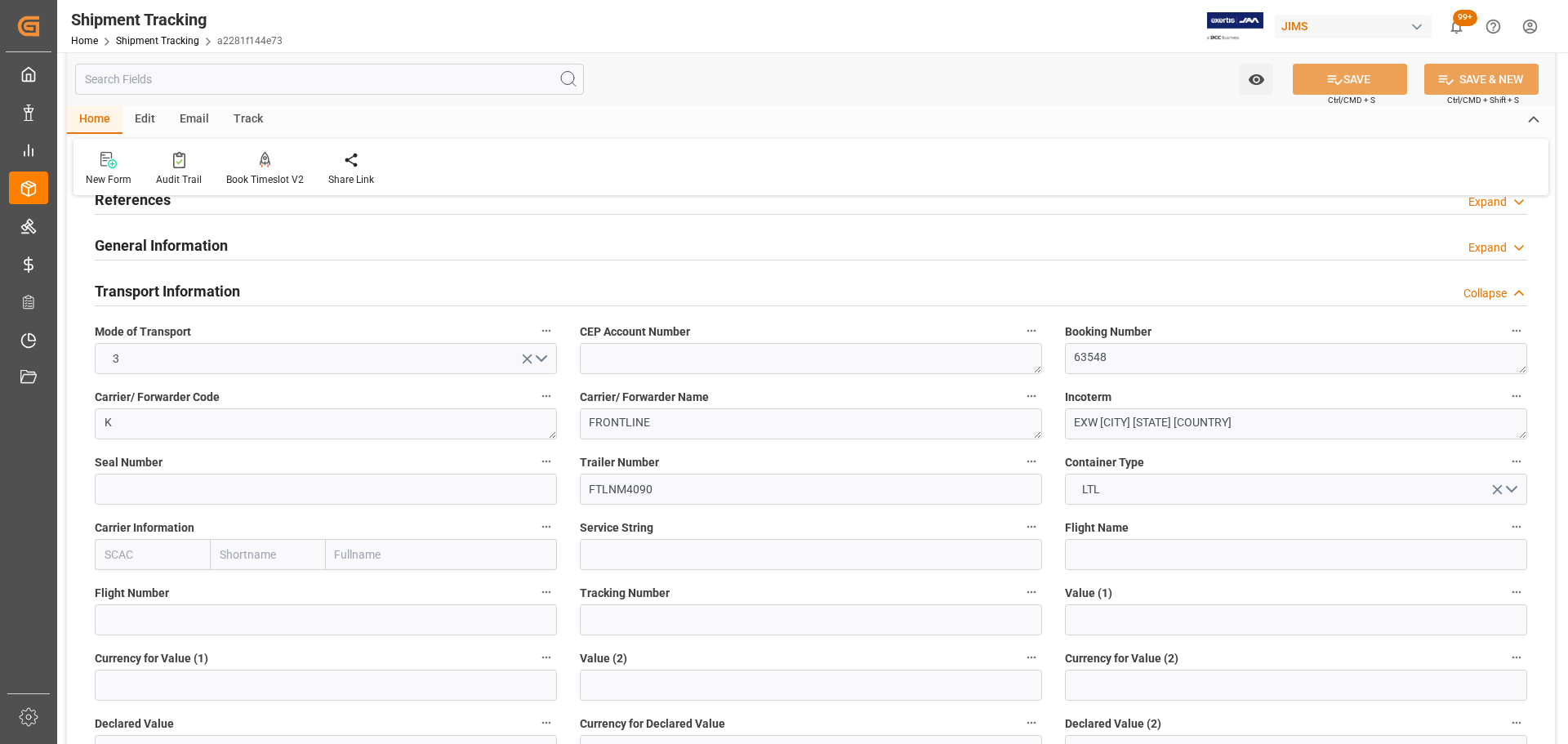 click on "Transport Information" at bounding box center [167, 291] 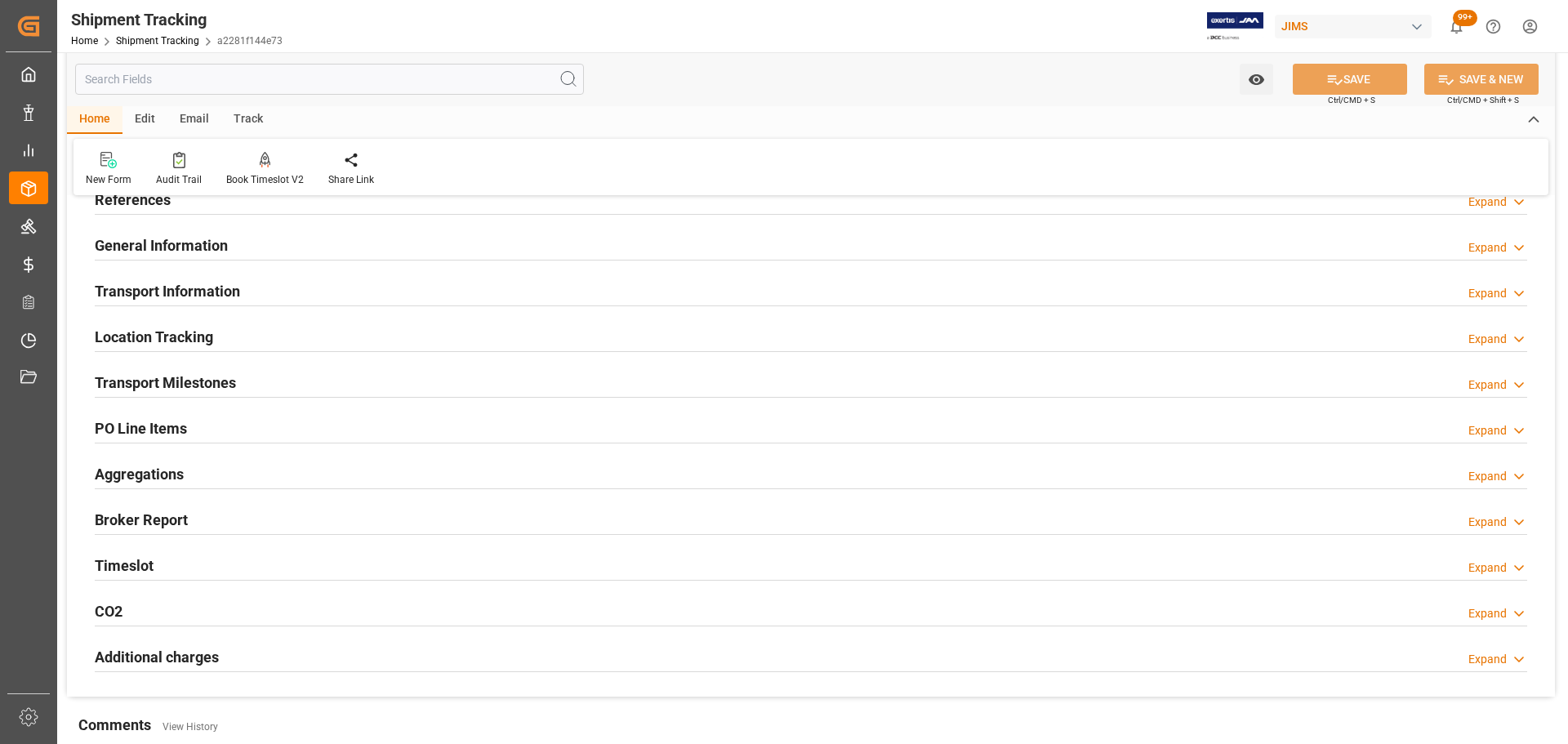 click on "General Information" at bounding box center [161, 245] 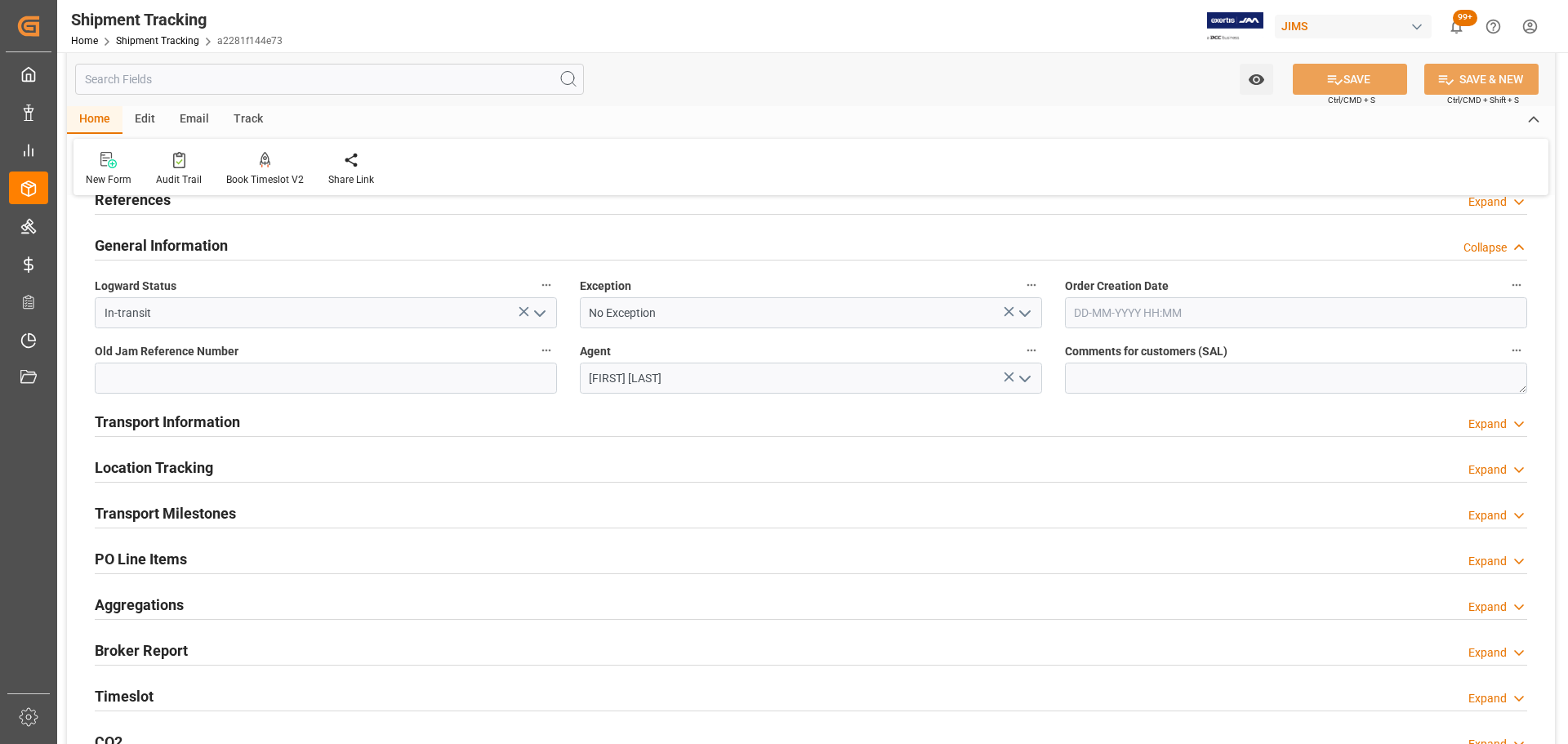 click on "General Information" at bounding box center [161, 245] 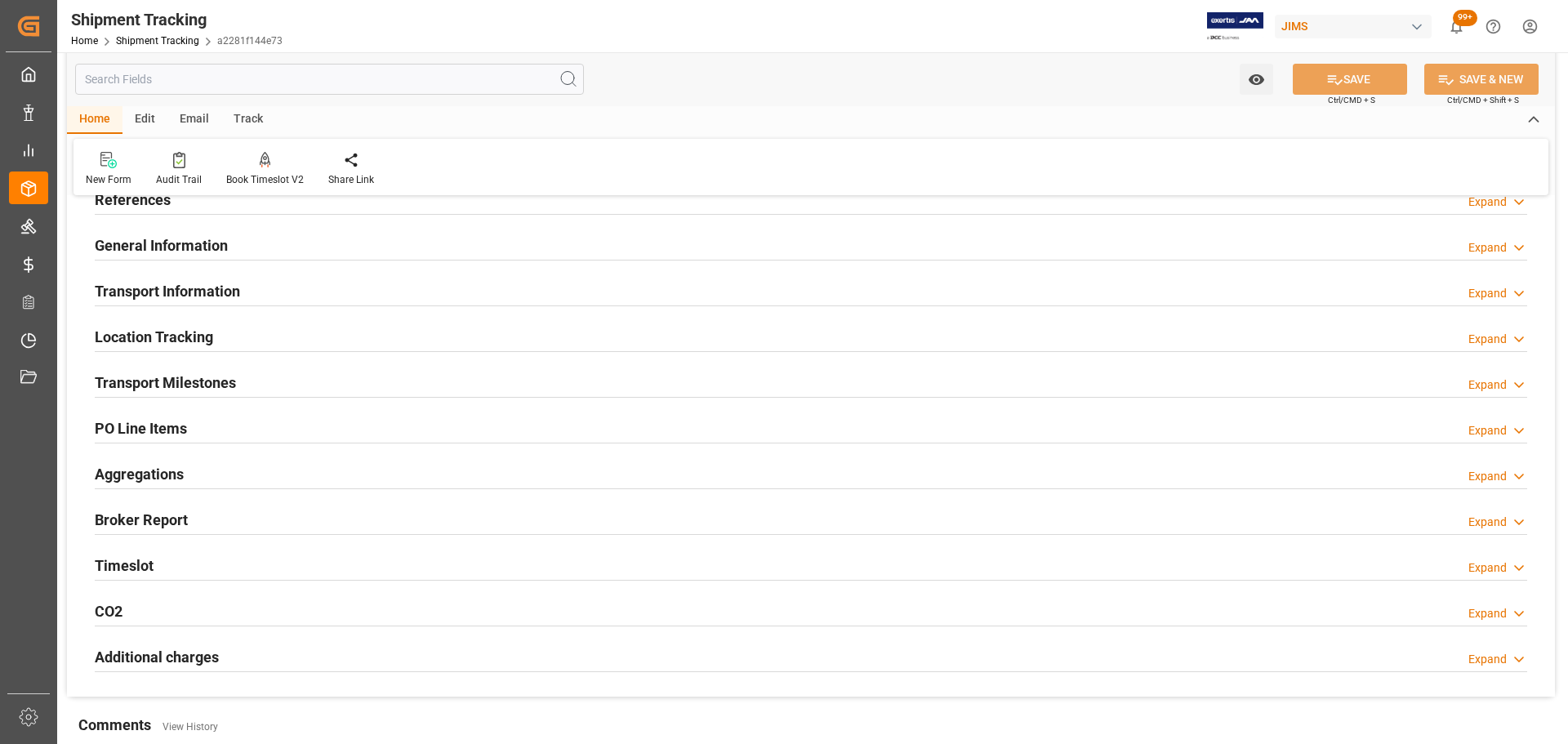 click on "References Expand" at bounding box center [811, 198] 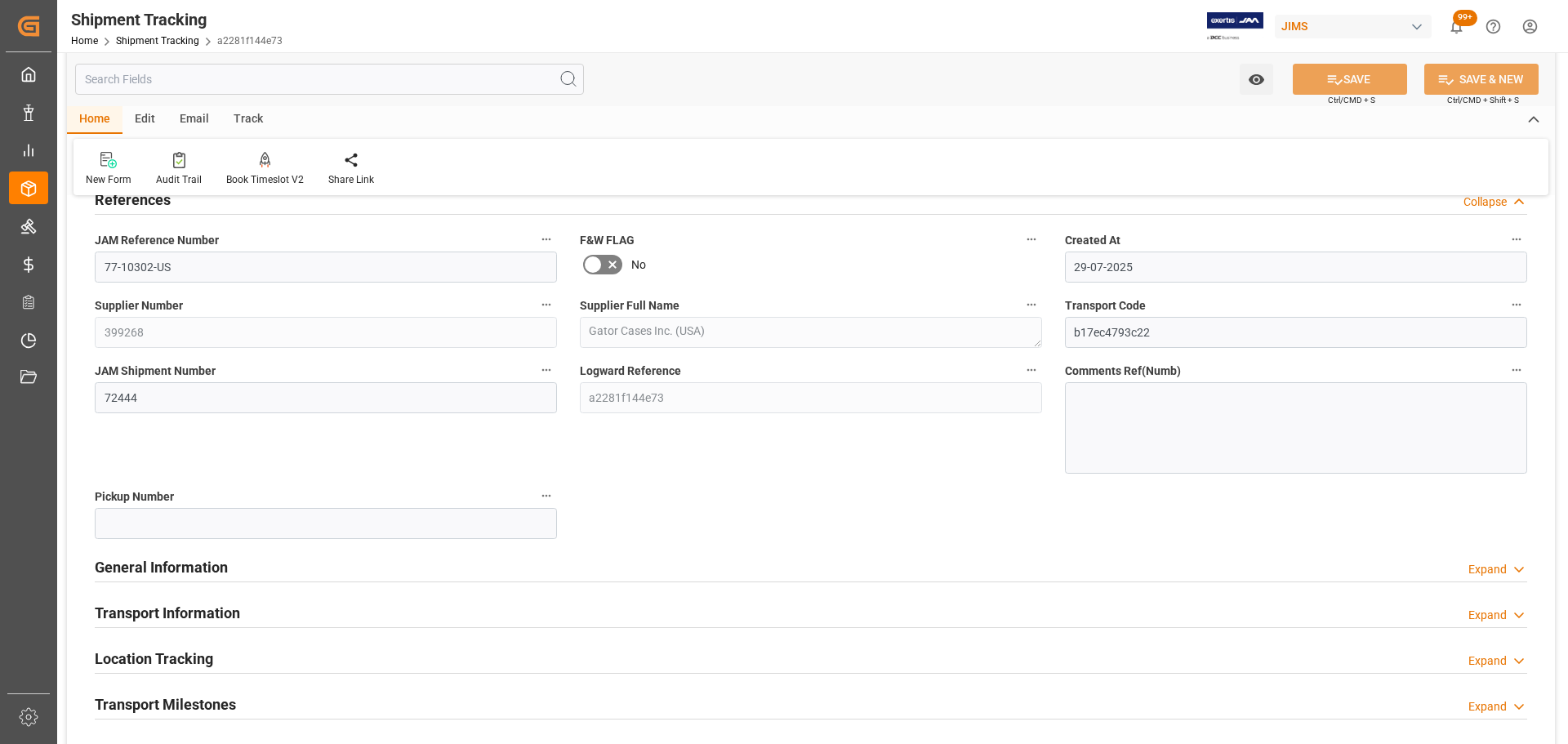 click on "References Collapse" at bounding box center (811, 198) 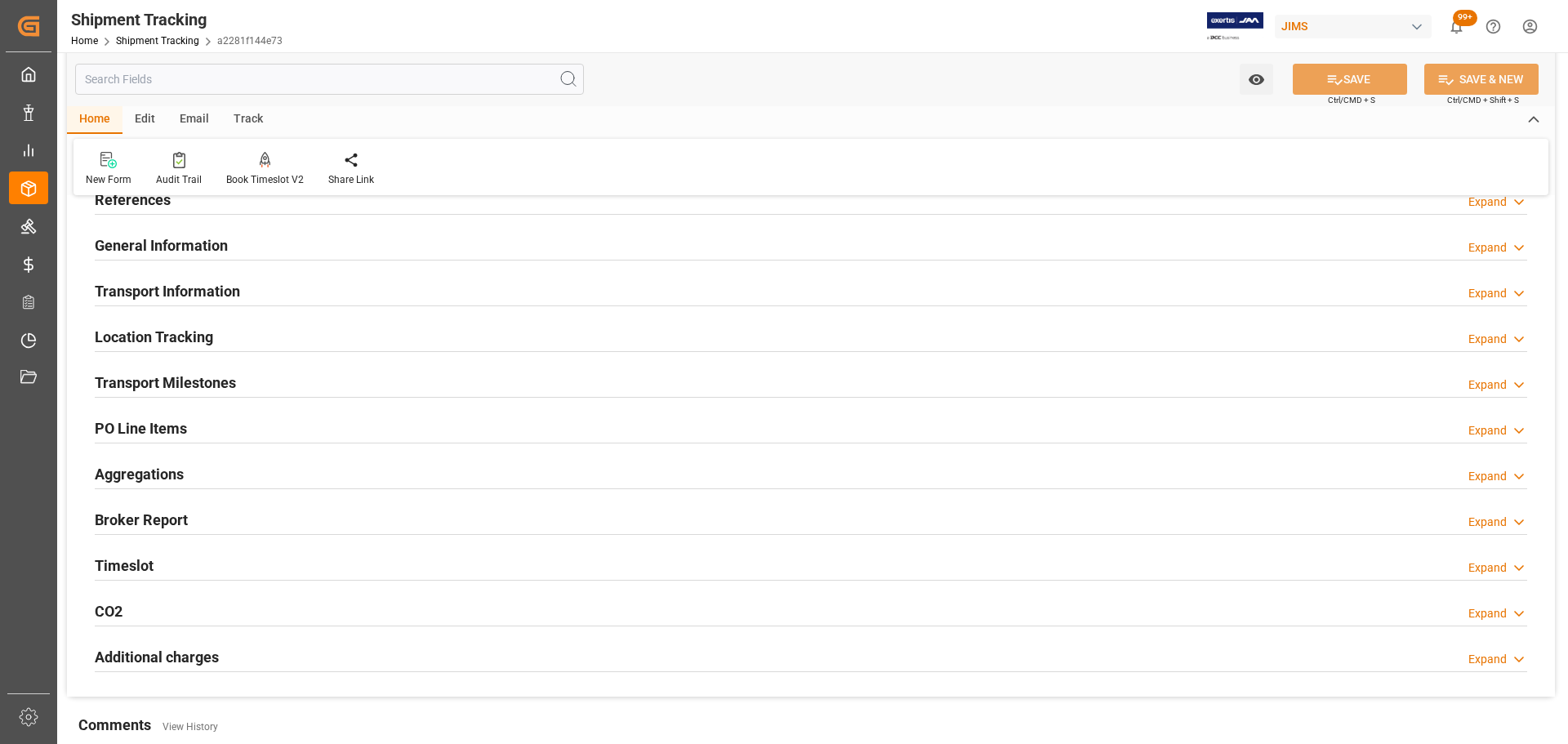 click on "General Information" at bounding box center [161, 245] 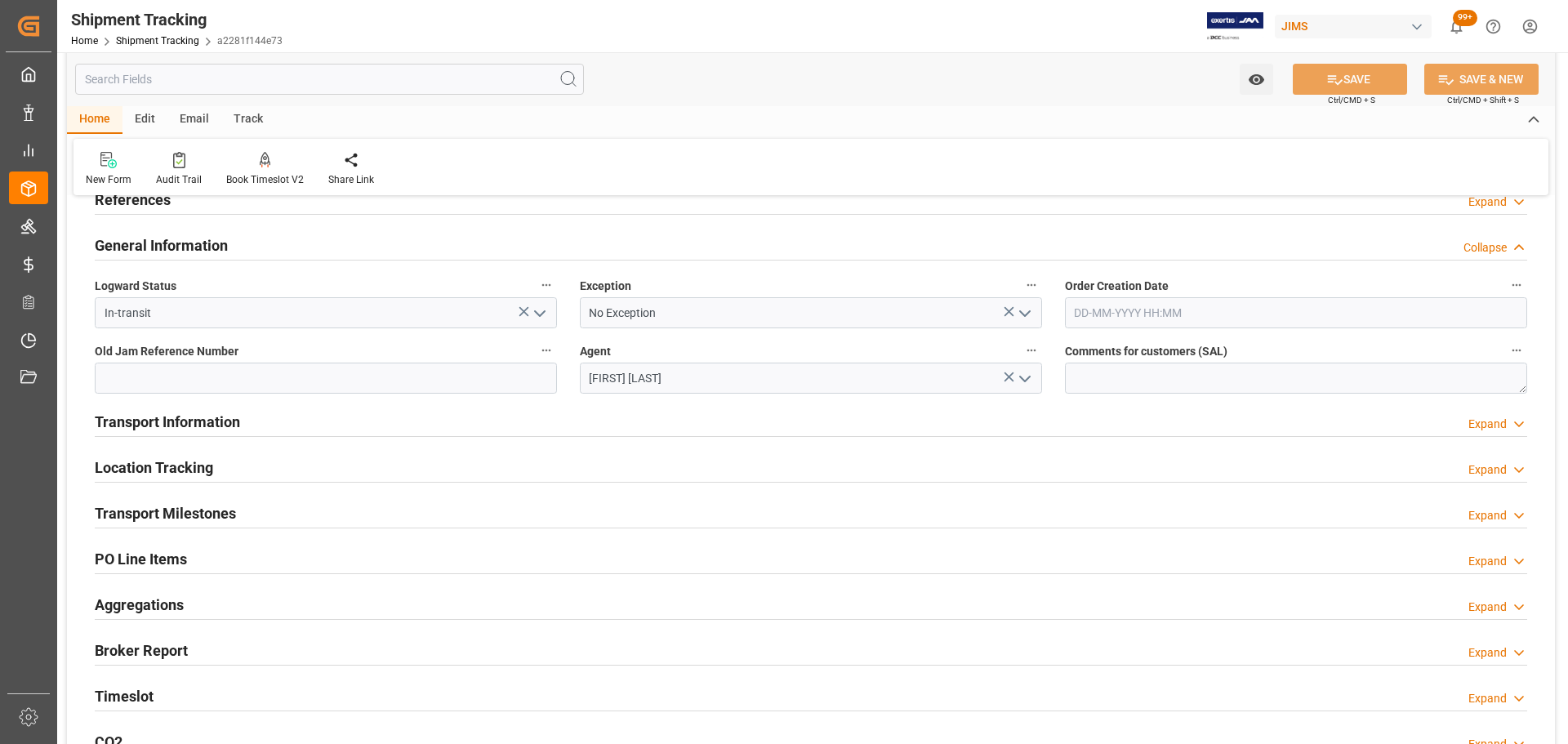 click on "General Information" at bounding box center (161, 245) 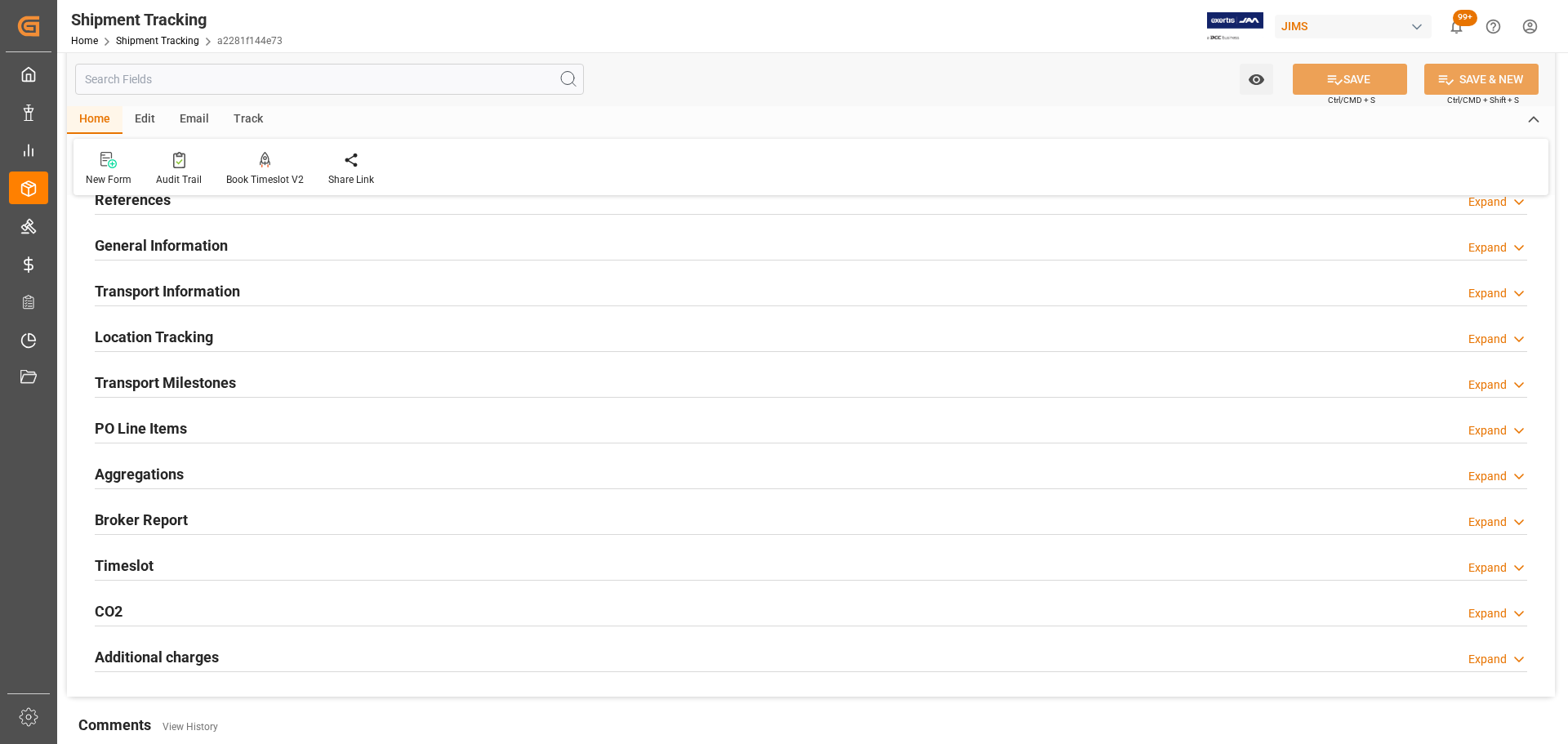 click on "References Expand" at bounding box center [811, 200] 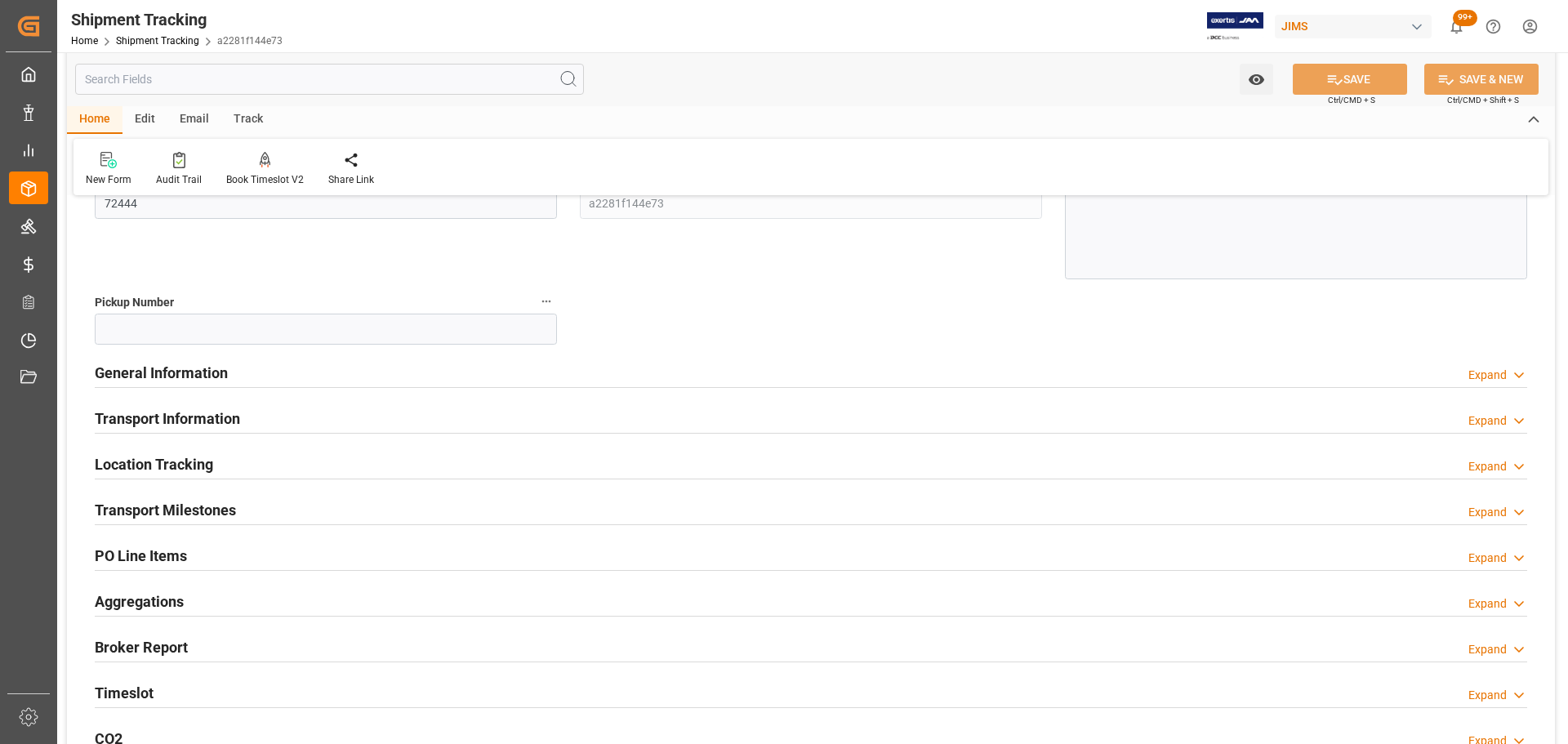 scroll, scrollTop: 327, scrollLeft: 0, axis: vertical 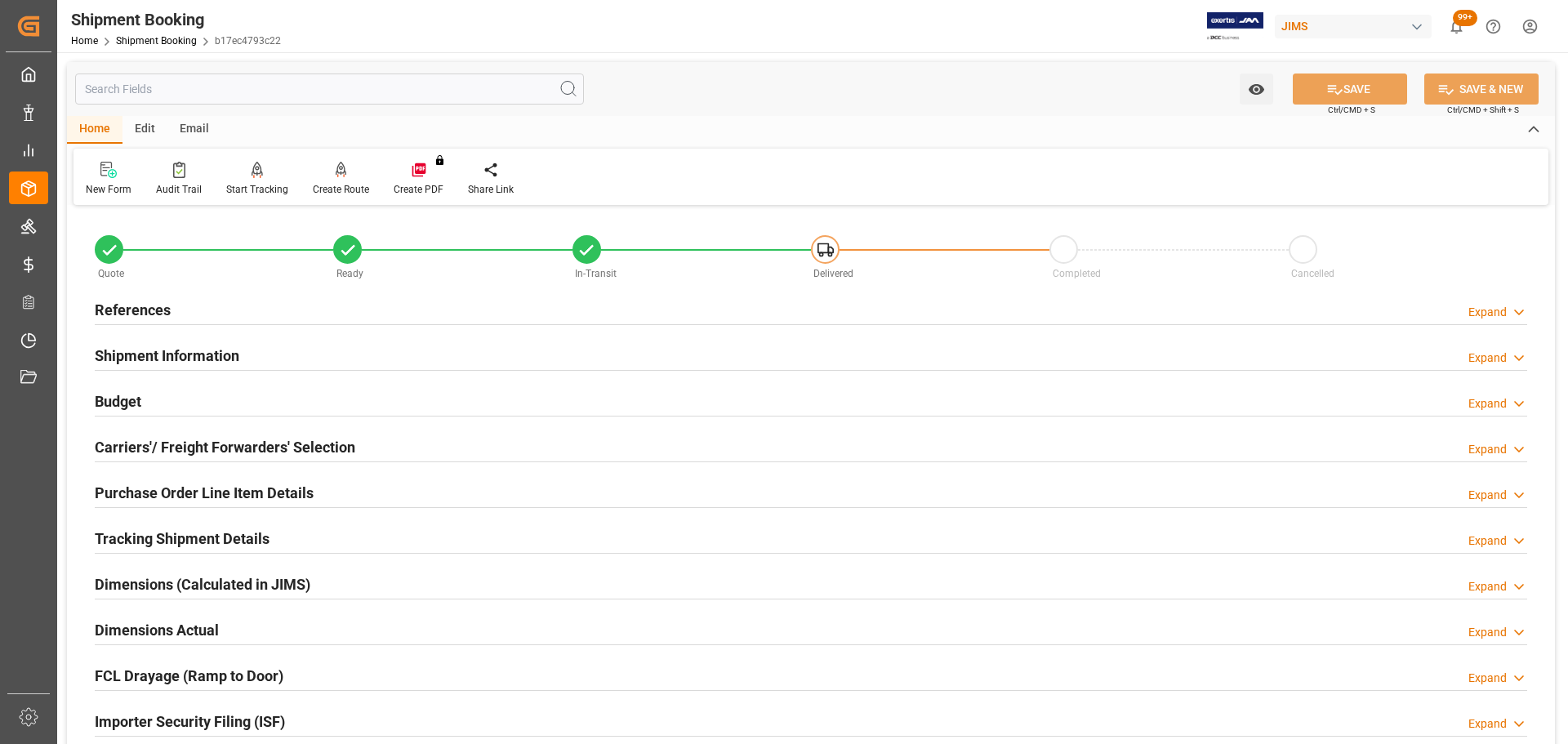click on "Tracking Shipment Details" at bounding box center (182, 538) 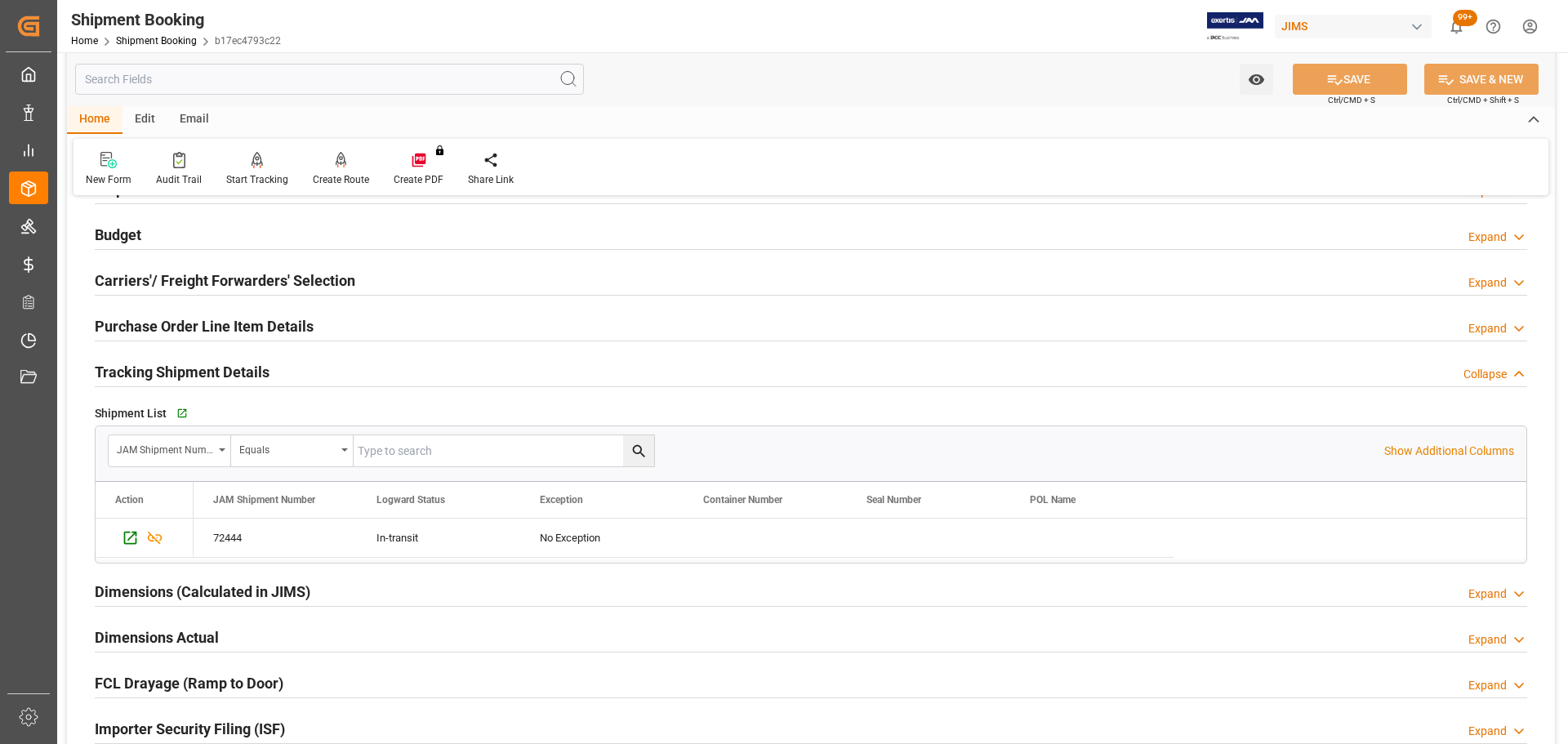 scroll, scrollTop: 245, scrollLeft: 0, axis: vertical 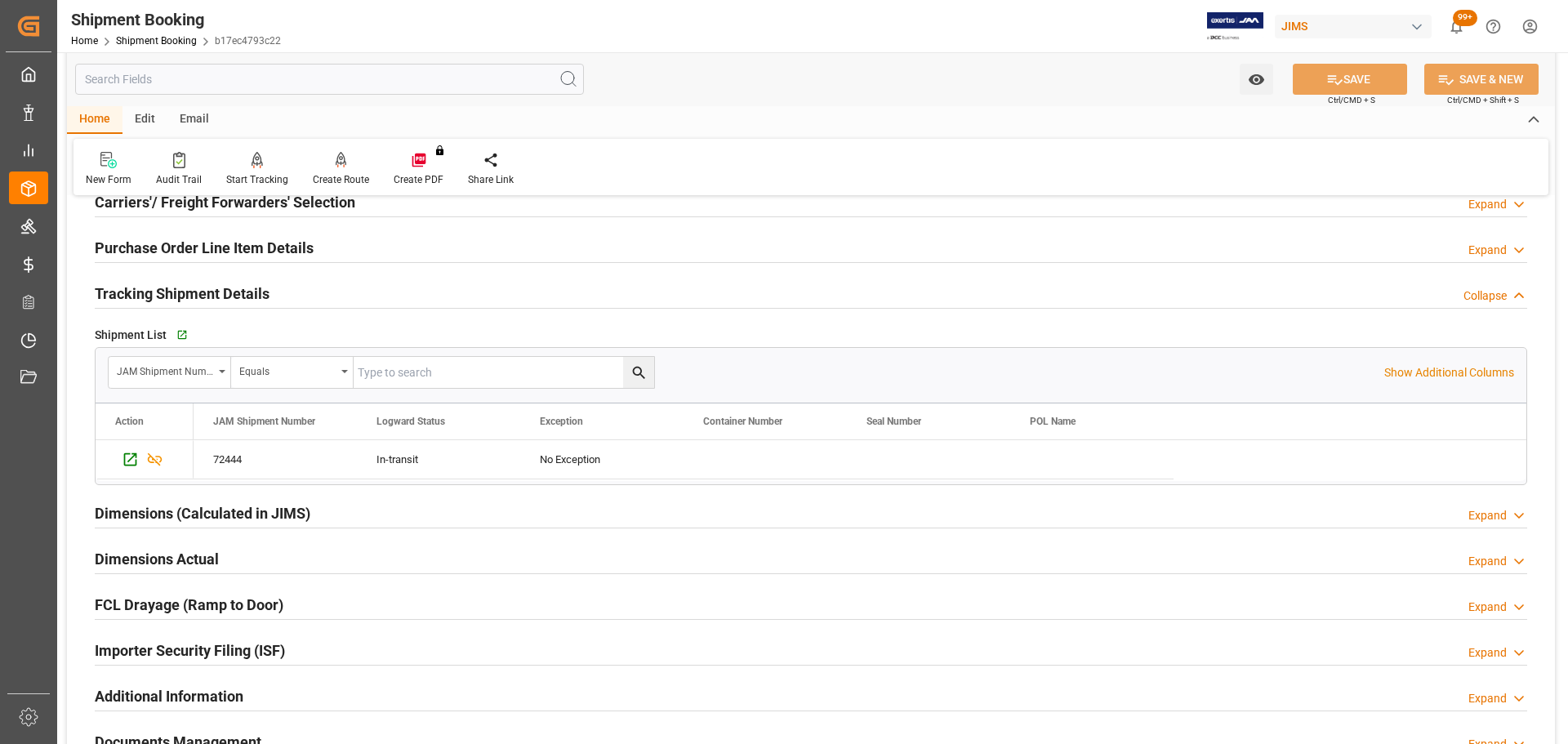 click on "Tracking Shipment Details" at bounding box center [182, 293] 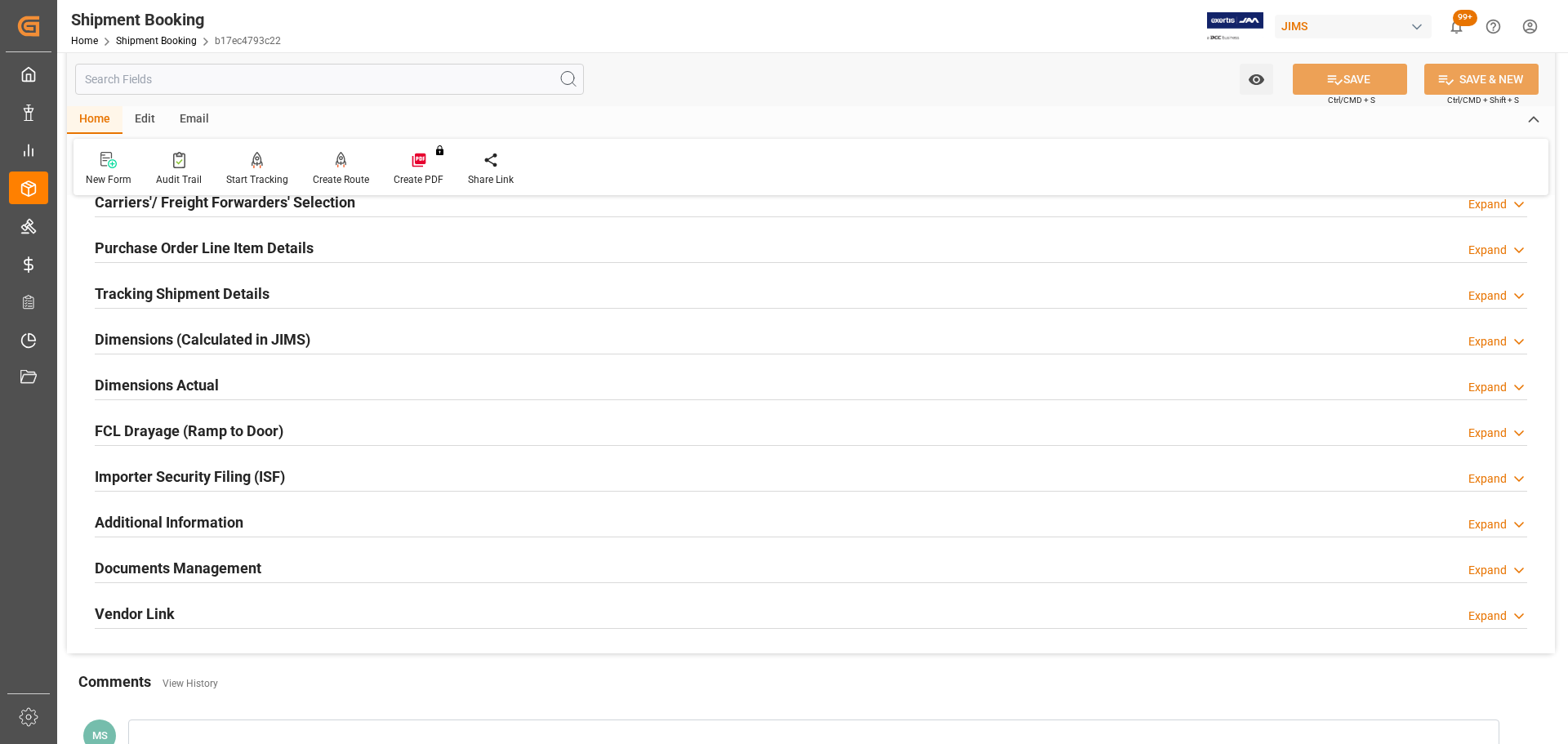 click on "Dimensions Actual Expand" at bounding box center (811, 385) 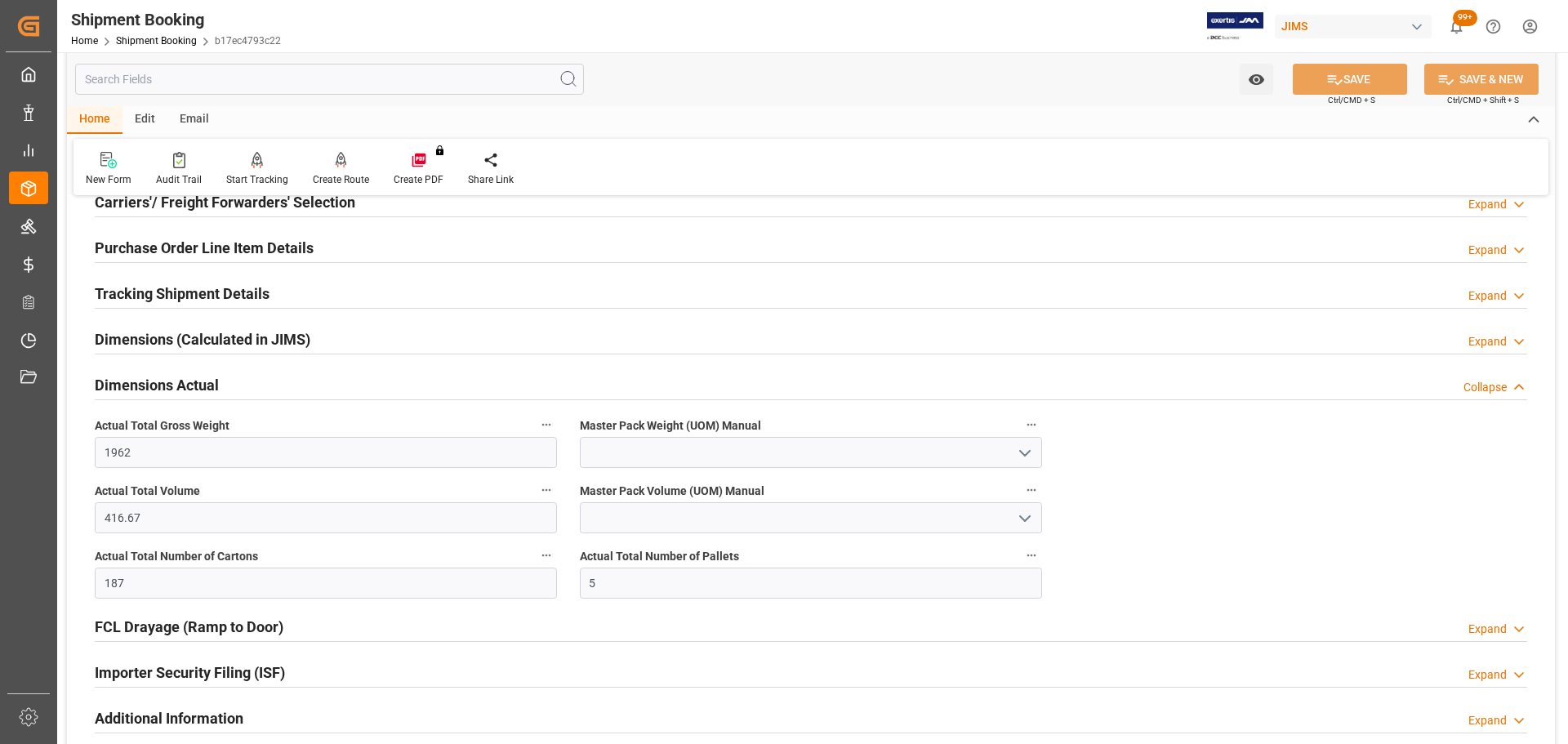 click on "Dimensions Actual Collapse" at bounding box center (811, 384) 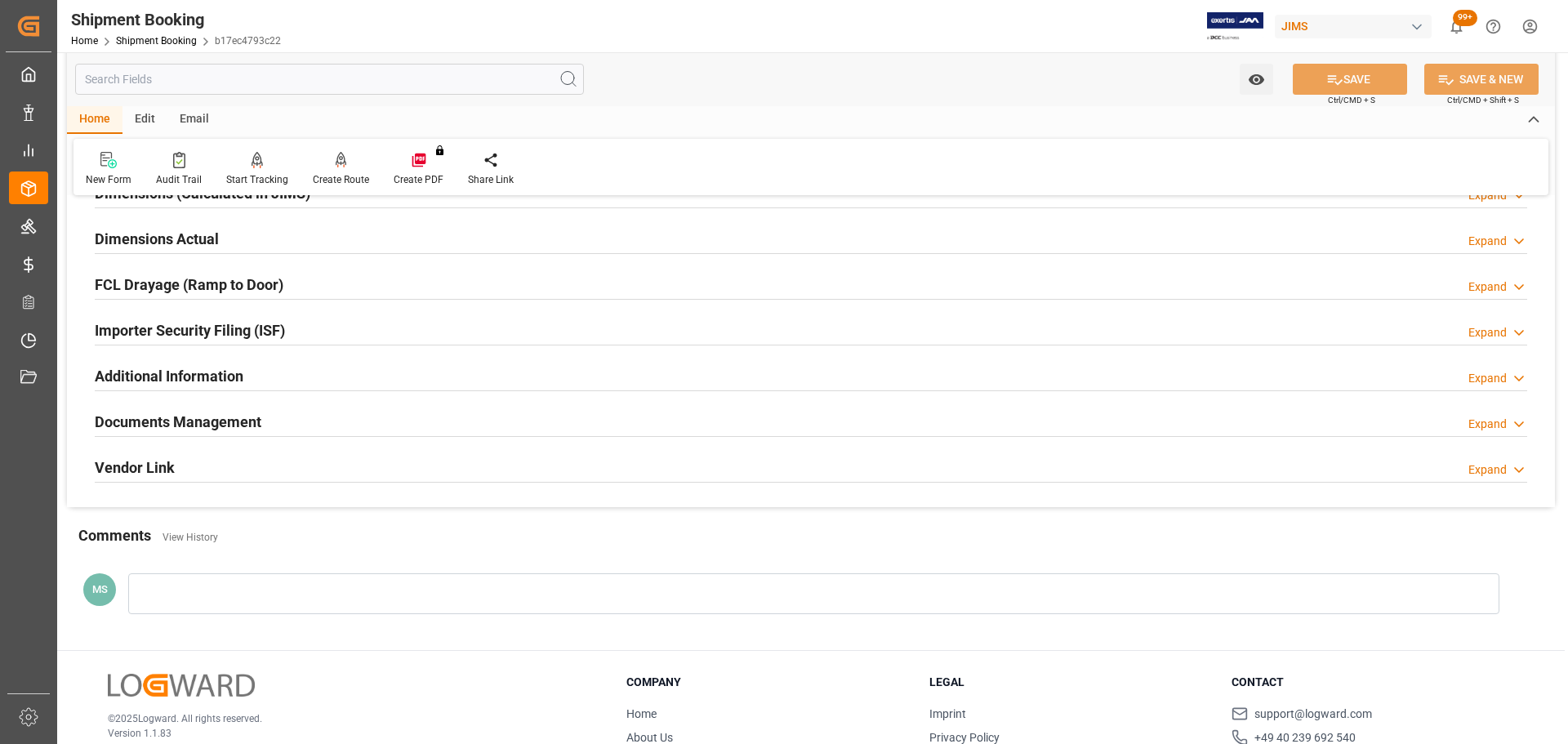 scroll, scrollTop: 408, scrollLeft: 0, axis: vertical 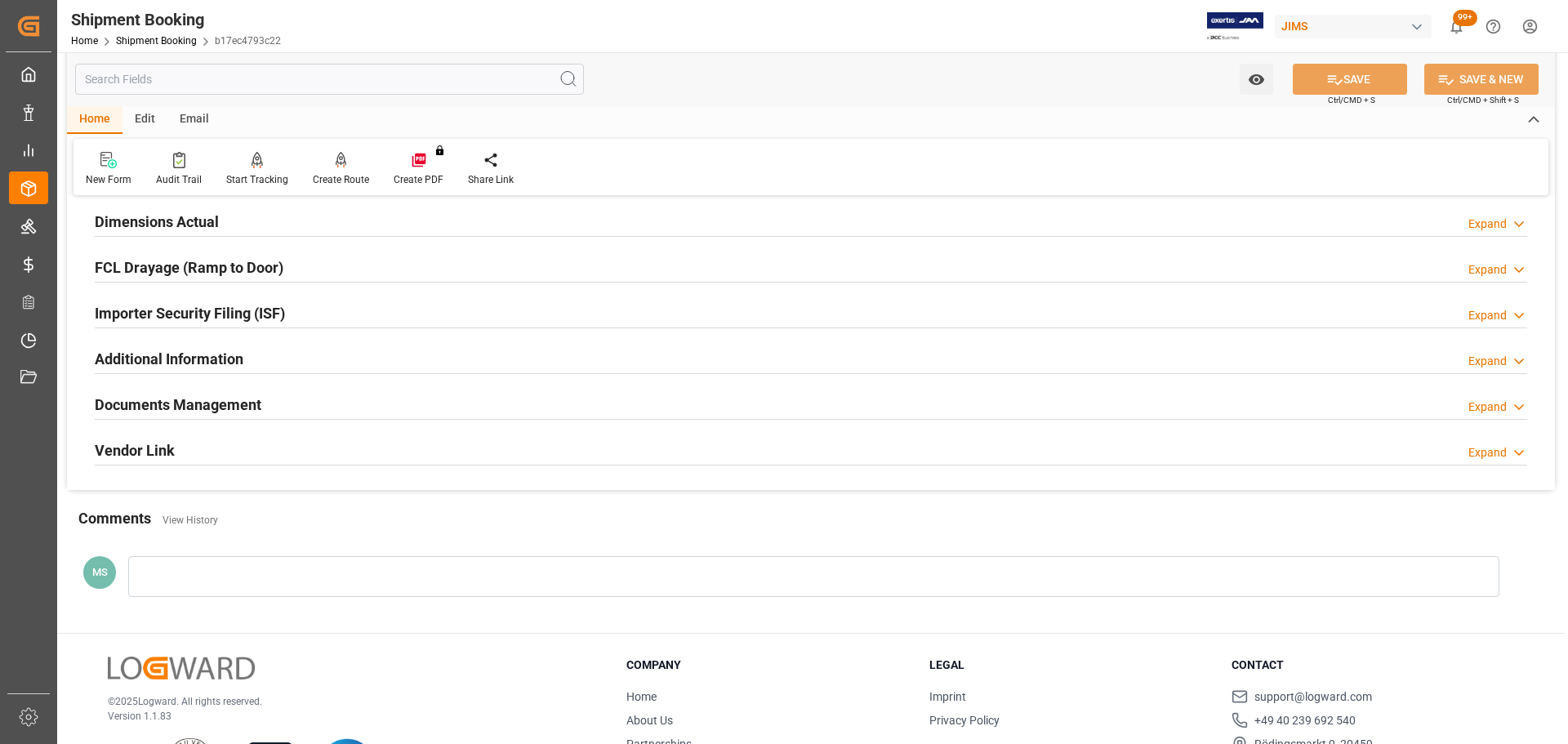 click on "Documents Management Expand" at bounding box center [811, 405] 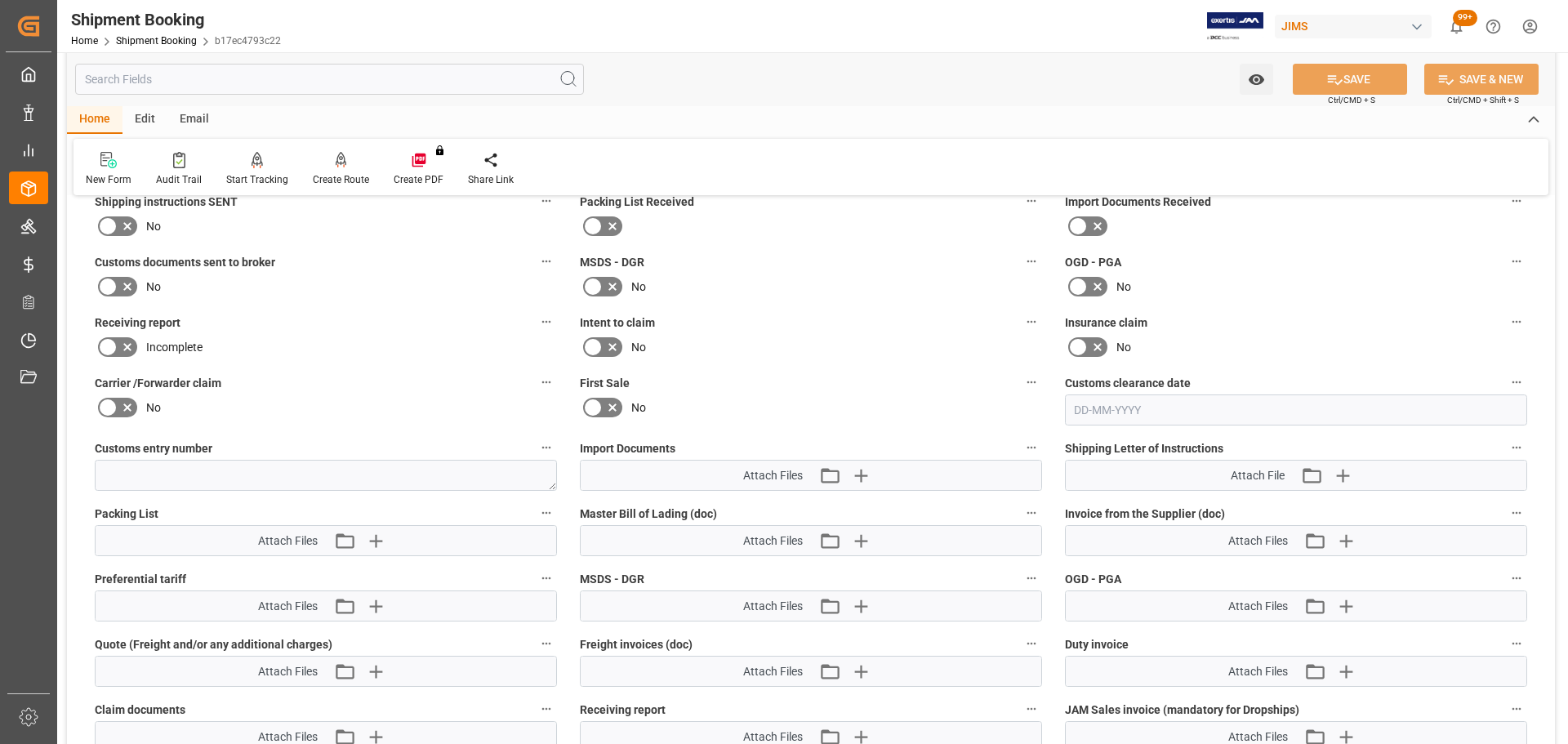 scroll, scrollTop: 653, scrollLeft: 0, axis: vertical 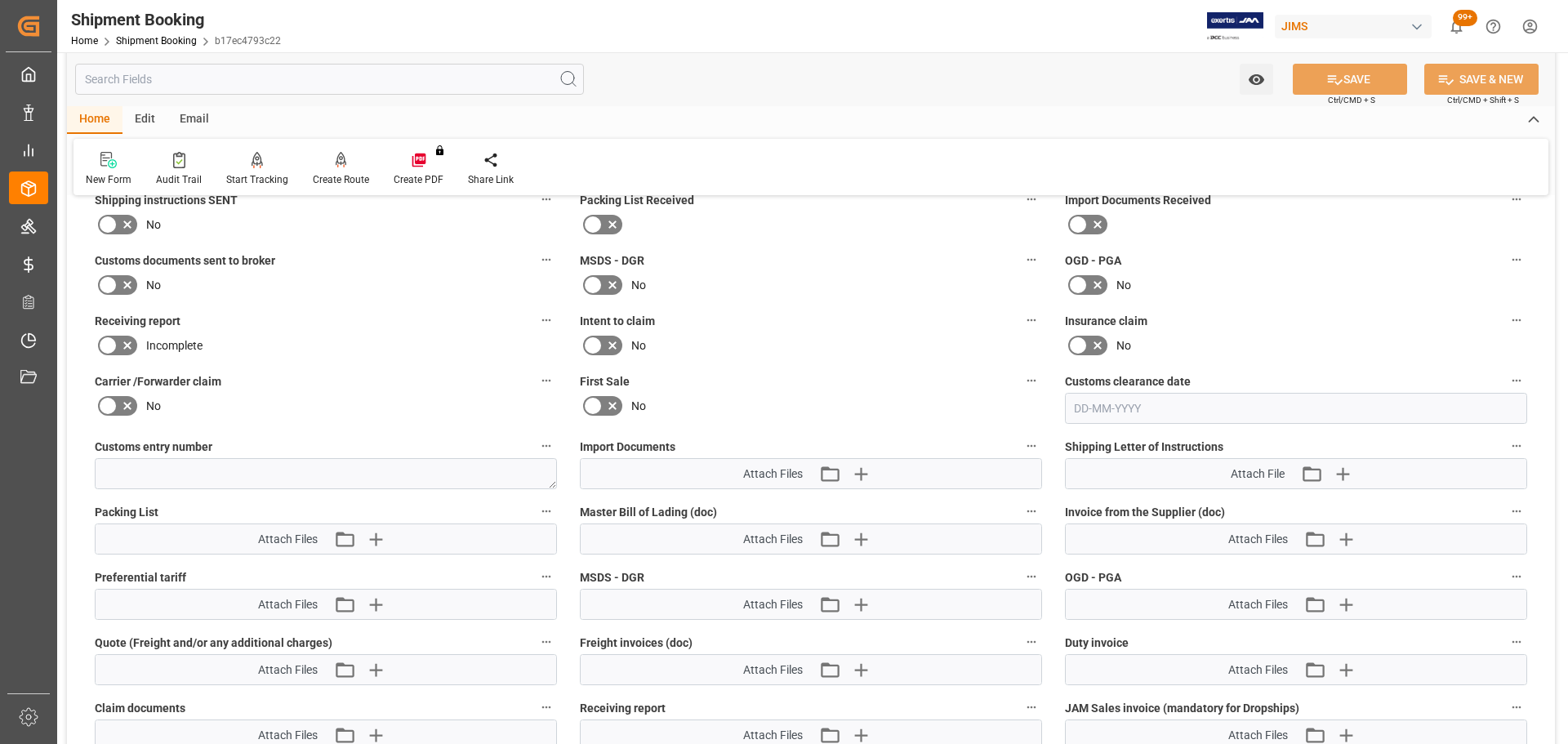 click 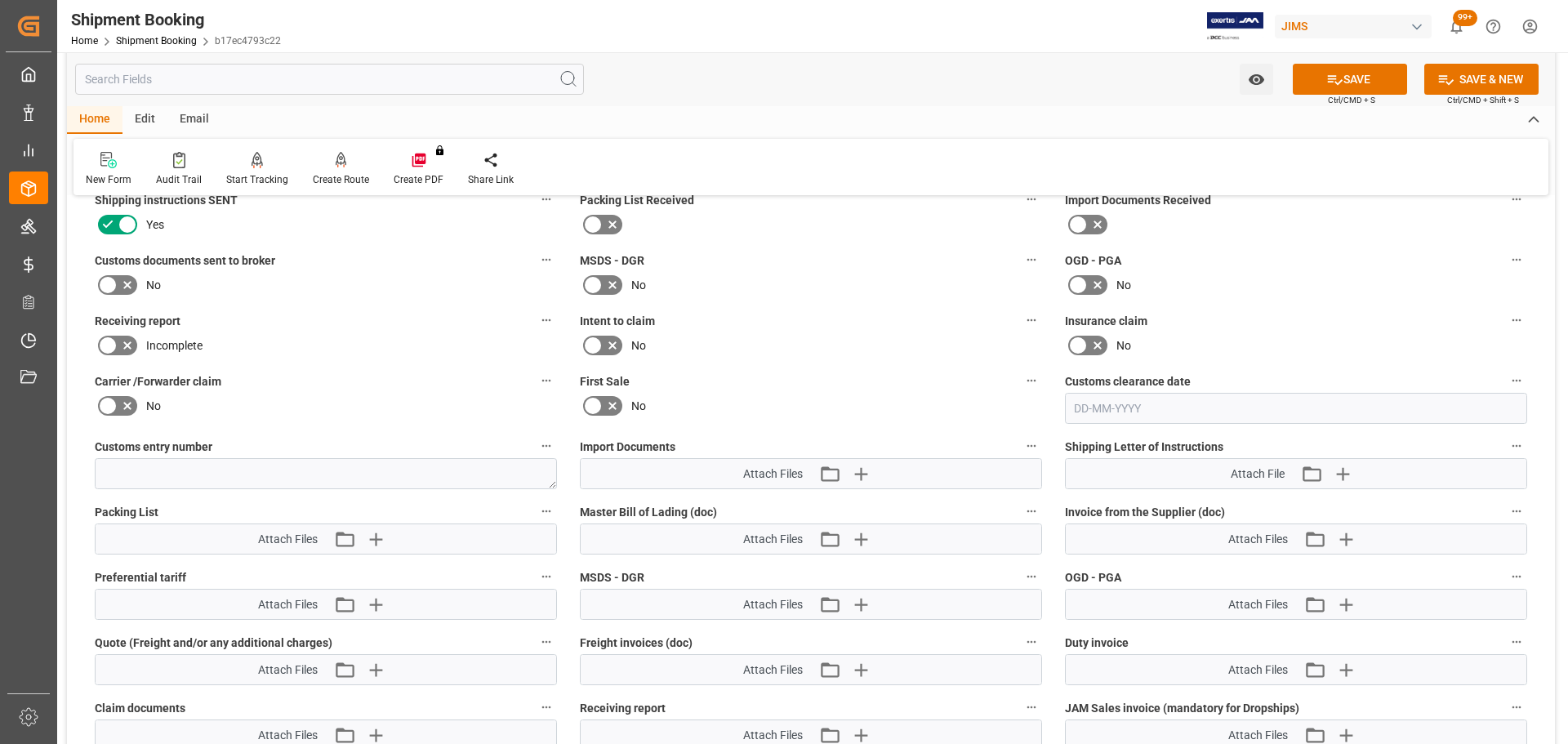 click 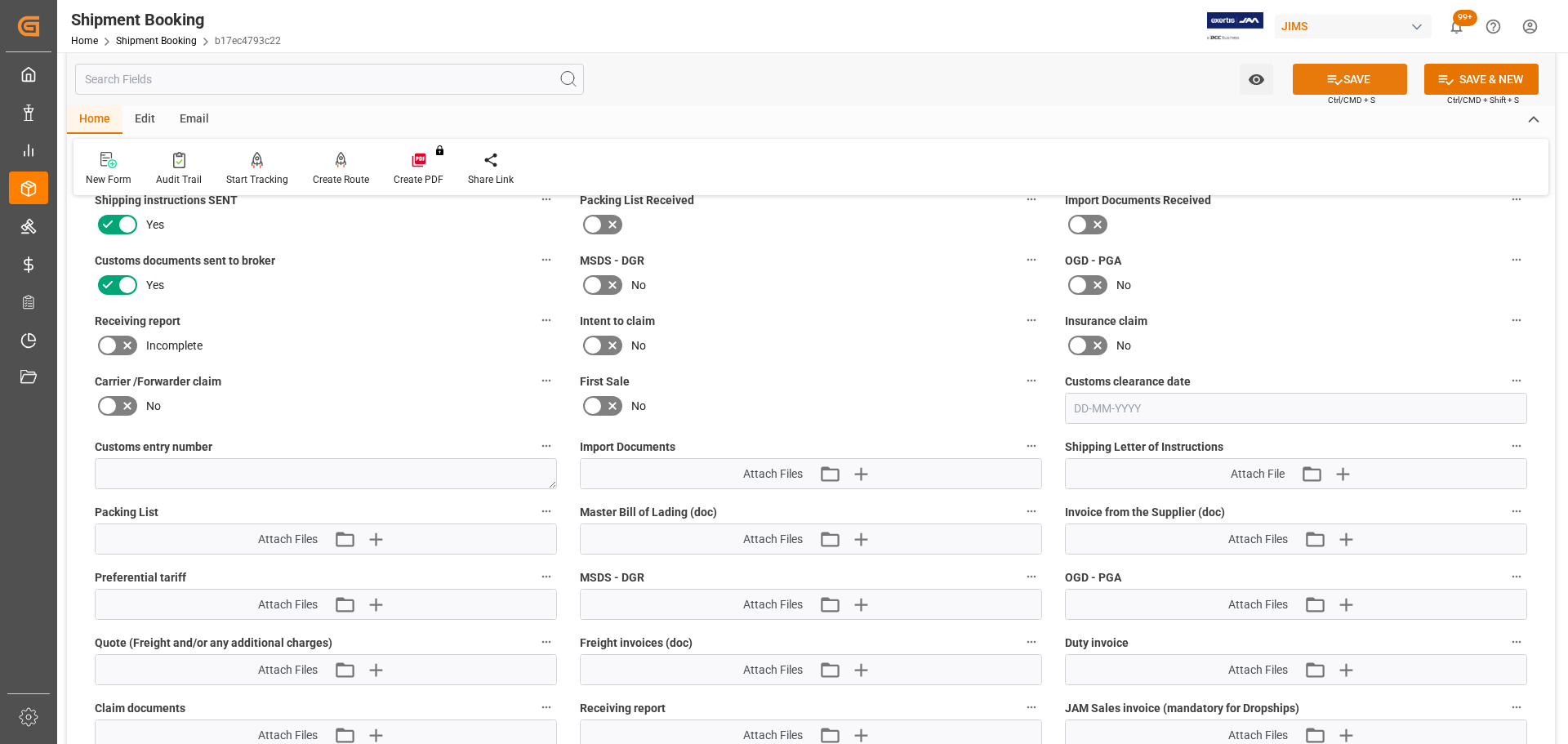 click on "SAVE" at bounding box center [1350, 79] 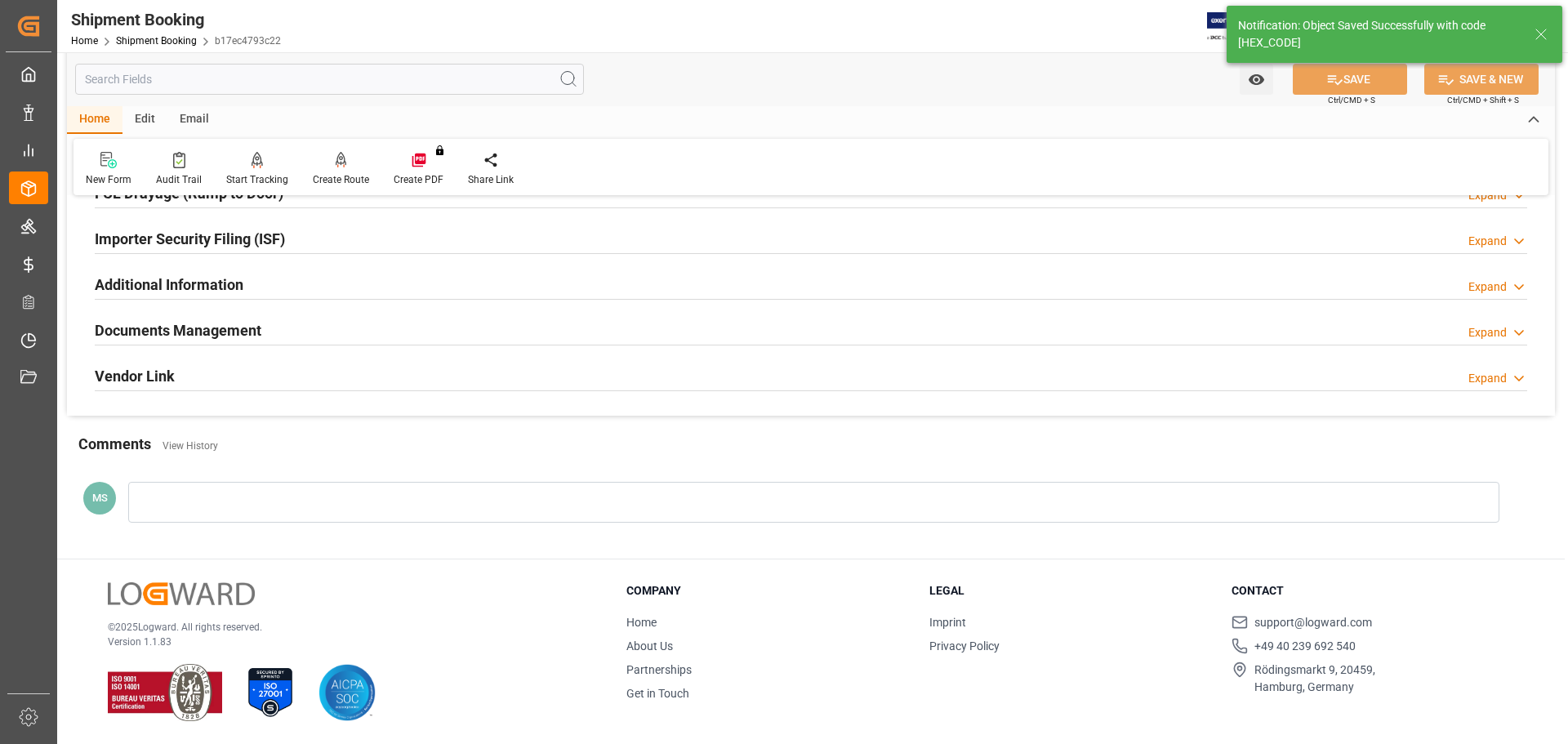 scroll, scrollTop: 482, scrollLeft: 0, axis: vertical 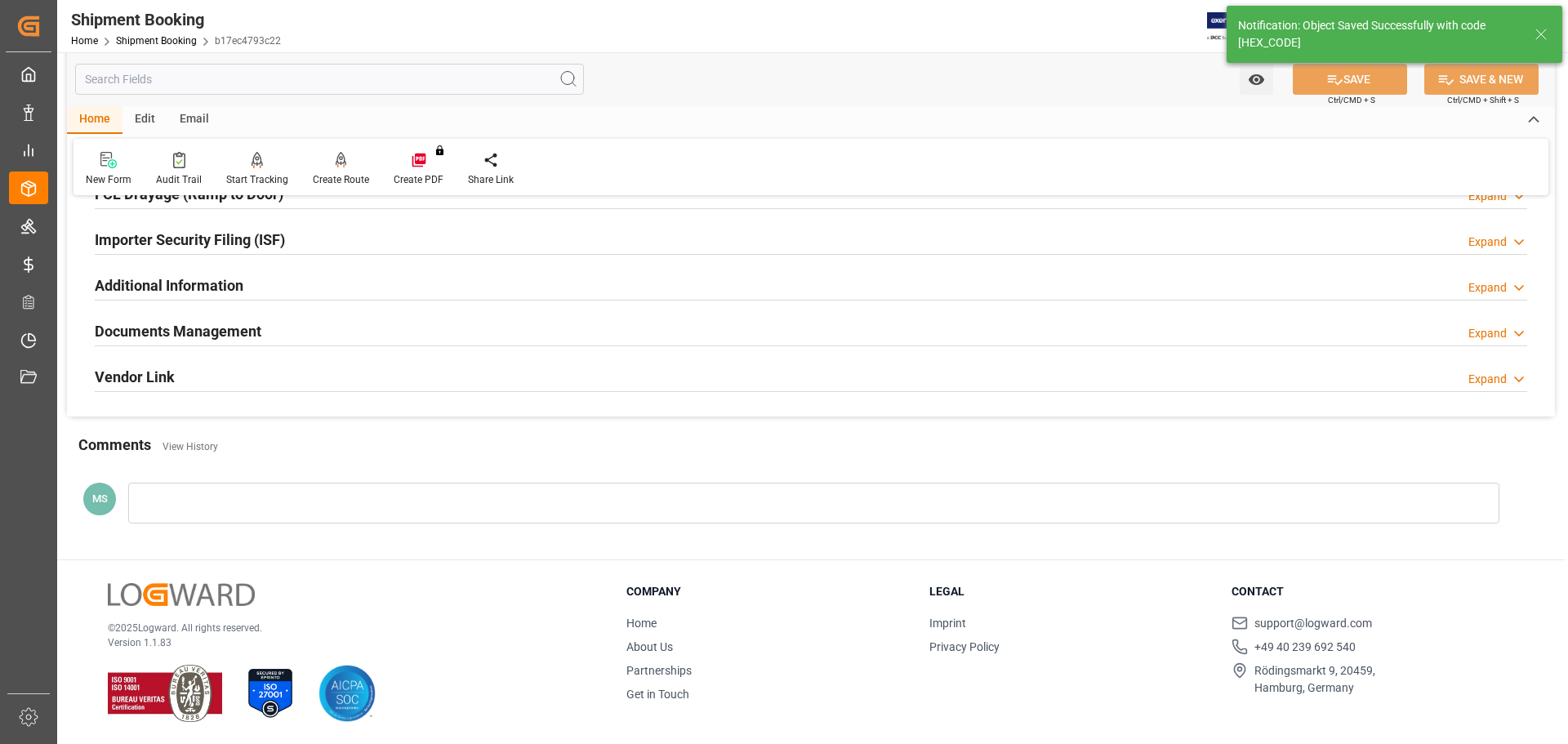 click on "Documents Management" at bounding box center (178, 331) 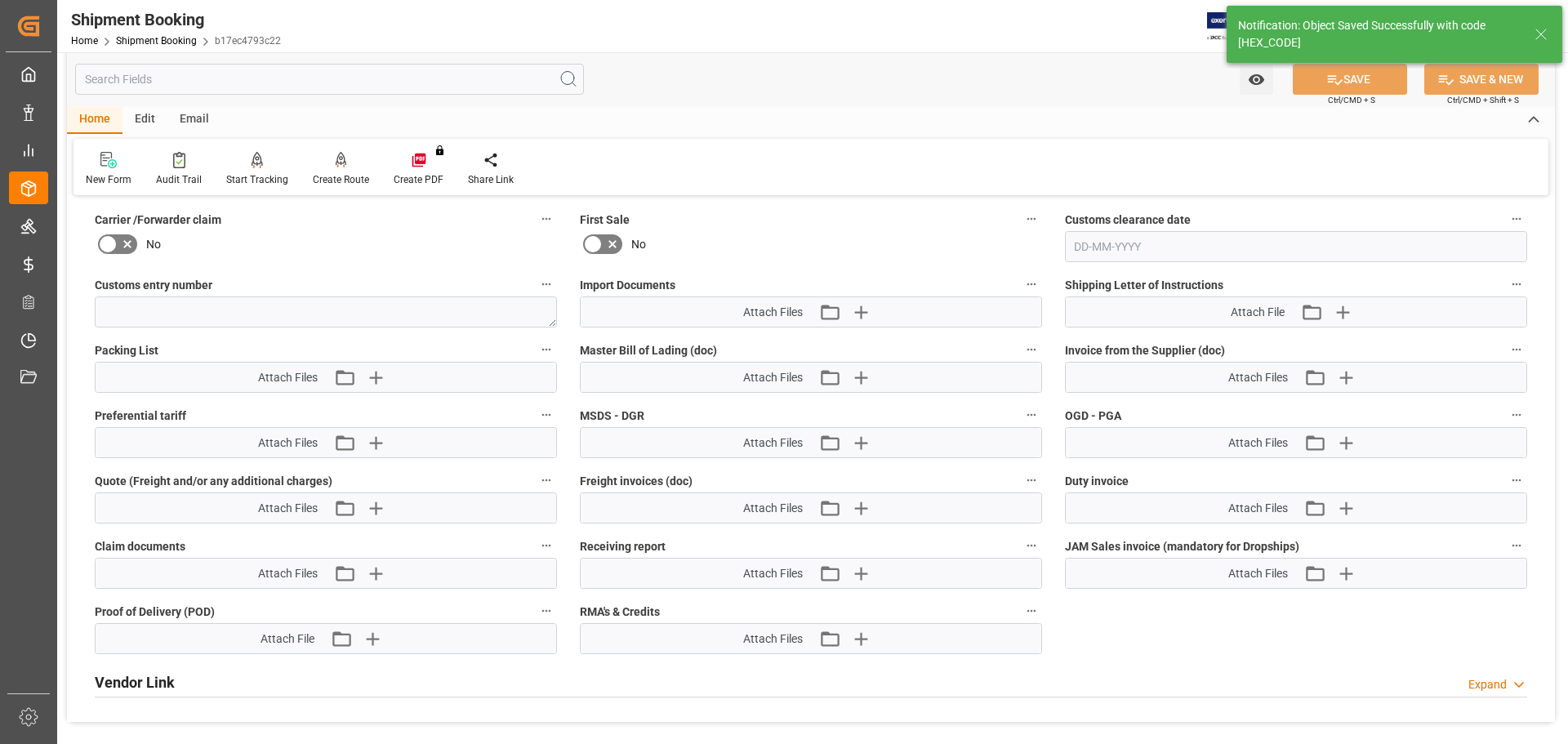 scroll, scrollTop: 817, scrollLeft: 0, axis: vertical 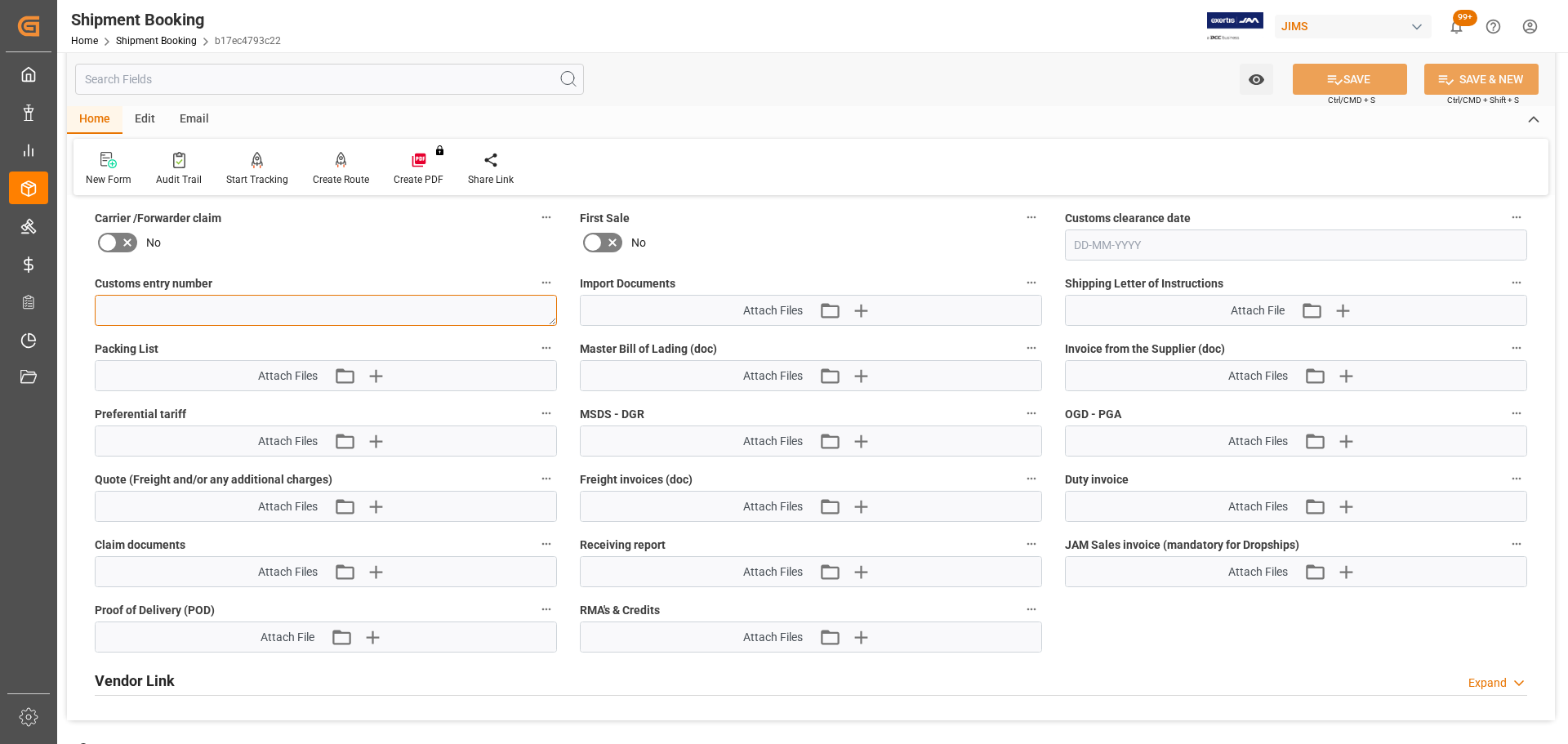 click at bounding box center [326, 310] 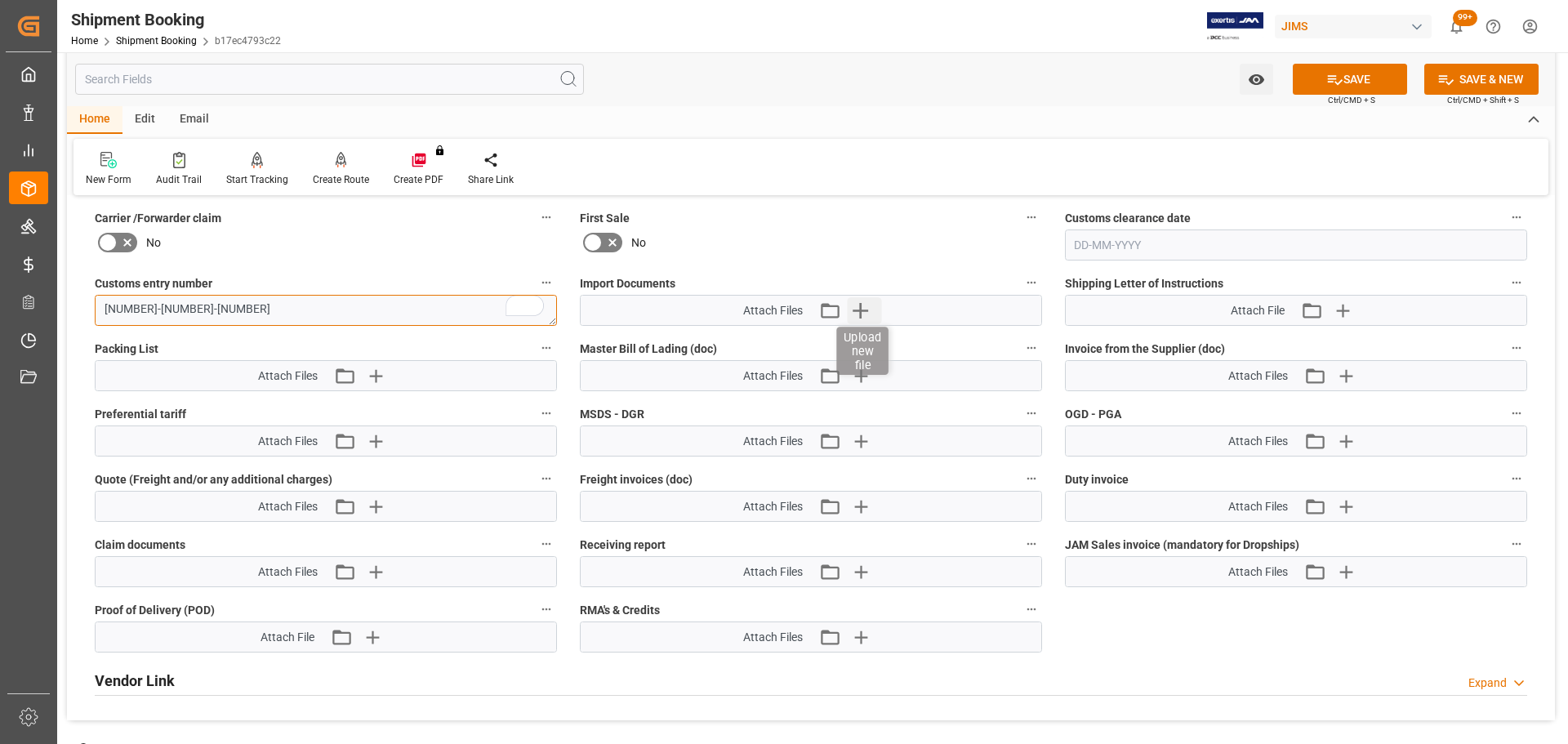 type on "13391-69266794-5" 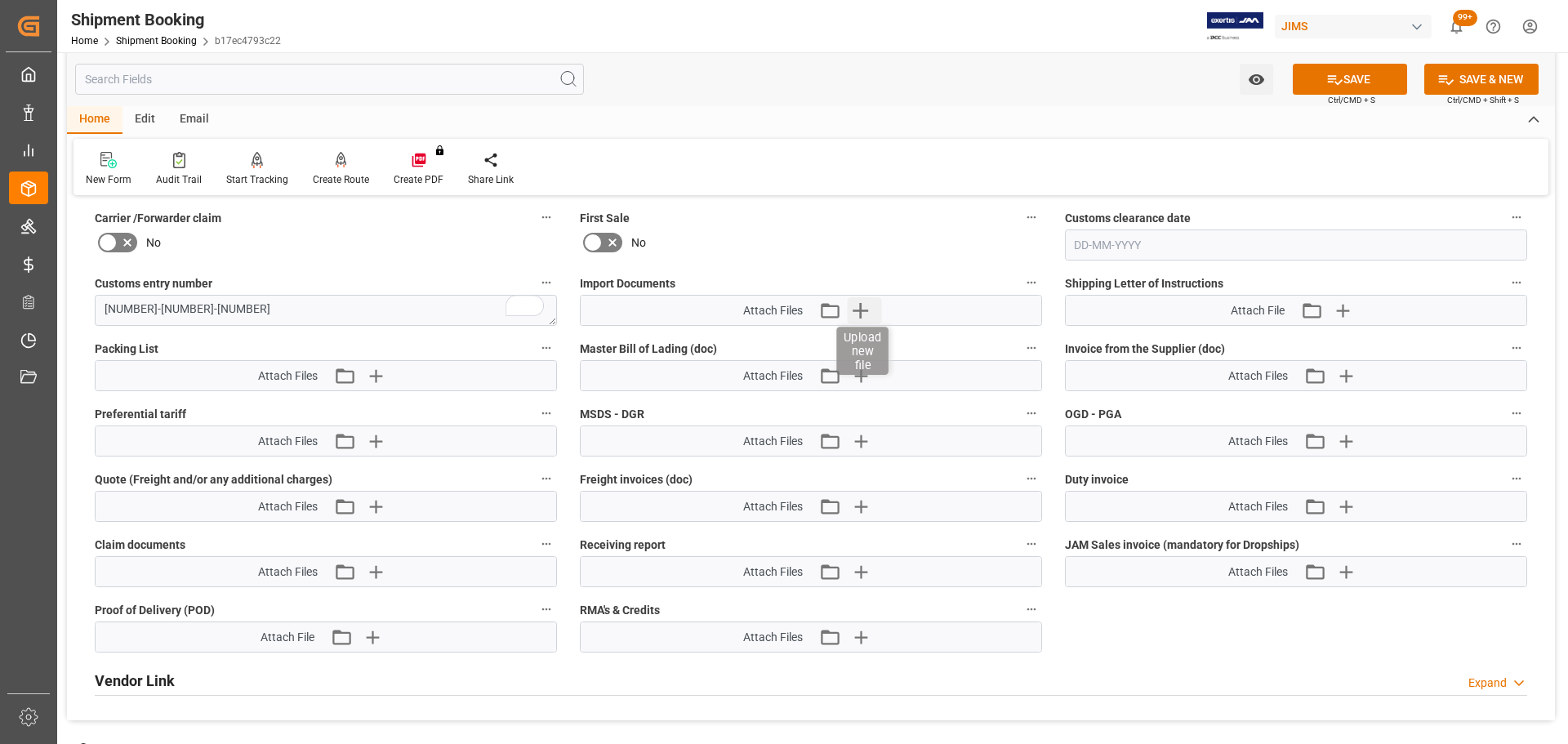 click 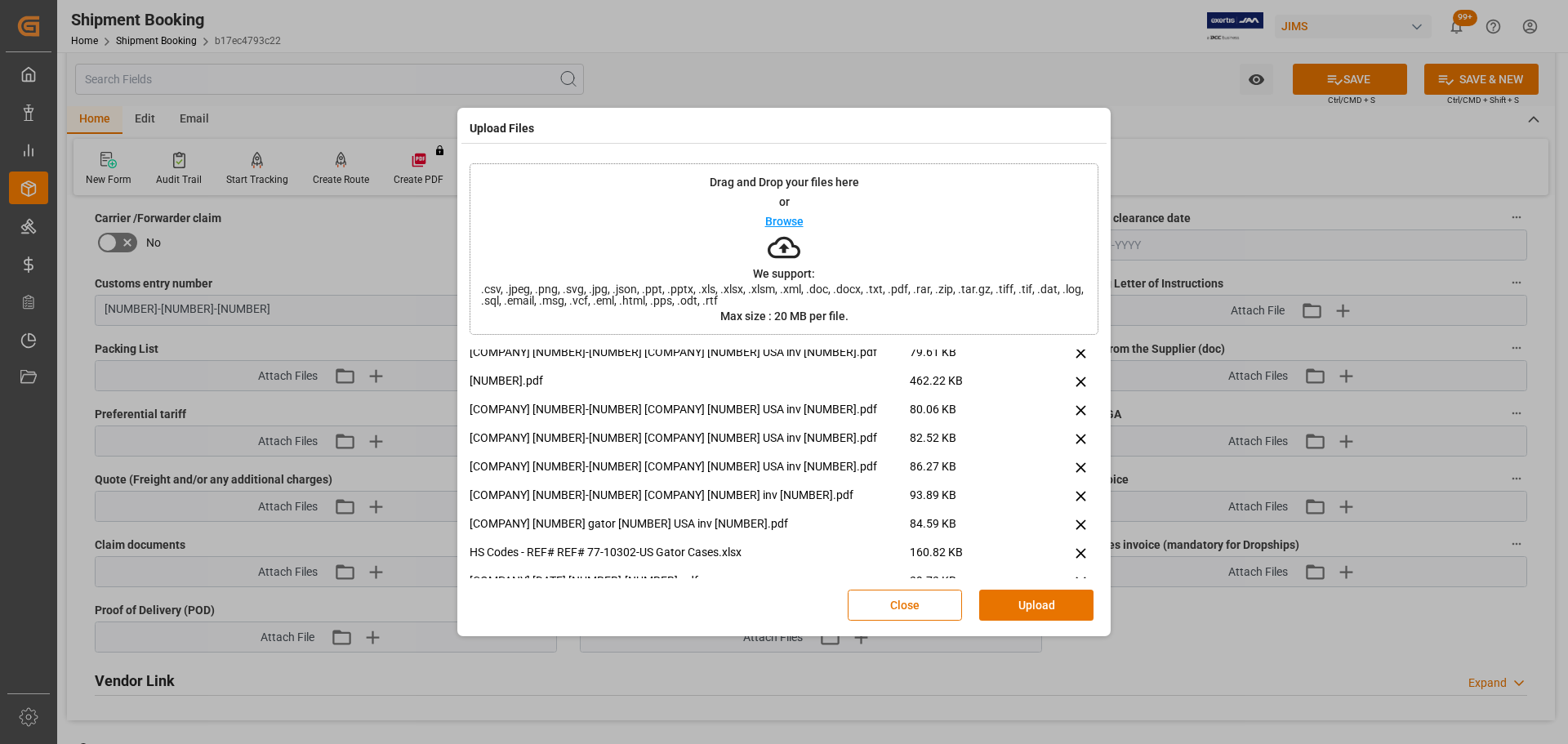 scroll, scrollTop: 0, scrollLeft: 0, axis: both 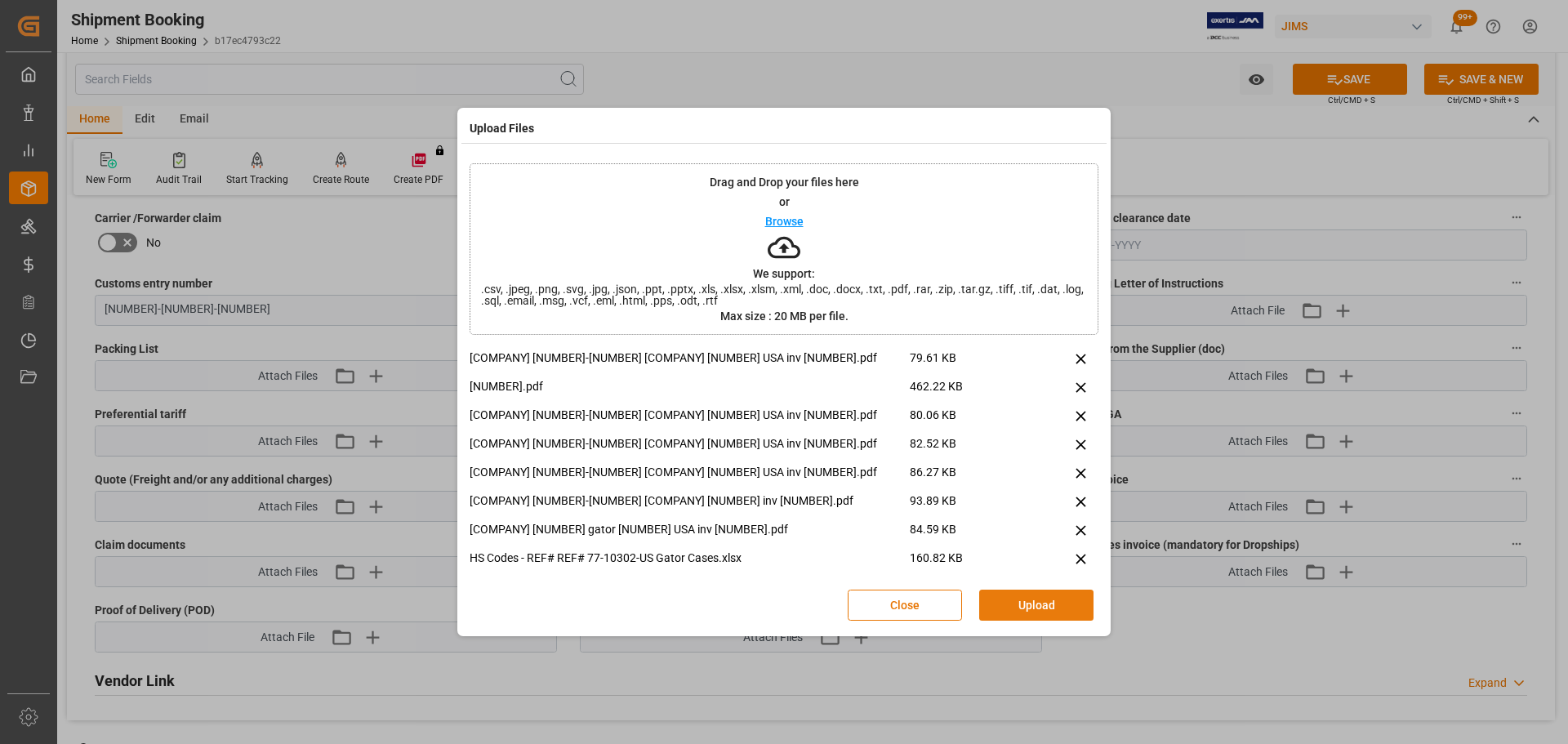 click on "Upload" at bounding box center (1036, 605) 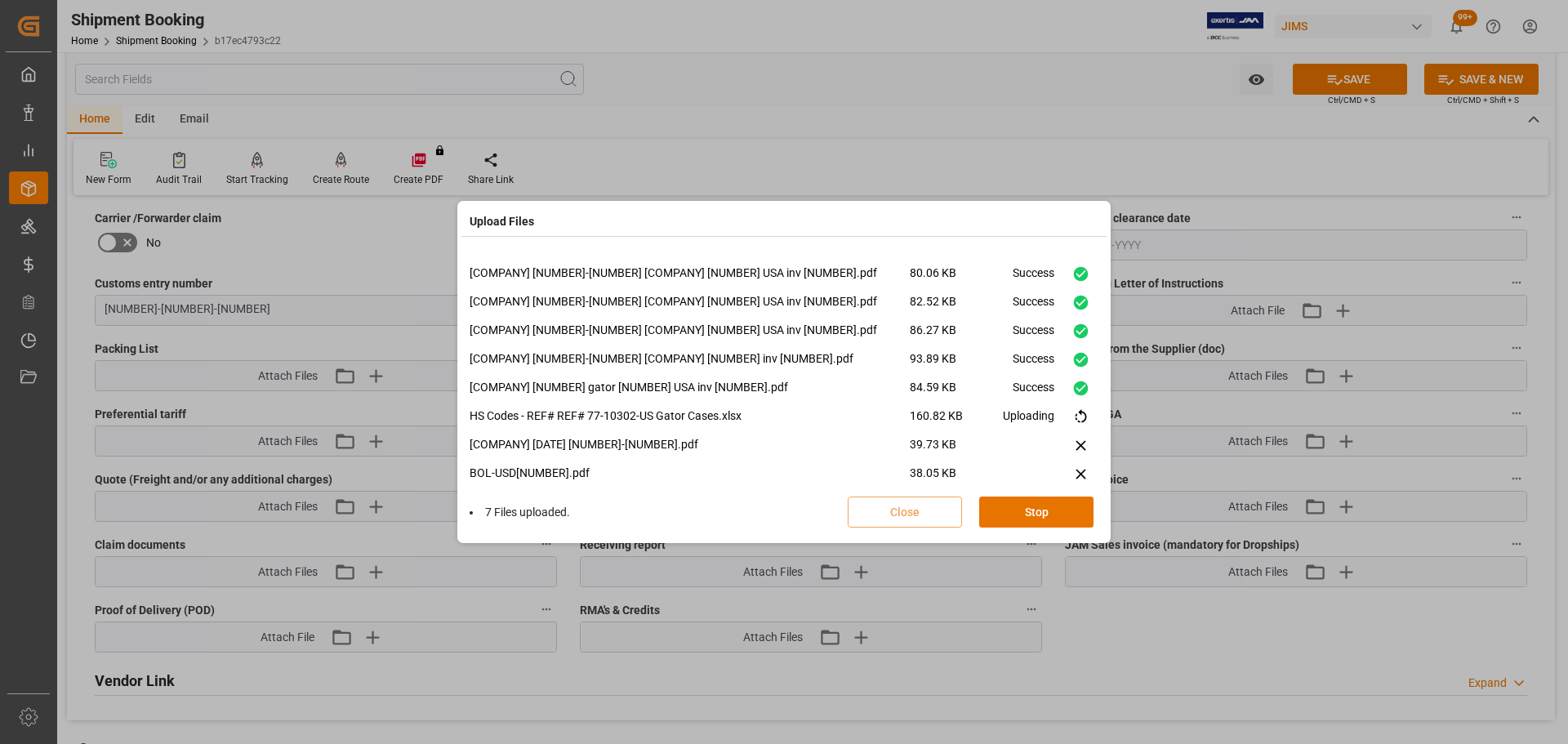 scroll, scrollTop: 97, scrollLeft: 0, axis: vertical 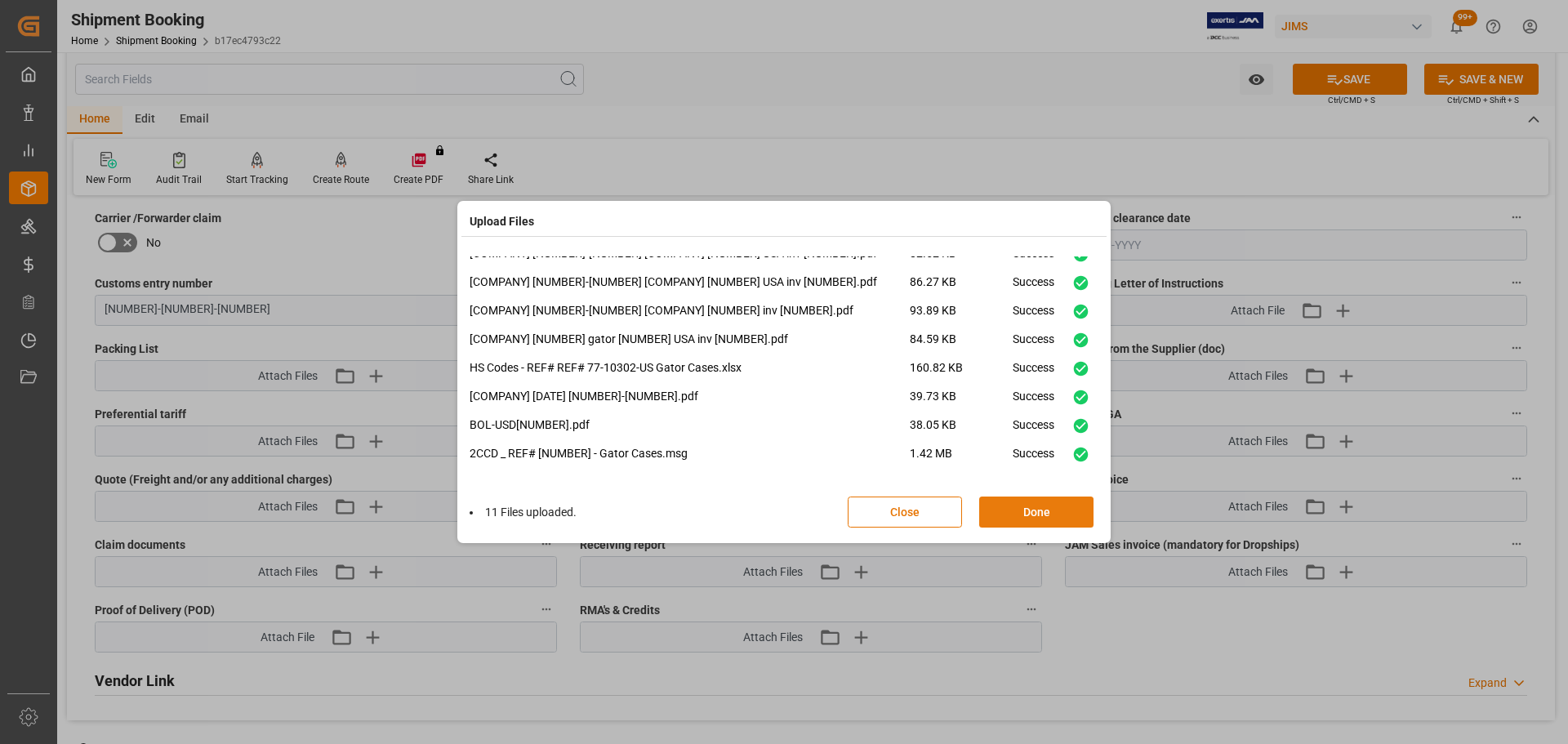 click on "Done" at bounding box center [1036, 512] 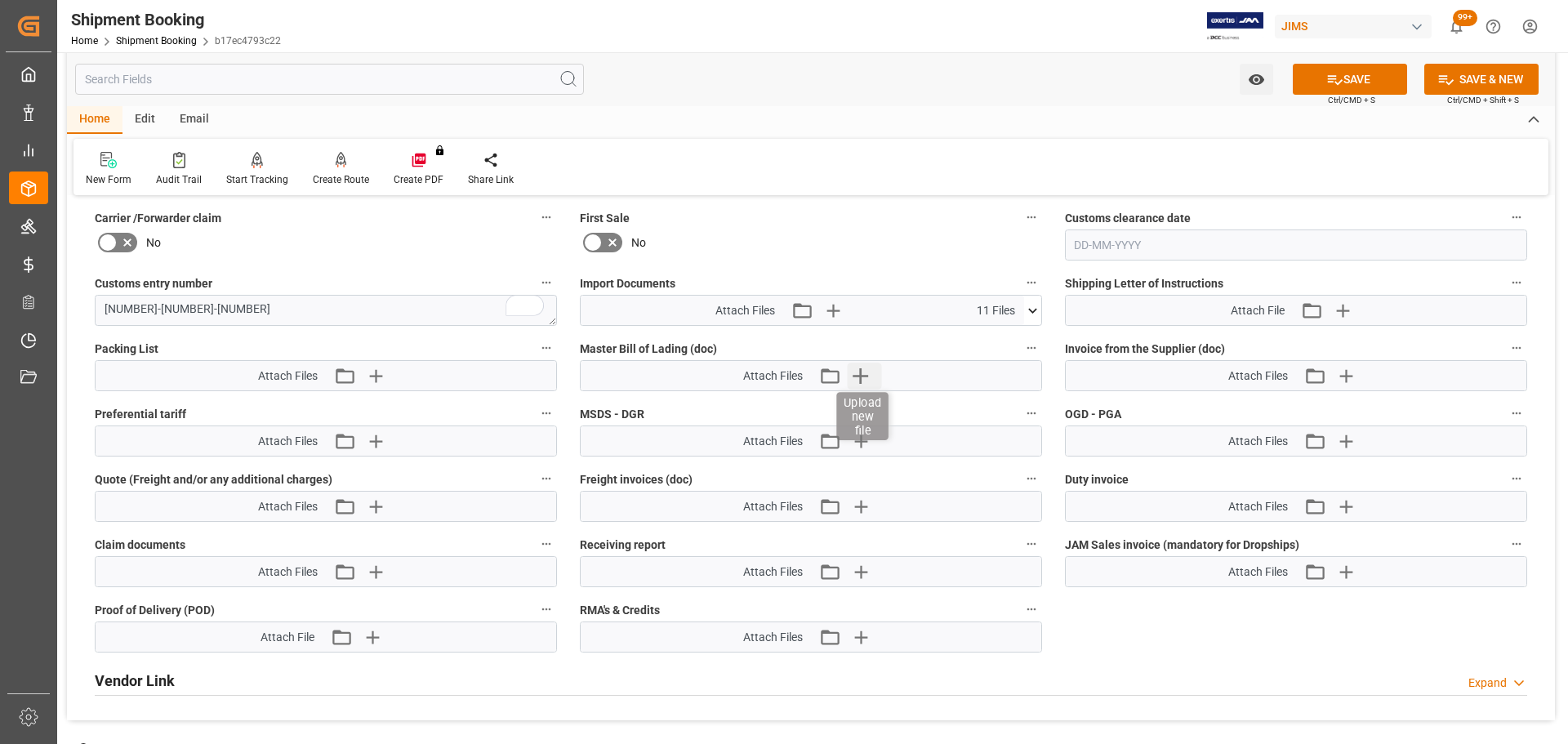 click 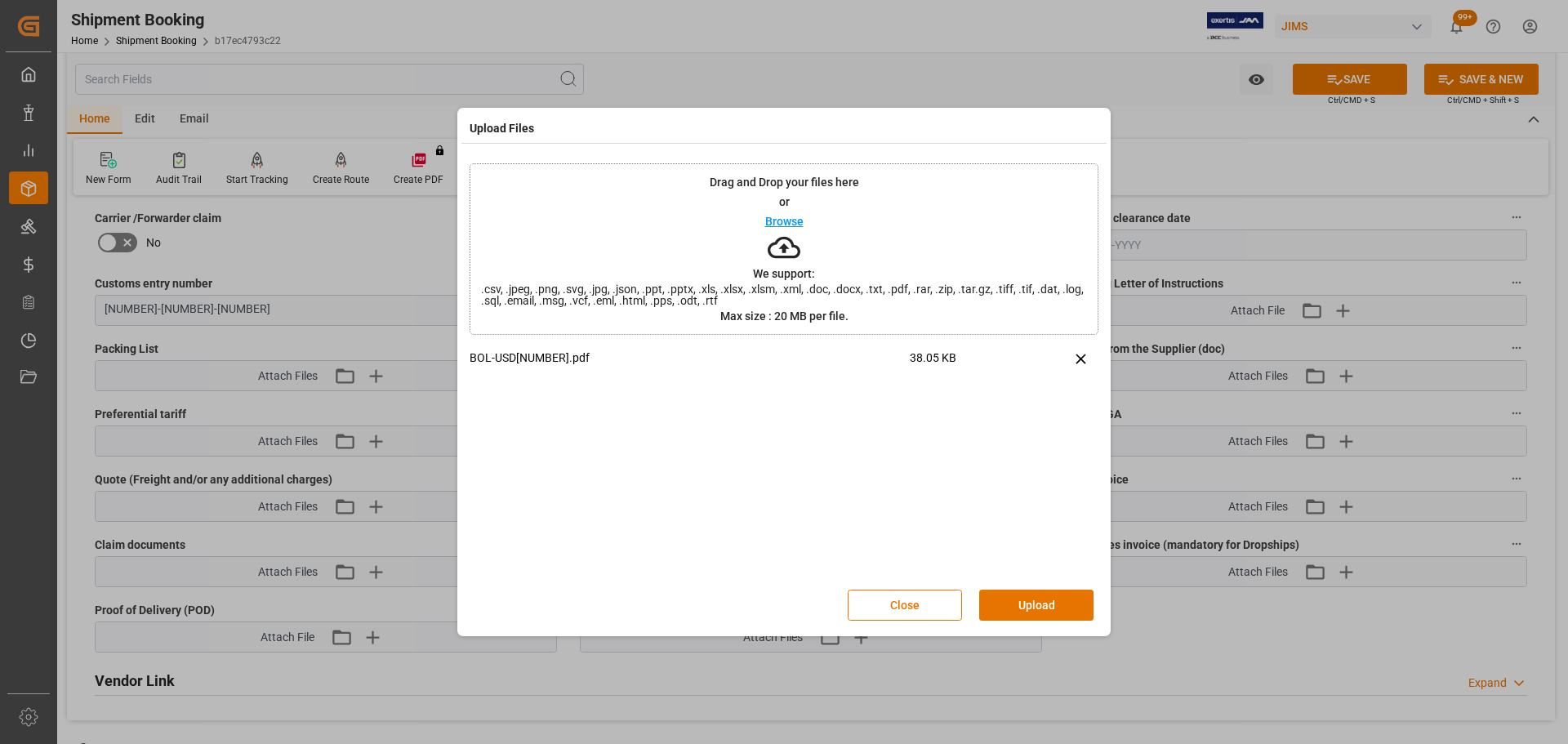 click on "Close Upload" at bounding box center [784, 605] 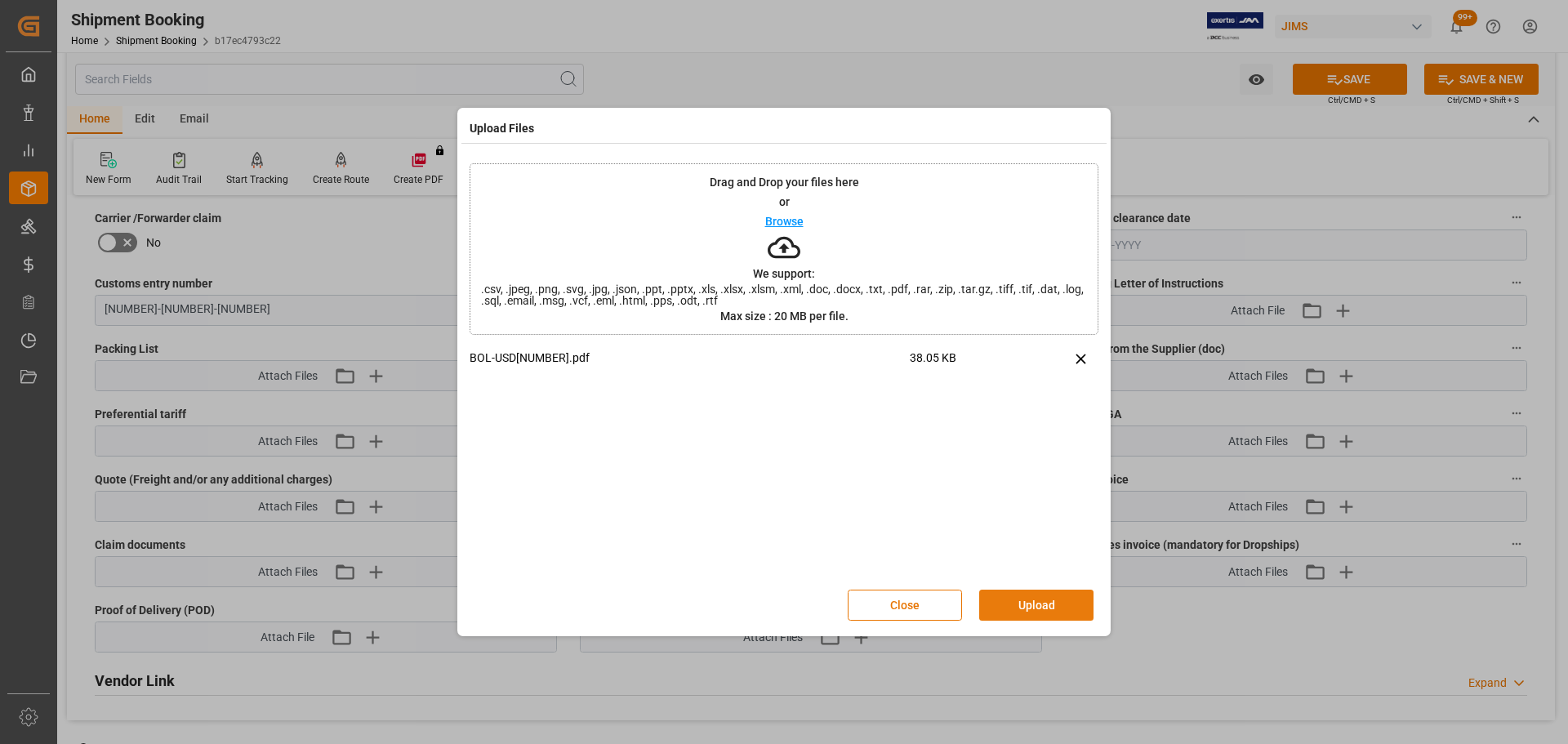 click on "Upload" at bounding box center [1036, 605] 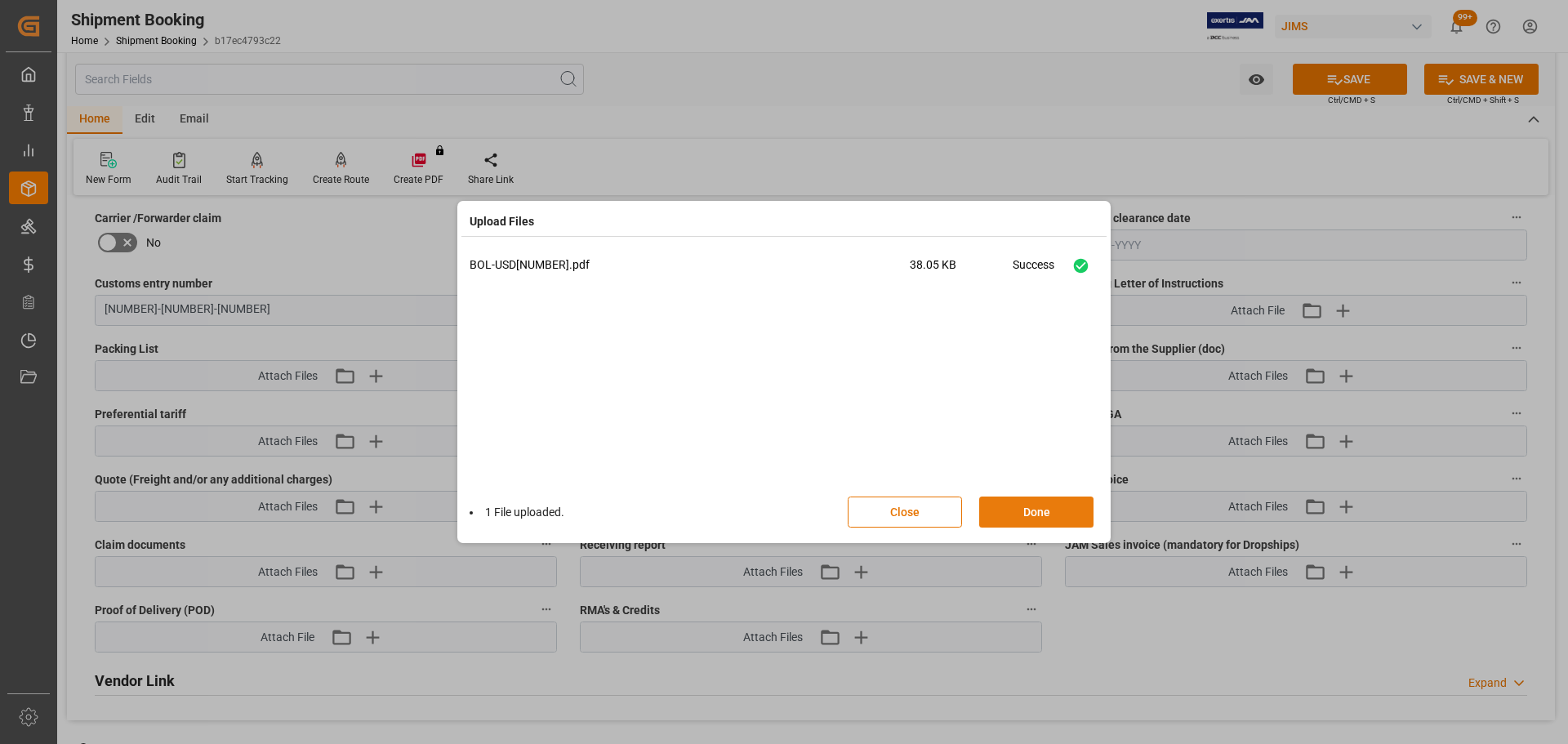 click on "Done" at bounding box center [1036, 512] 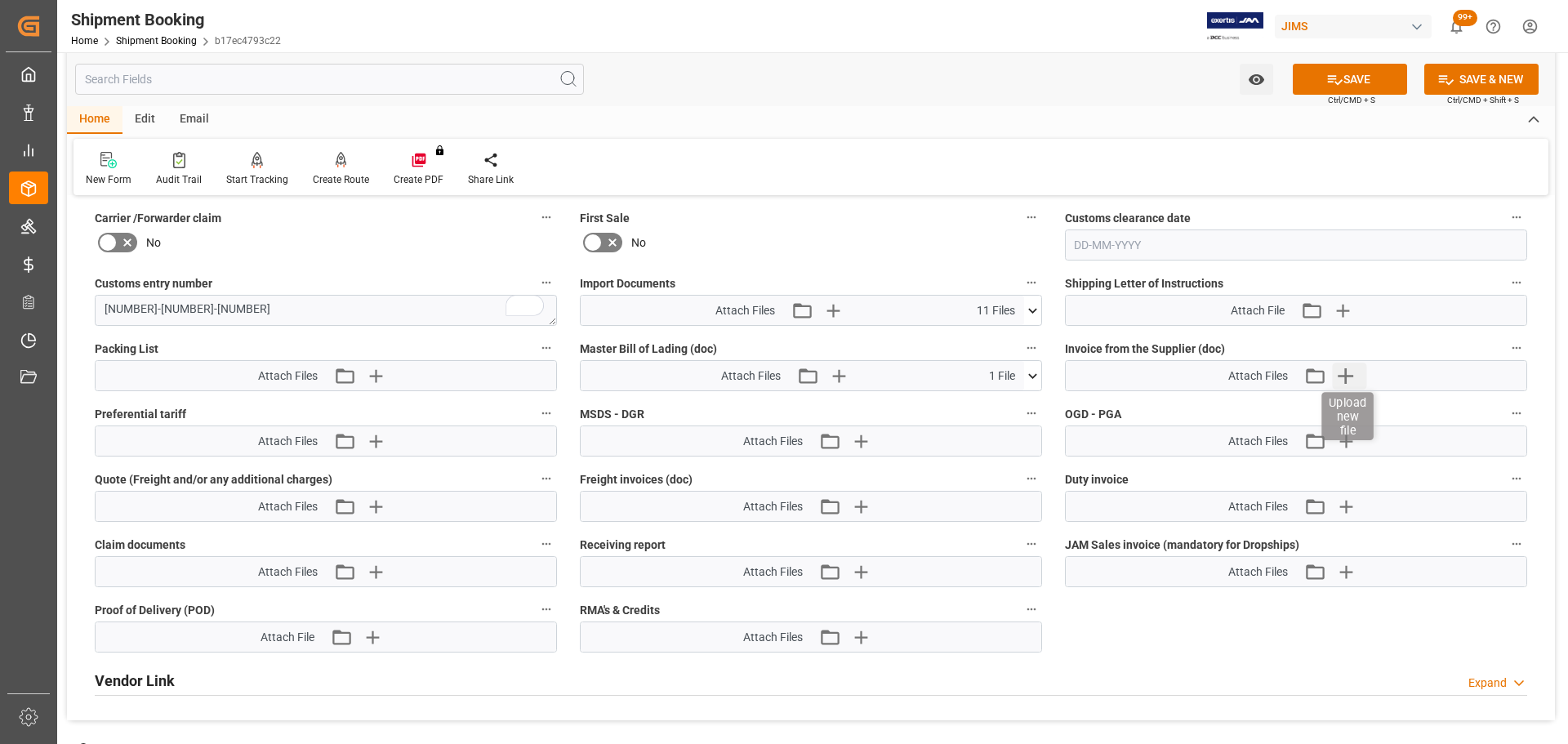 click 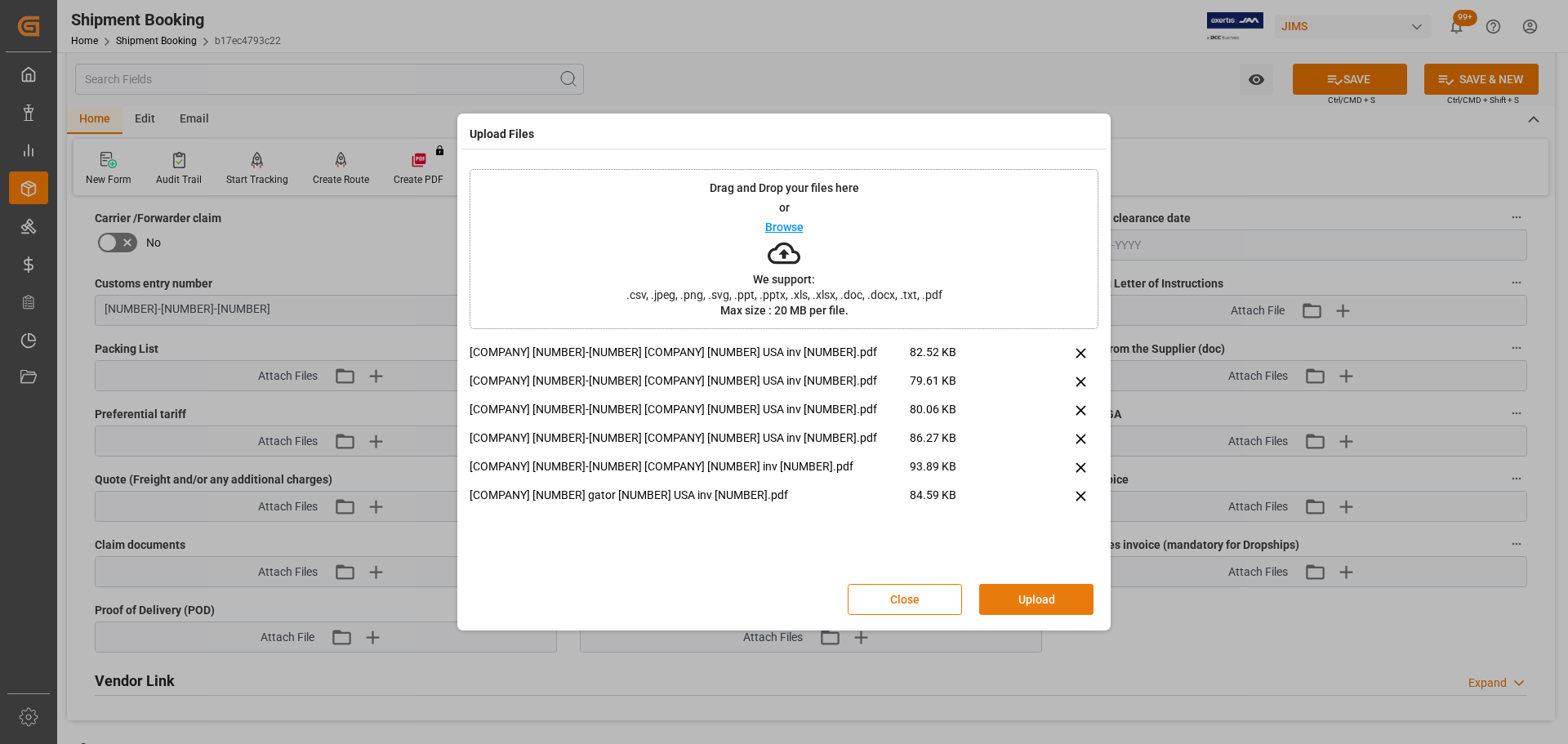 click on "Upload" at bounding box center (1036, 599) 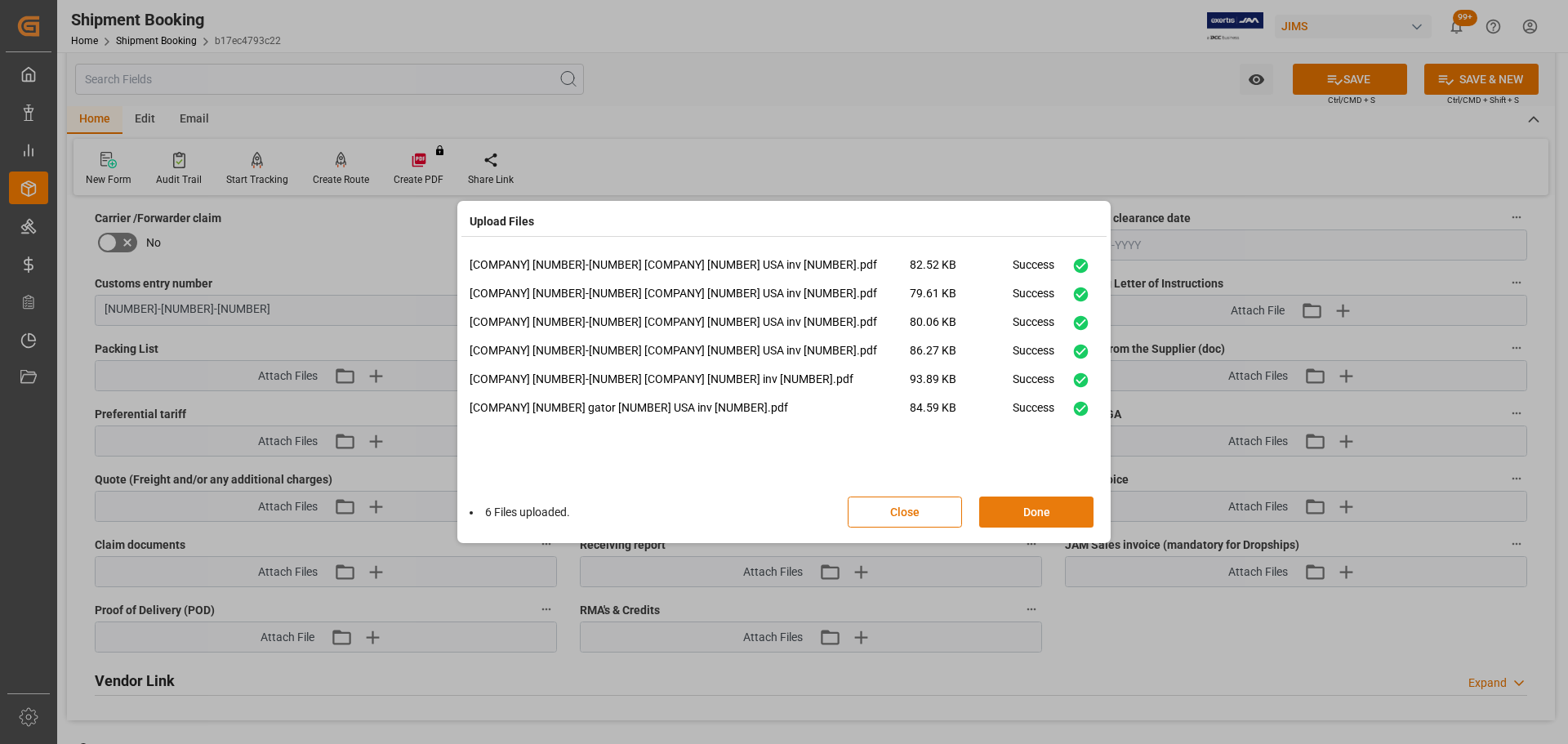 click on "Done" at bounding box center (1036, 512) 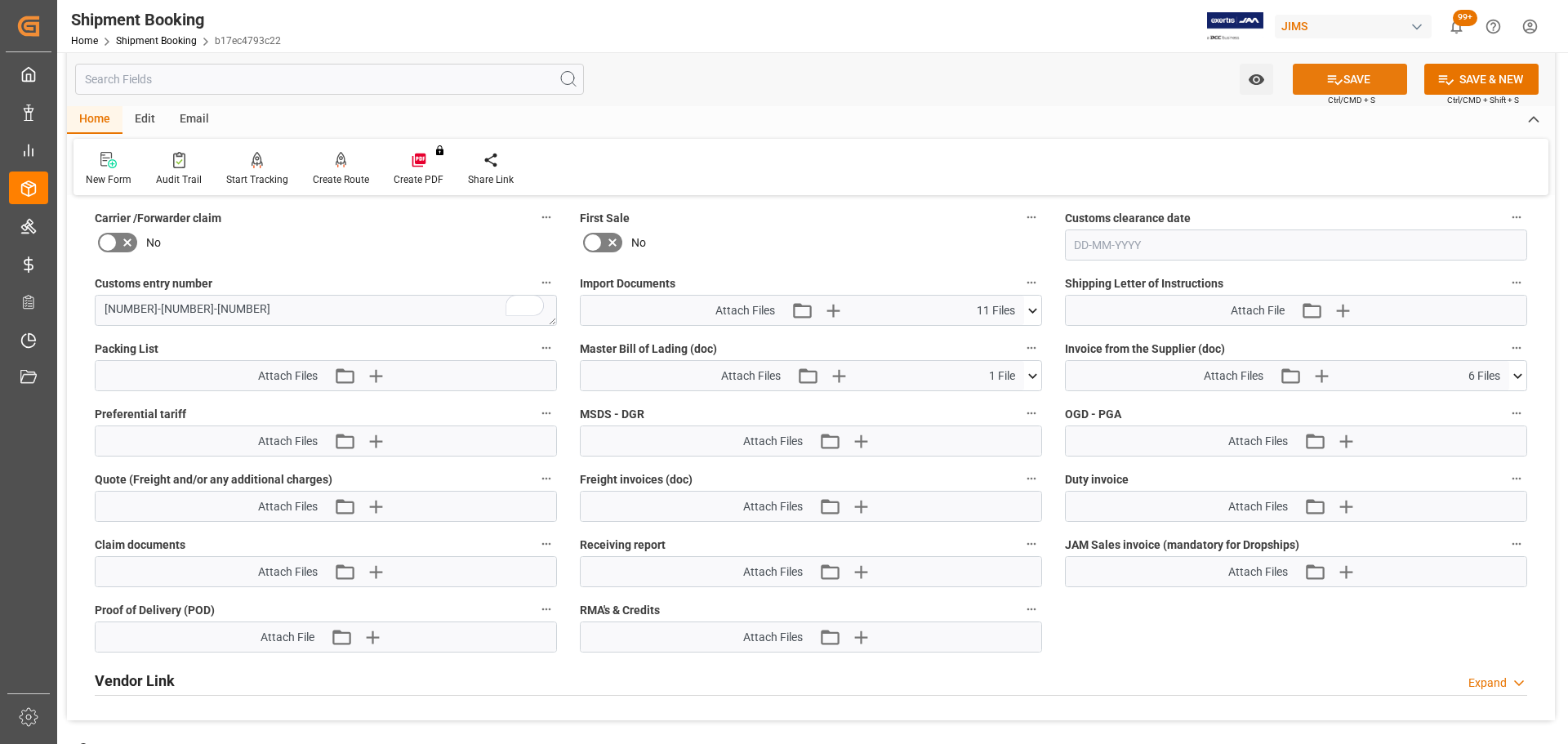 click on "SAVE" at bounding box center [1350, 79] 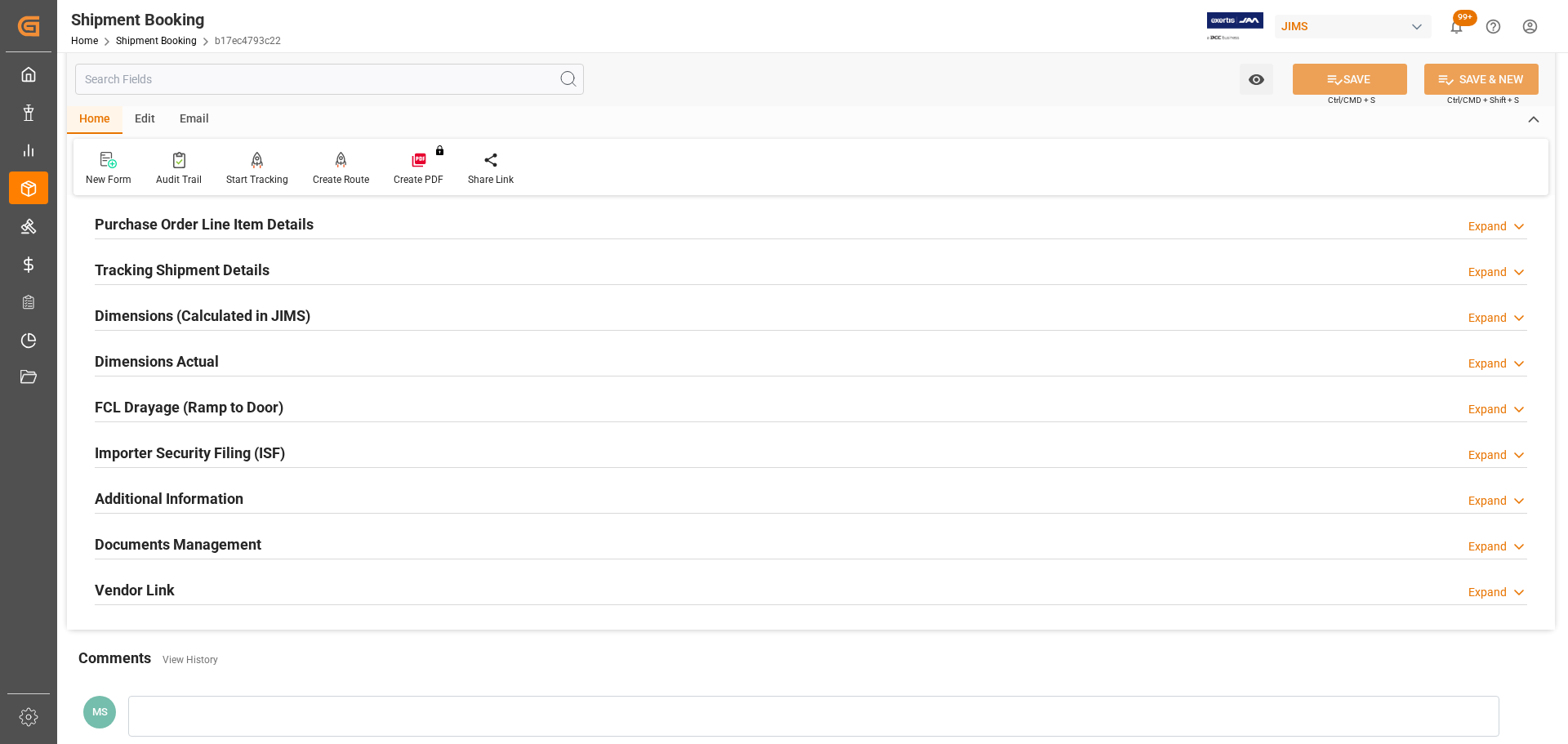 scroll, scrollTop: 482, scrollLeft: 0, axis: vertical 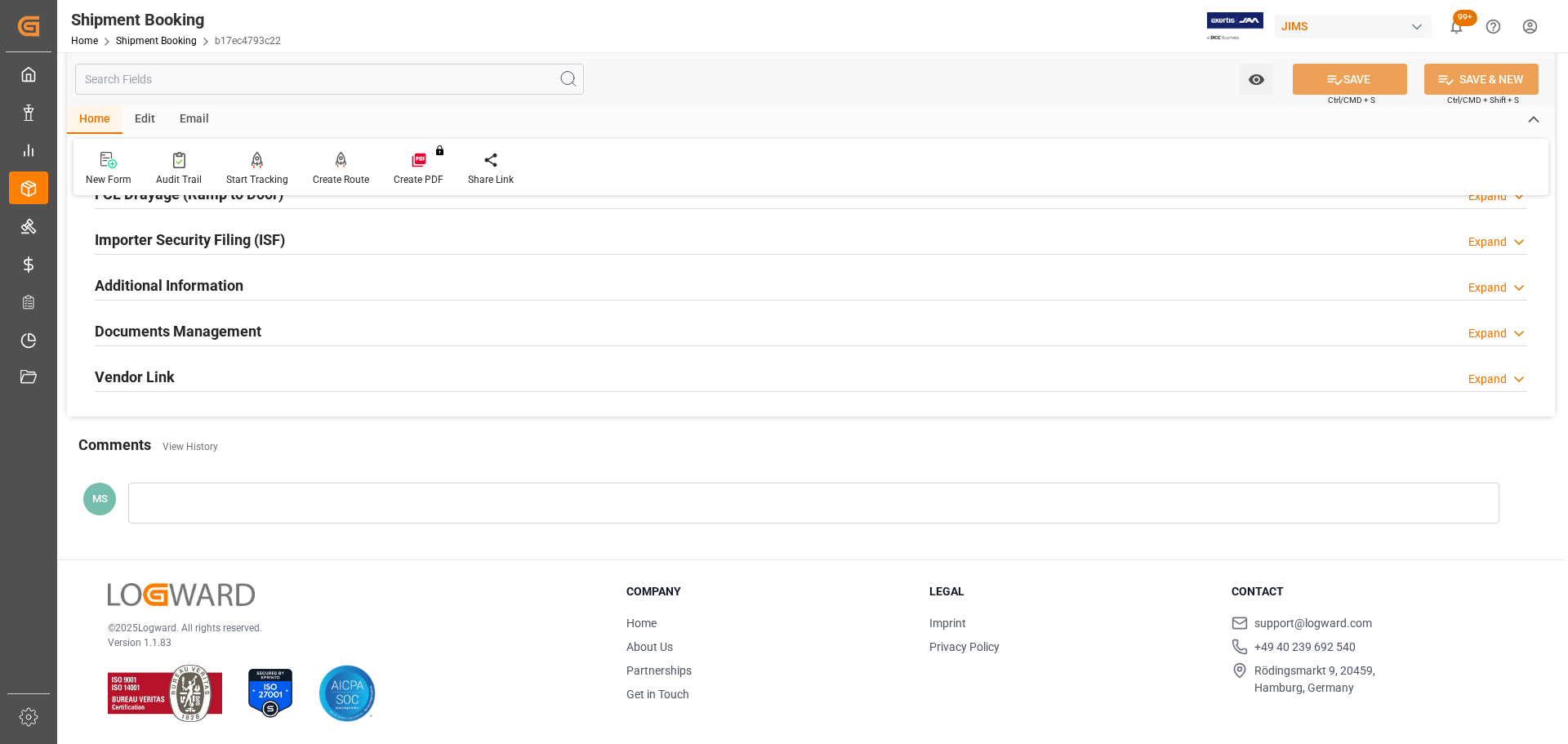 click on "Documents Management Expand" at bounding box center [811, 330] 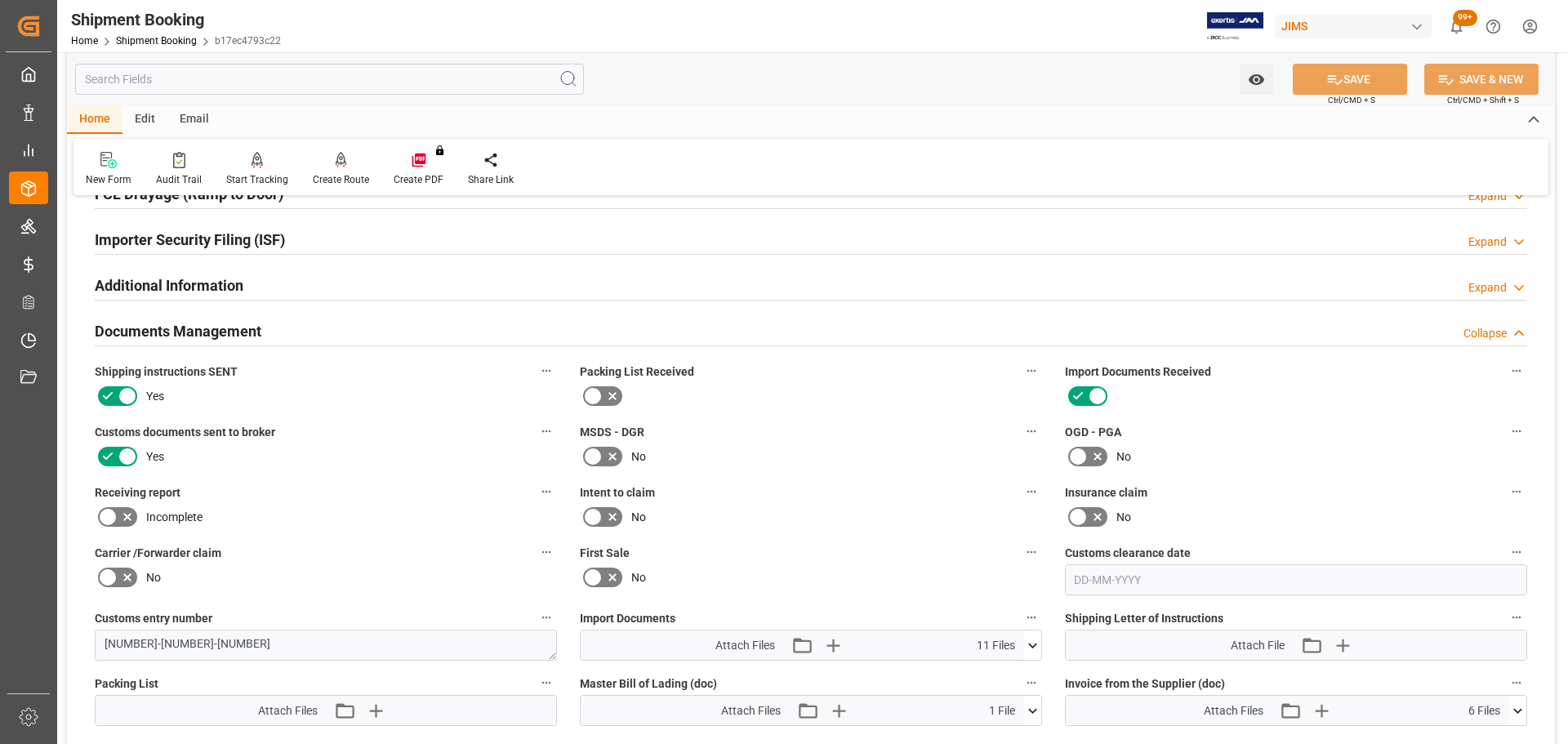 scroll, scrollTop: 727, scrollLeft: 0, axis: vertical 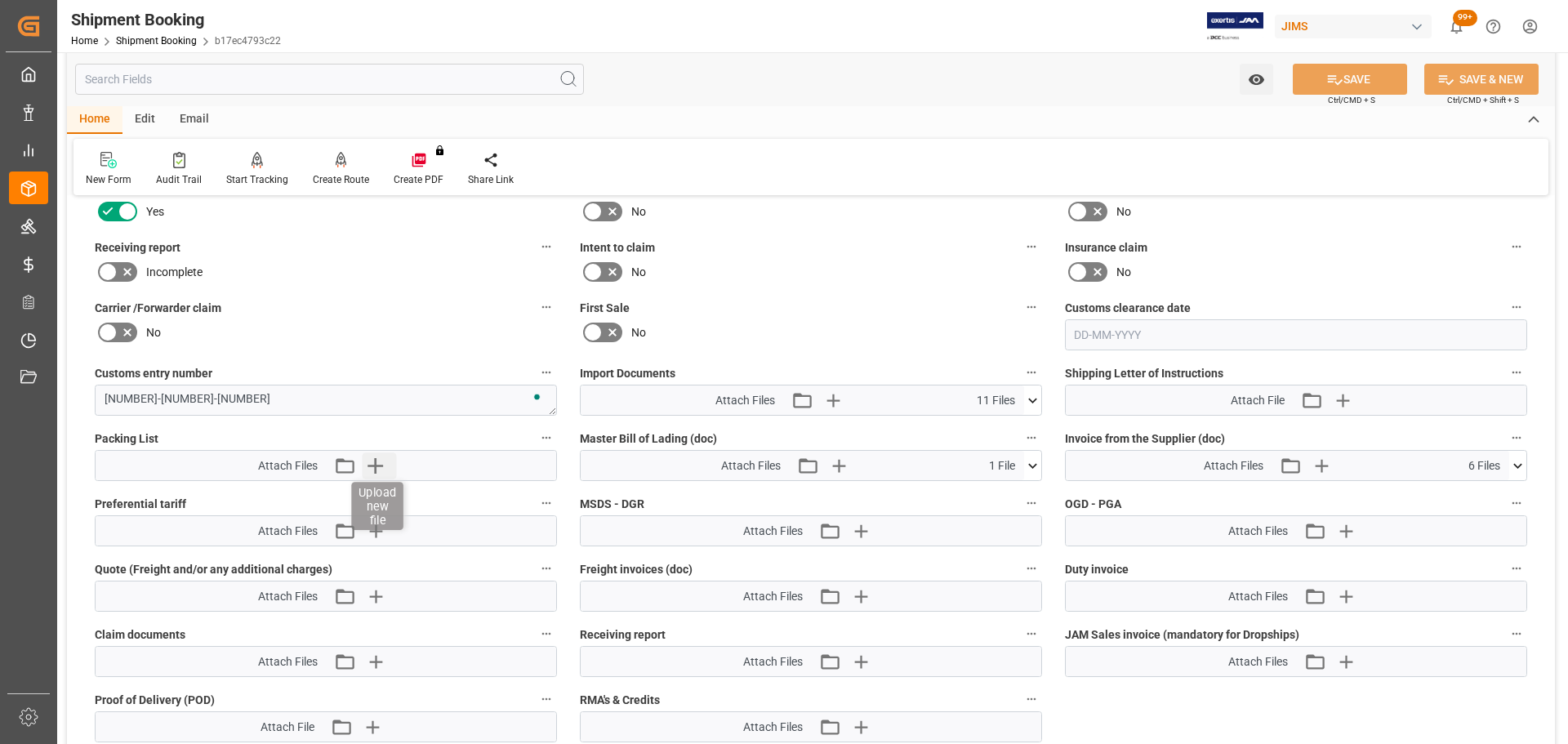 click 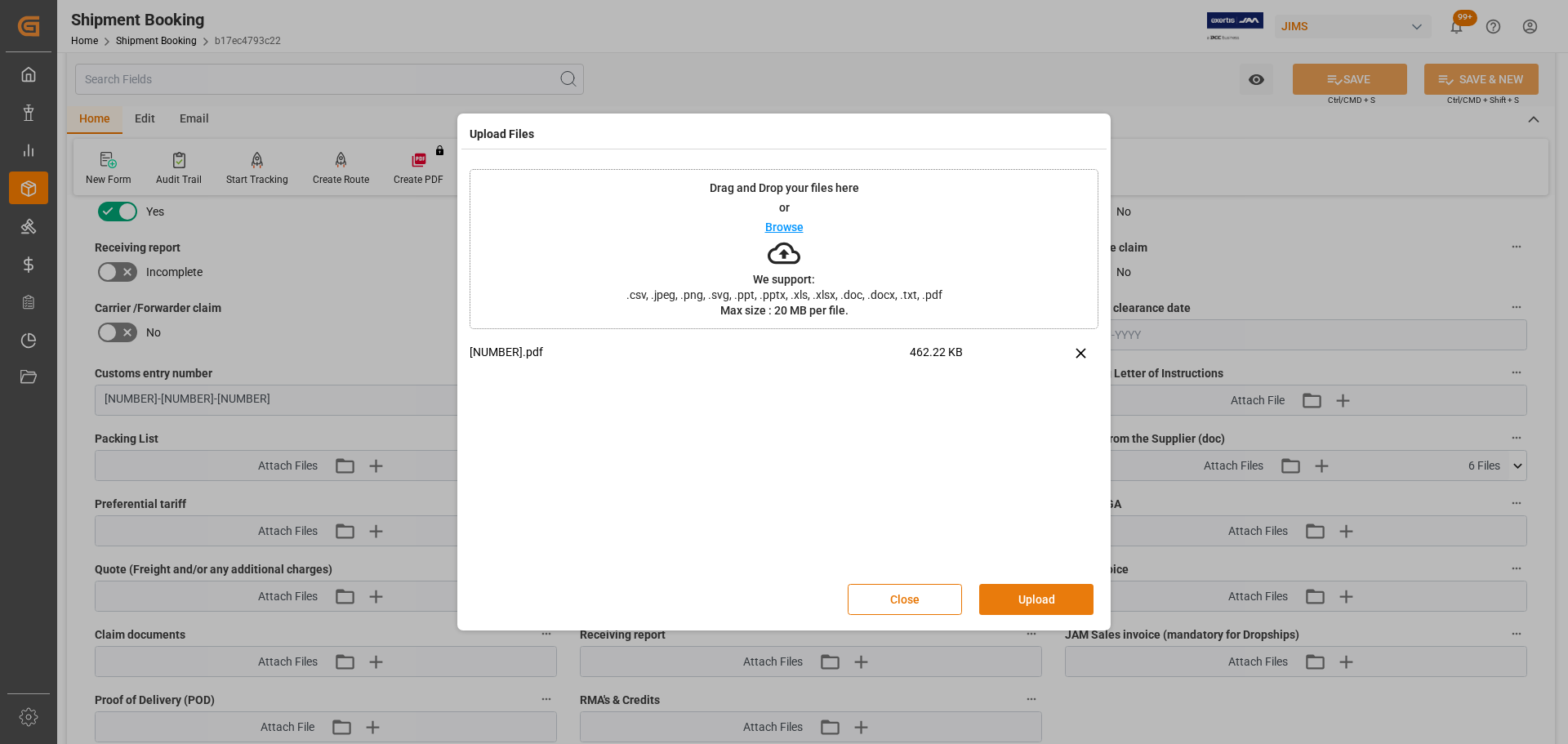 click on "Upload" at bounding box center [1036, 599] 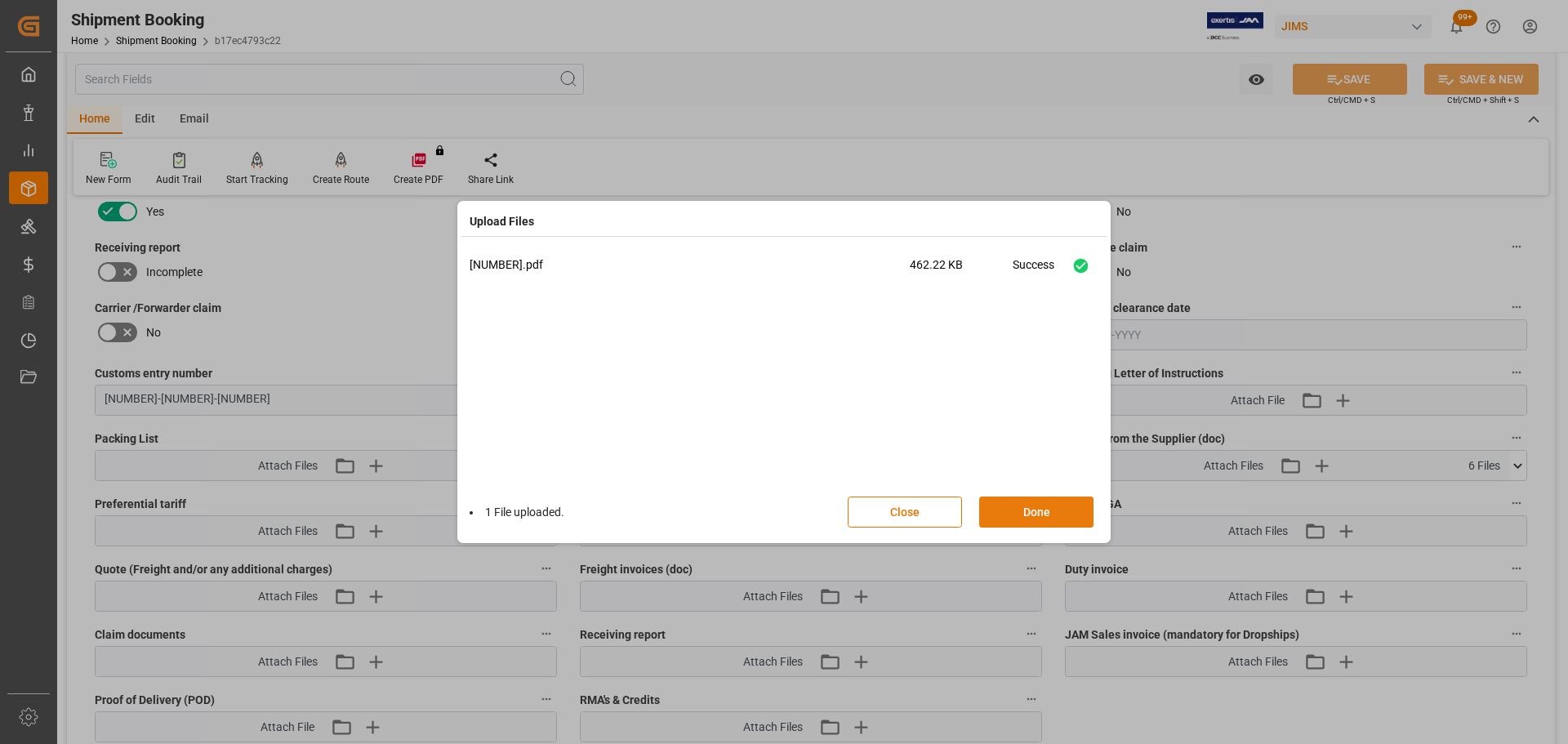 click on "Done" at bounding box center [1036, 512] 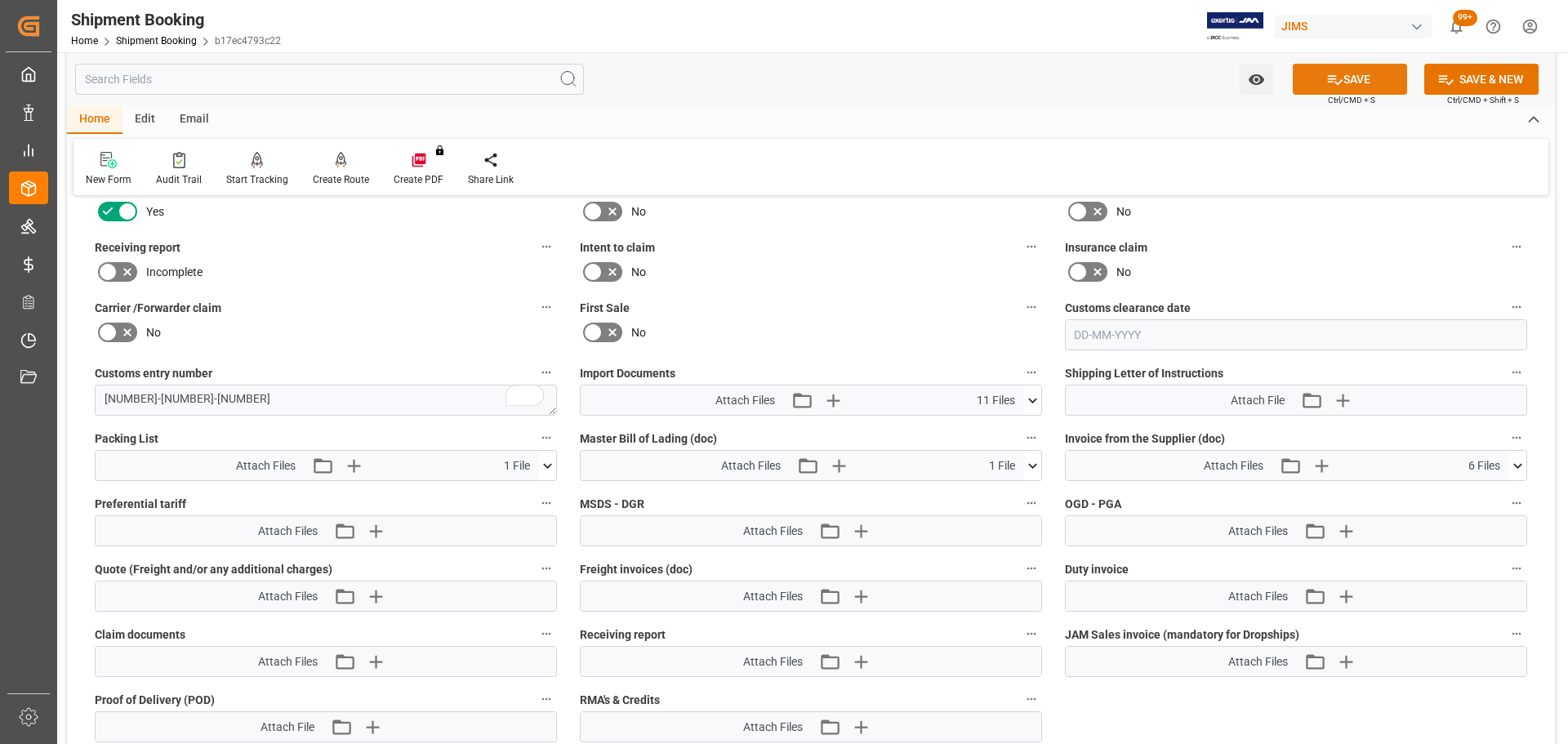 click on "SAVE" at bounding box center (1350, 79) 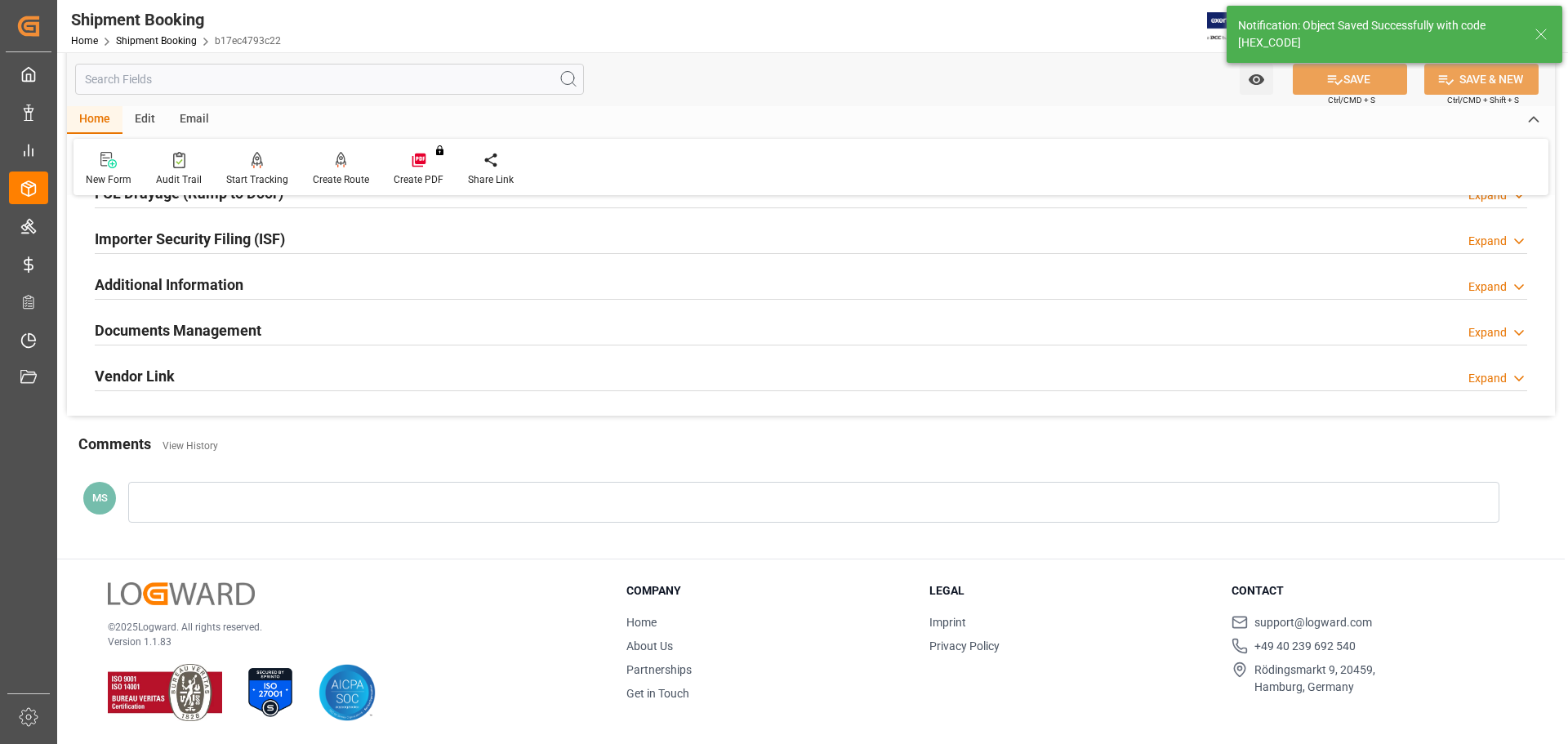scroll, scrollTop: 482, scrollLeft: 0, axis: vertical 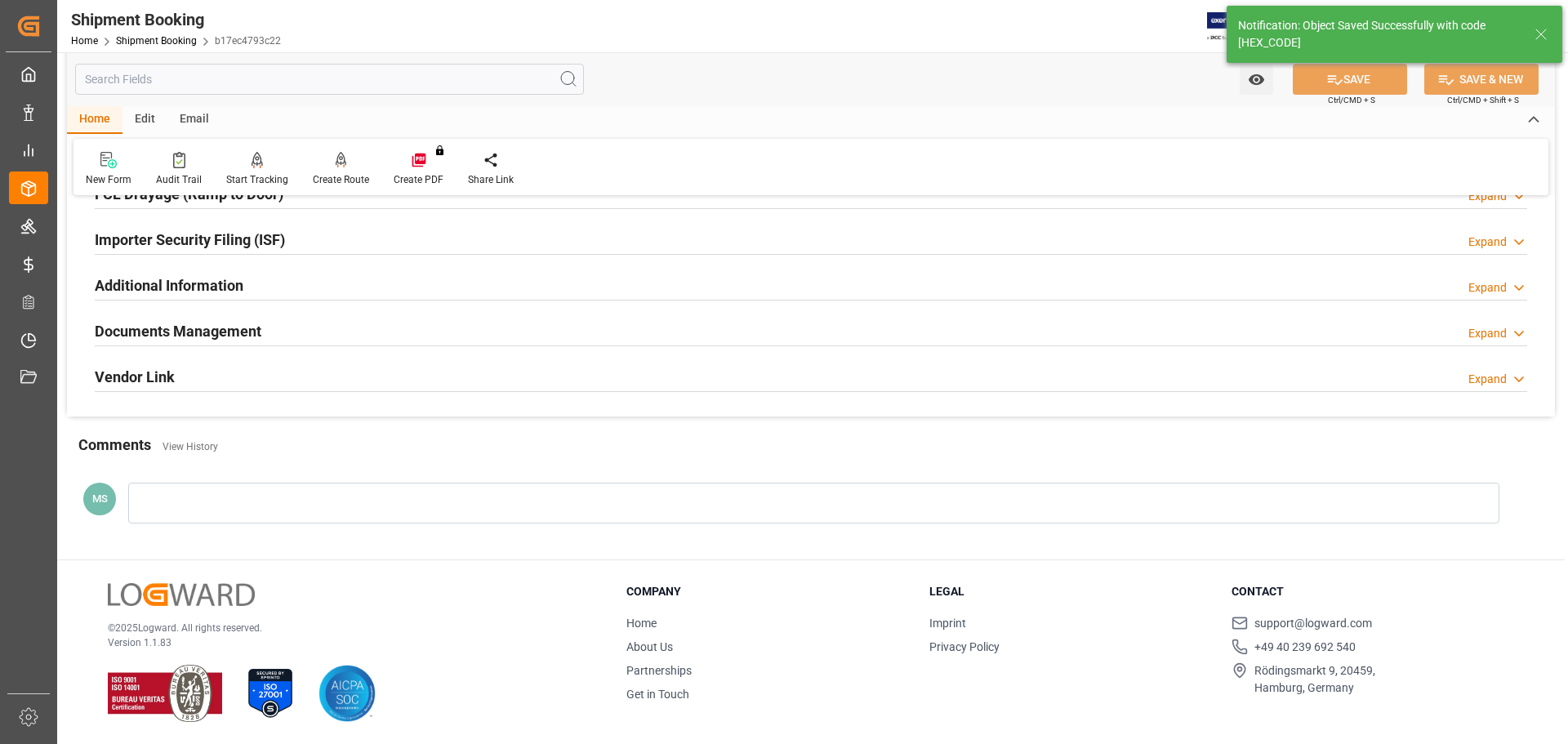 click on "Documents Management Expand" at bounding box center [811, 330] 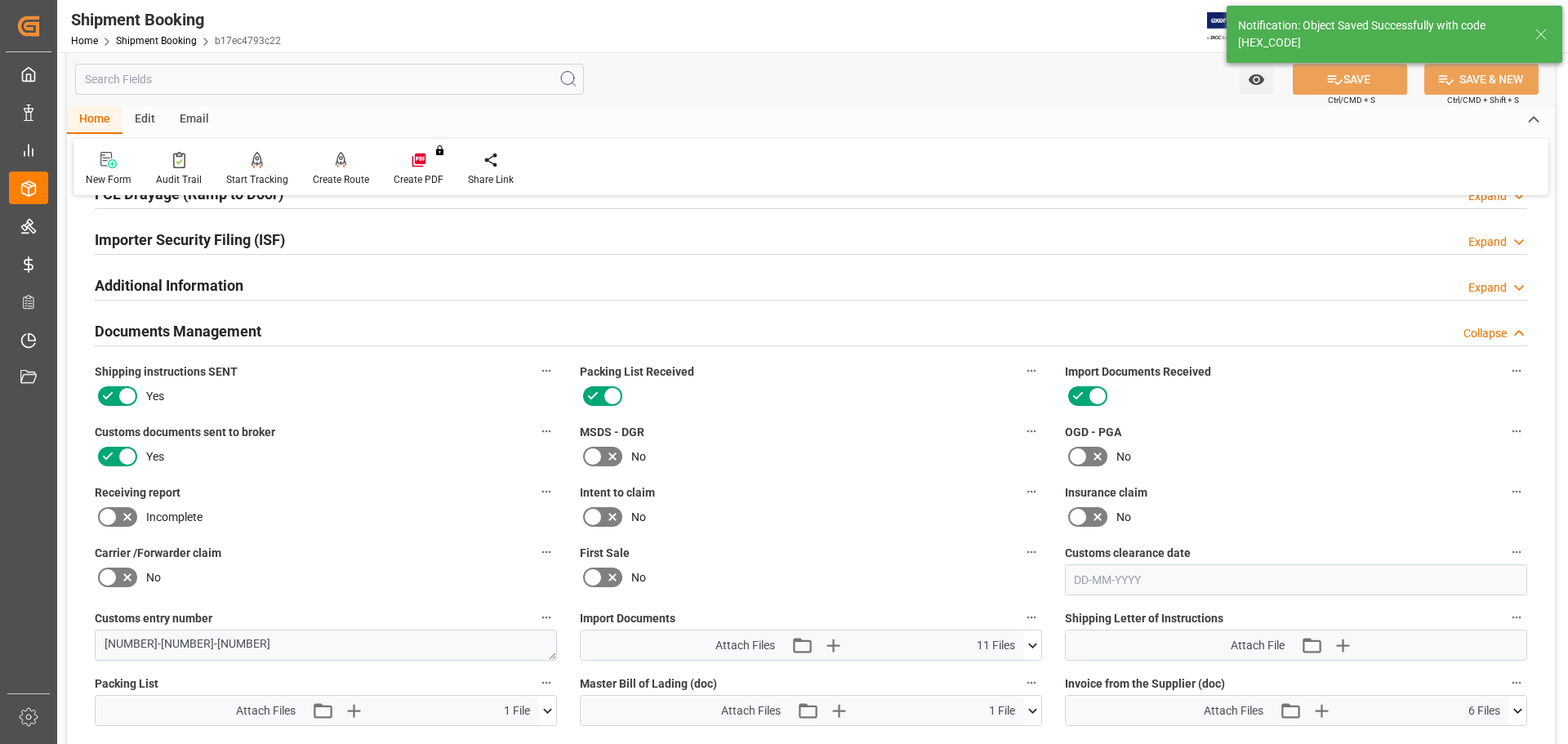 scroll, scrollTop: 727, scrollLeft: 0, axis: vertical 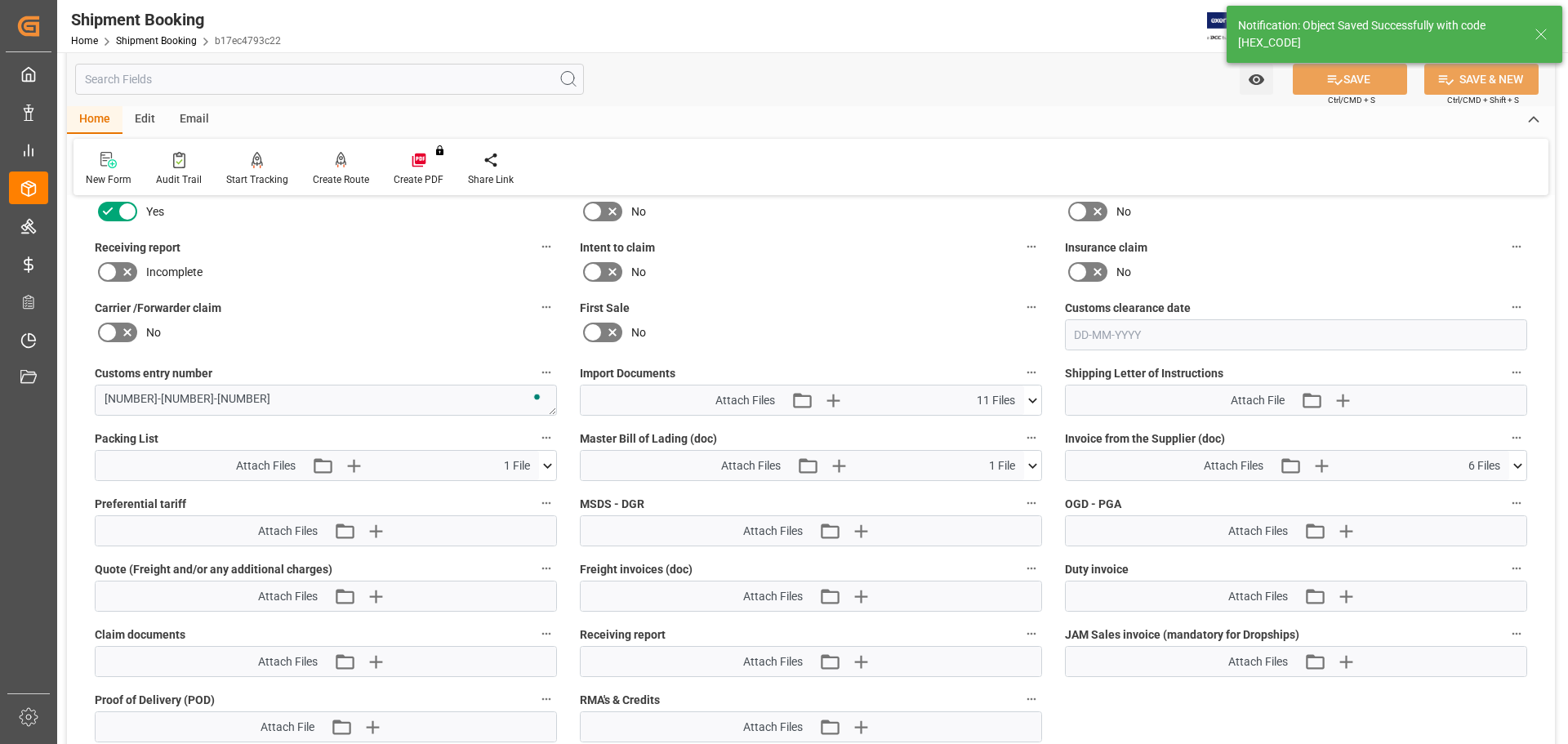 click on "No" at bounding box center (326, 332) 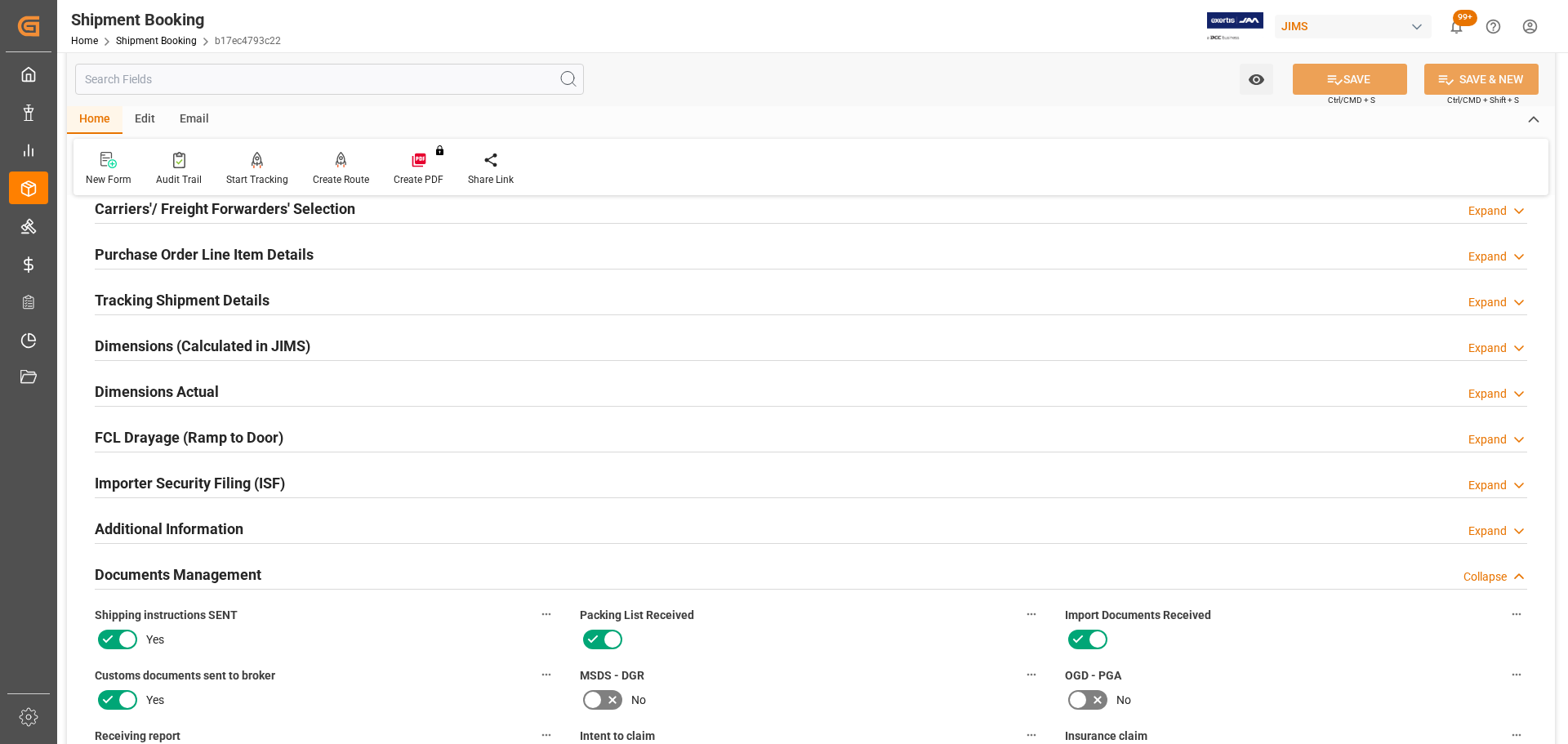 scroll, scrollTop: 237, scrollLeft: 0, axis: vertical 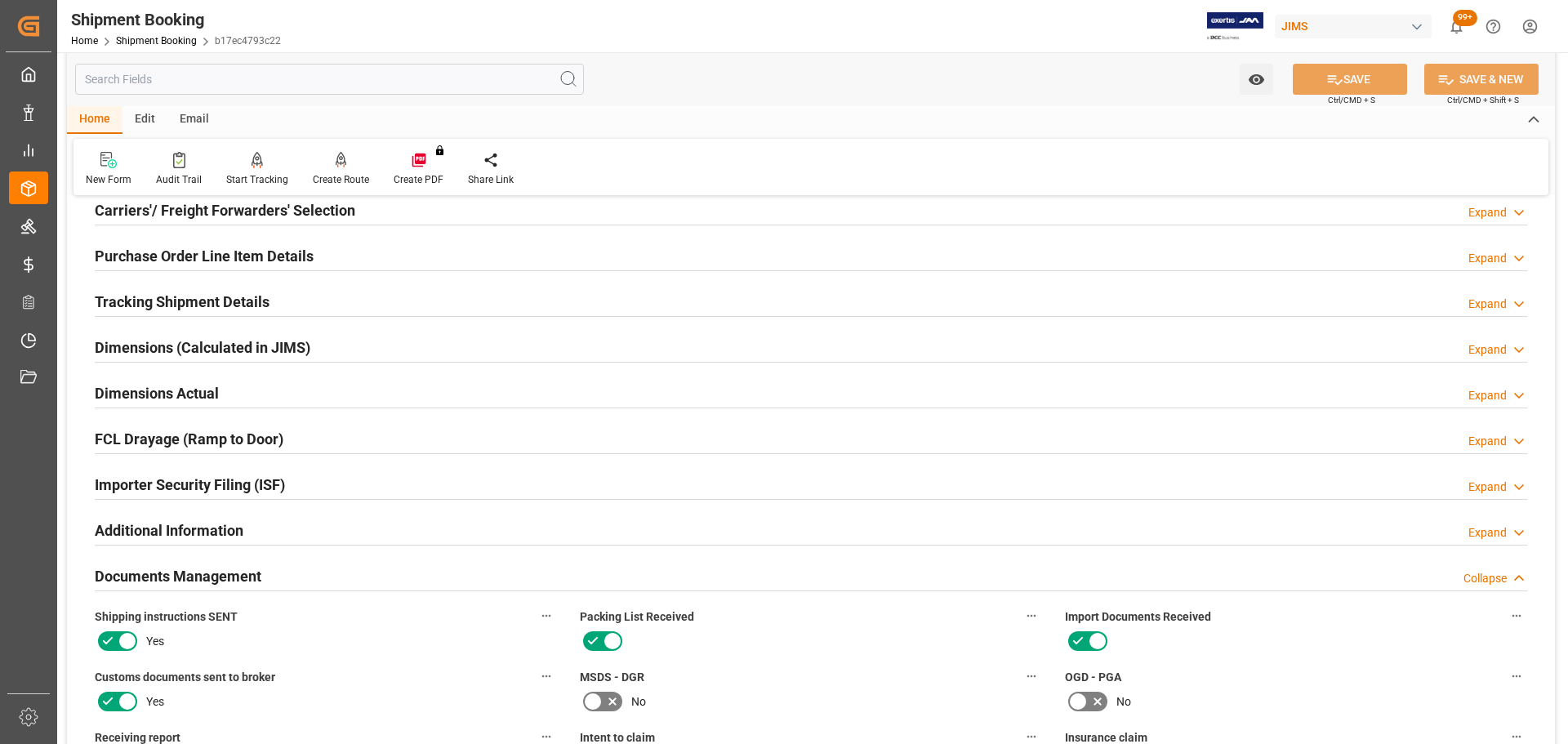 click at bounding box center (811, 590) 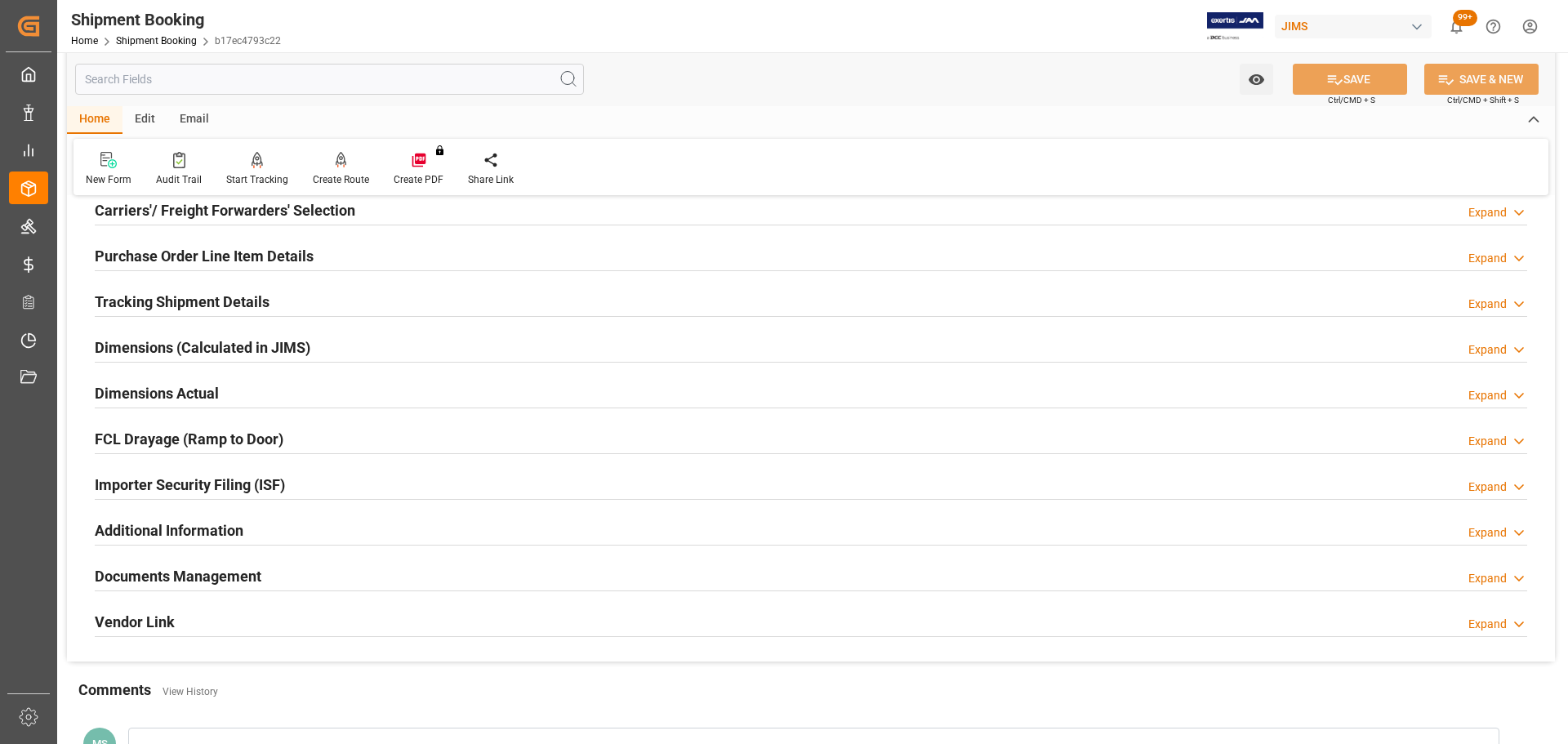click on "Tracking Shipment Details" at bounding box center [182, 301] 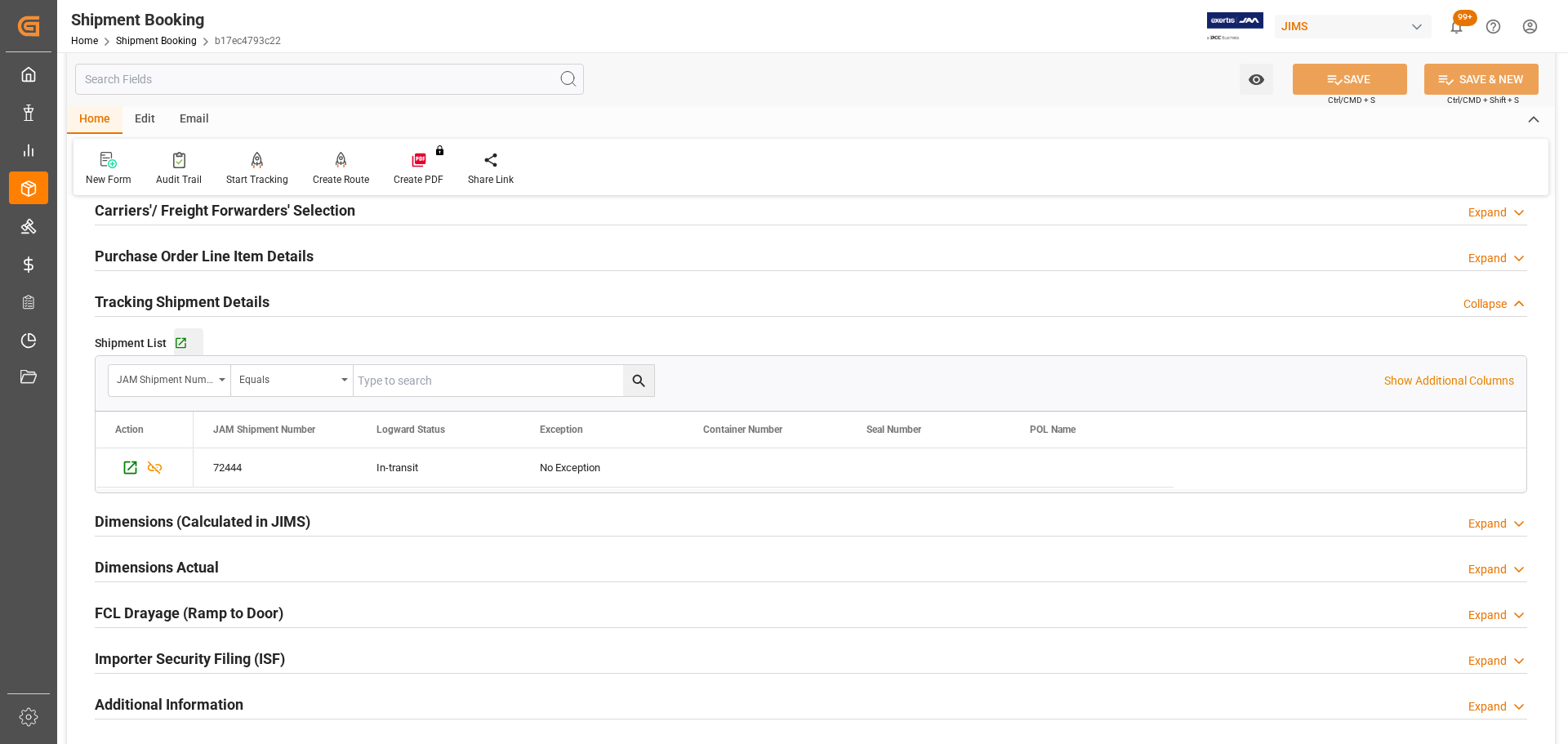 click on "Go to Shipment Tracking Grid" at bounding box center [189, 343] 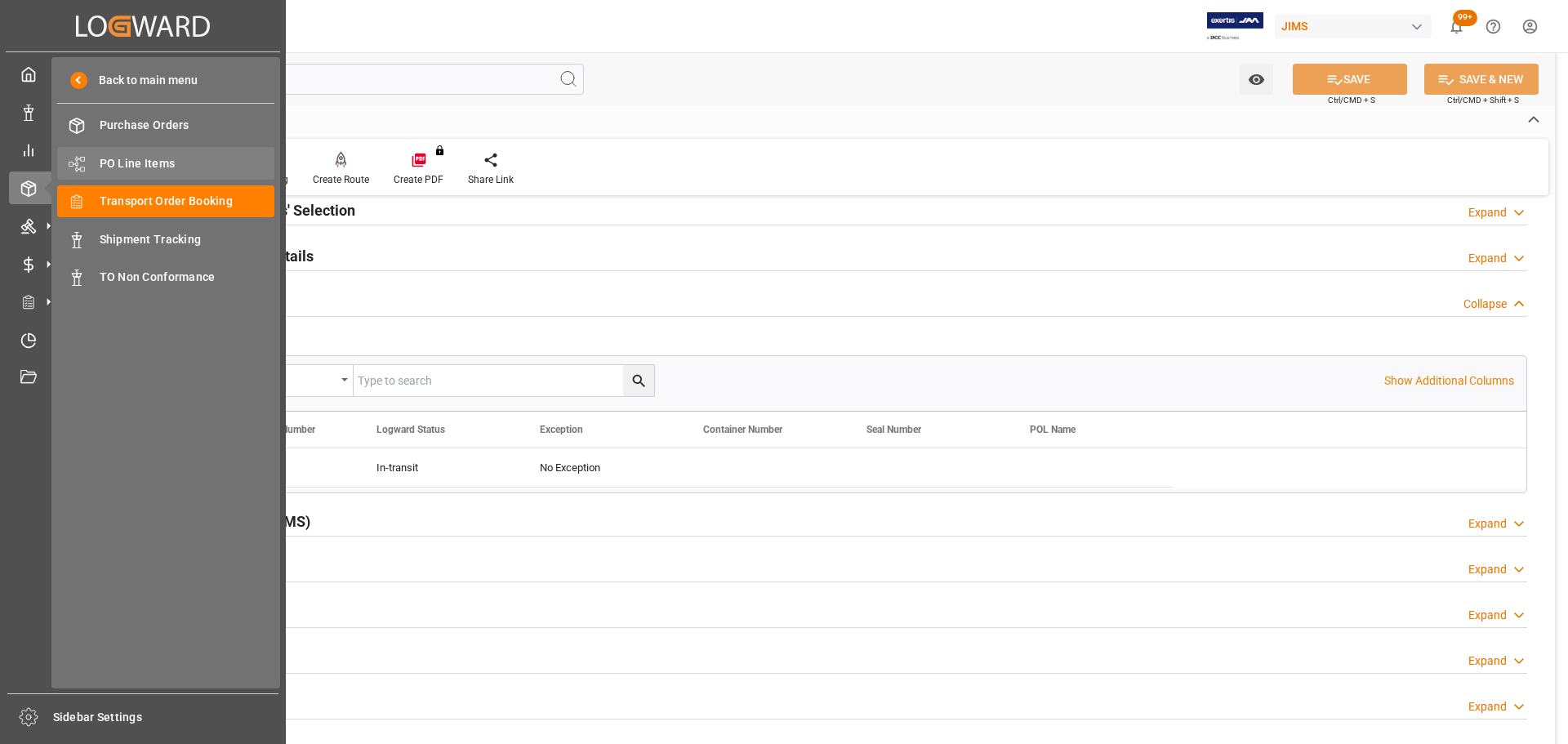 click on "PO Line Items" at bounding box center [187, 163] 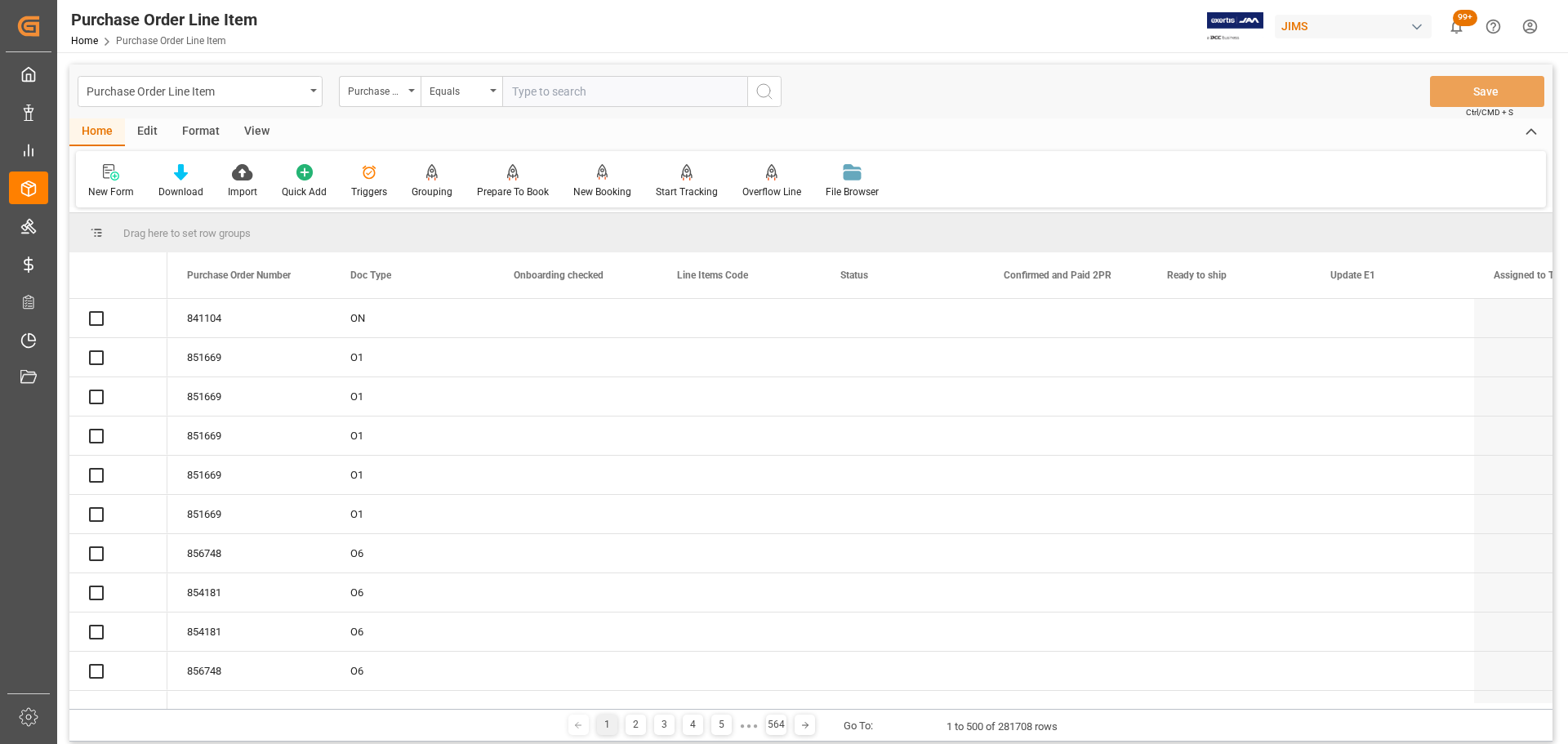 click at bounding box center [625, 91] 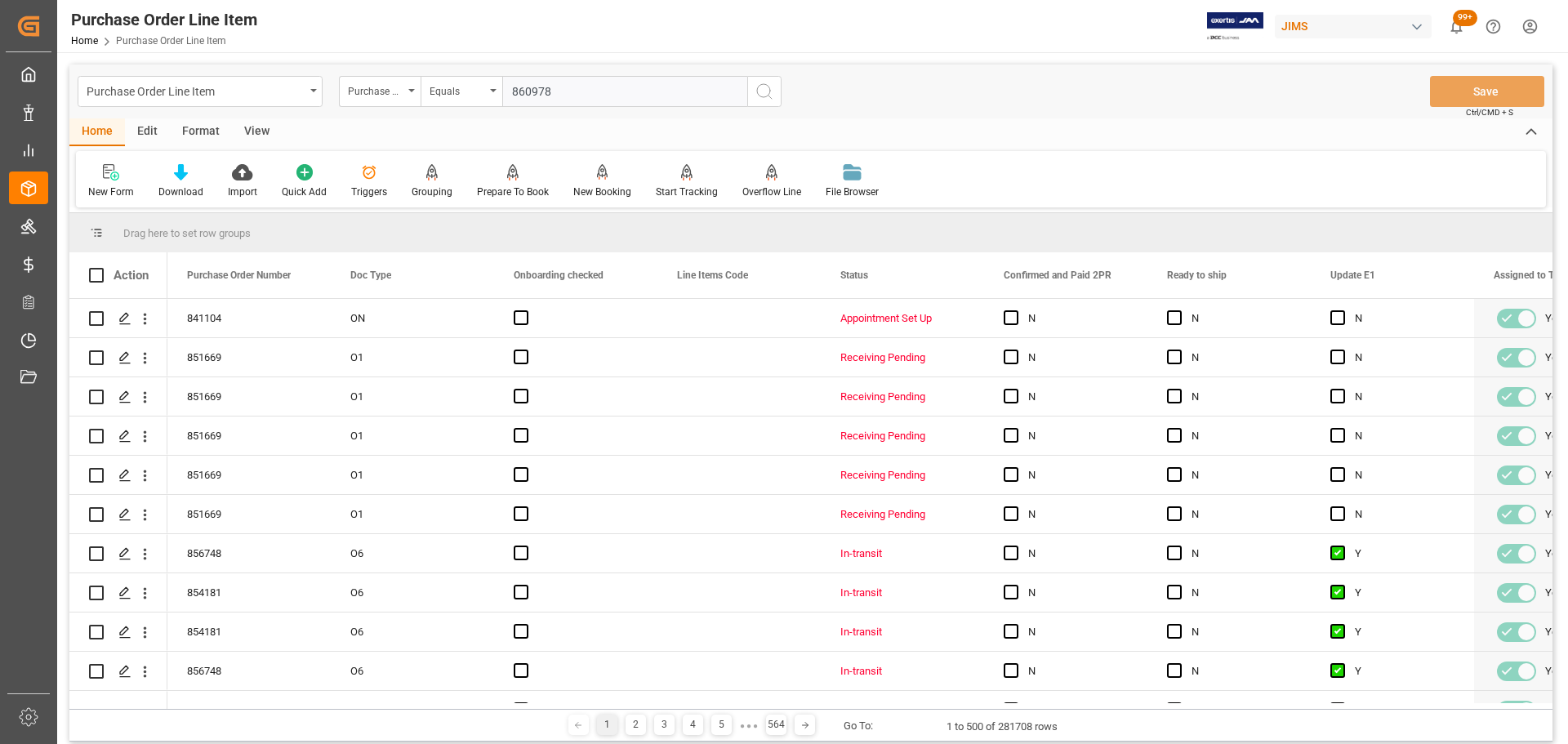 type on "860978" 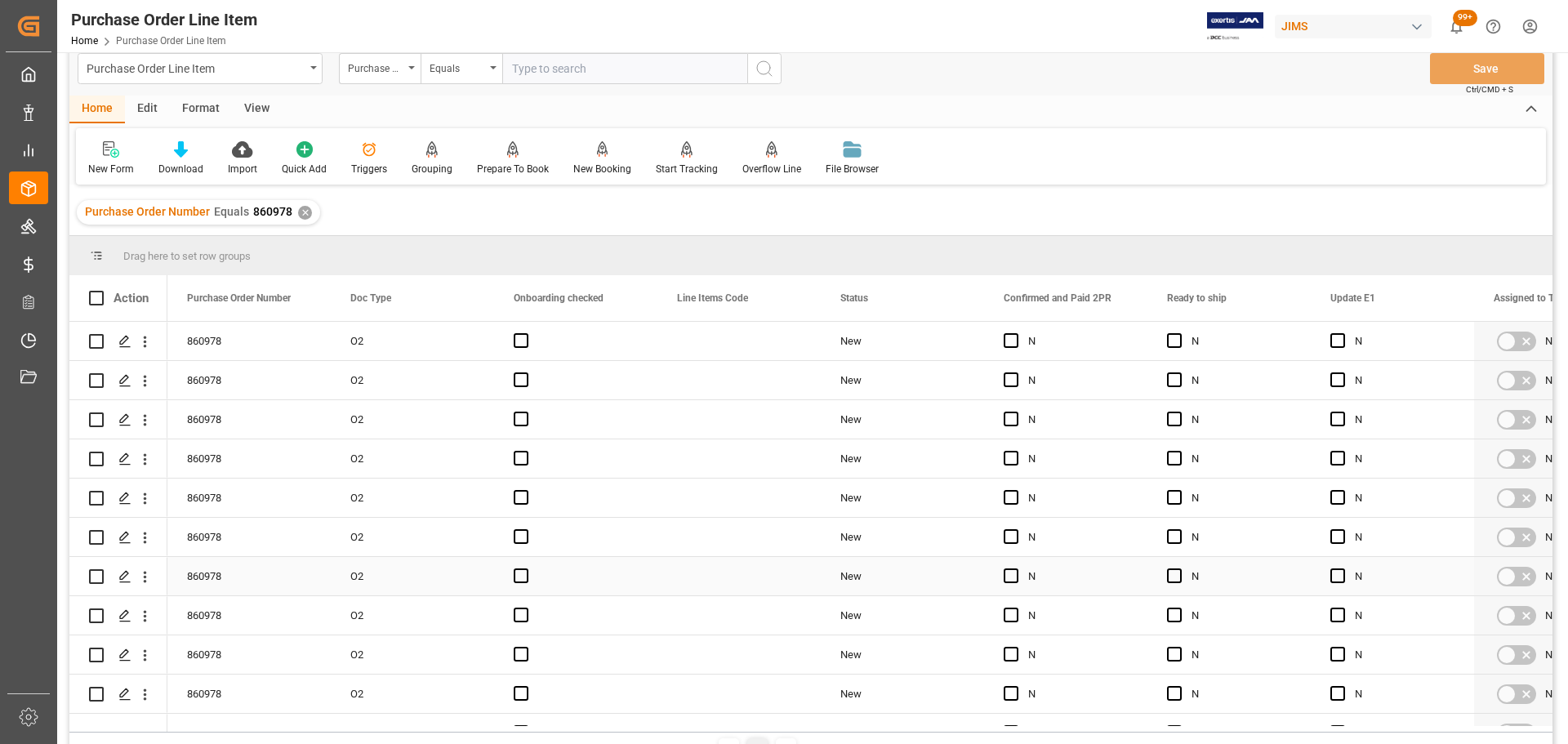 scroll, scrollTop: 0, scrollLeft: 0, axis: both 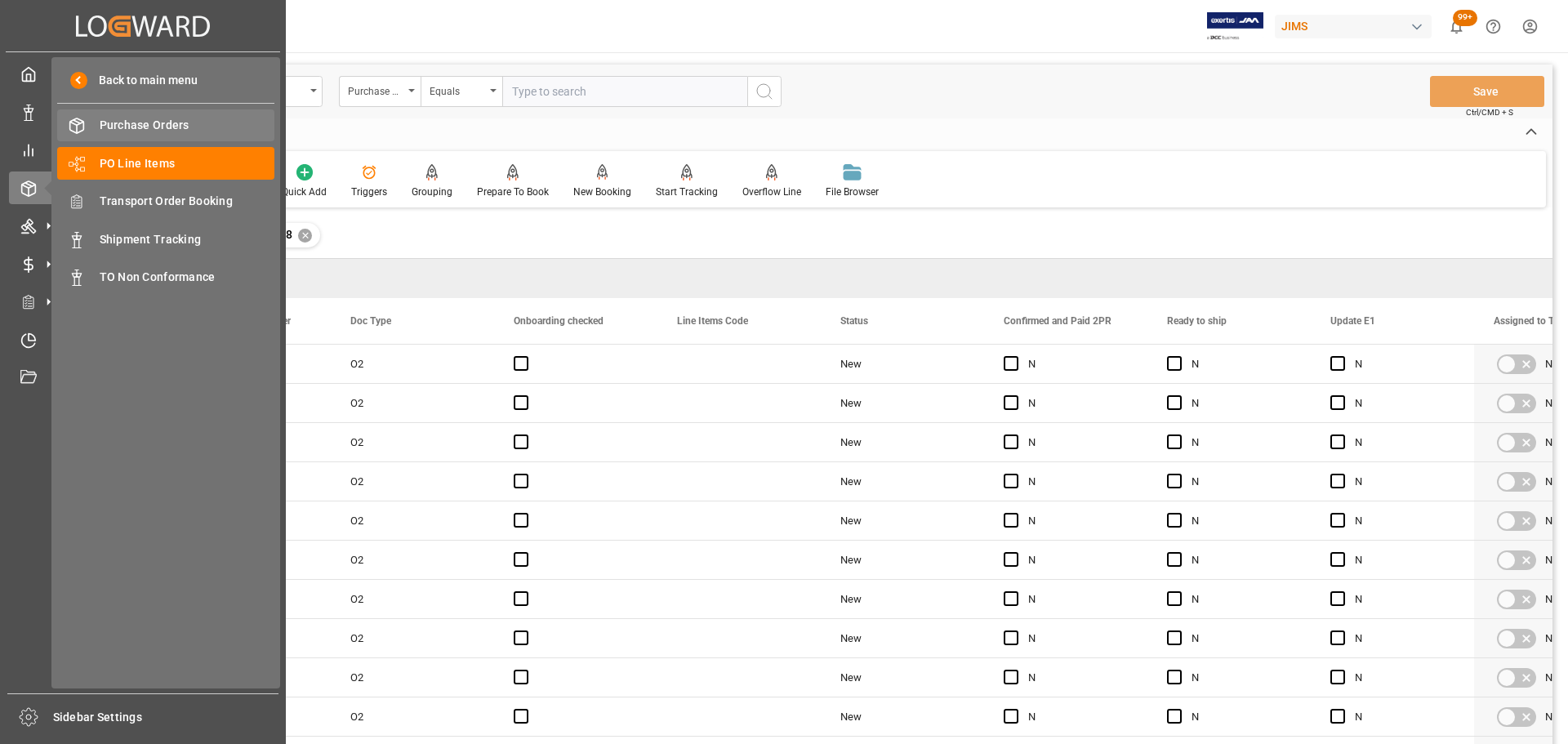 click on "Purchase Orders Purchase Orders" at bounding box center [166, 125] 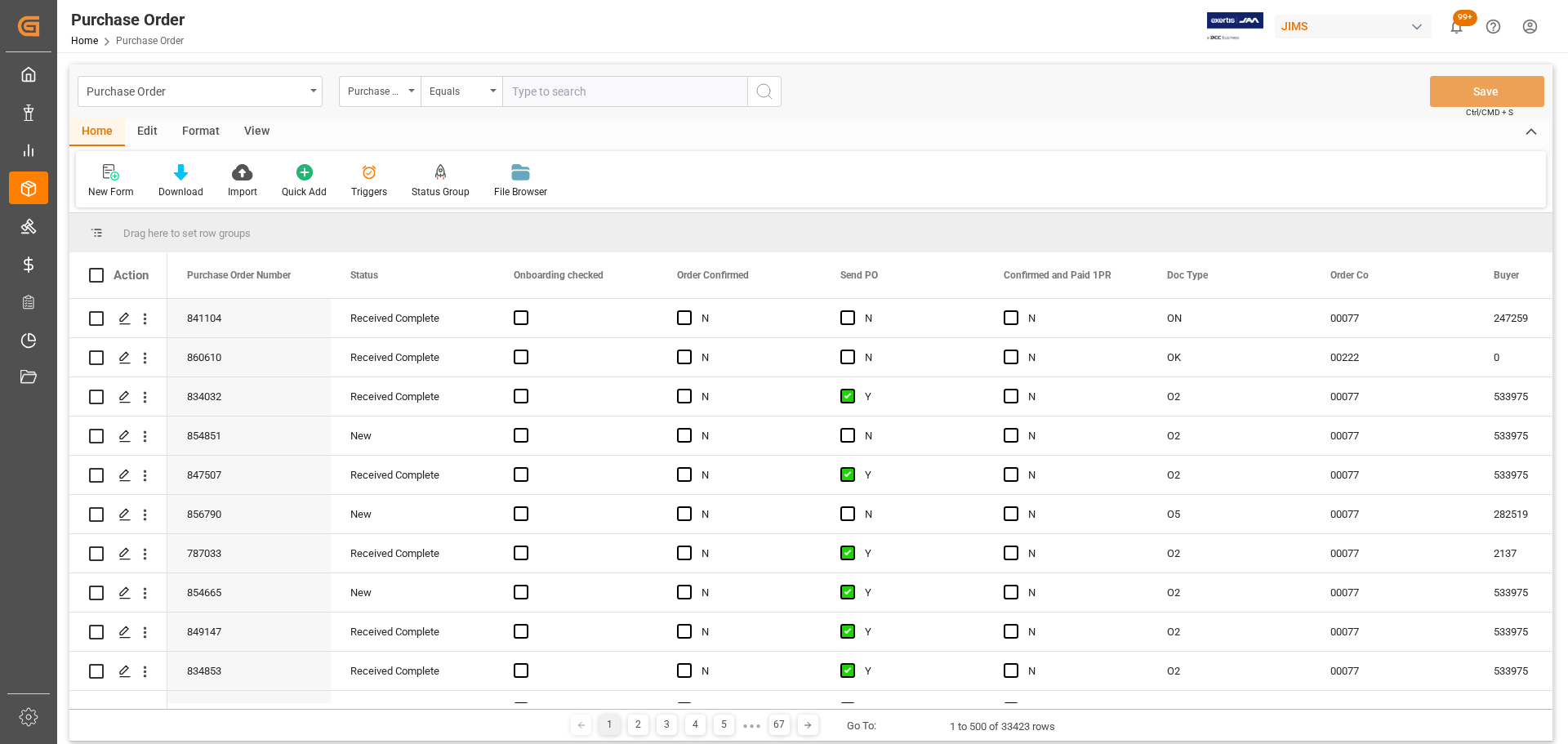 click at bounding box center (625, 91) 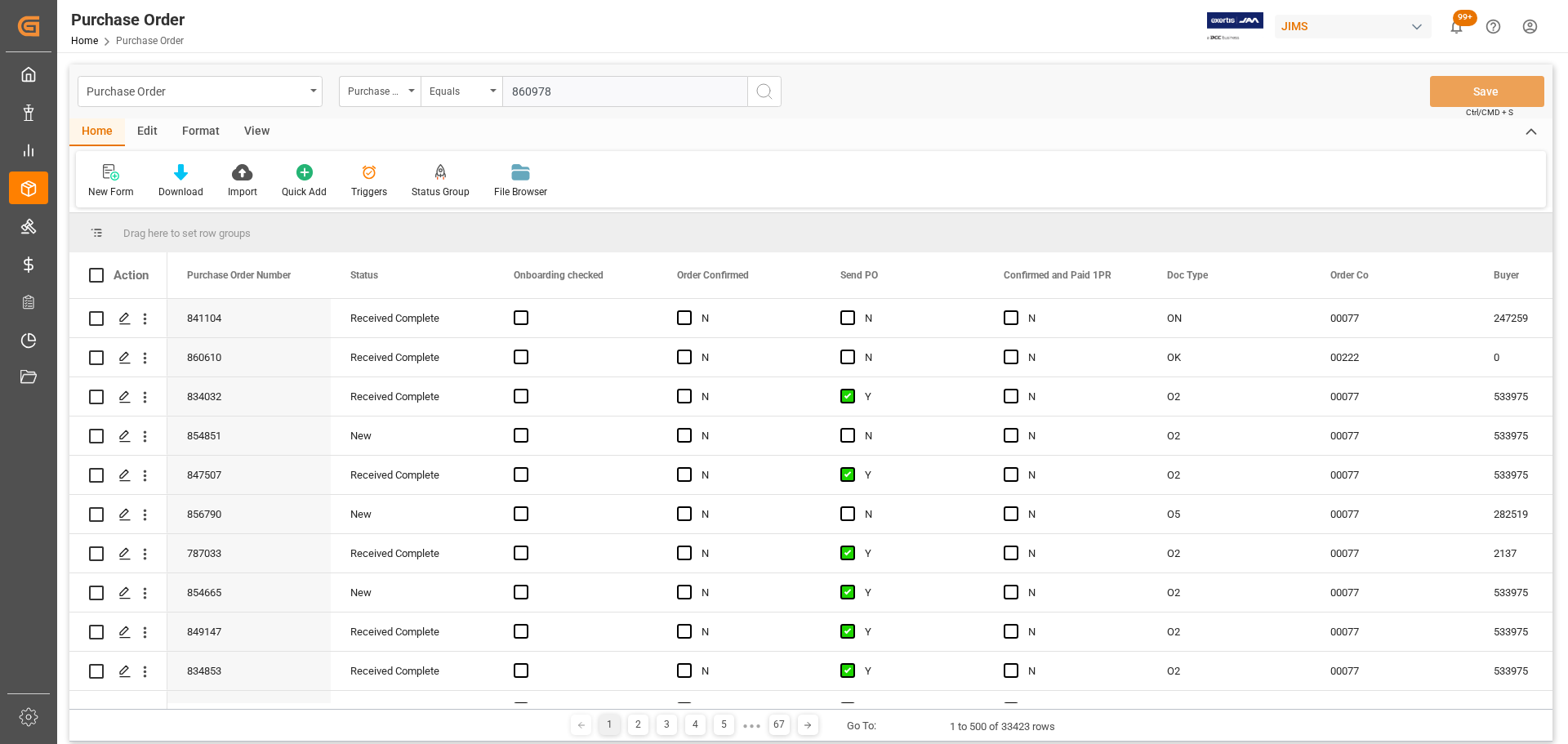 type on "860978" 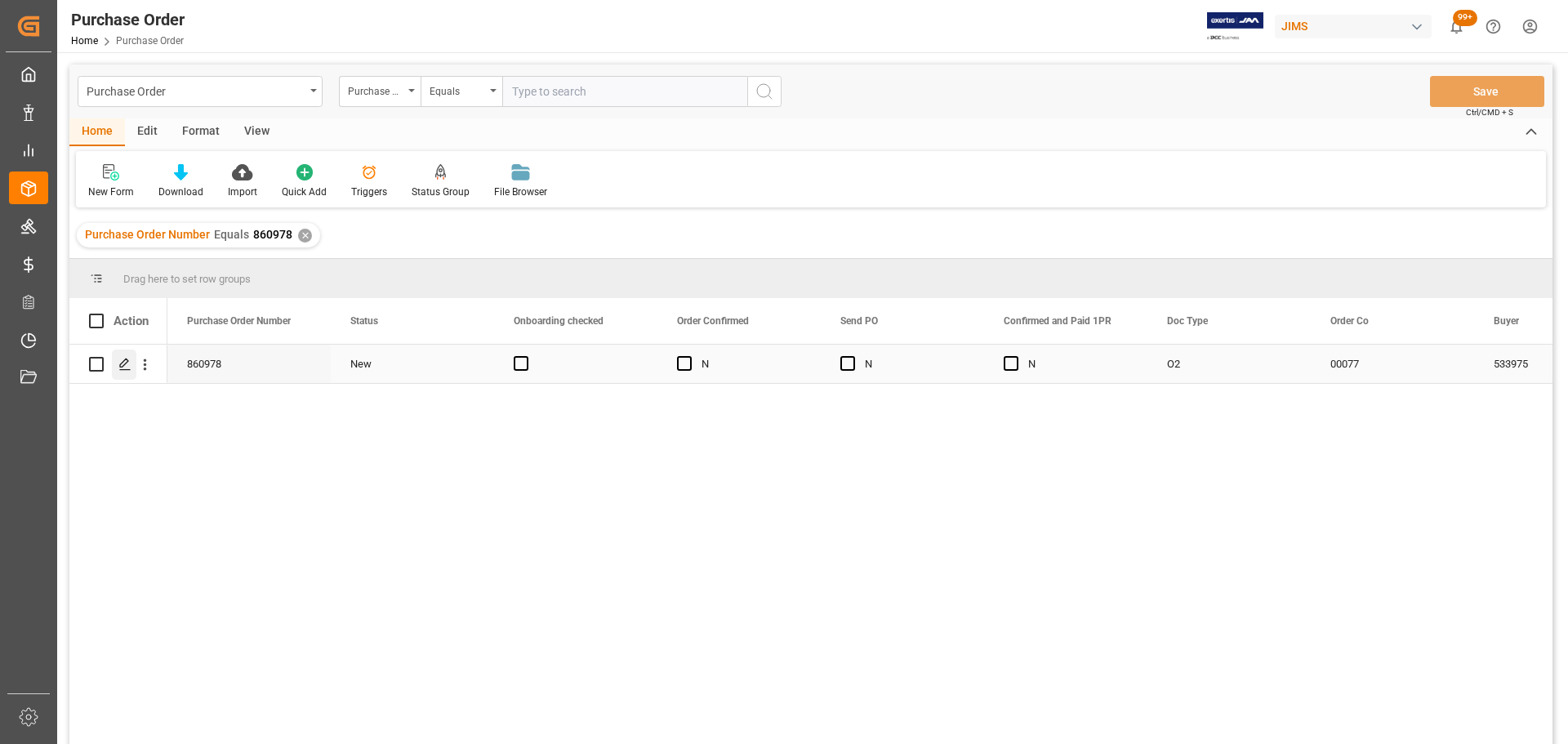 click at bounding box center (124, 364) 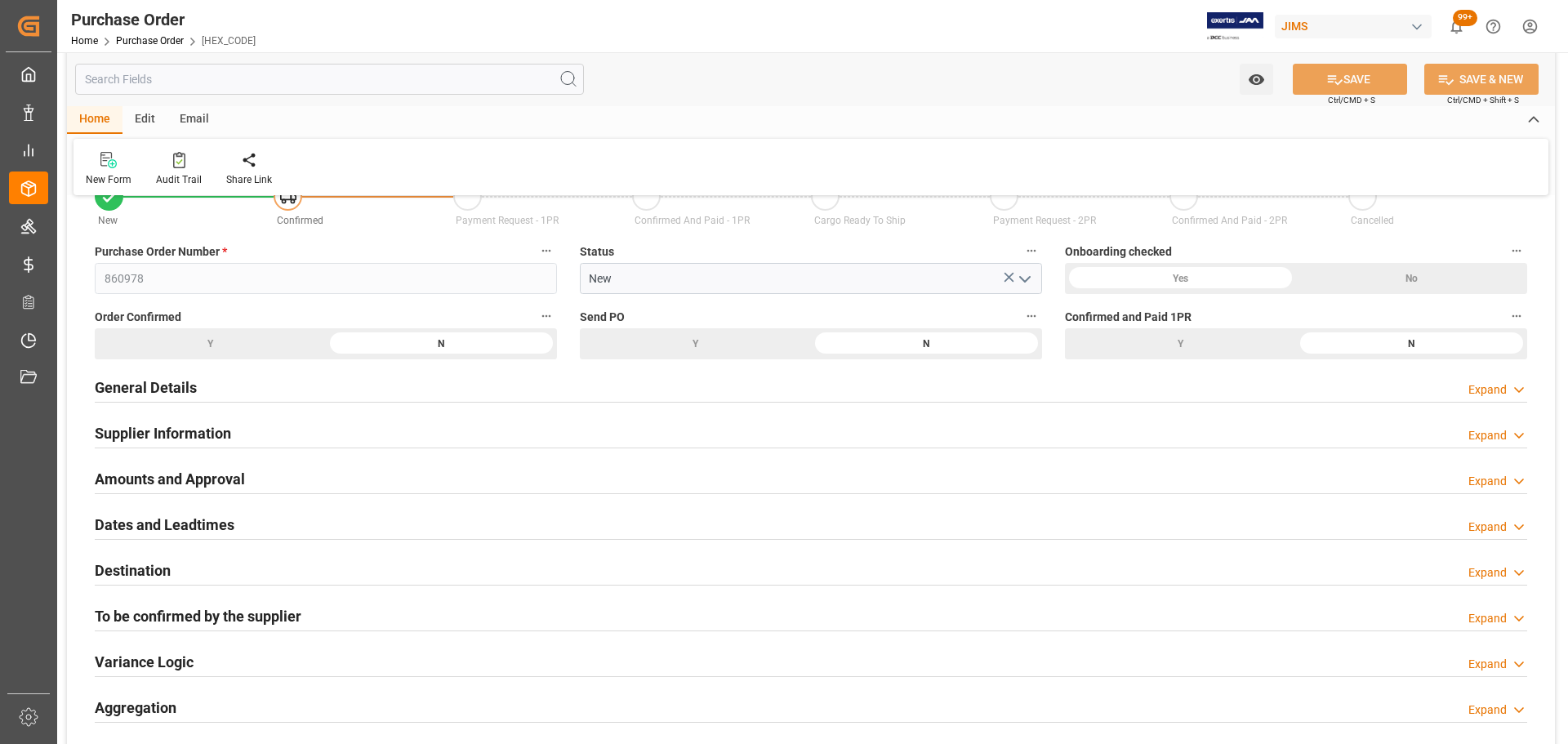 scroll, scrollTop: 82, scrollLeft: 0, axis: vertical 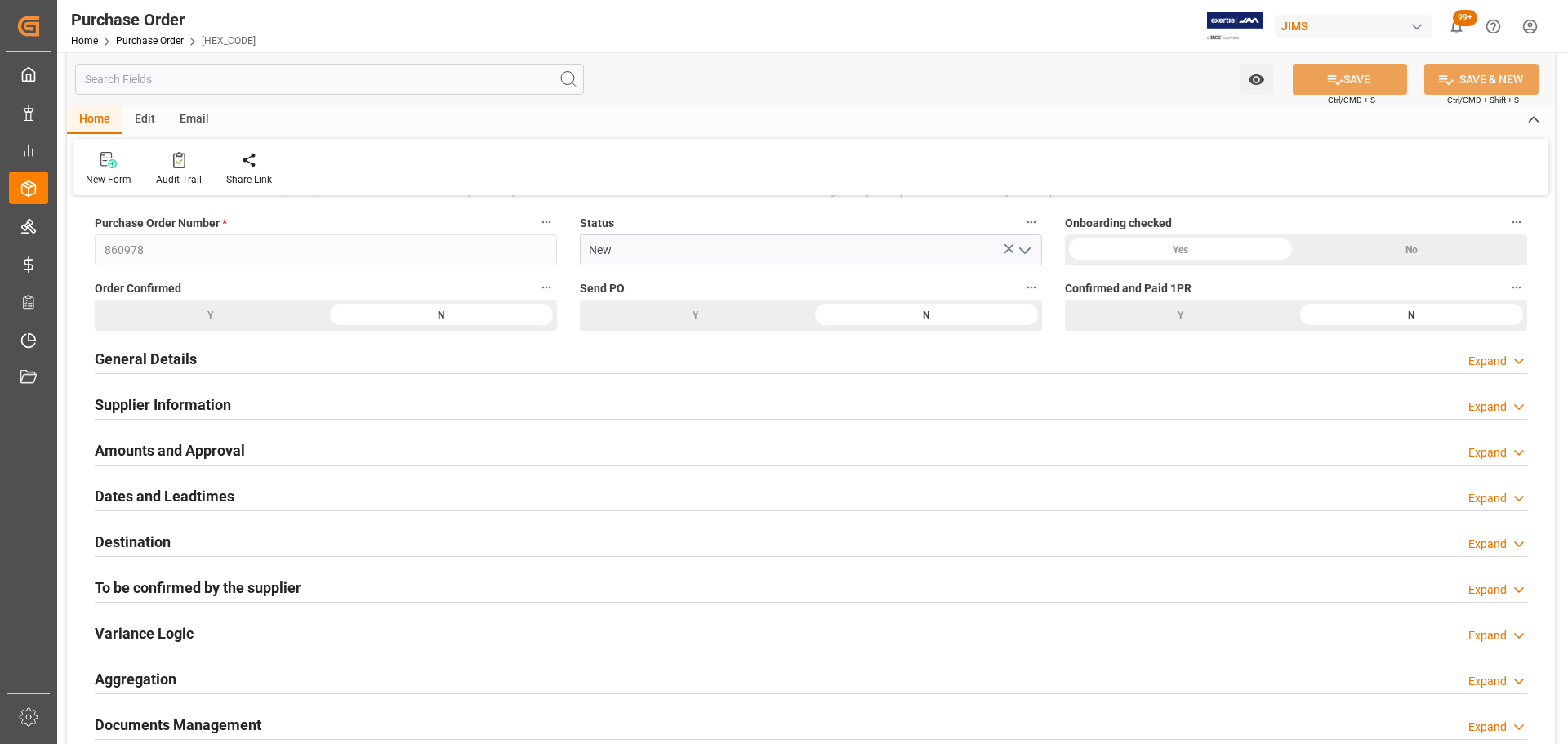 click on "Amounts and Approval Expand" at bounding box center [811, 449] 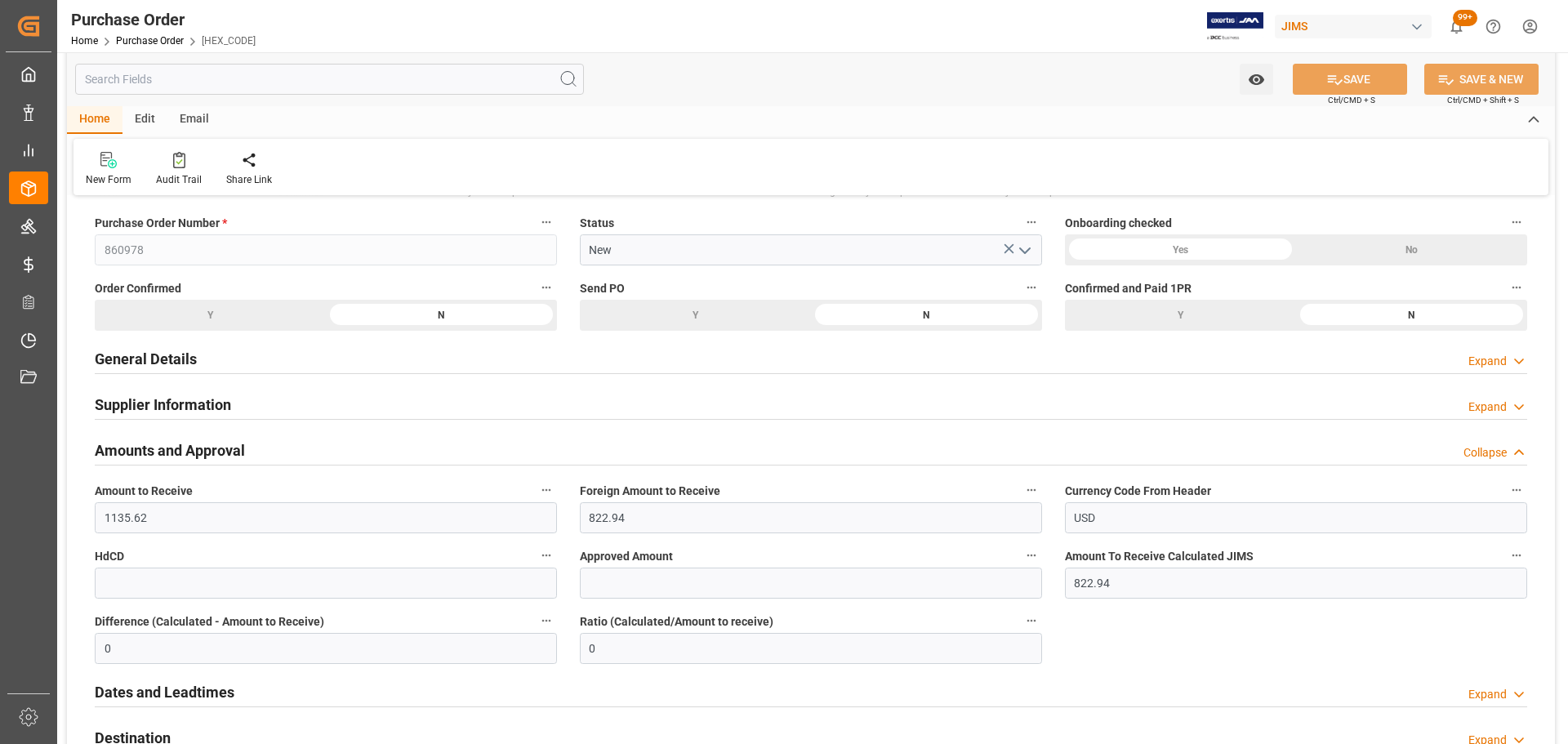 click on "Amounts and Approval" at bounding box center [170, 450] 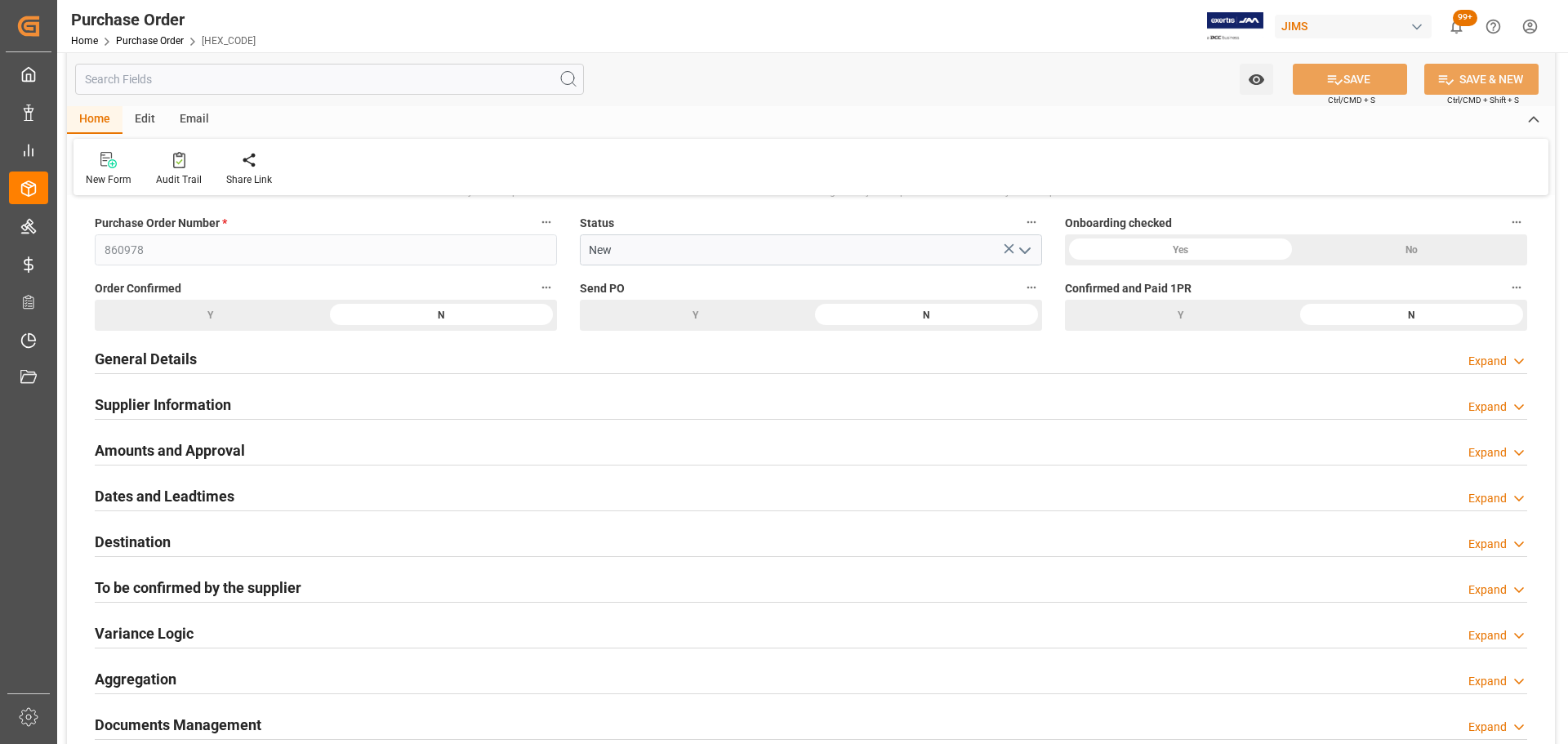 click on "N" at bounding box center (441, 315) 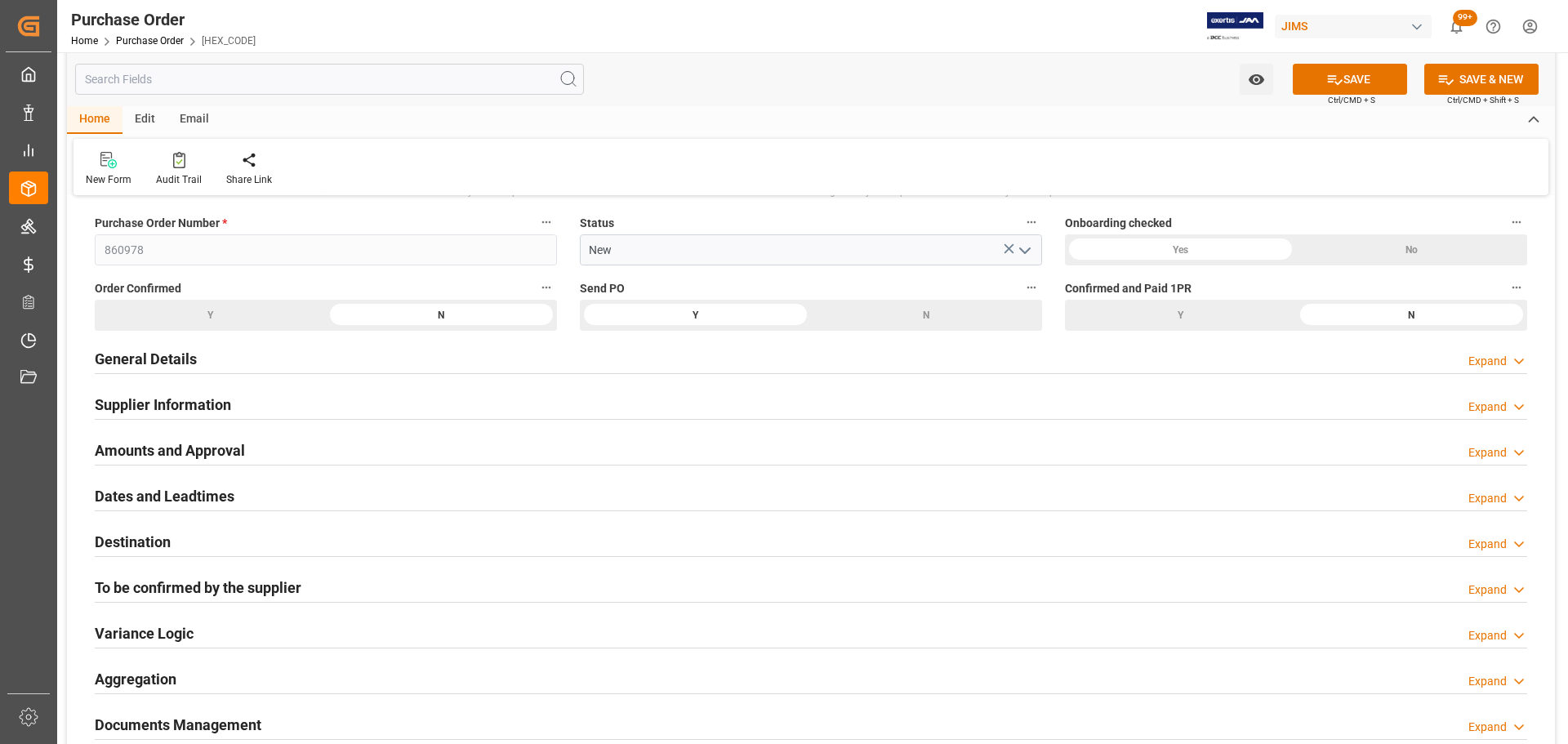 click on "N" at bounding box center [1411, 250] 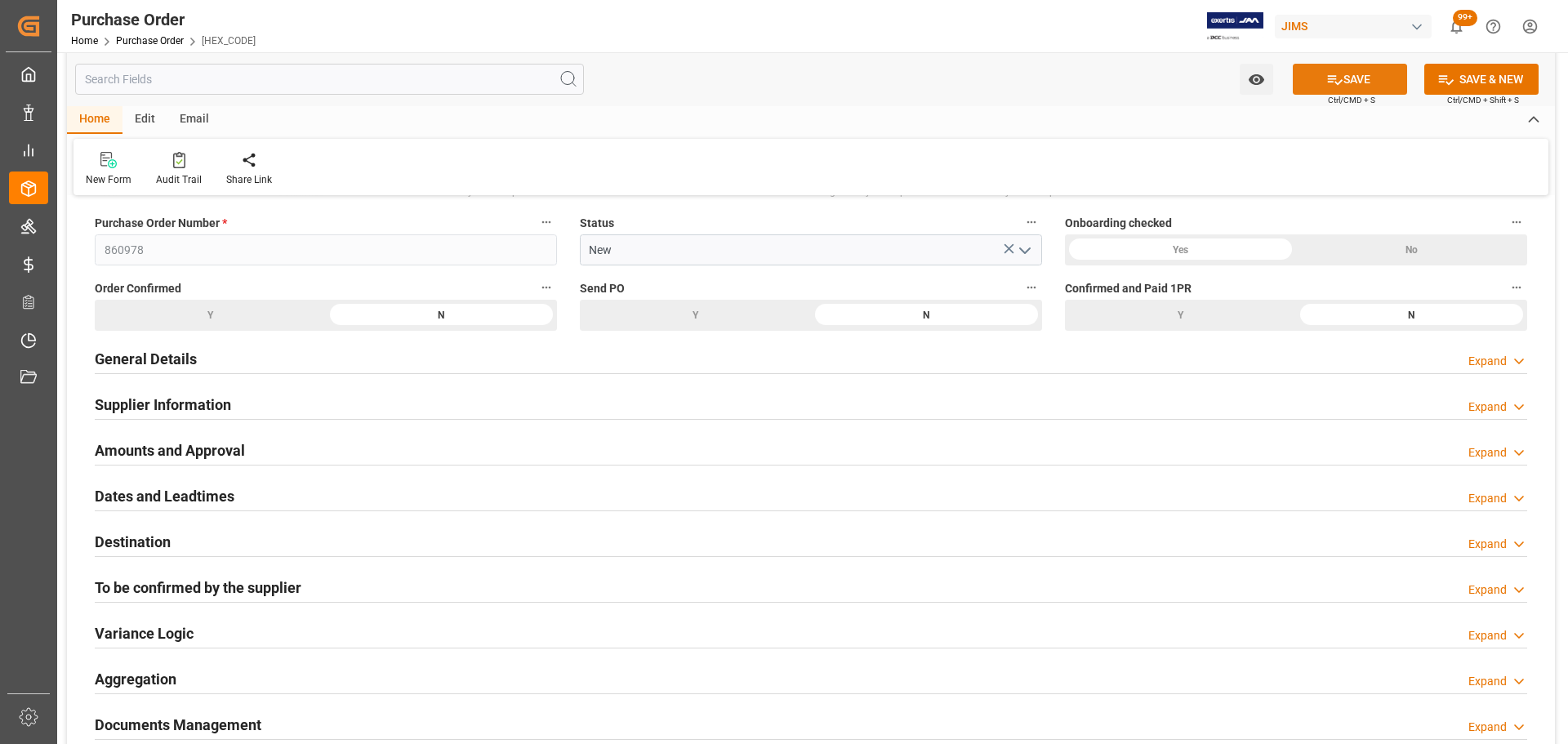 click on "SAVE" at bounding box center (1350, 79) 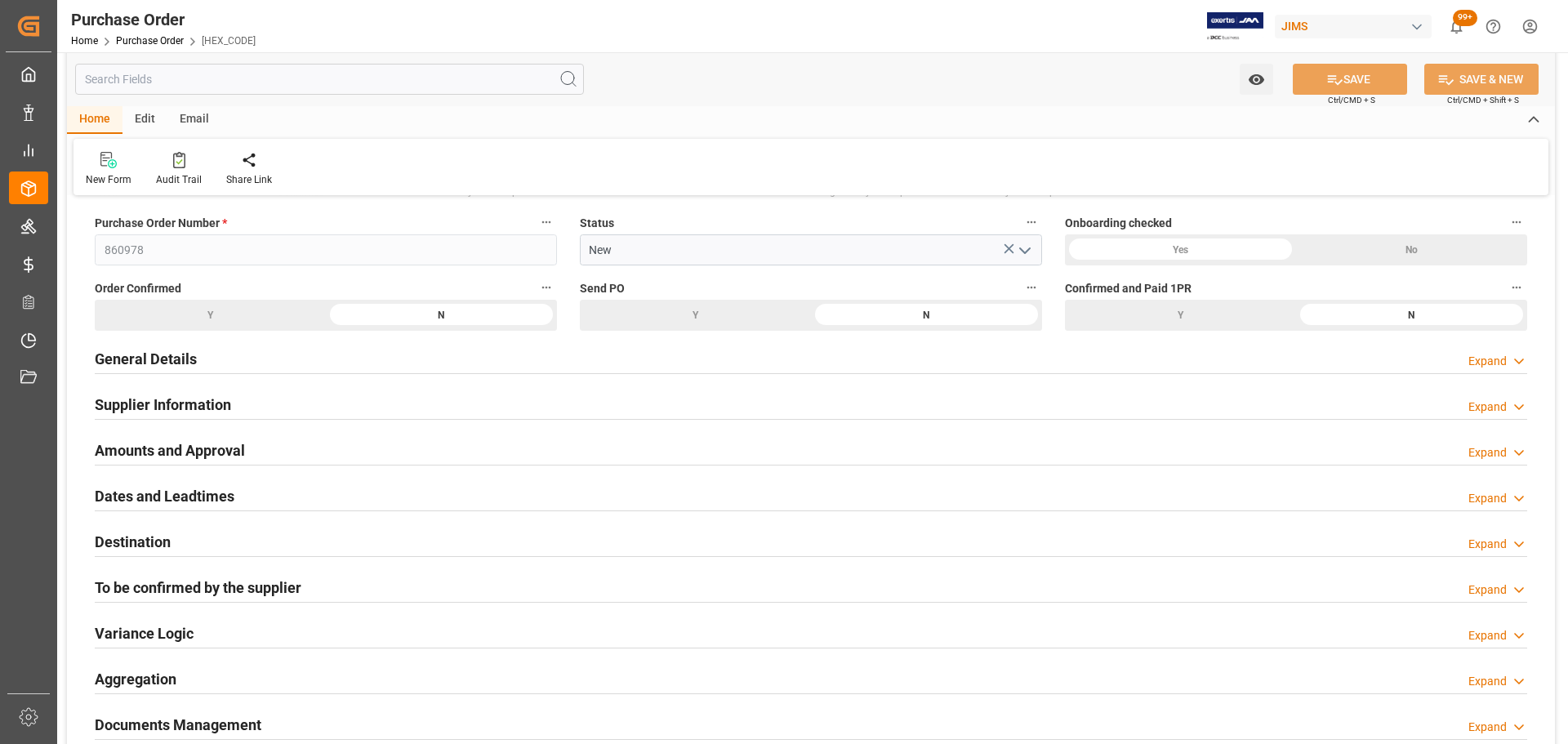 click on "Y" at bounding box center (1180, 250) 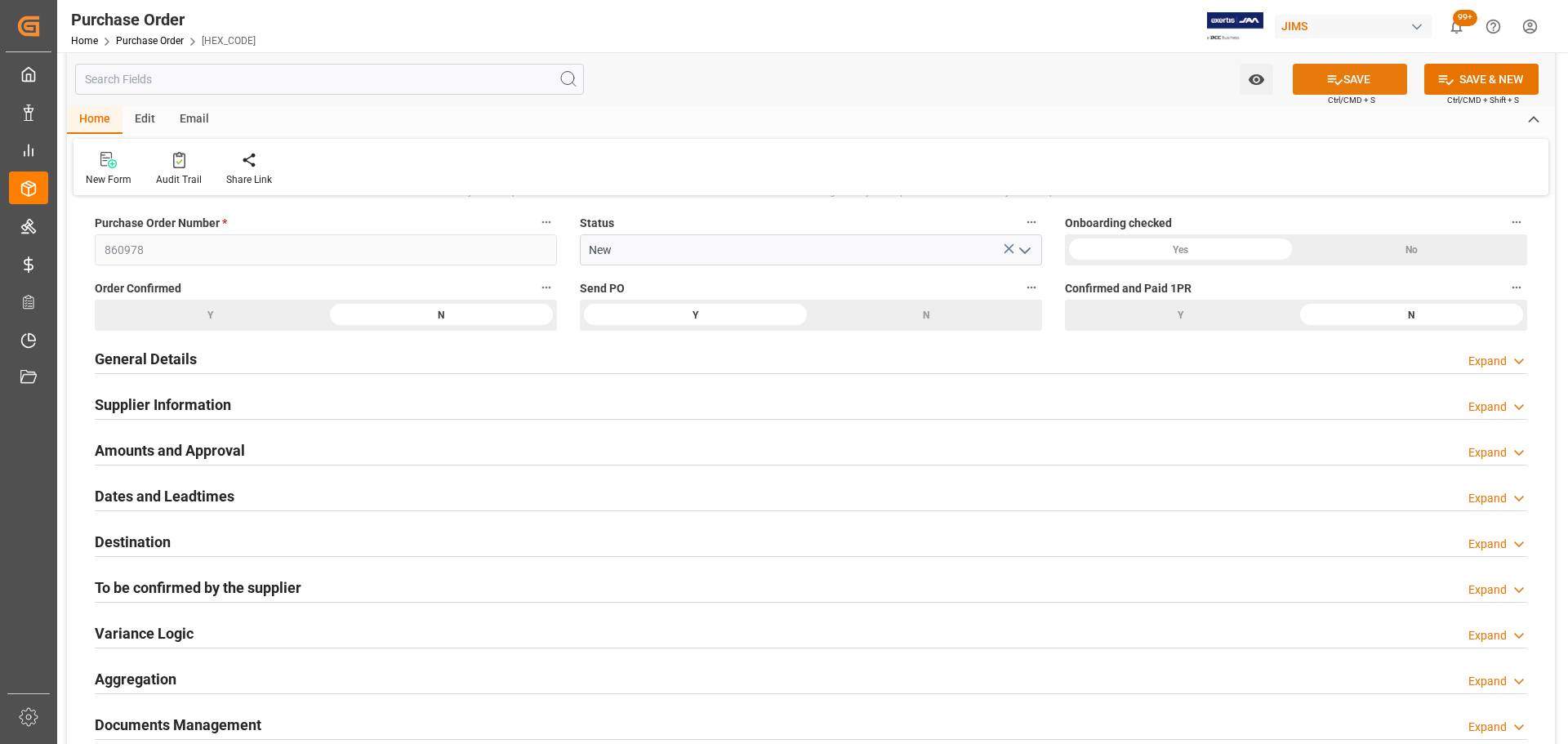click on "SAVE" at bounding box center (1350, 79) 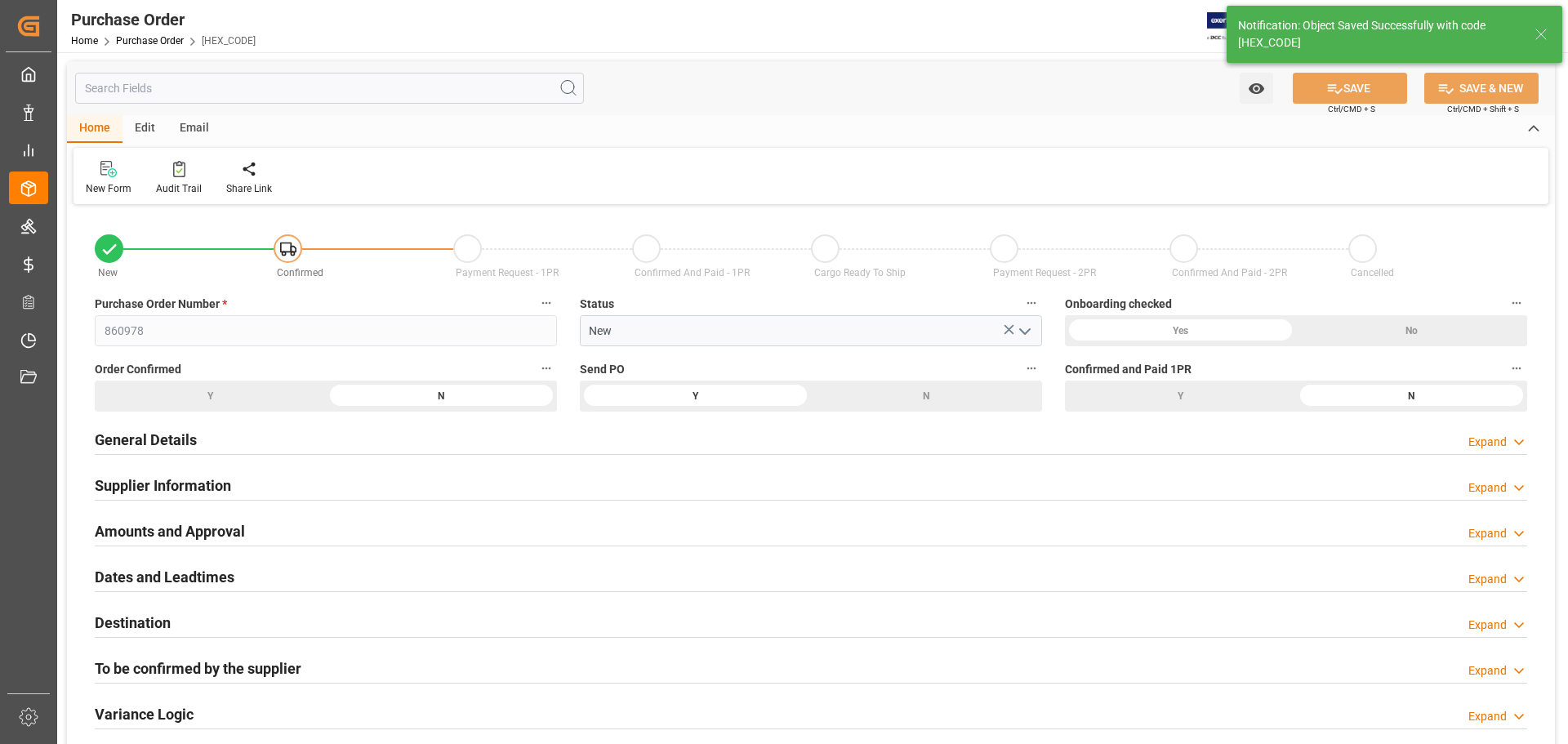 scroll, scrollTop: 0, scrollLeft: 0, axis: both 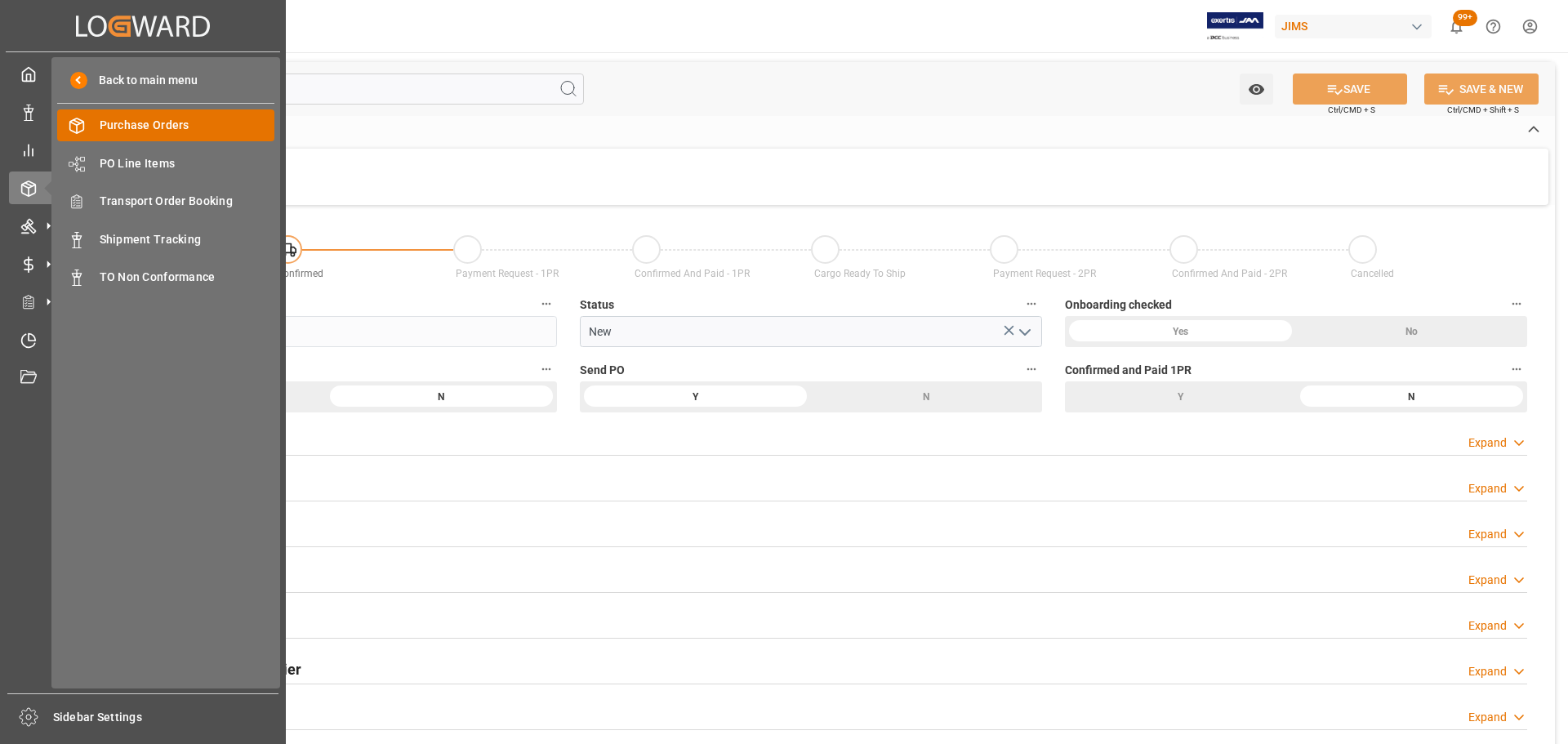 click on "Purchase Orders" at bounding box center [187, 125] 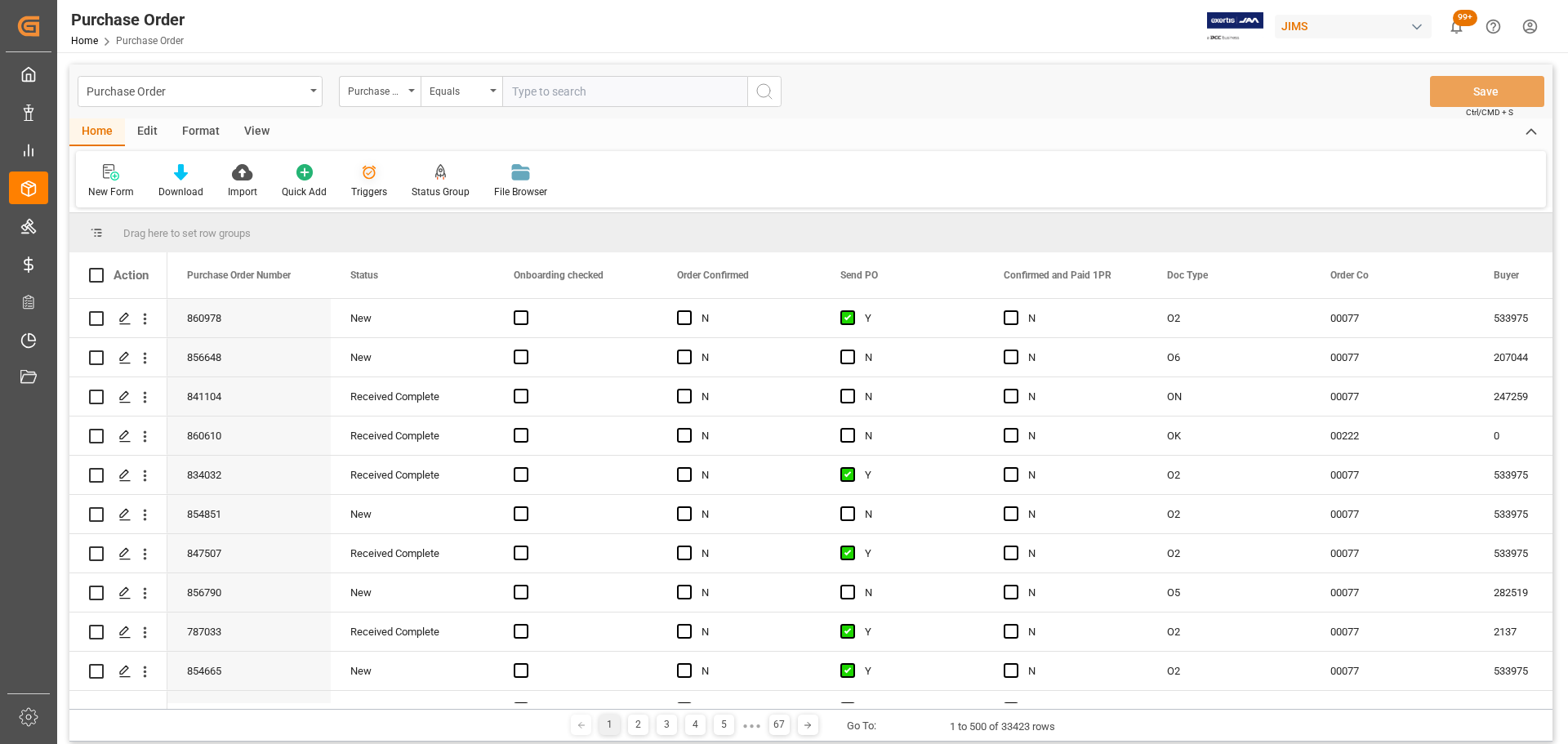click on "Triggers" at bounding box center (369, 192) 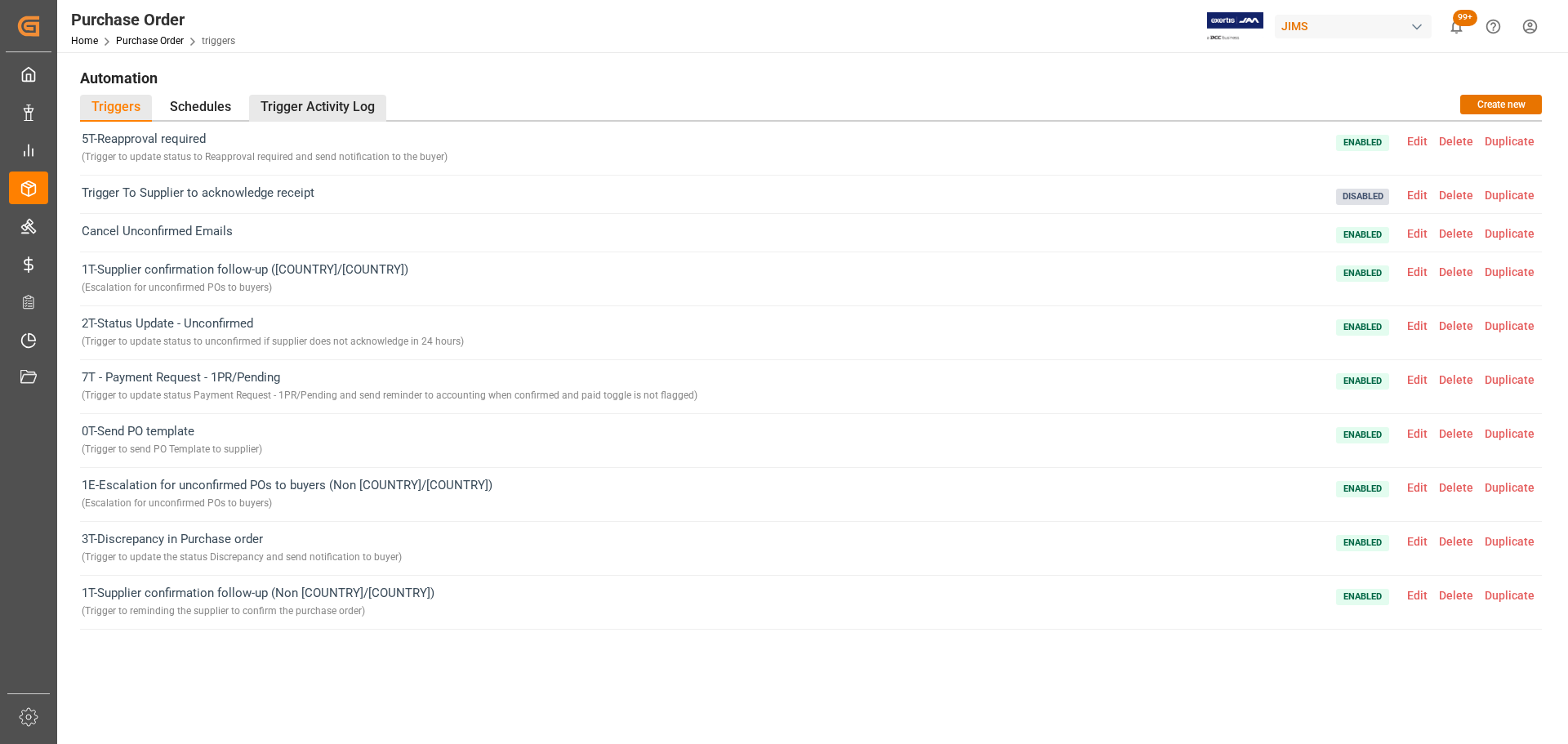 click on "Trigger Activity Log" at bounding box center [318, 108] 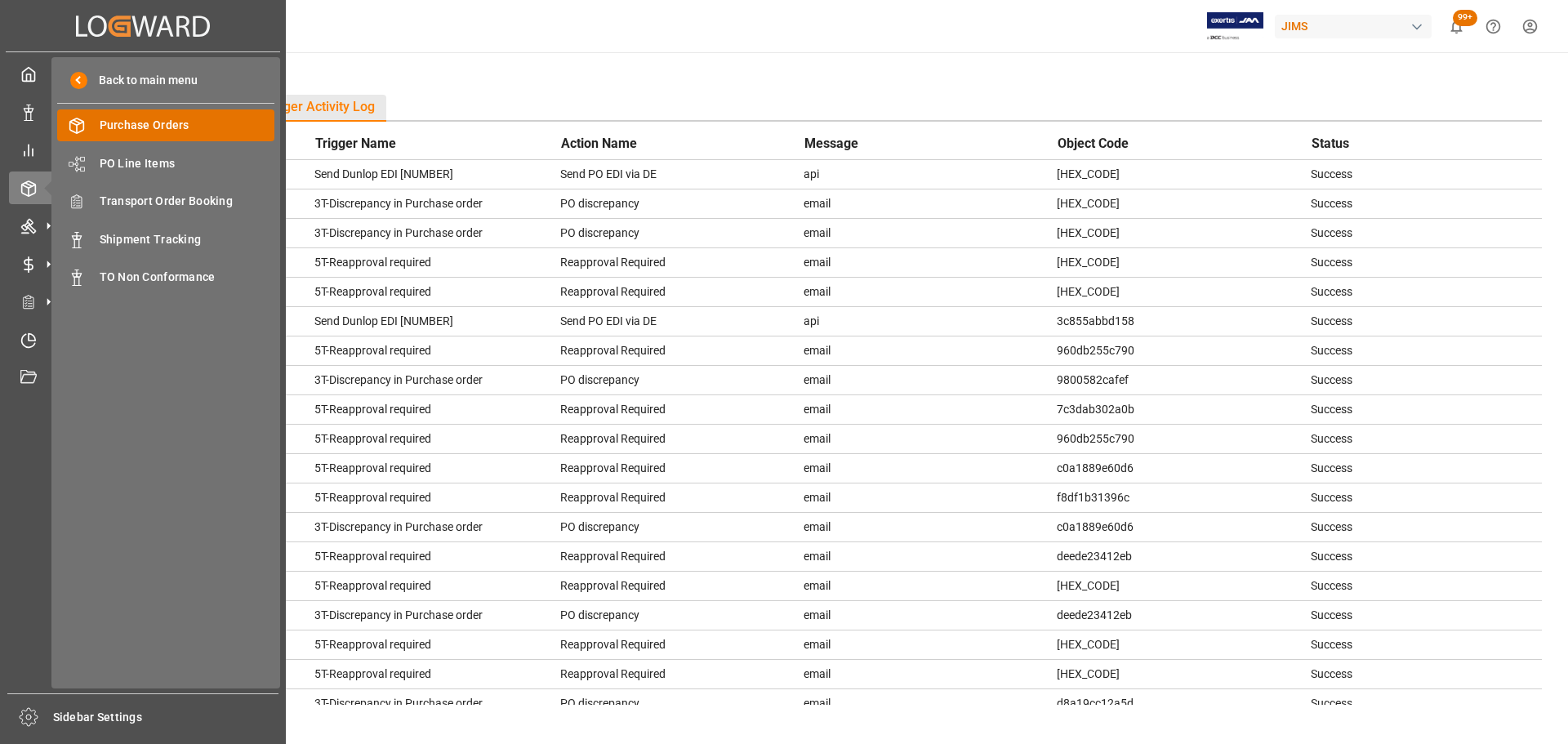 click on "Purchase Orders" at bounding box center [187, 125] 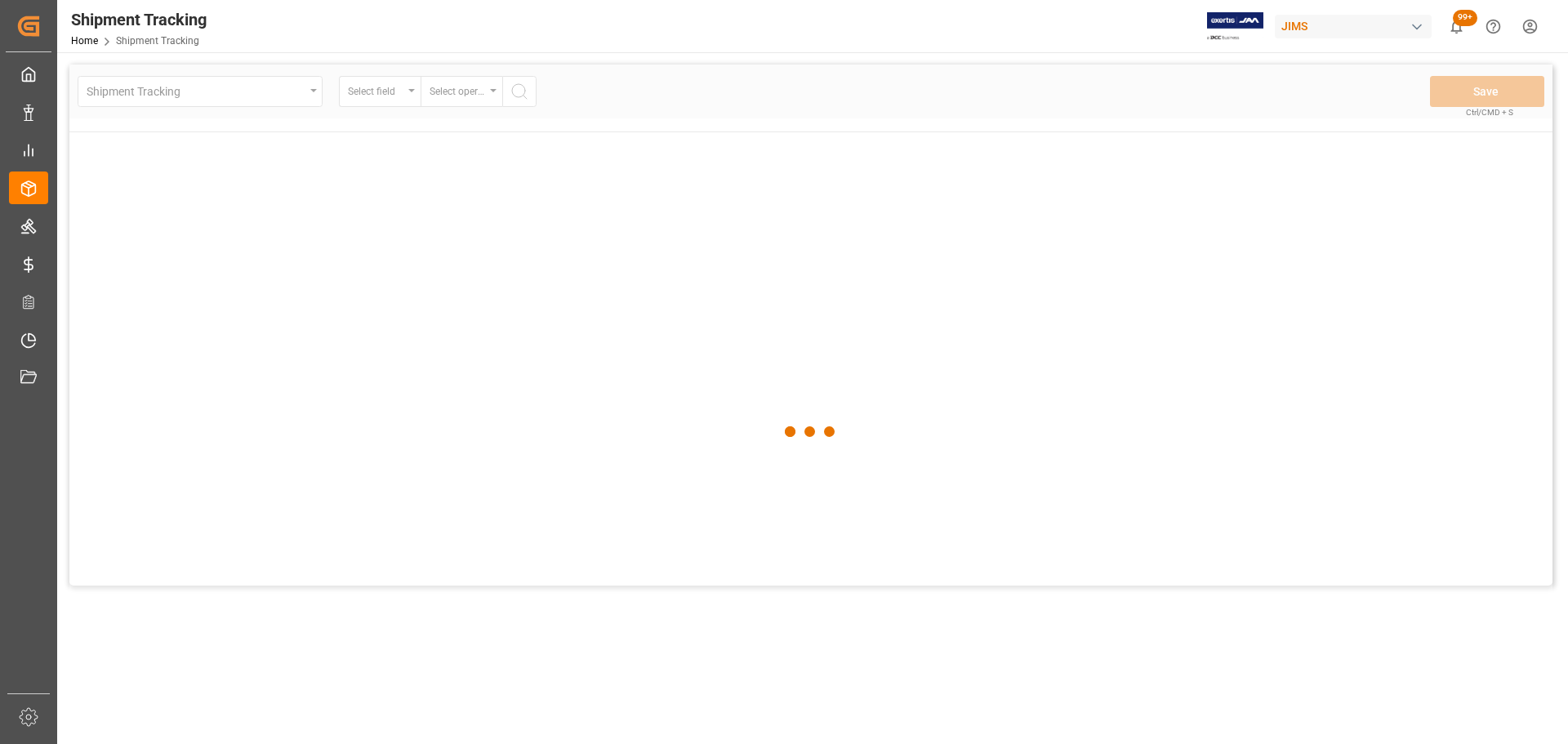 scroll, scrollTop: 0, scrollLeft: 0, axis: both 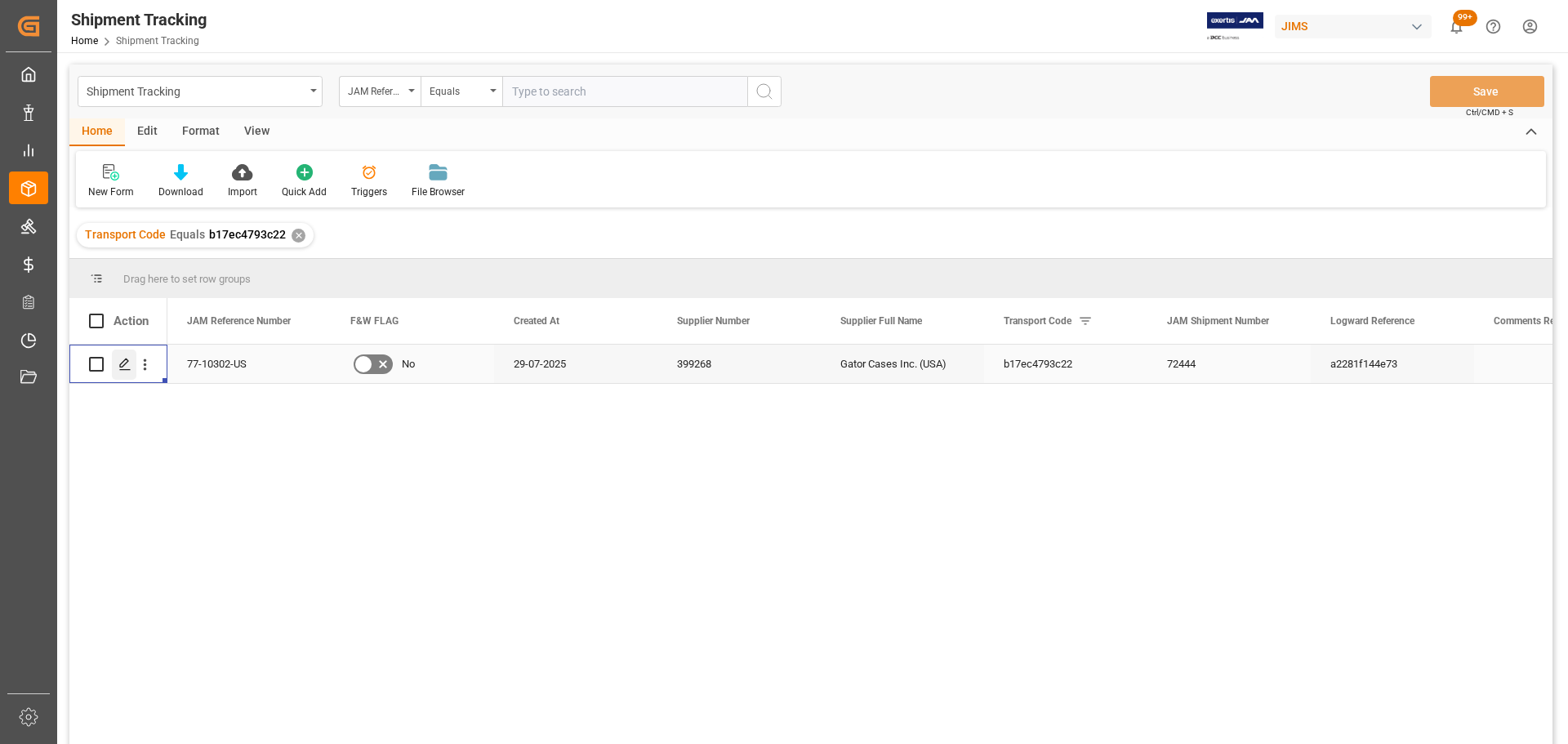 click 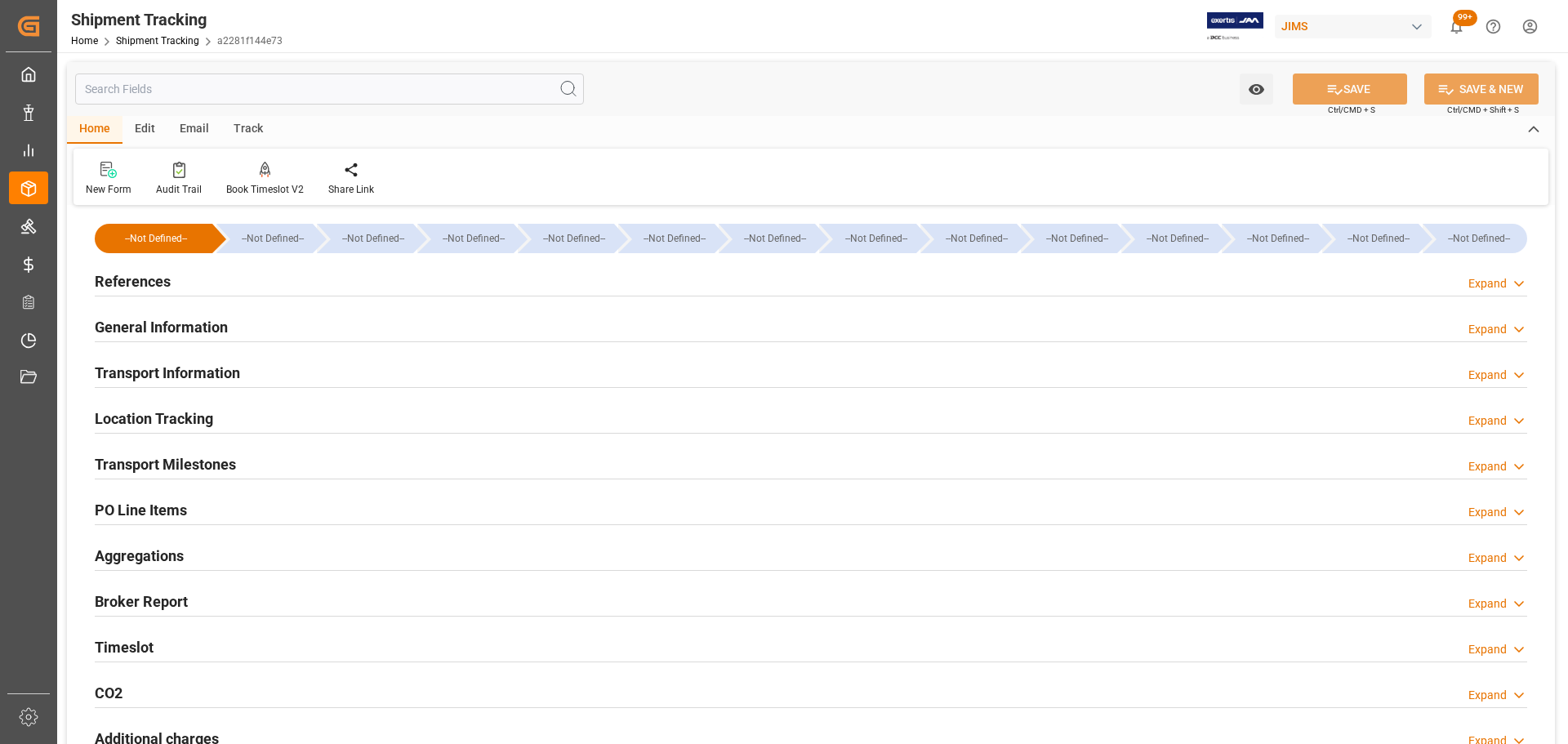 click on "PO Line Items" at bounding box center (140, 510) 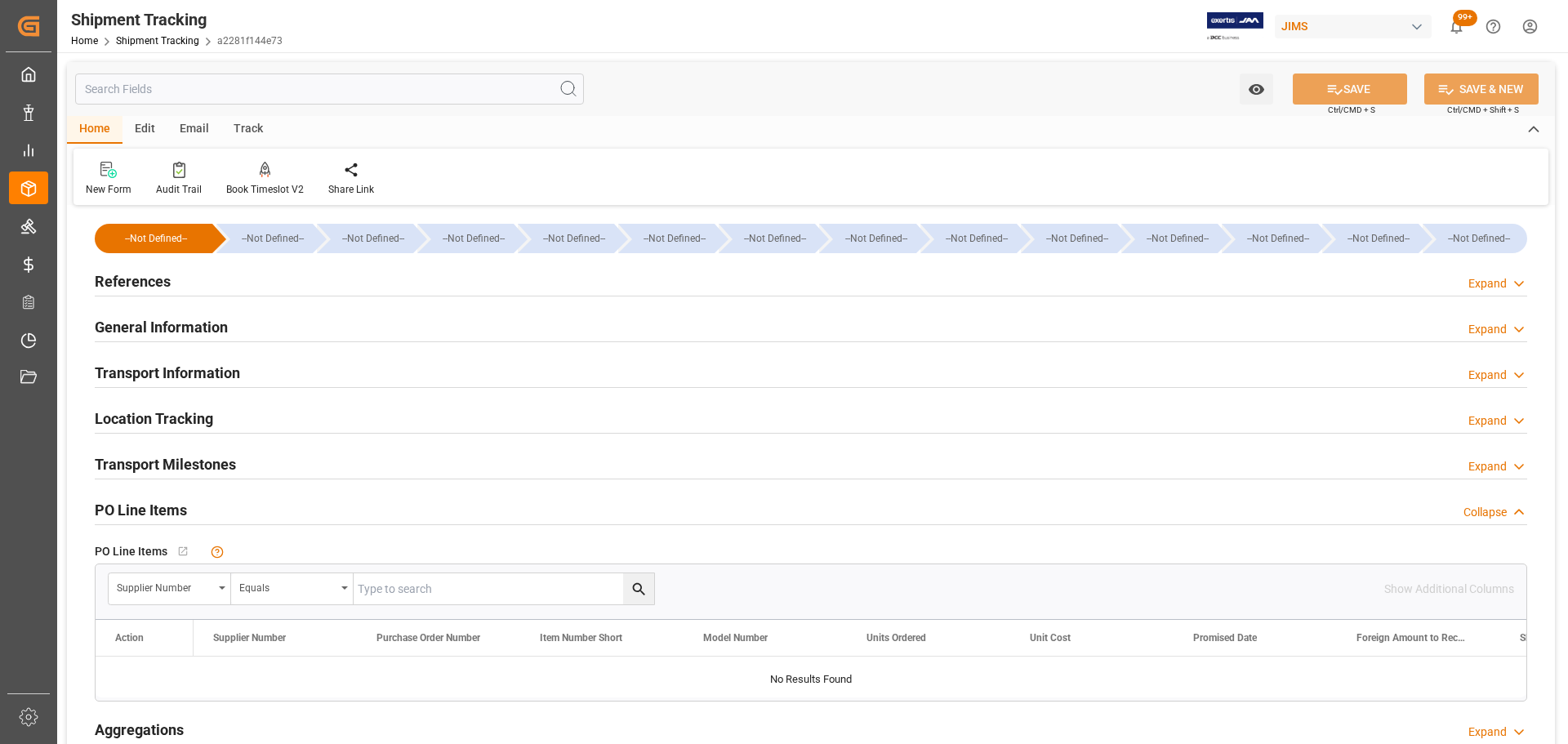 click on "PO Line Items" at bounding box center [140, 510] 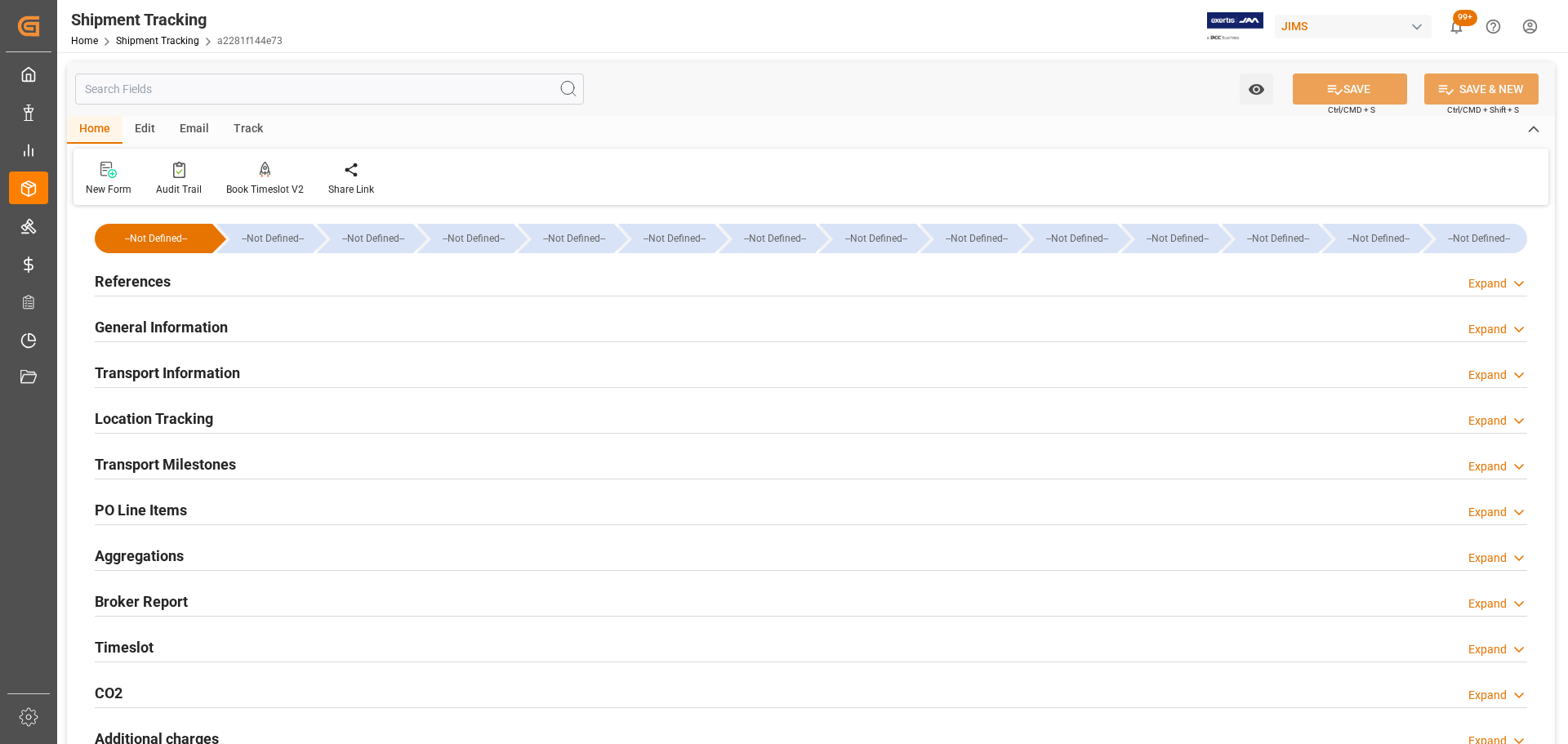 click on "General Information" at bounding box center (161, 327) 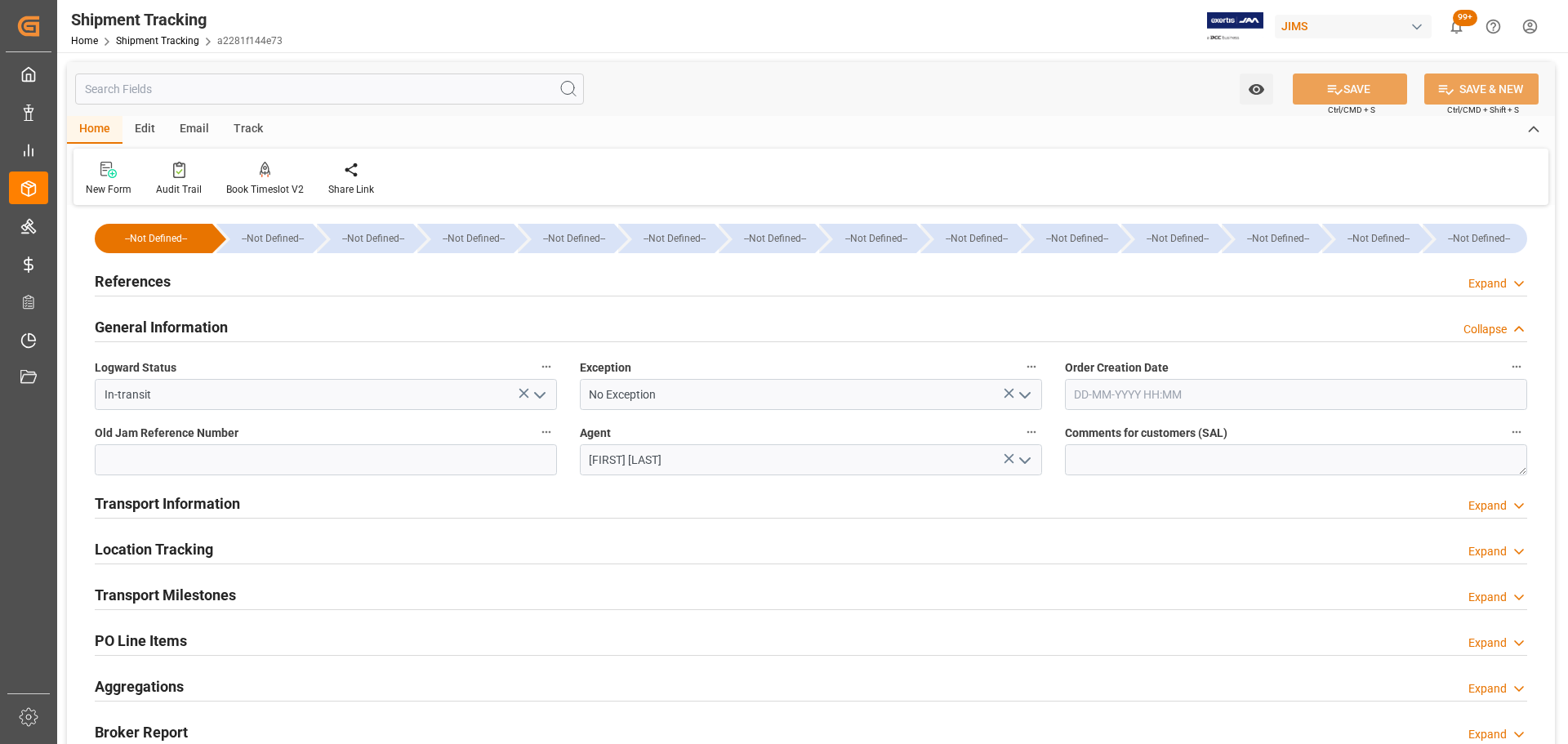 click on "General Information" at bounding box center (161, 327) 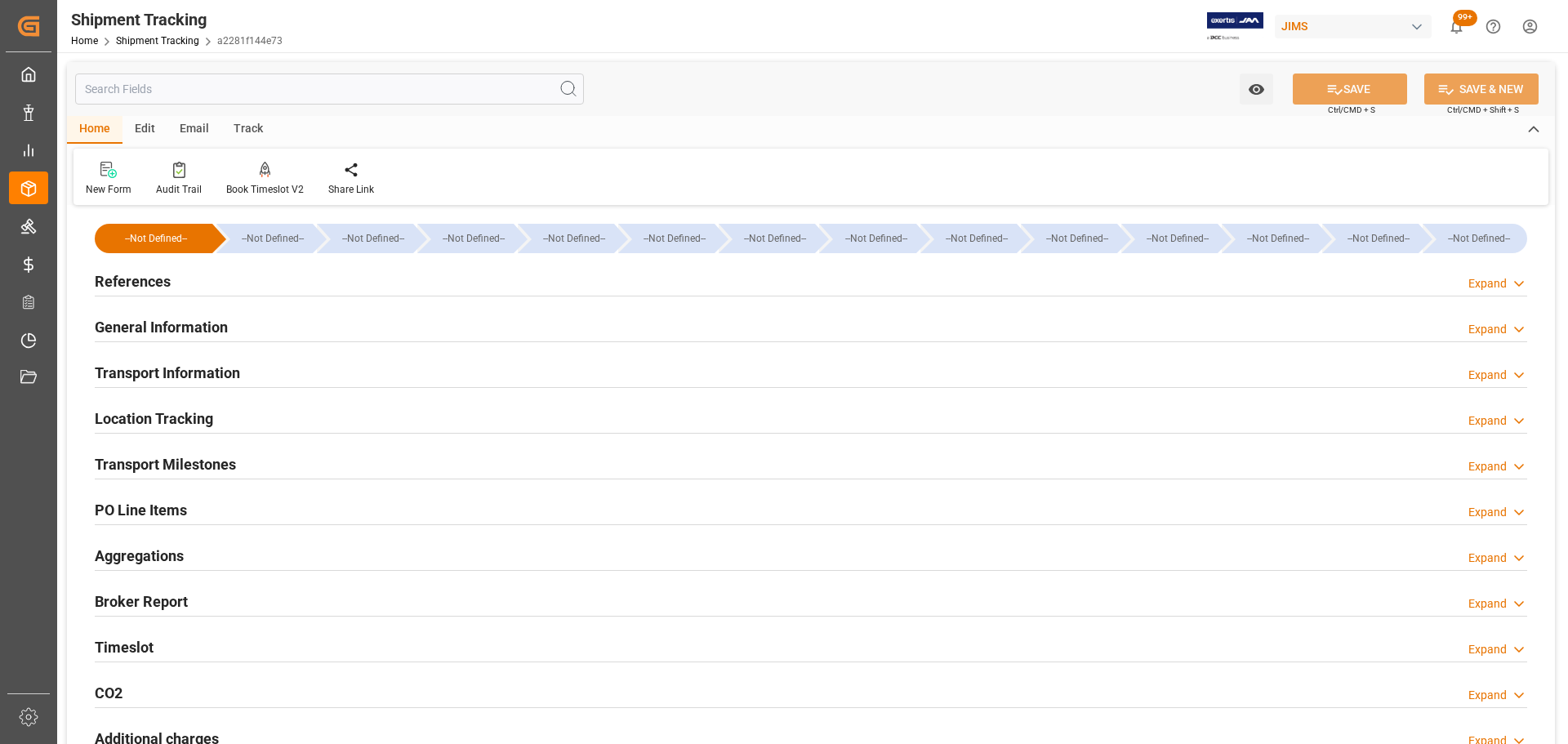 click on "Transport Information" at bounding box center (167, 372) 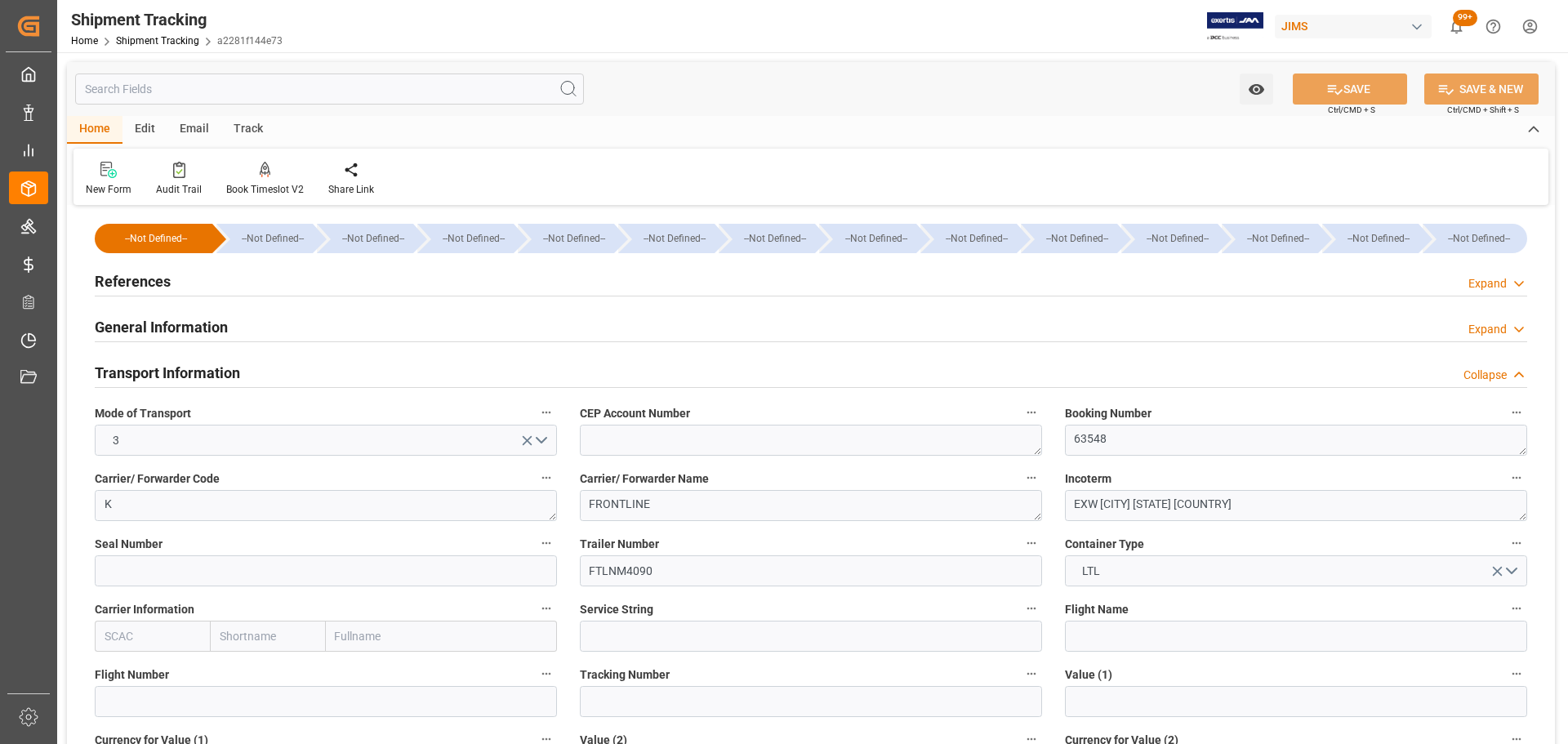 click on "Transport Information" at bounding box center (167, 372) 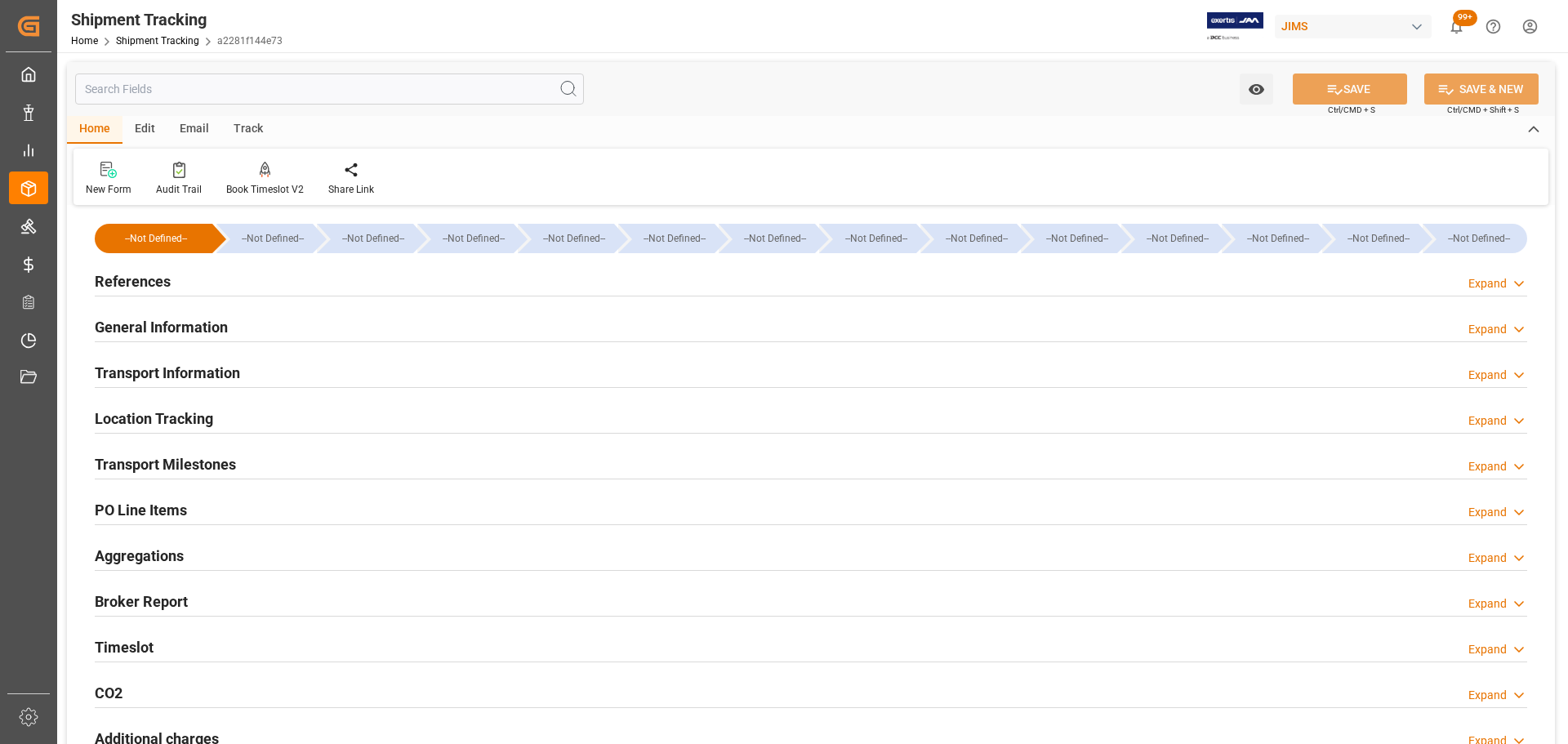 click on "References Expand" at bounding box center [811, 280] 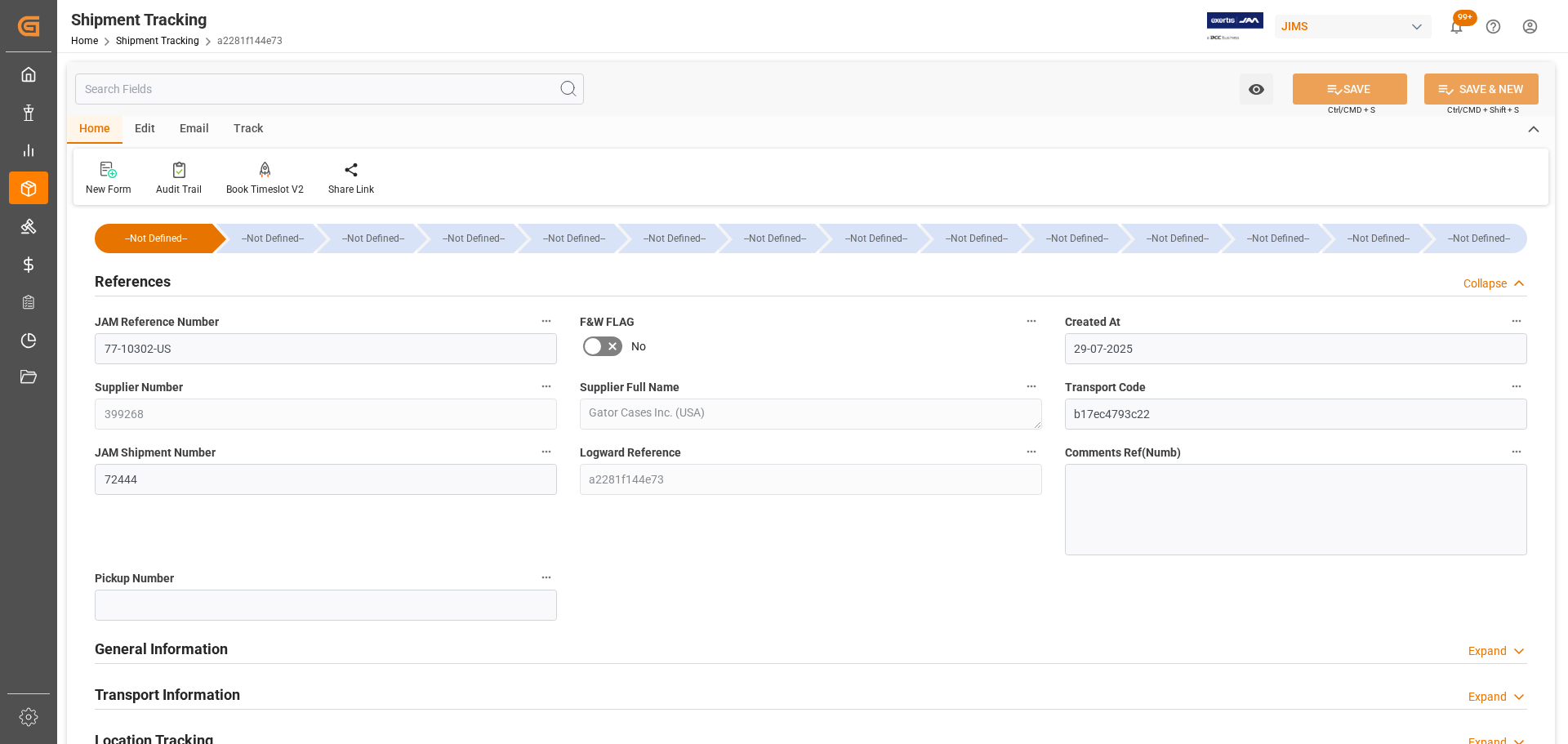 click on "References Collapse" at bounding box center [811, 280] 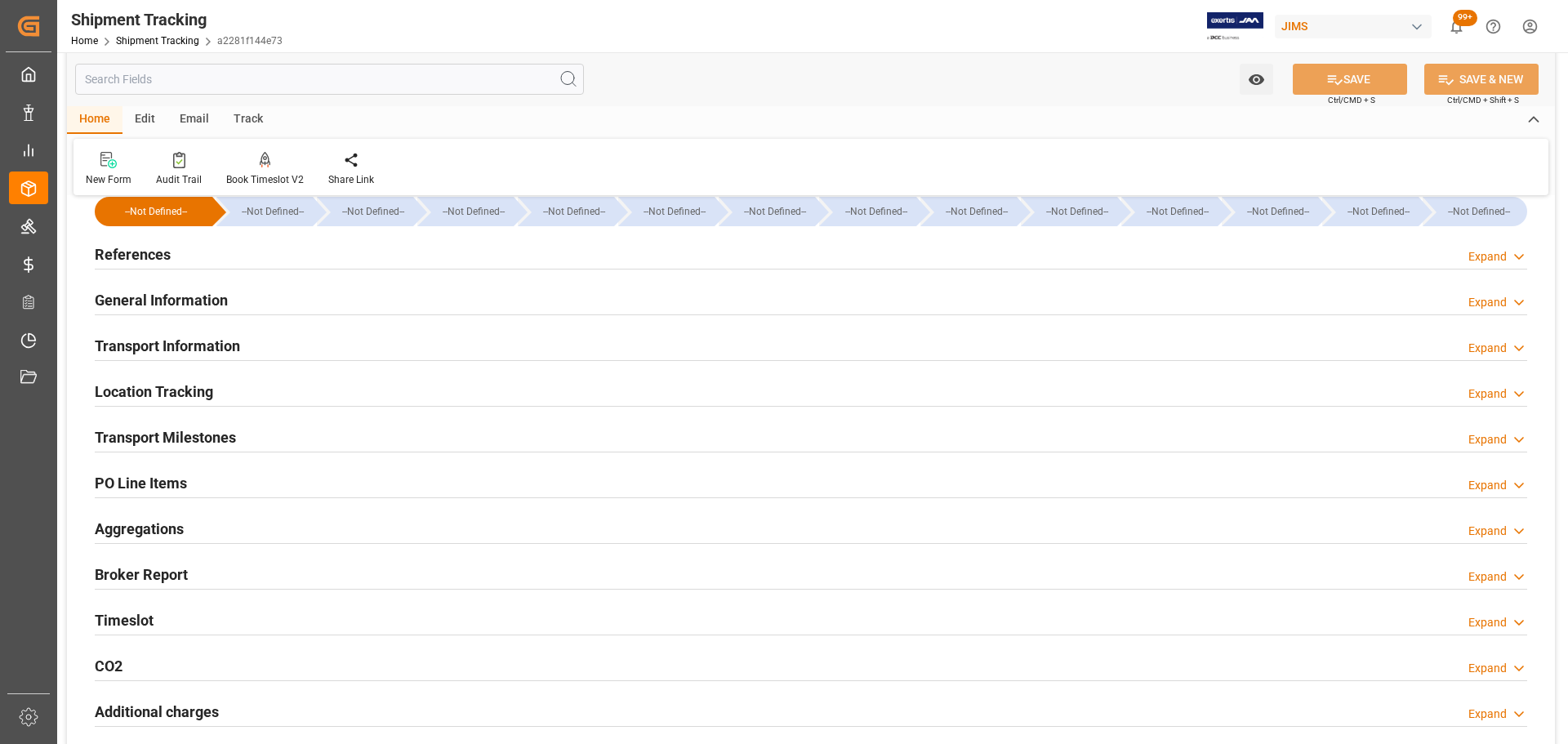 scroll, scrollTop: 0, scrollLeft: 0, axis: both 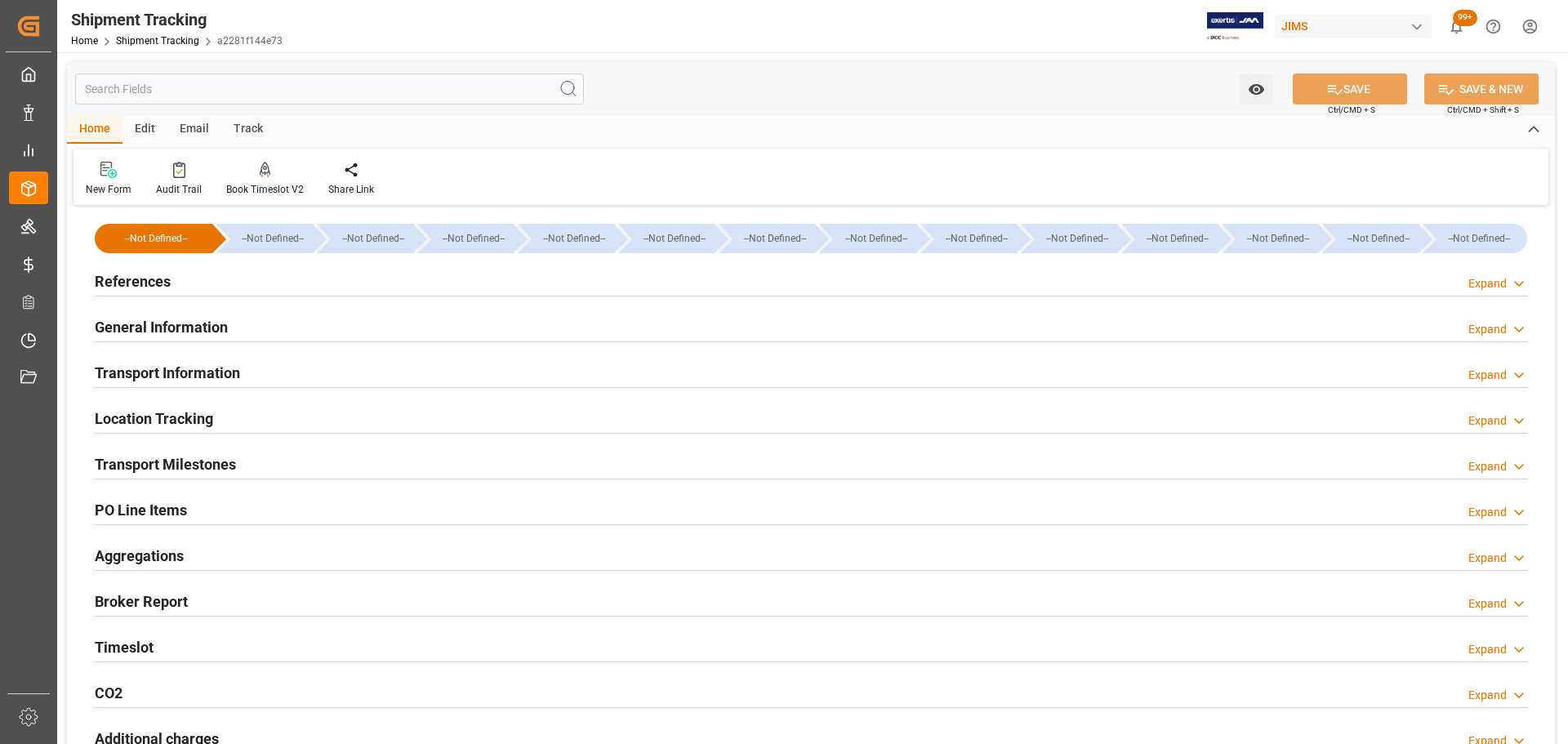 click on "PO Line Items" at bounding box center [140, 510] 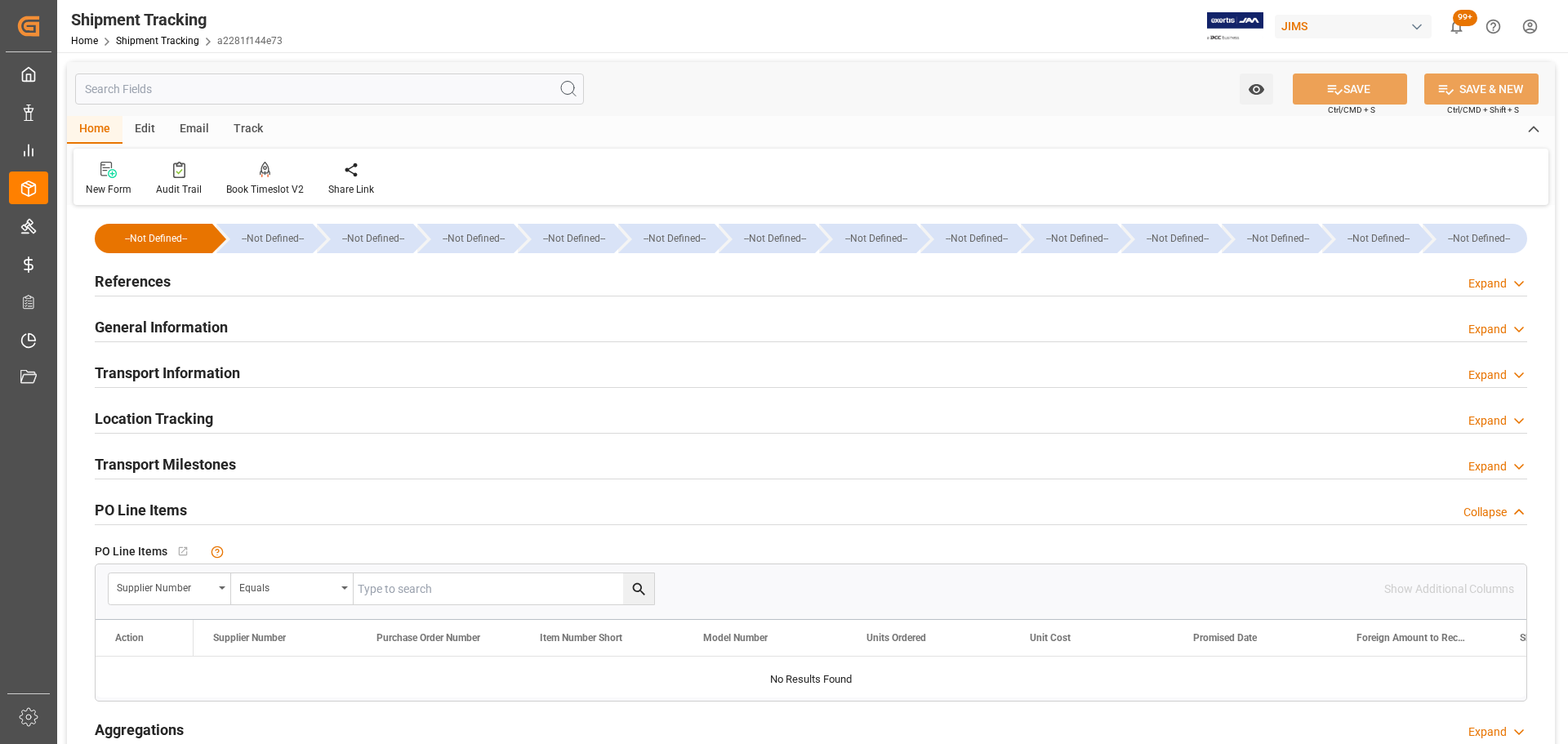 click on "PO Line Items  Collapse" at bounding box center [811, 509] 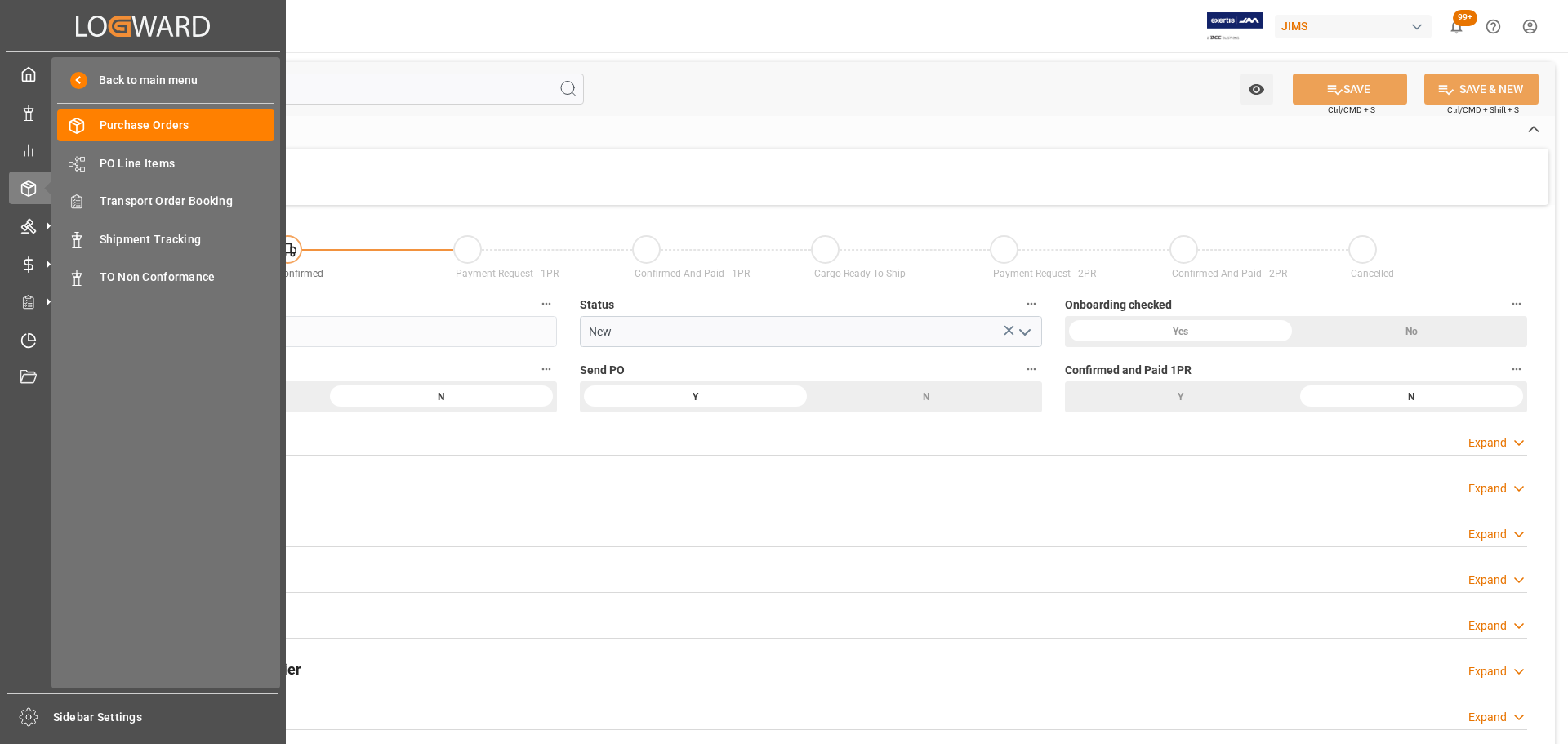 scroll, scrollTop: 0, scrollLeft: 0, axis: both 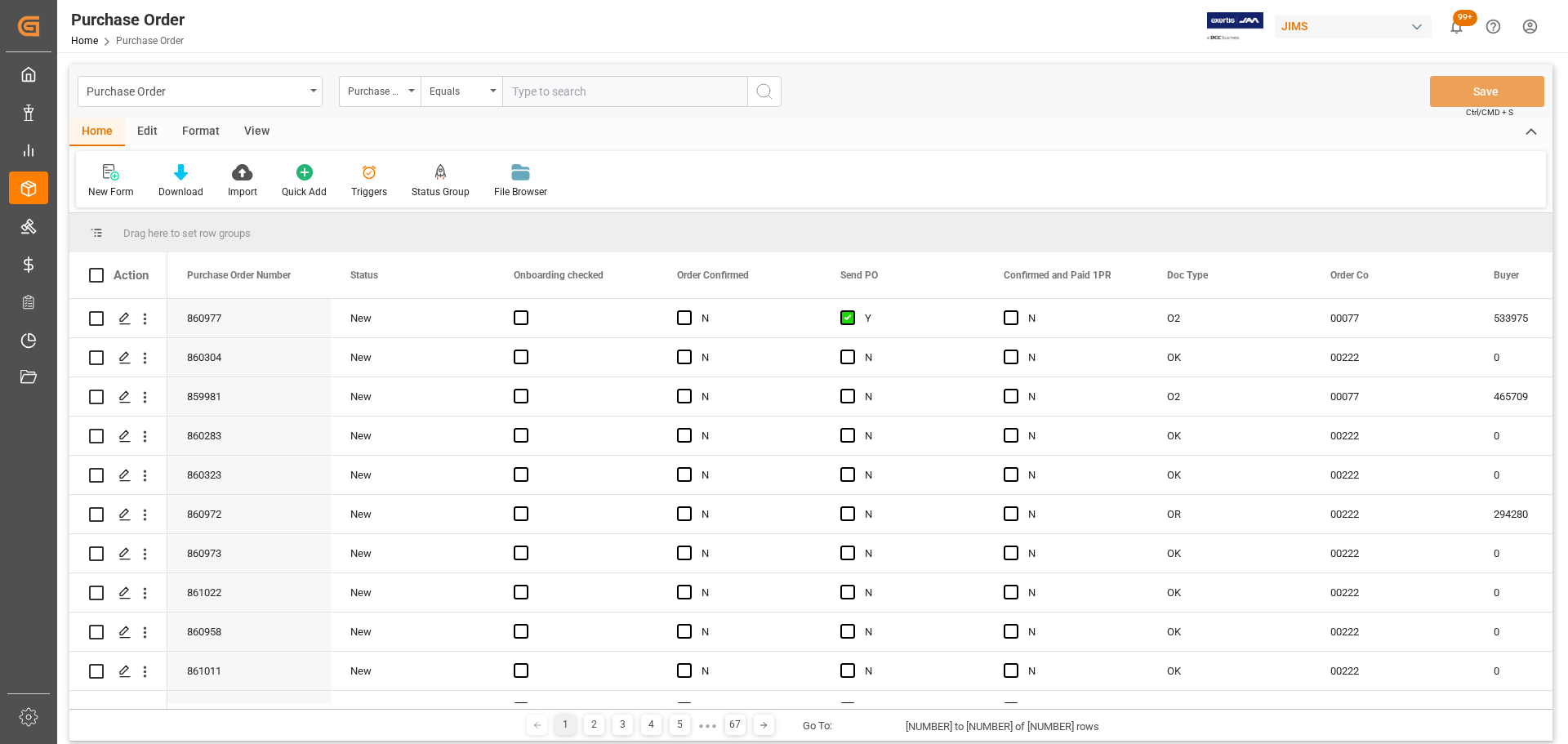 click at bounding box center (625, 91) 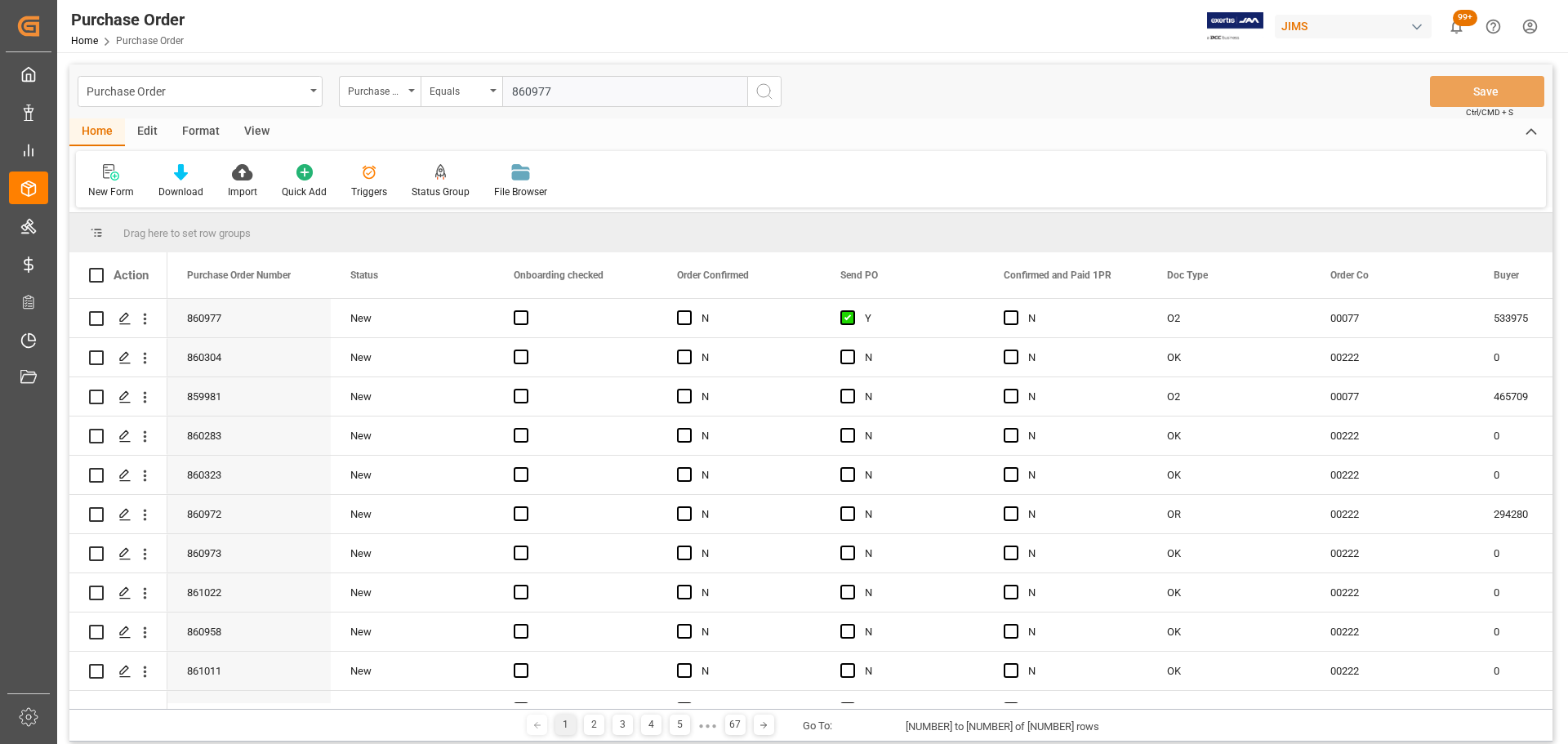 type on "860977" 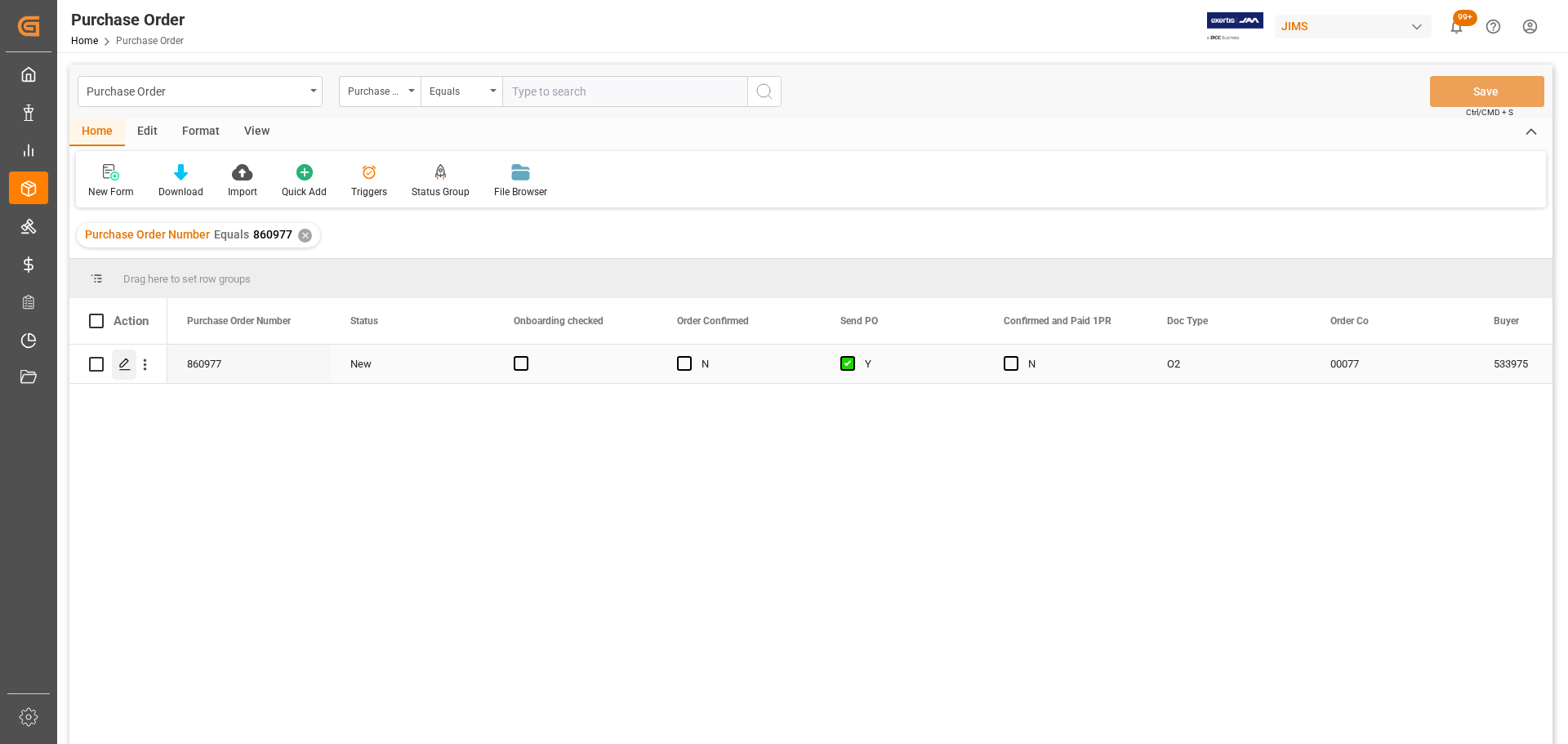 click at bounding box center [124, 364] 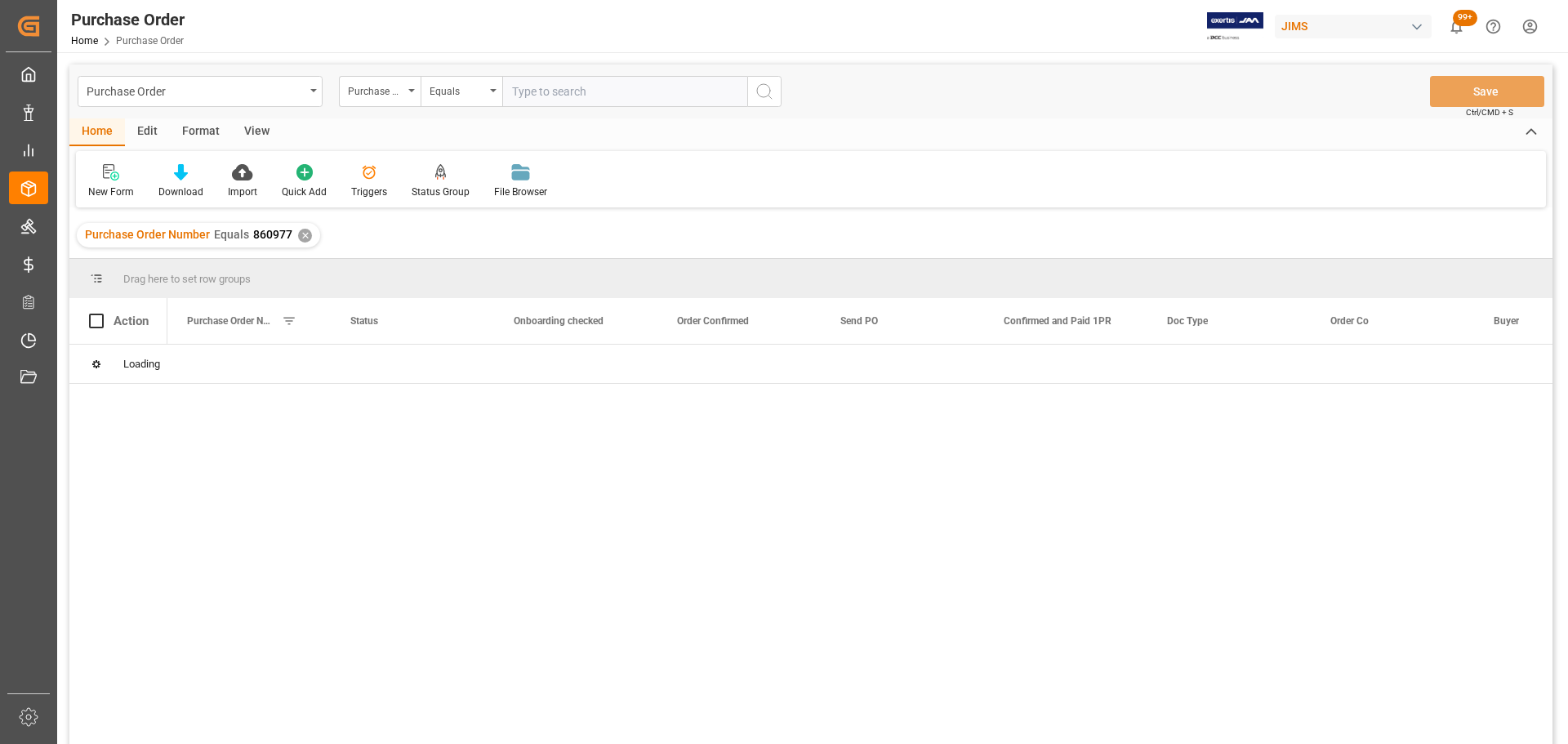 click 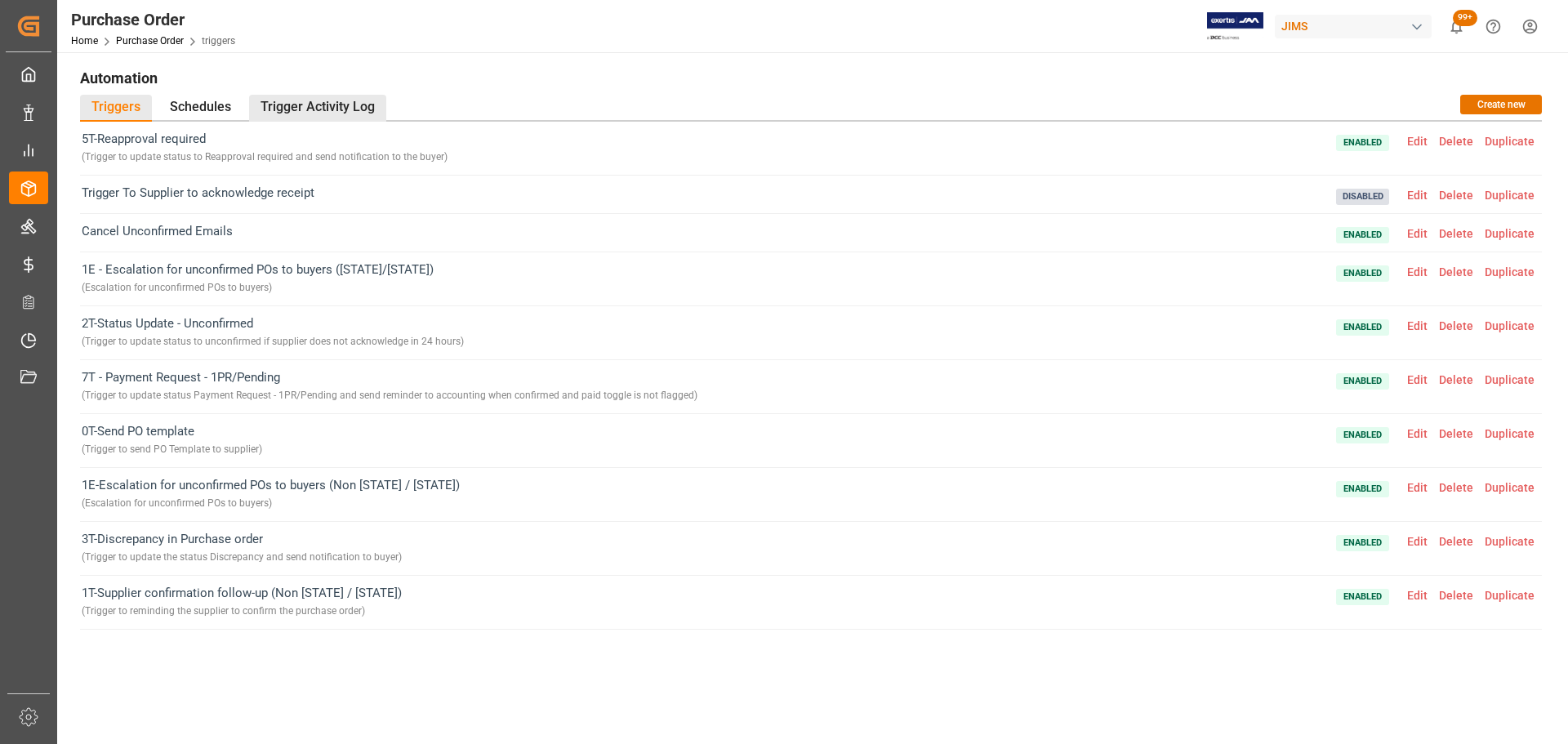 click on "Trigger Activity Log" at bounding box center [318, 108] 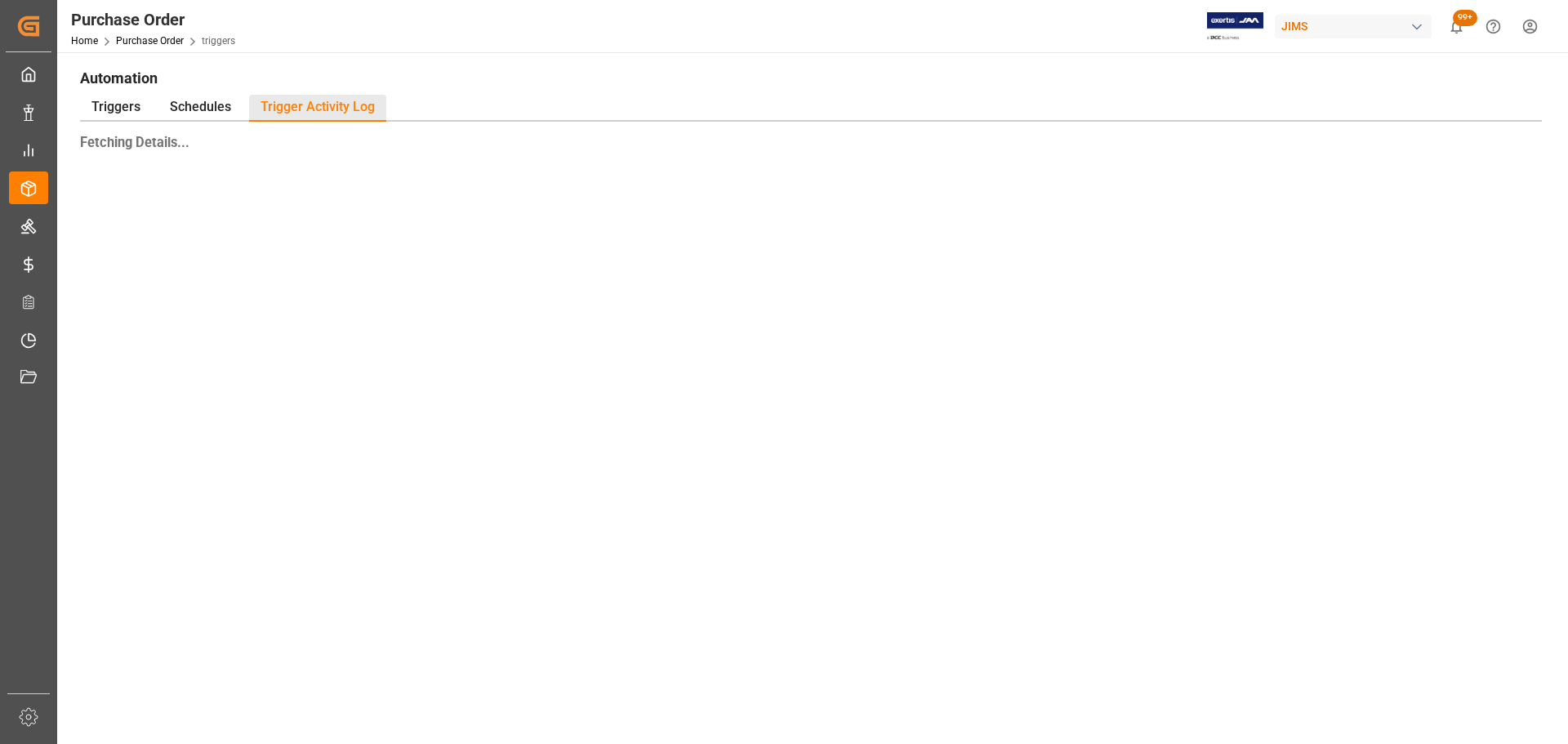 click on "Fetching Details..." at bounding box center [811, 413] 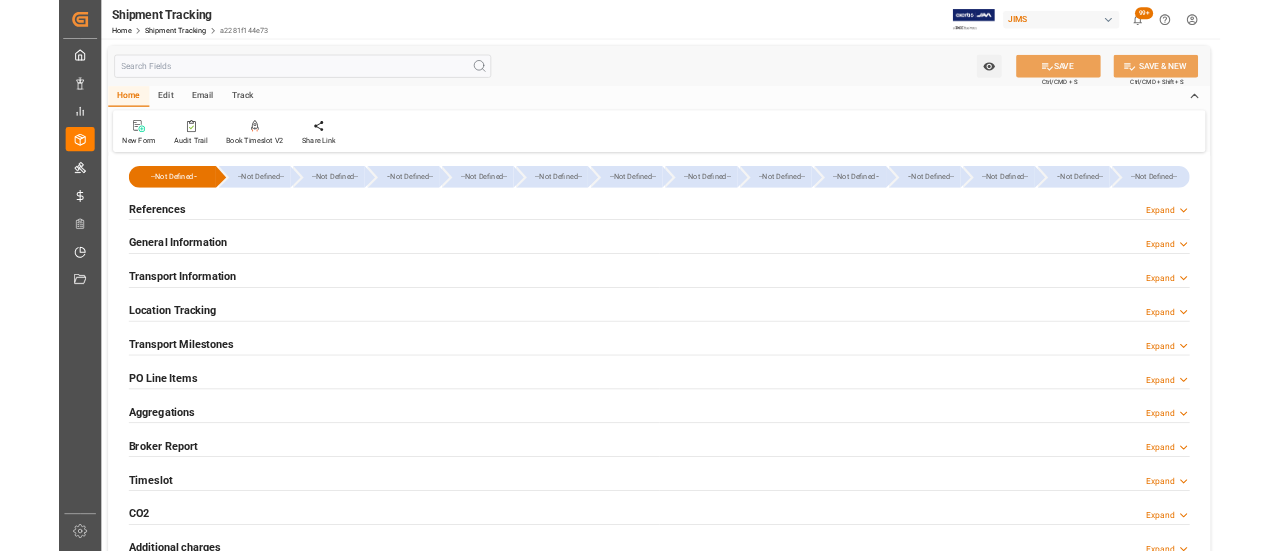 scroll, scrollTop: 0, scrollLeft: 0, axis: both 